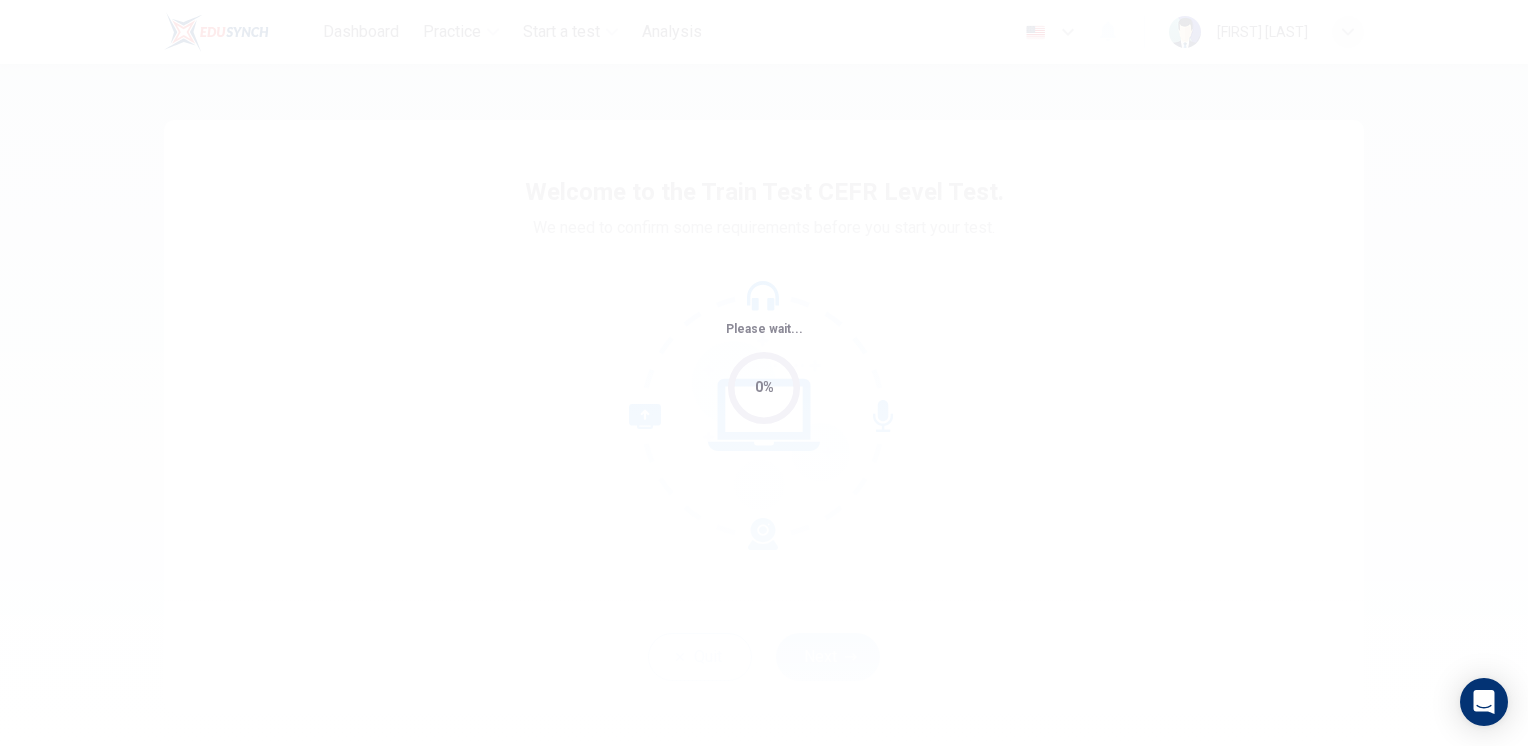 scroll, scrollTop: 0, scrollLeft: 0, axis: both 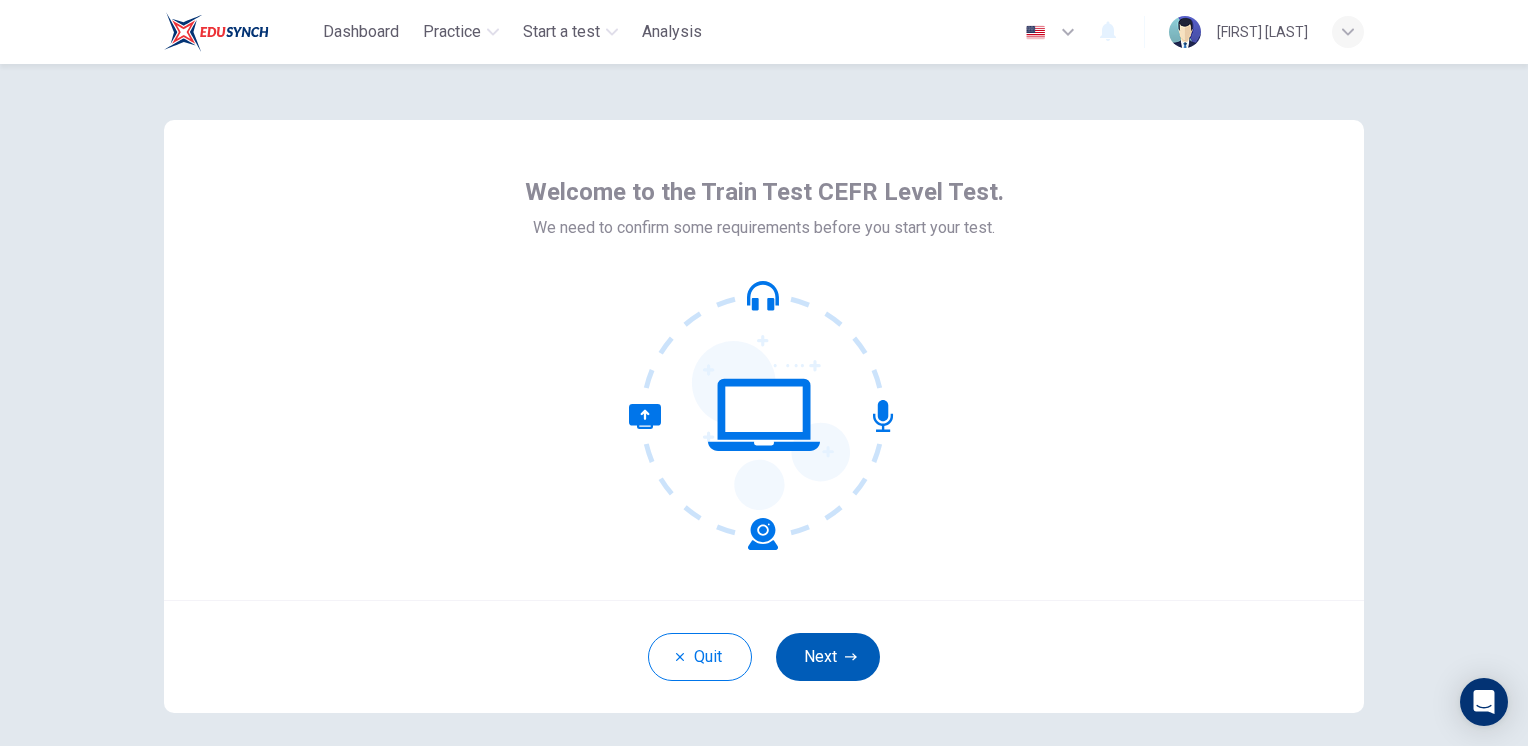 click on "Next" at bounding box center [828, 657] 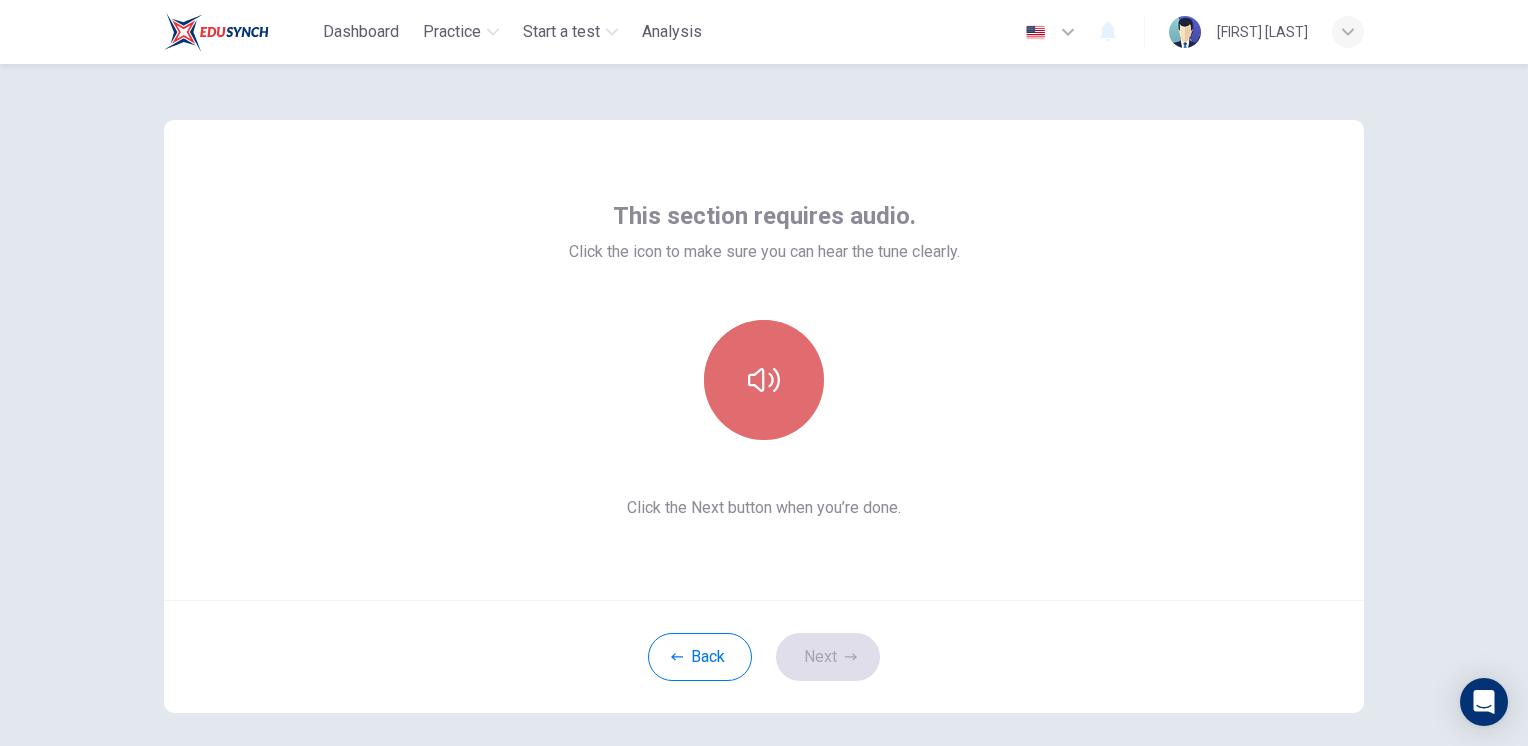click 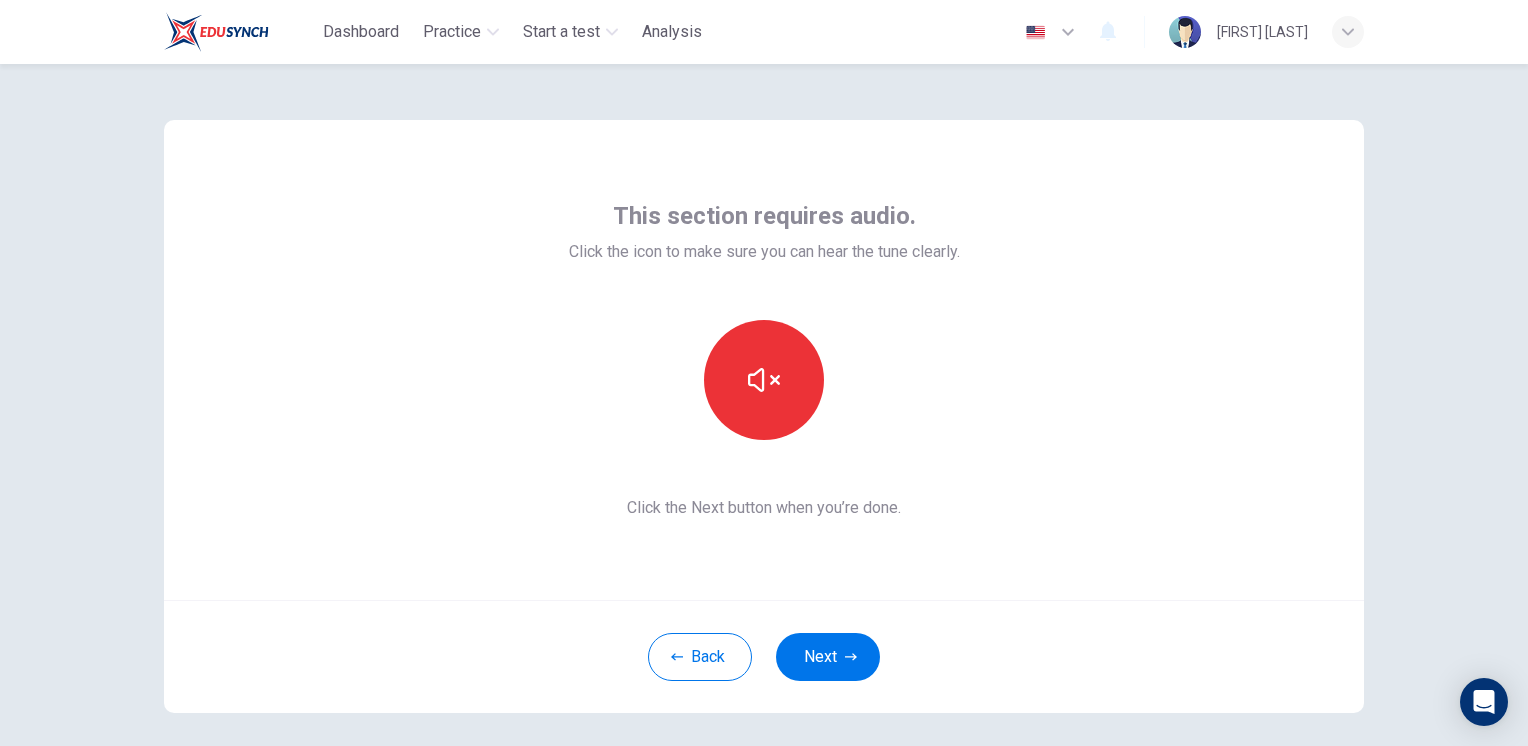 click on "This section requires audio. Click the icon to make sure you can hear the tune clearly. Click the Next button when you’re done." at bounding box center (764, 360) 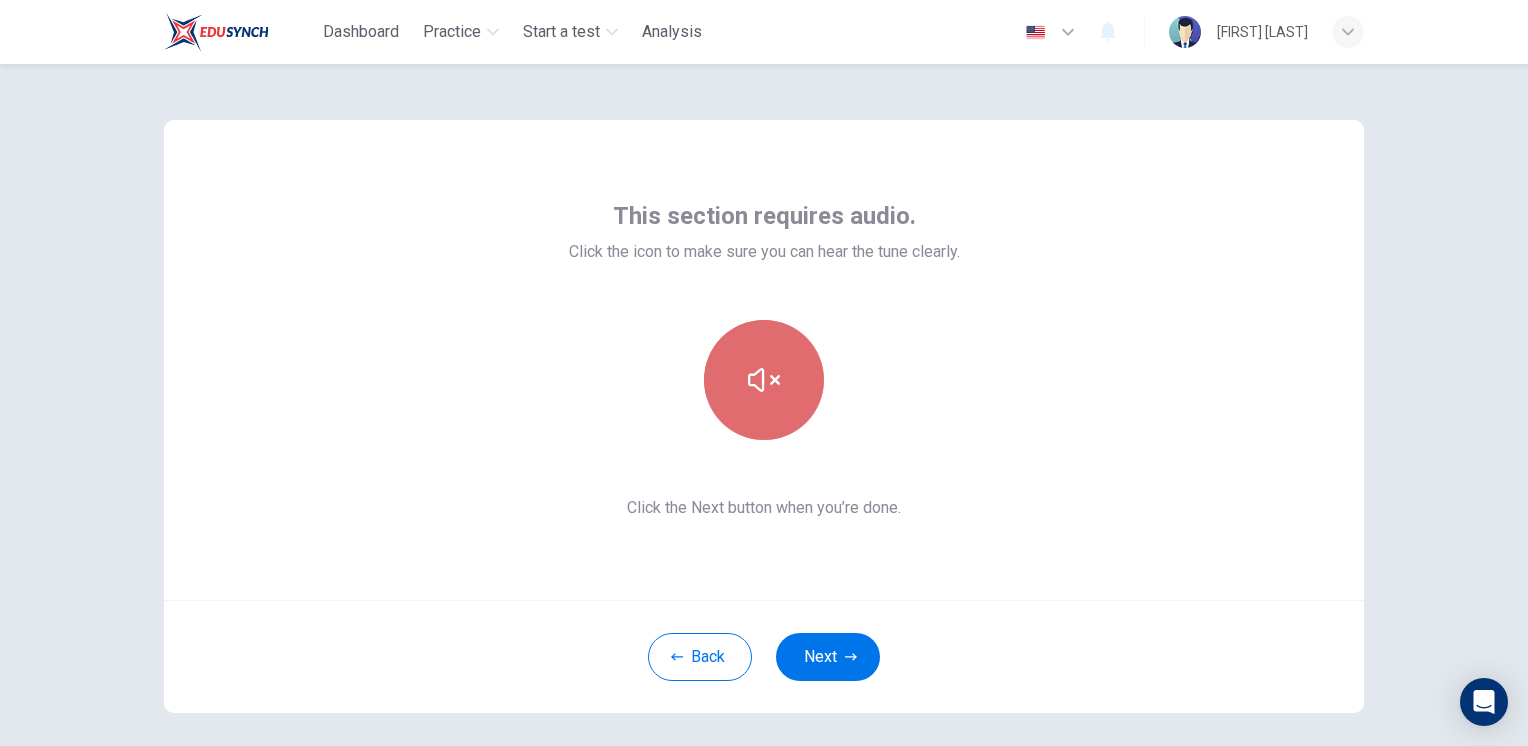click 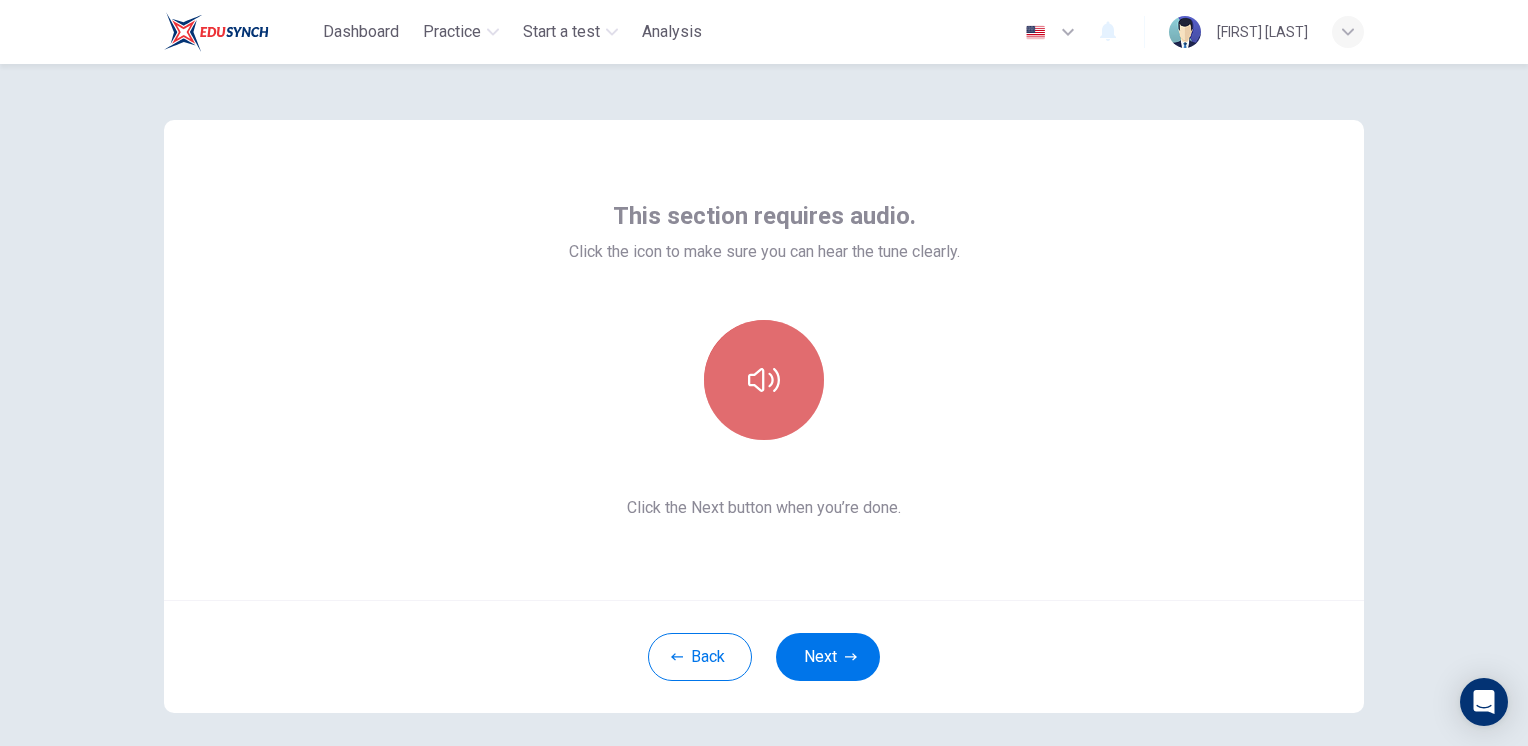 click 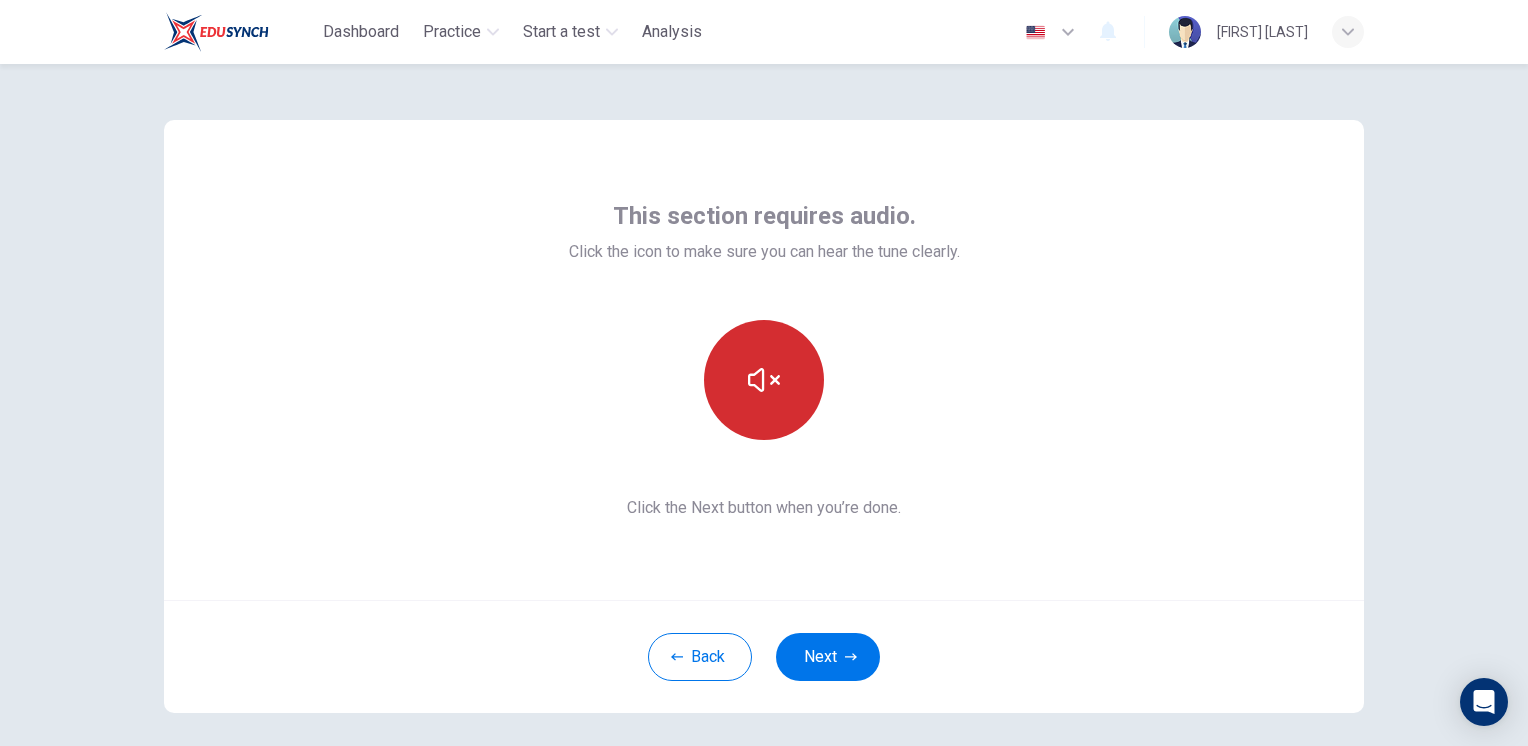 click 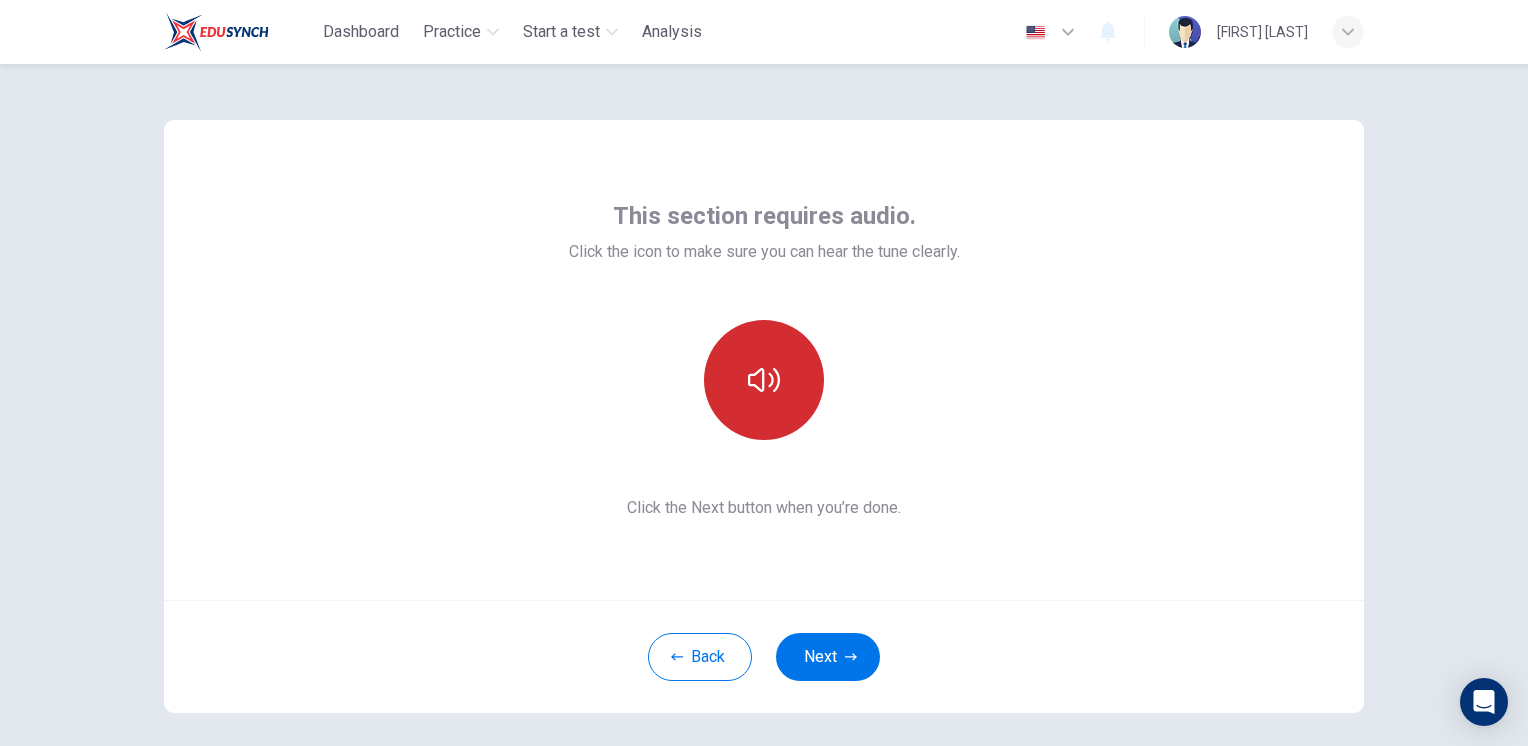 click 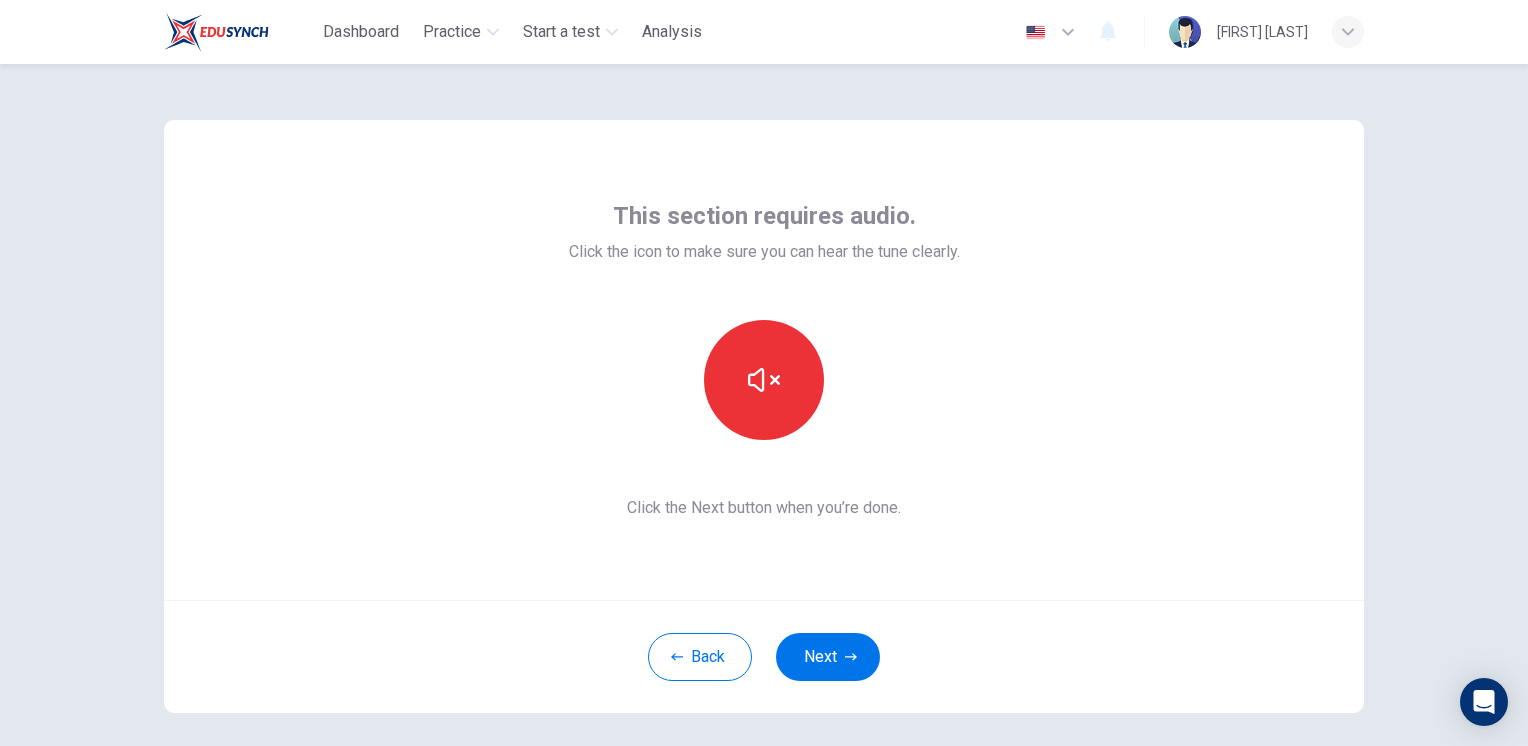 click on "This section requires audio. Click the icon to make sure you can hear the tune clearly. Click the Next button when you’re done." at bounding box center [764, 360] 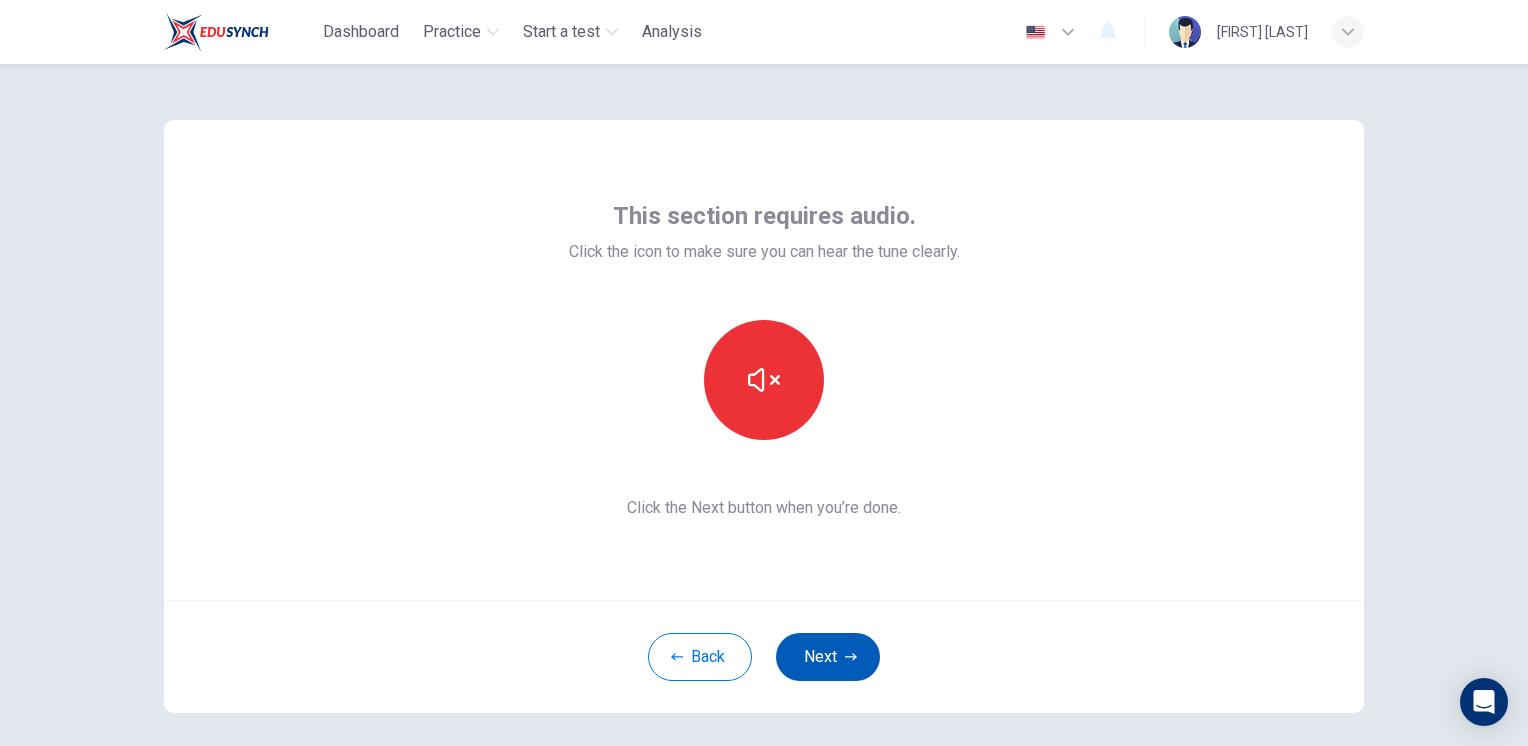 click on "Next" at bounding box center [828, 657] 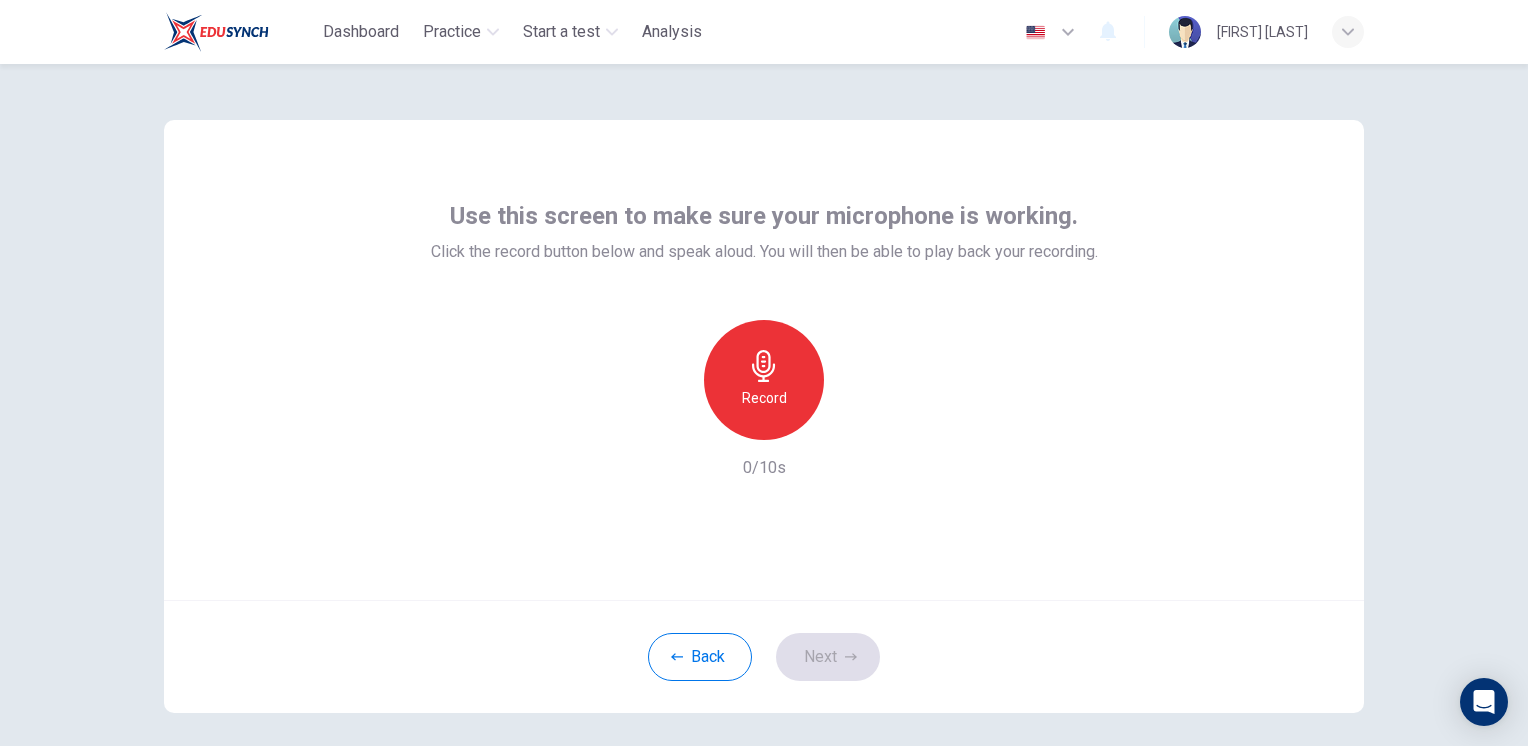 click on "Record" at bounding box center [764, 398] 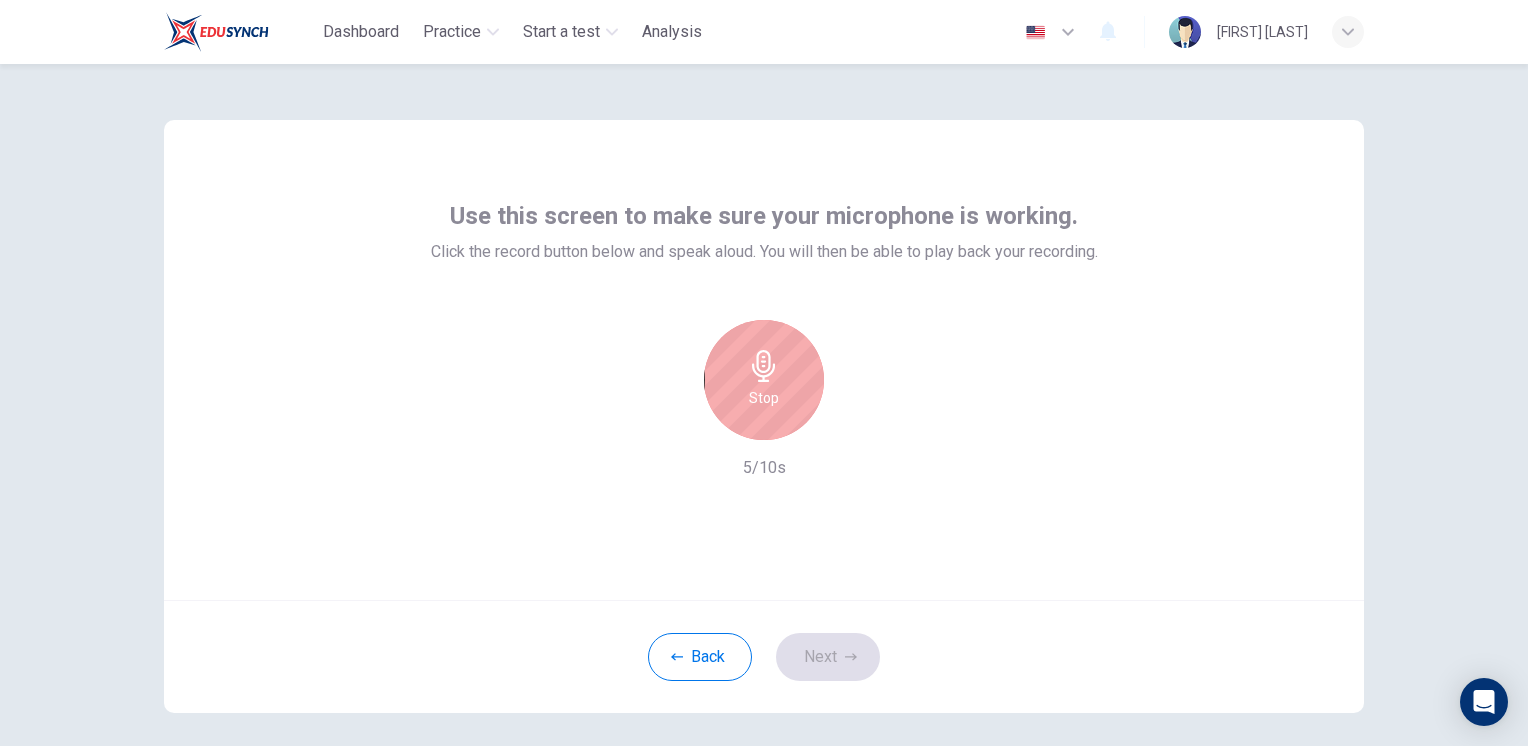 click on "Stop" at bounding box center (764, 398) 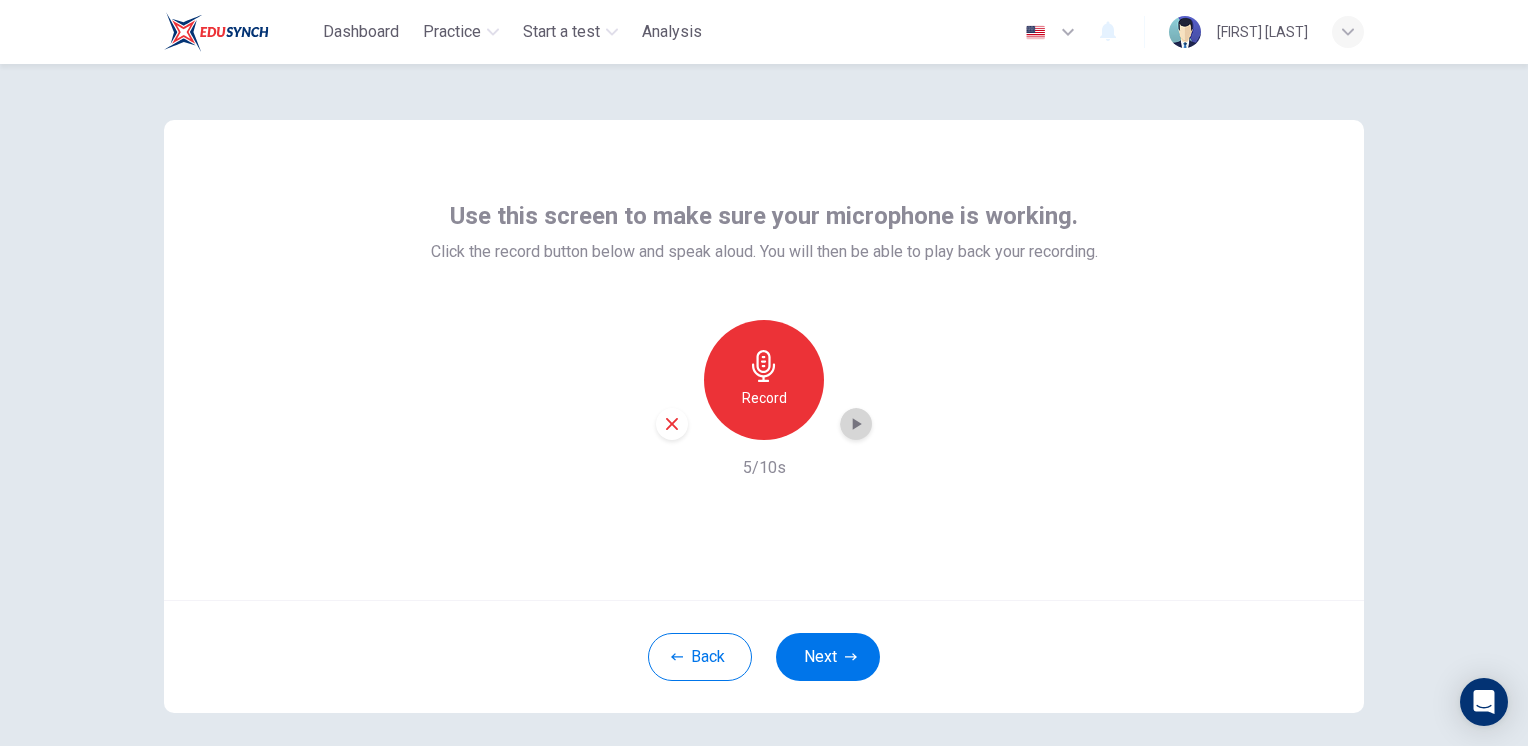 click 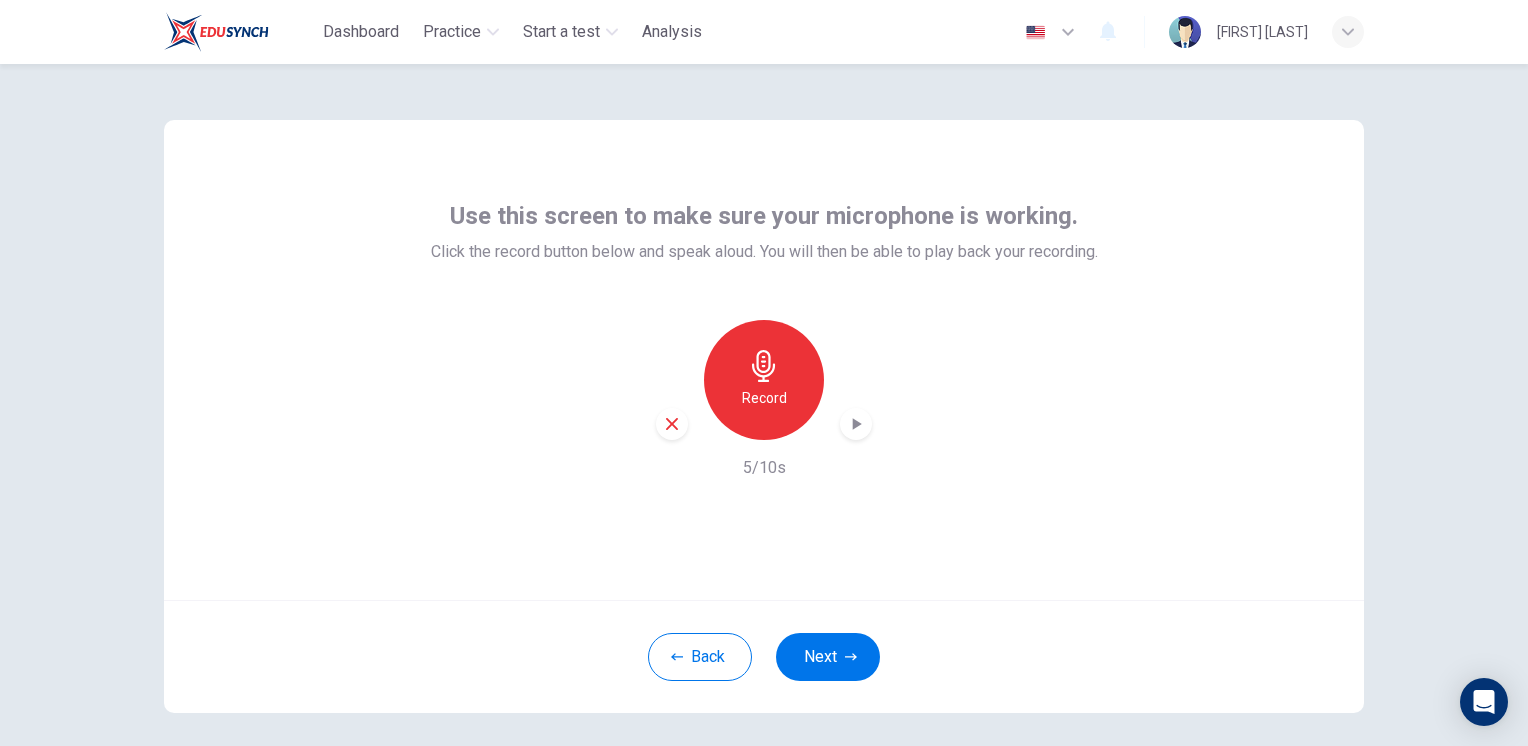 click at bounding box center [672, 424] 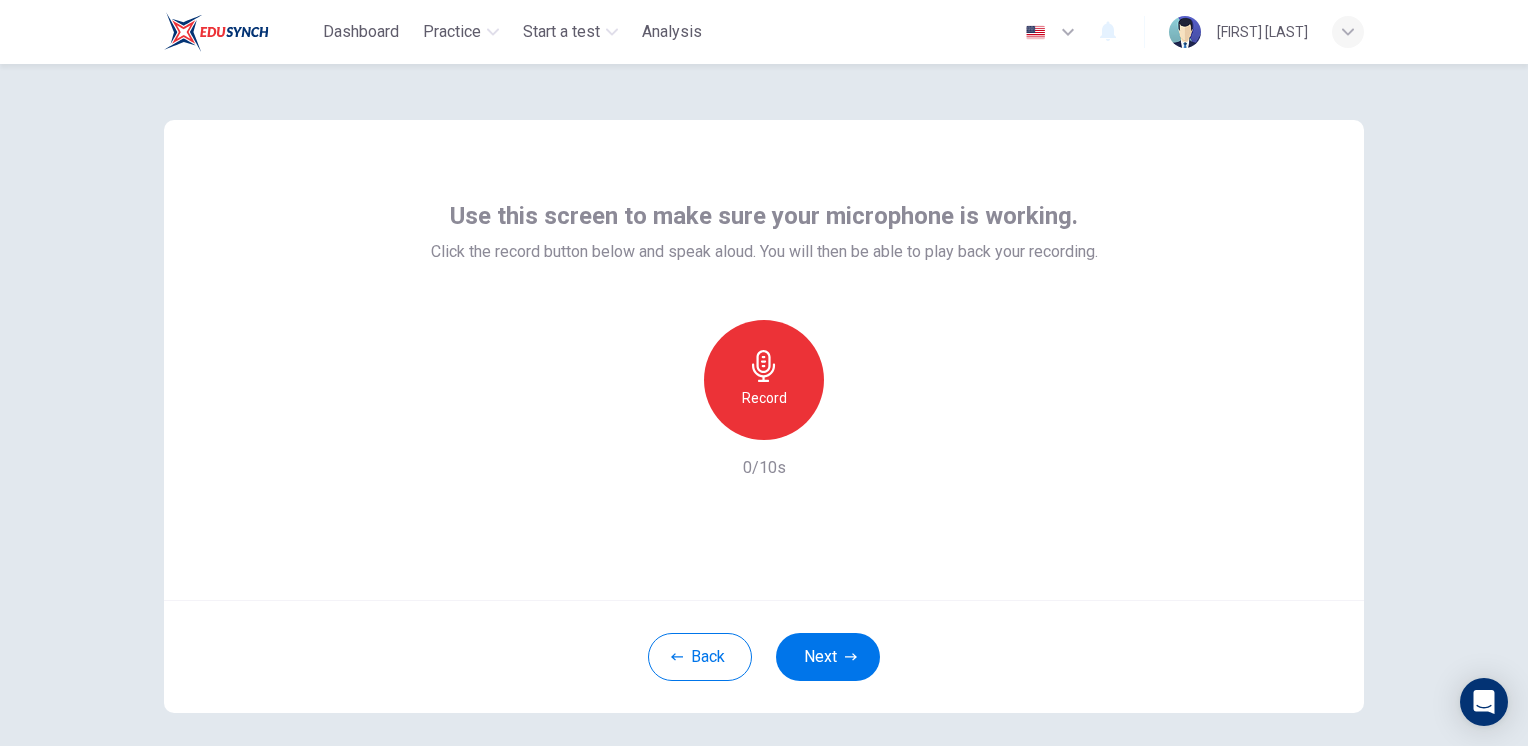 click on "Record" at bounding box center (764, 398) 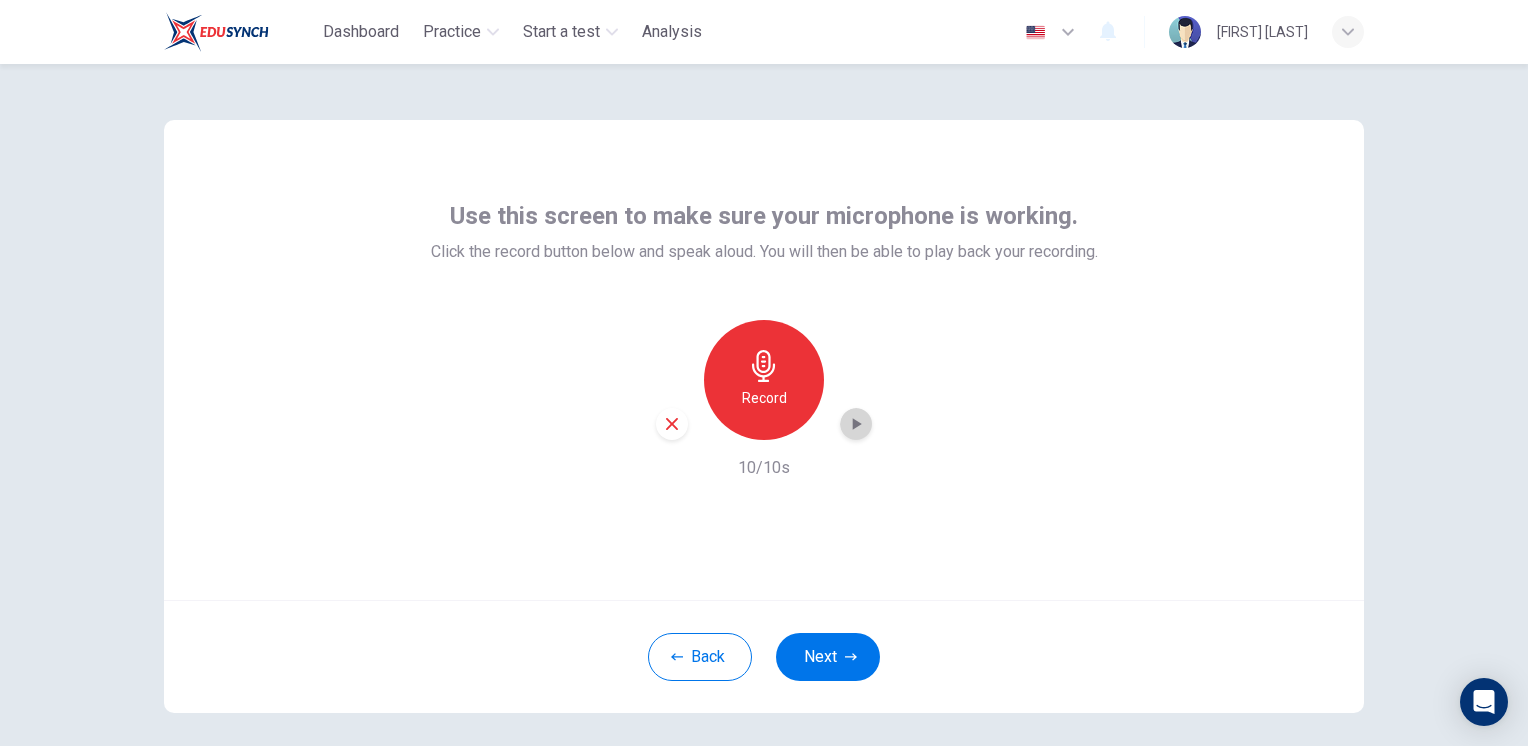 click 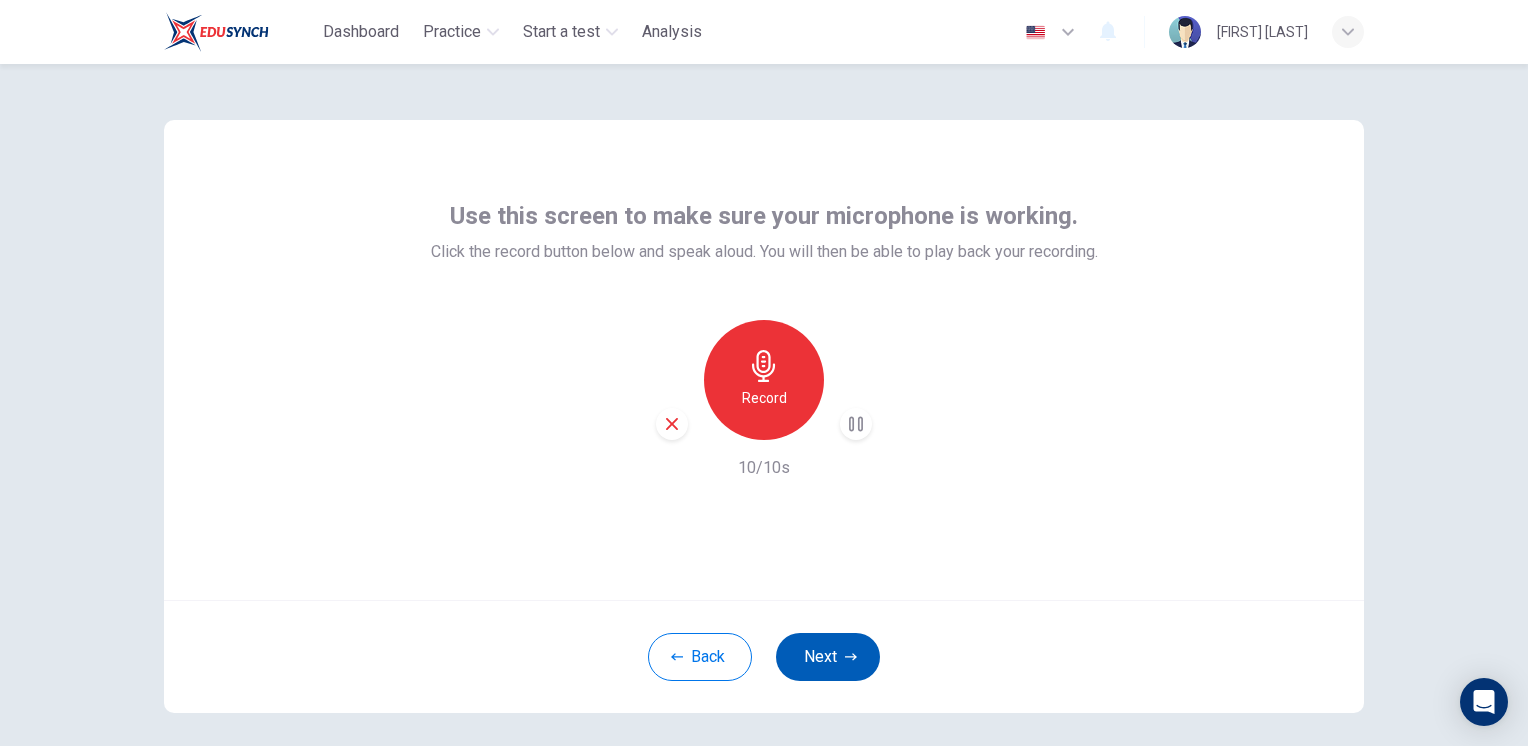 click on "Next" at bounding box center (828, 657) 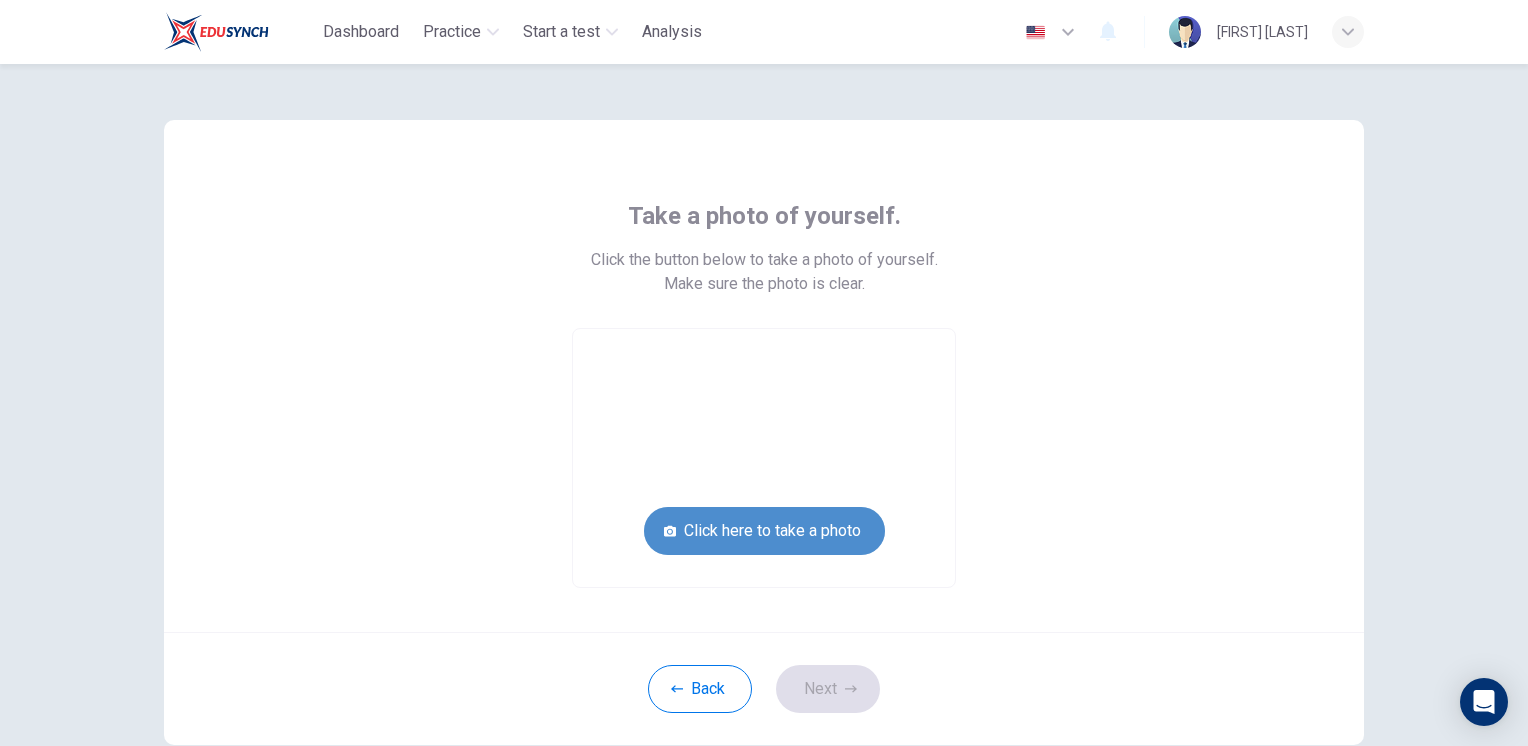 click on "Click here to take a photo" at bounding box center [764, 531] 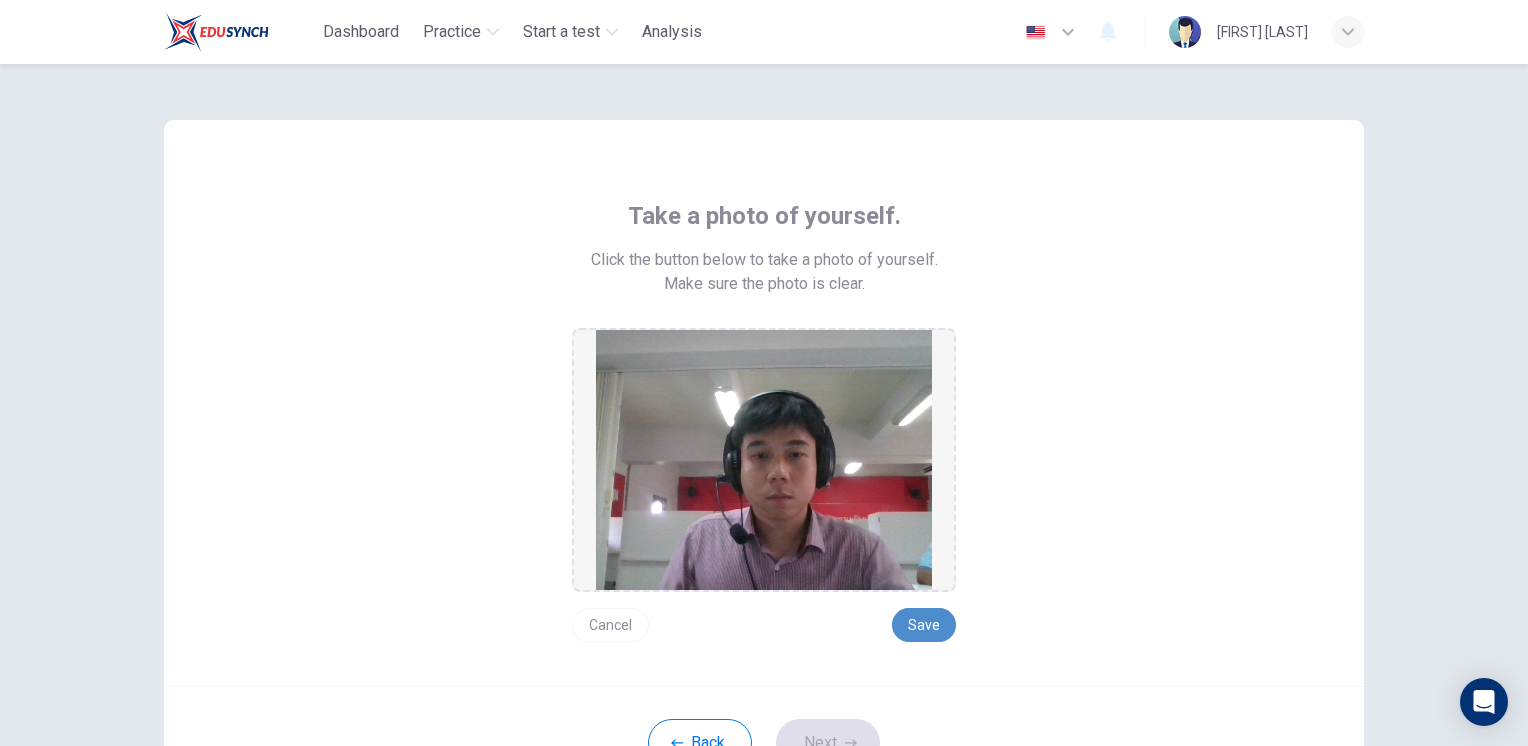click on "Save" at bounding box center (924, 625) 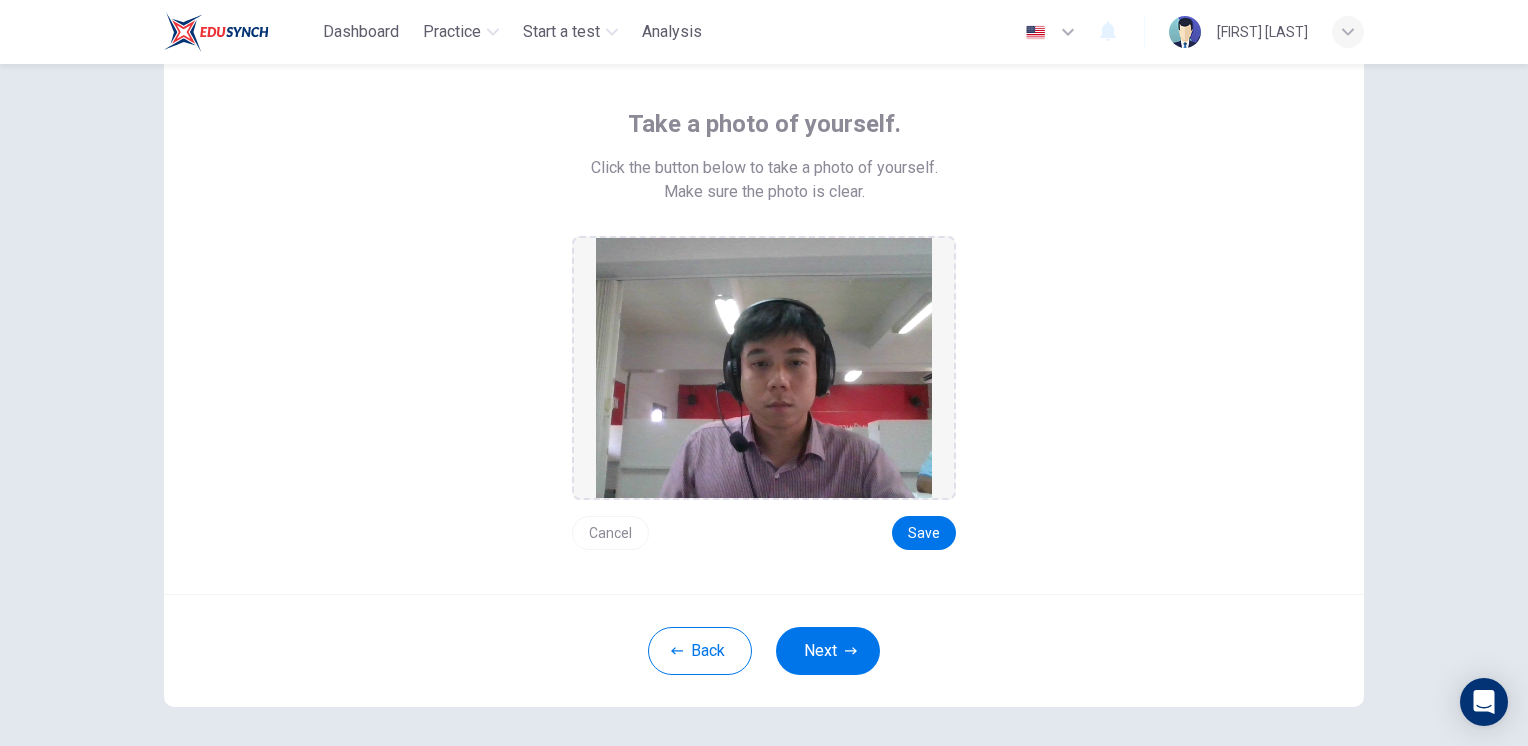 scroll, scrollTop: 100, scrollLeft: 0, axis: vertical 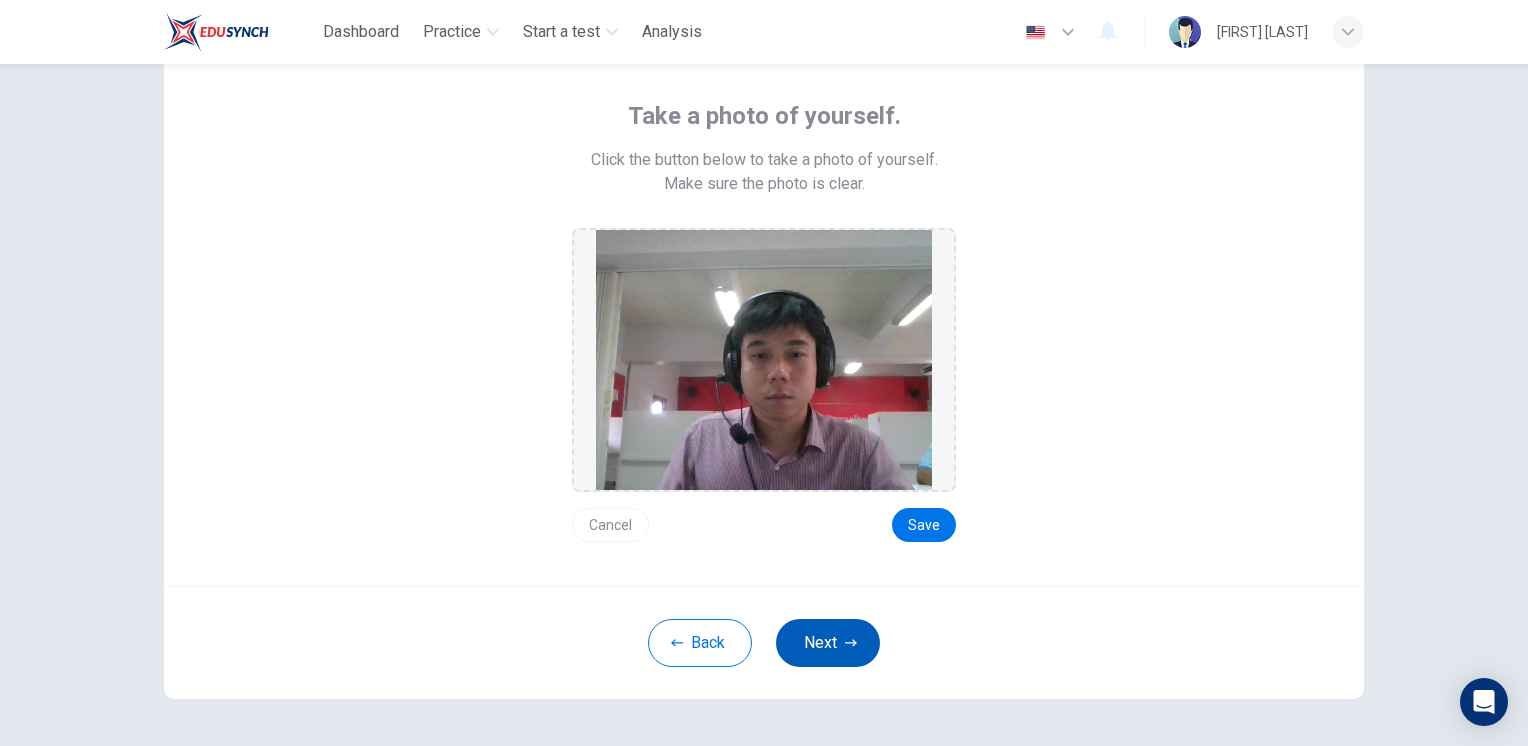 click 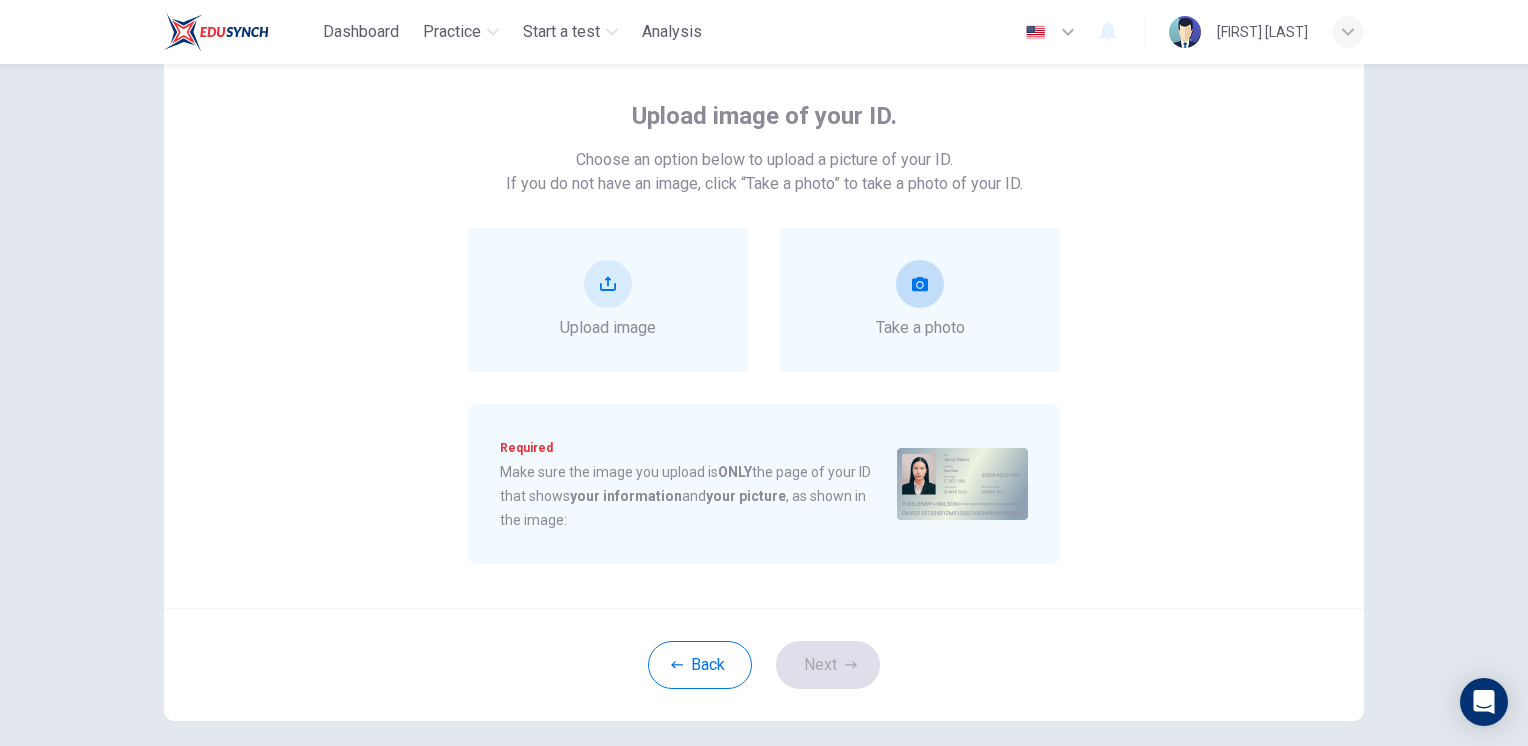 click at bounding box center (920, 284) 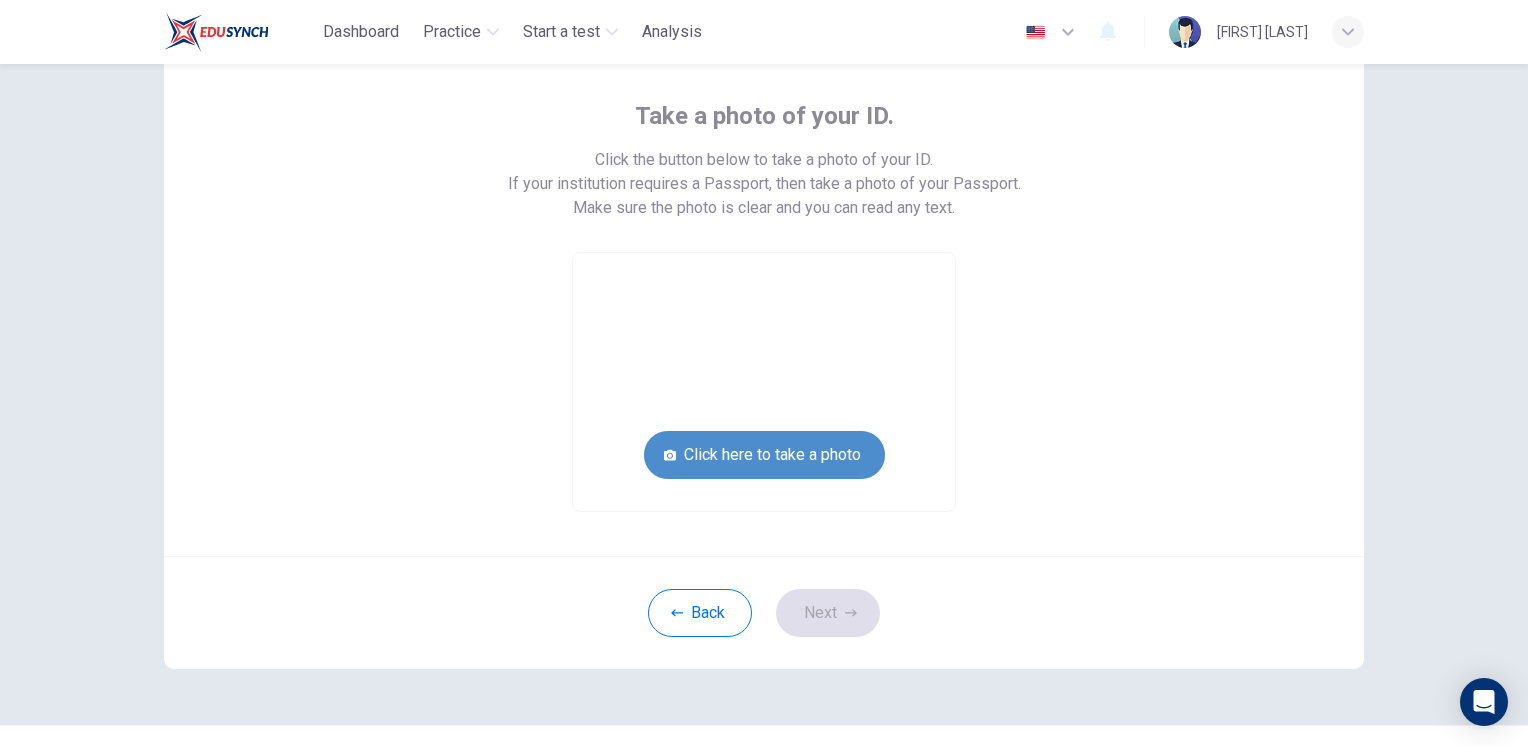 click on "Click here to take a photo" at bounding box center (764, 455) 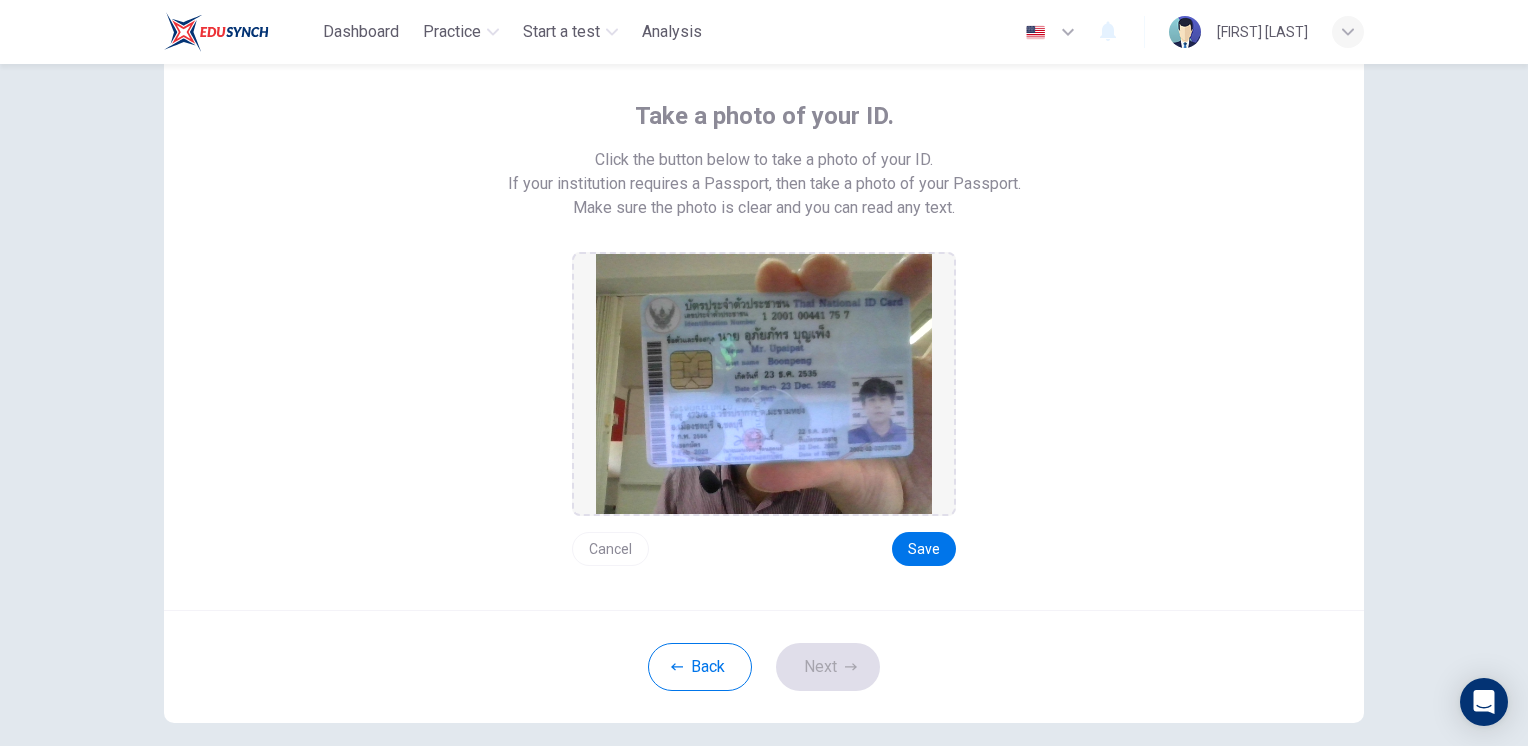 click on "Cancel" at bounding box center [610, 549] 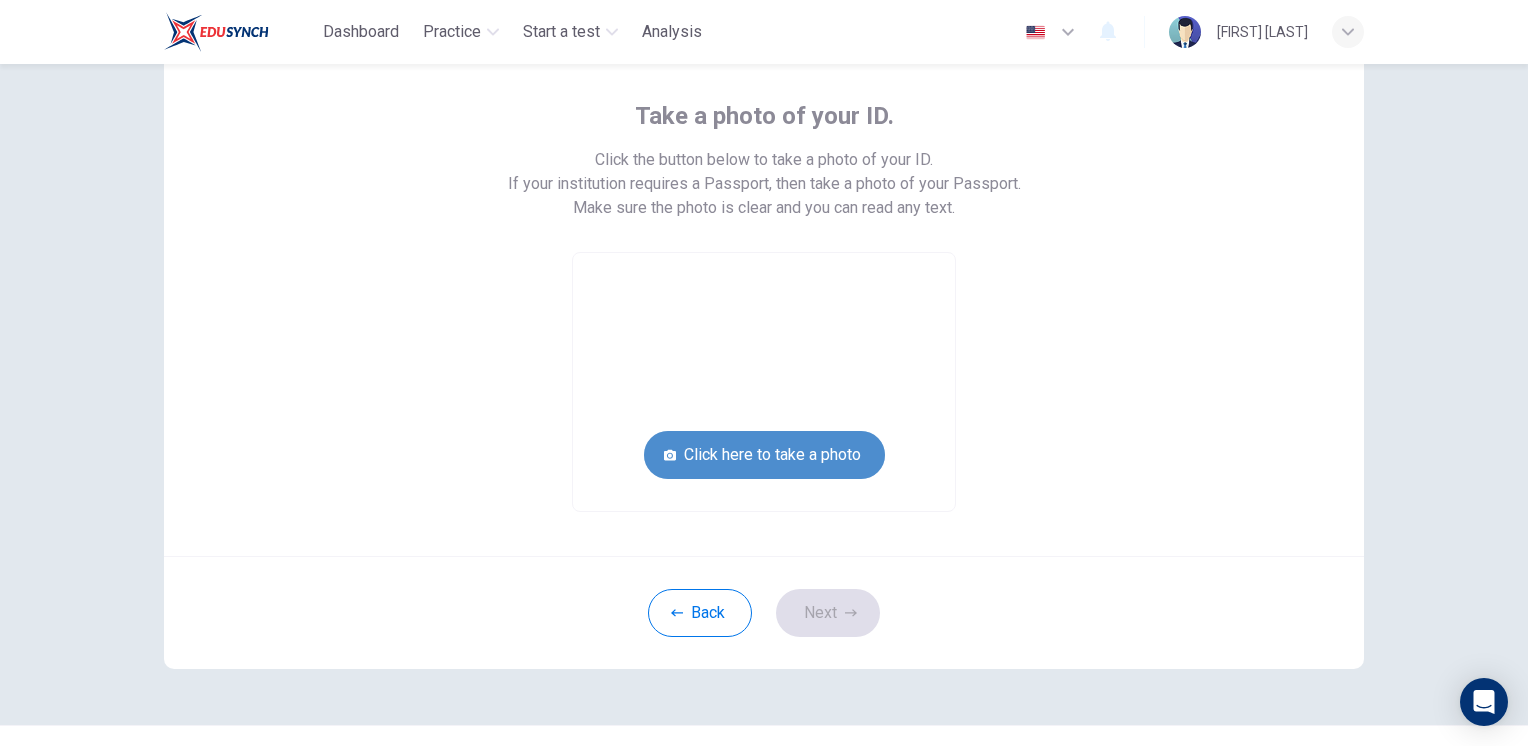 click on "Click here to take a photo" at bounding box center (764, 455) 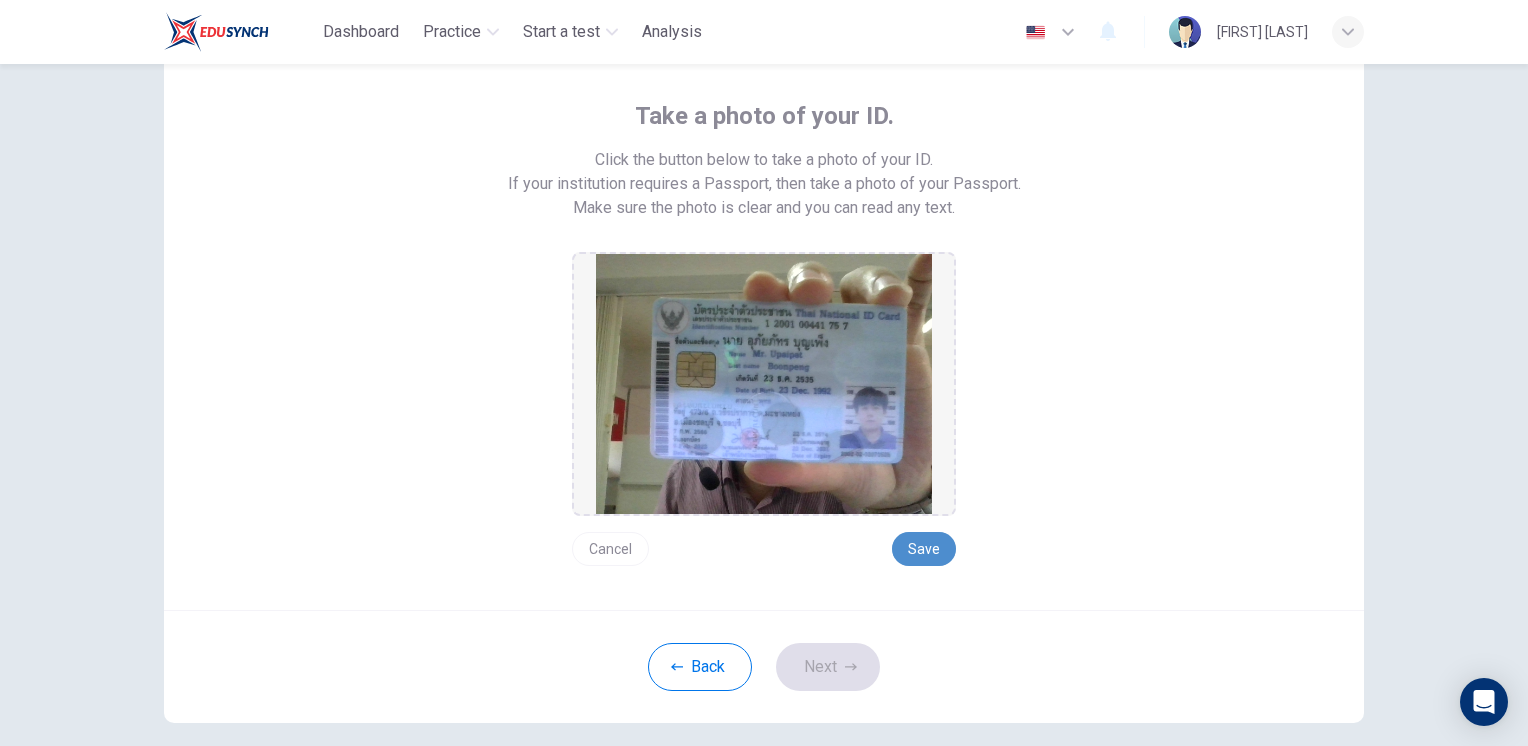 click on "Save" at bounding box center [924, 549] 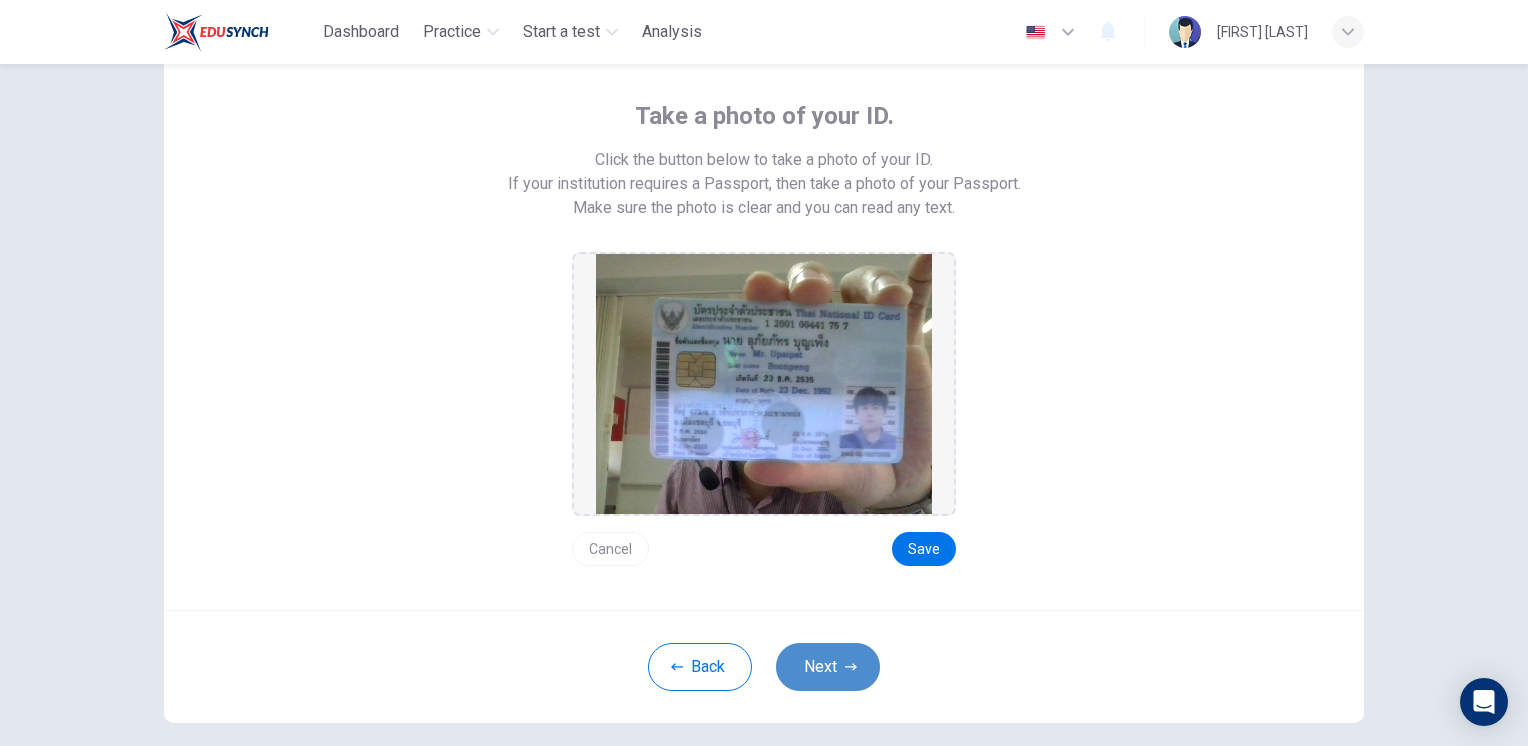 click on "Next" at bounding box center [828, 667] 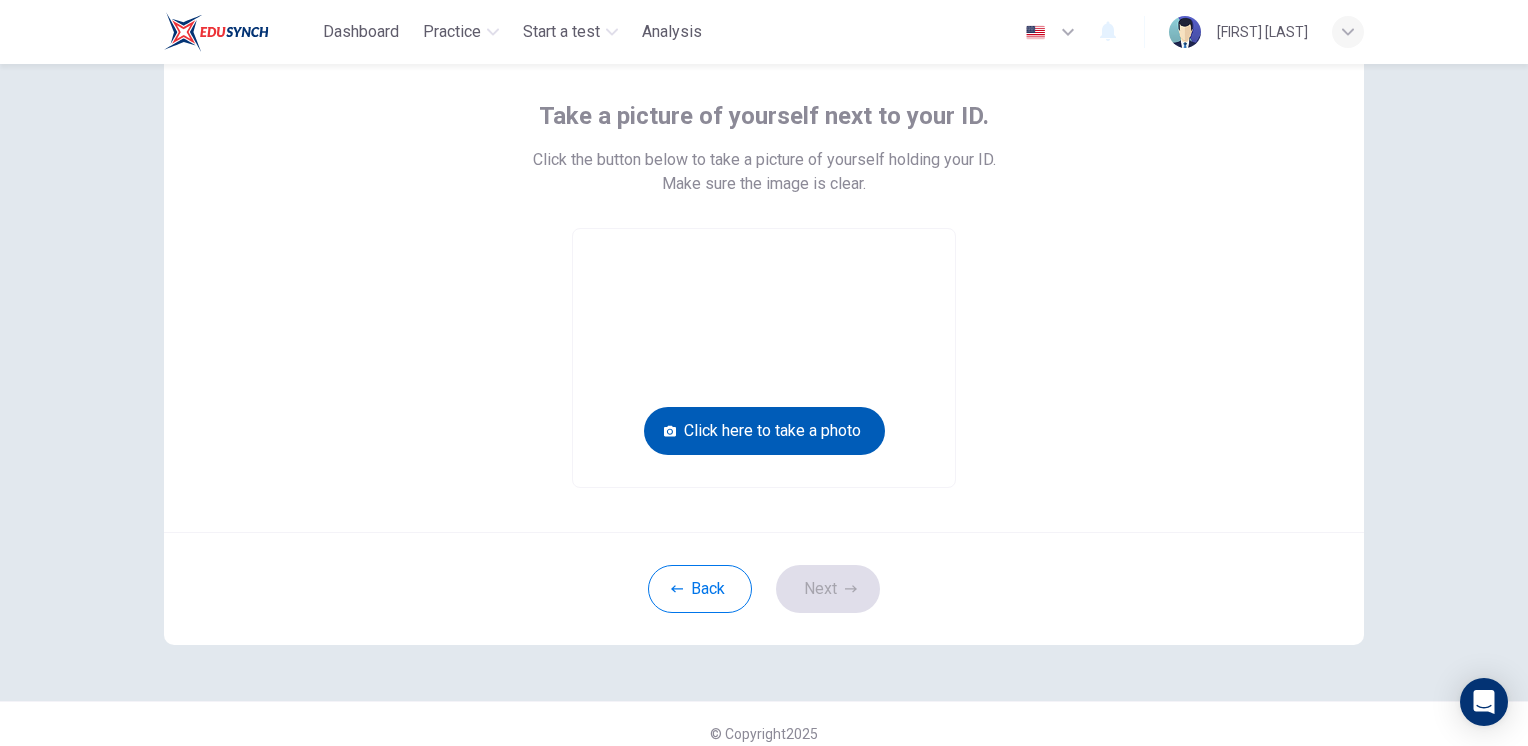 click on "Click here to take a photo" at bounding box center [764, 431] 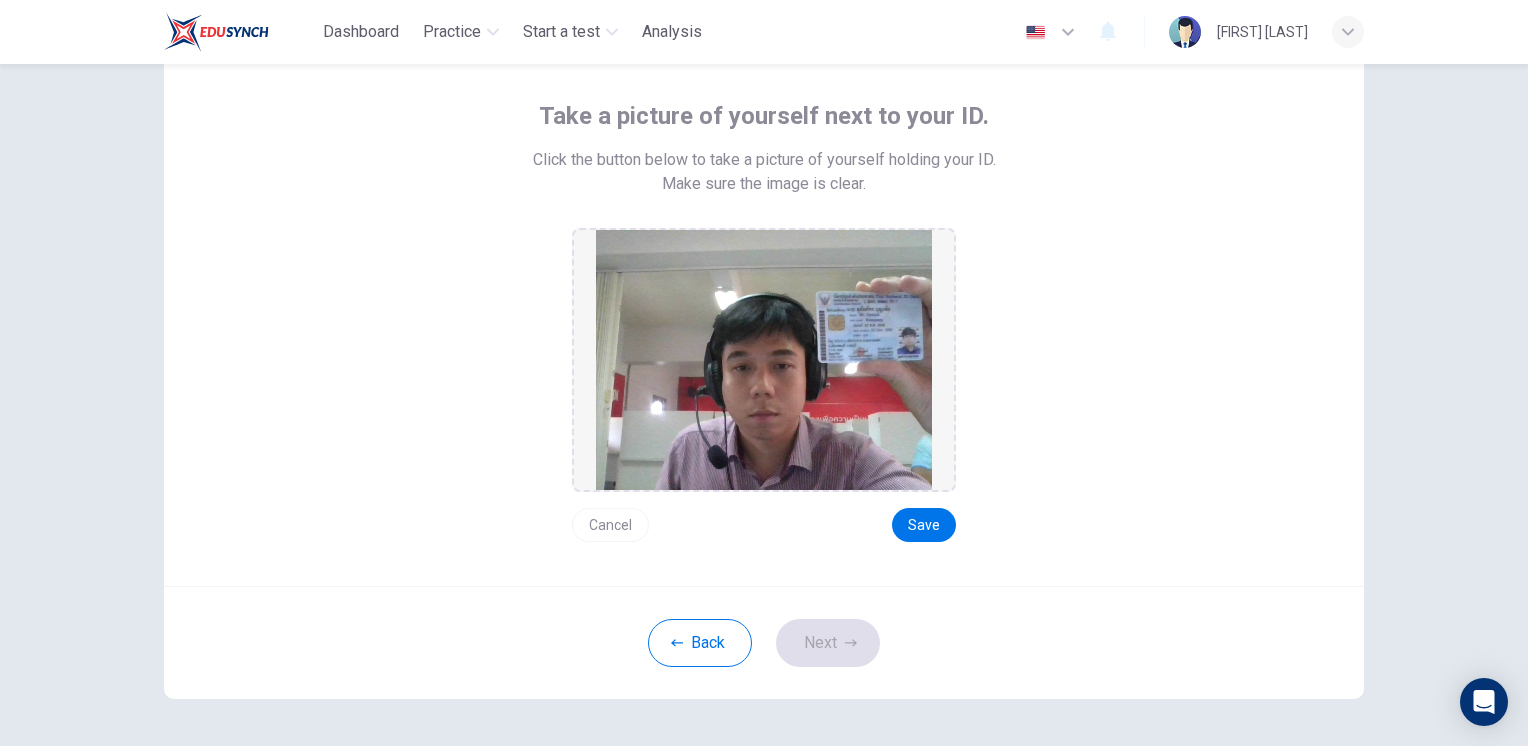 click on "Take a picture of yourself next to your ID. Click the button below to take a picture of yourself holding your ID. Make sure the image is clear. Cancel Save" at bounding box center [764, 303] 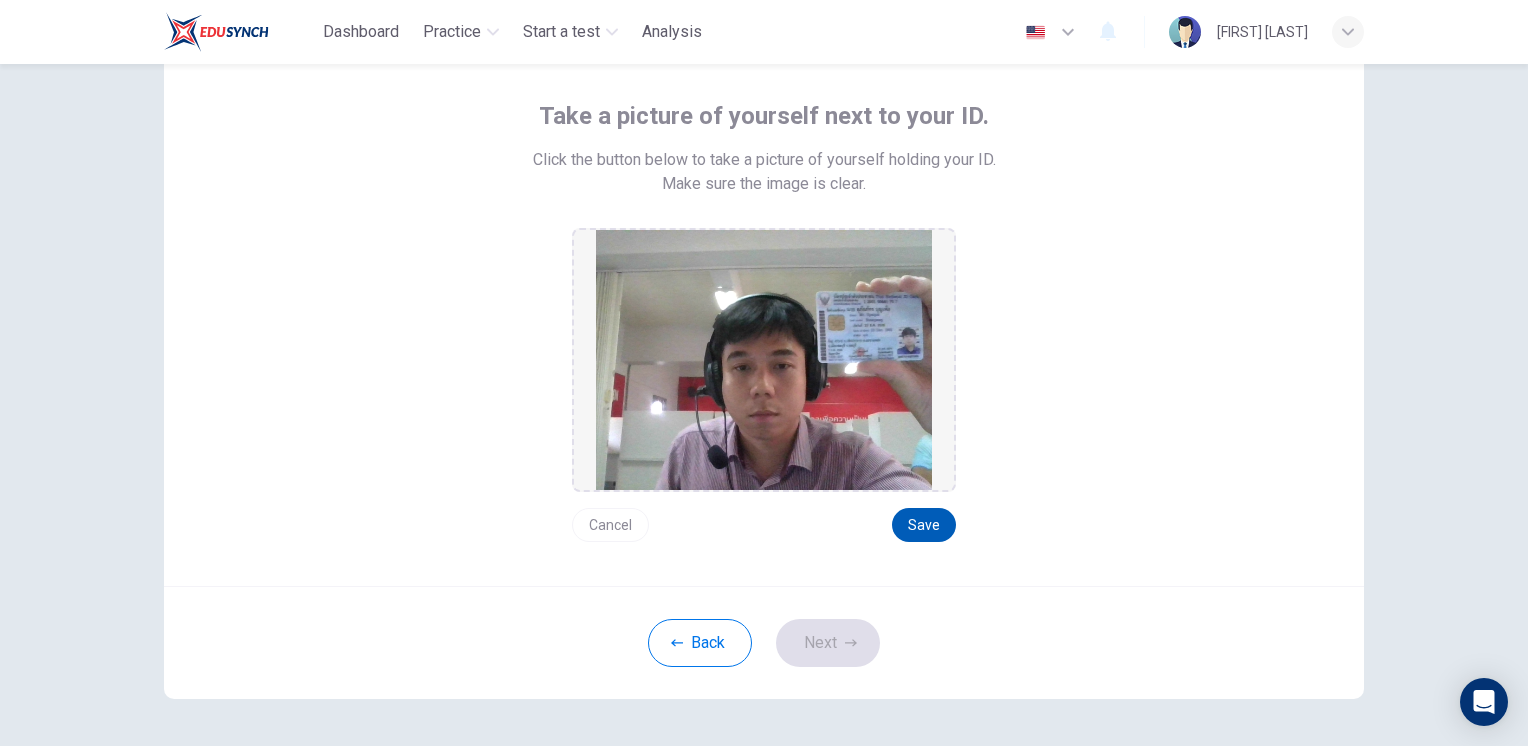 click on "Save" at bounding box center [924, 525] 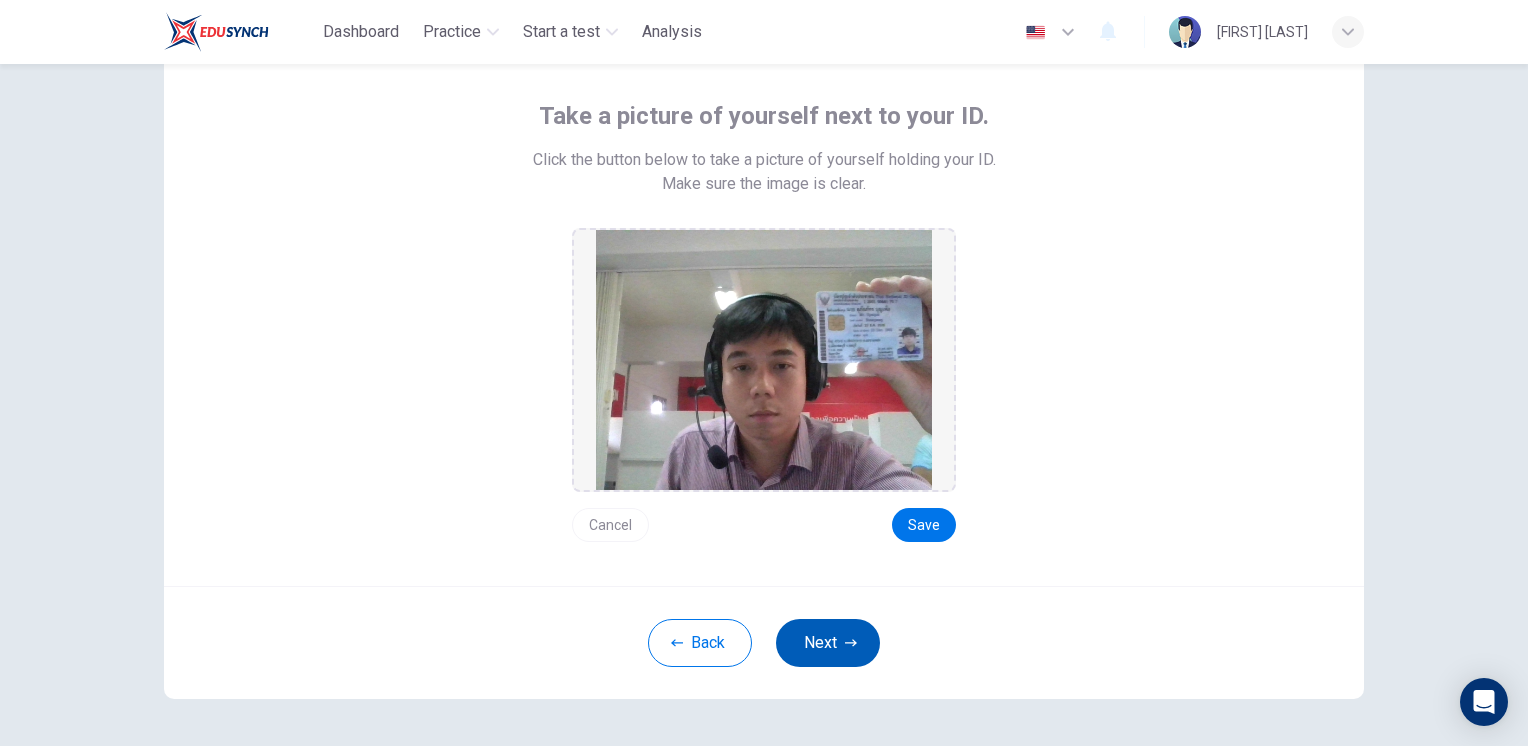 click on "Next" at bounding box center (828, 643) 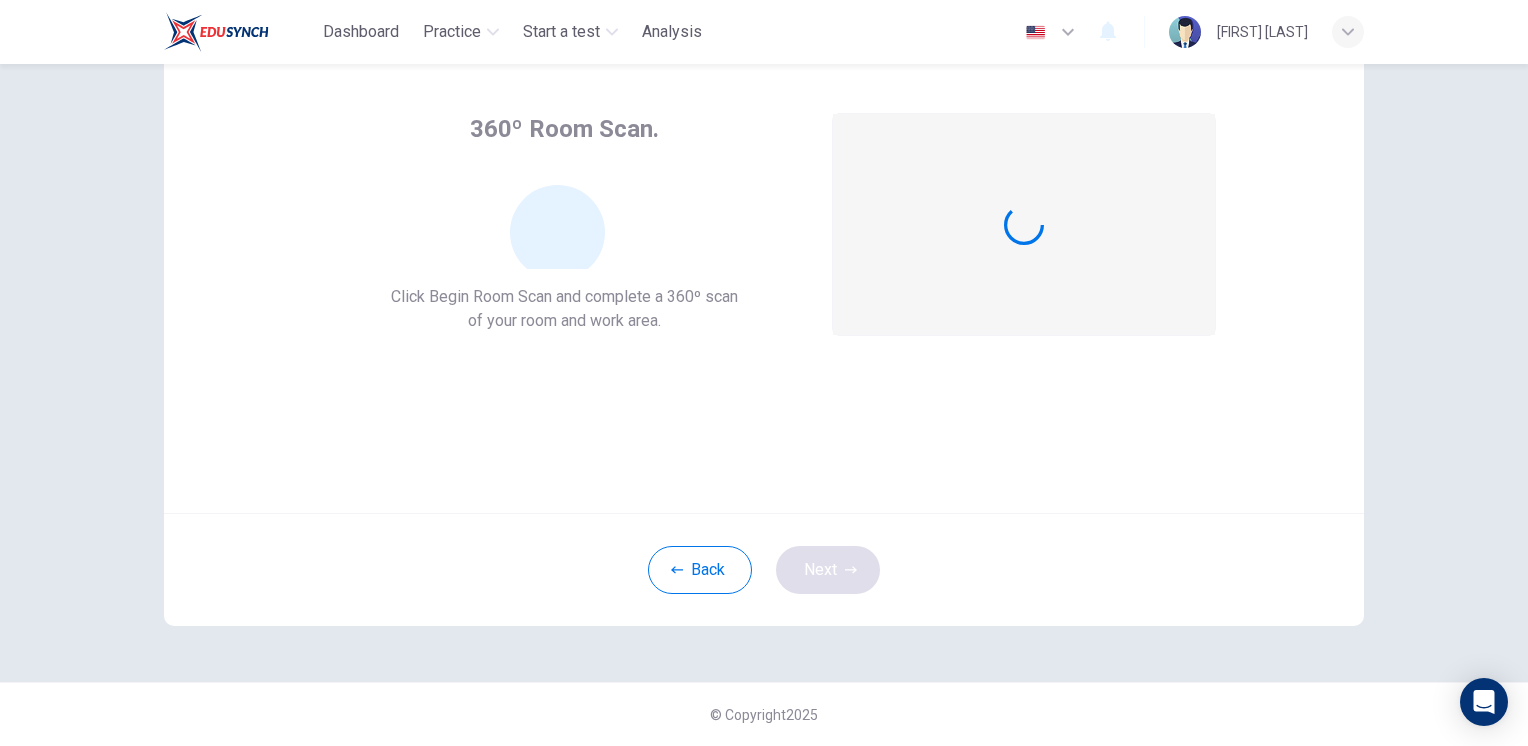scroll, scrollTop: 86, scrollLeft: 0, axis: vertical 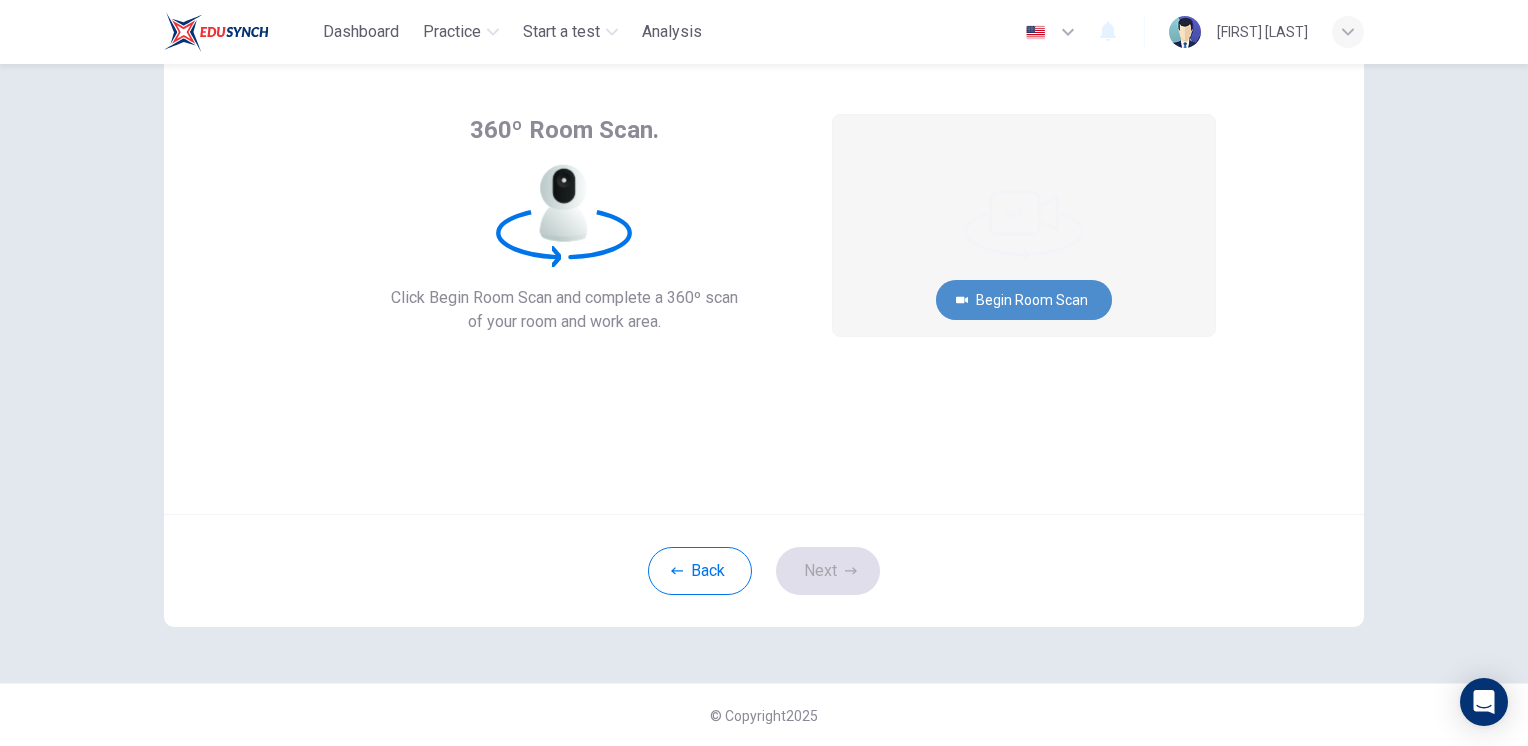click on "Begin Room Scan" at bounding box center [1024, 300] 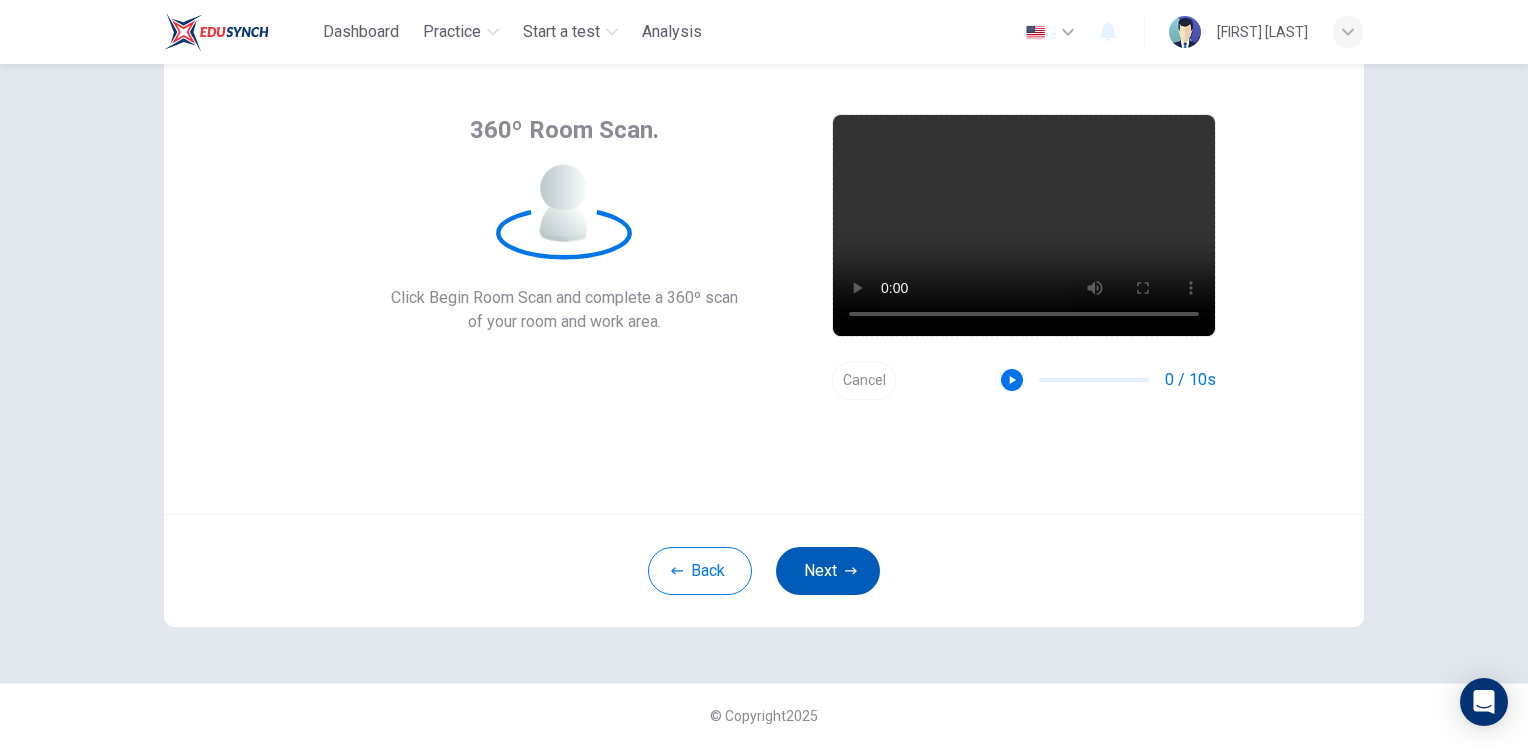 click on "Next" at bounding box center [828, 571] 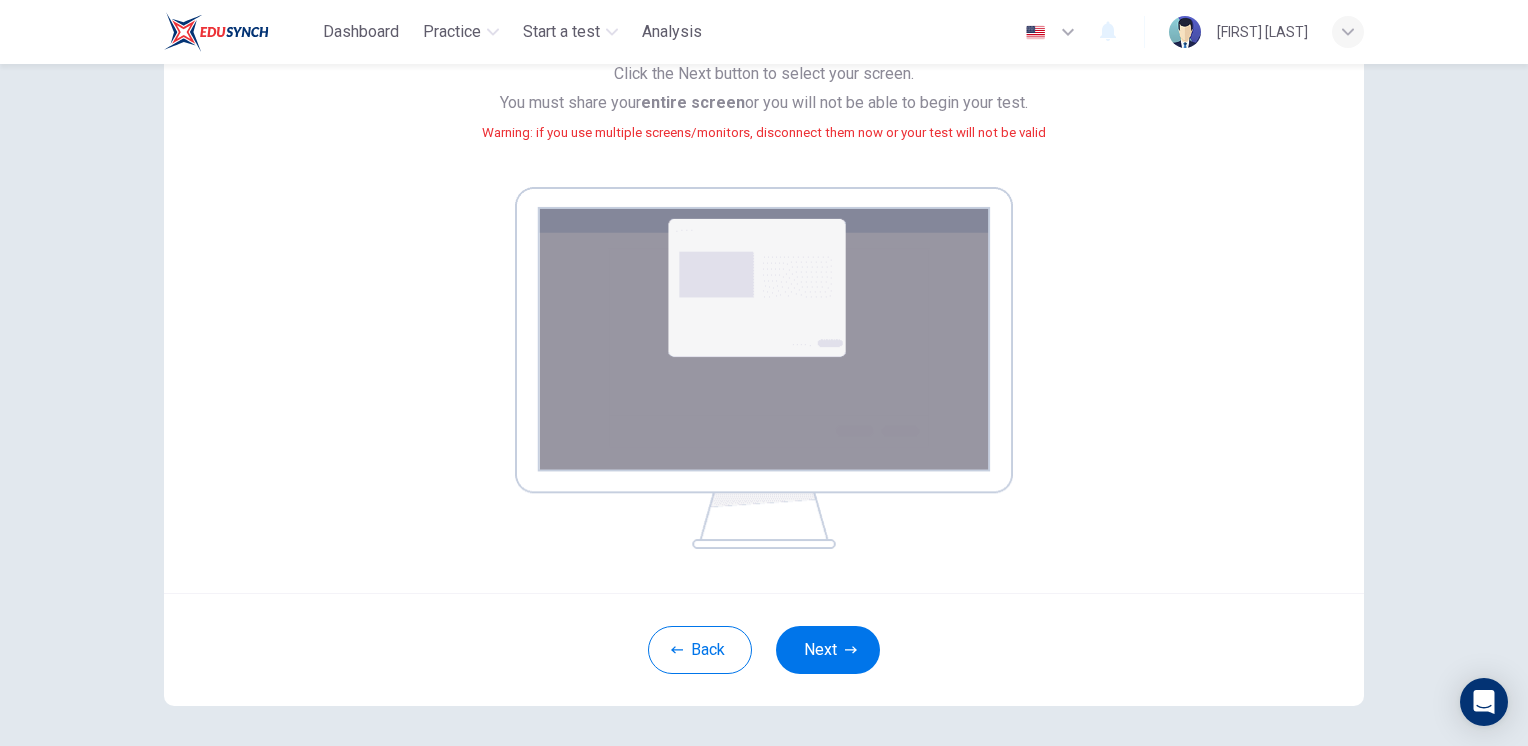 scroll, scrollTop: 0, scrollLeft: 0, axis: both 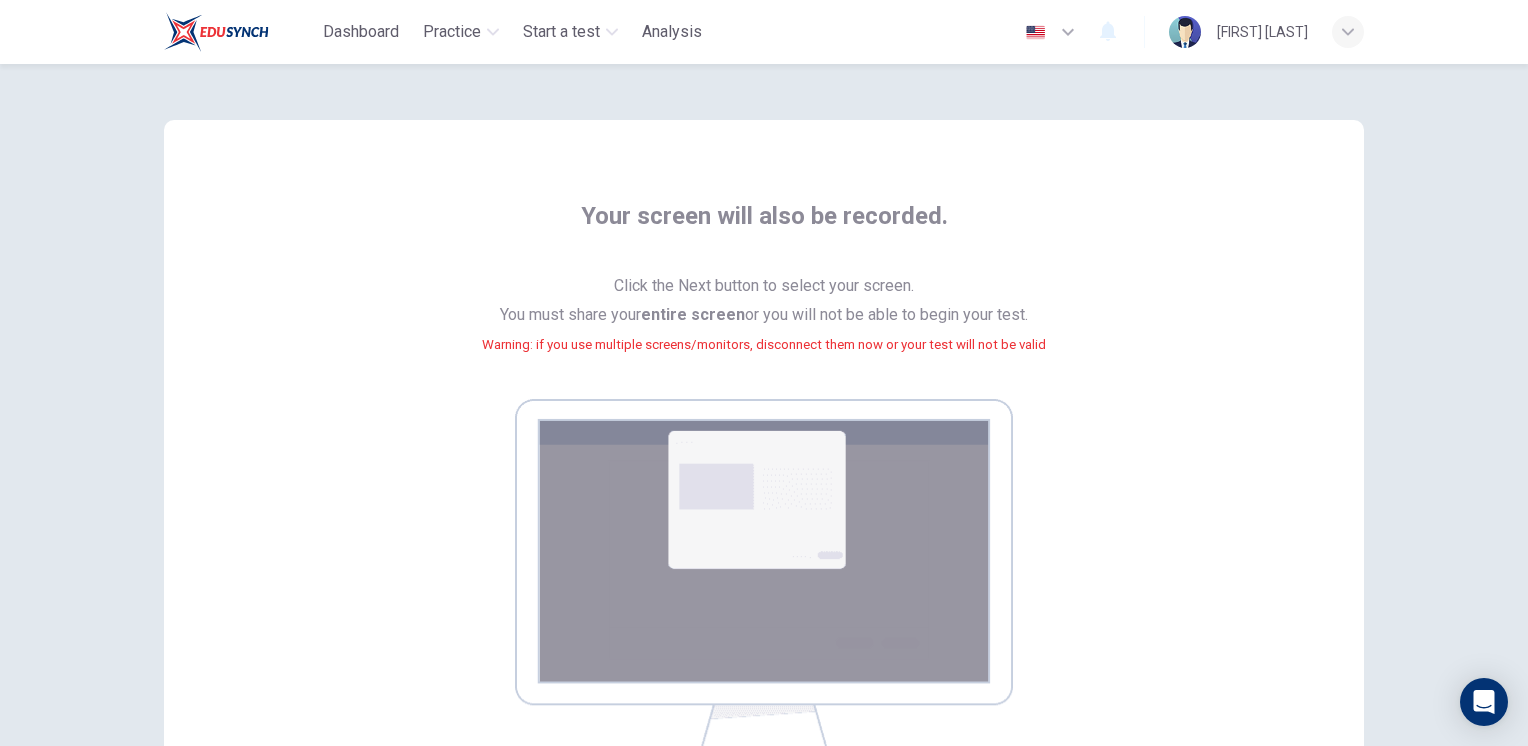 click on "Click the Next button to select your screen.  You must share your  entire screen  or you will not be able to begin your test.    Warning: if you use multiple screens/monitors, disconnect them now or your test will not be valid" at bounding box center (764, 327) 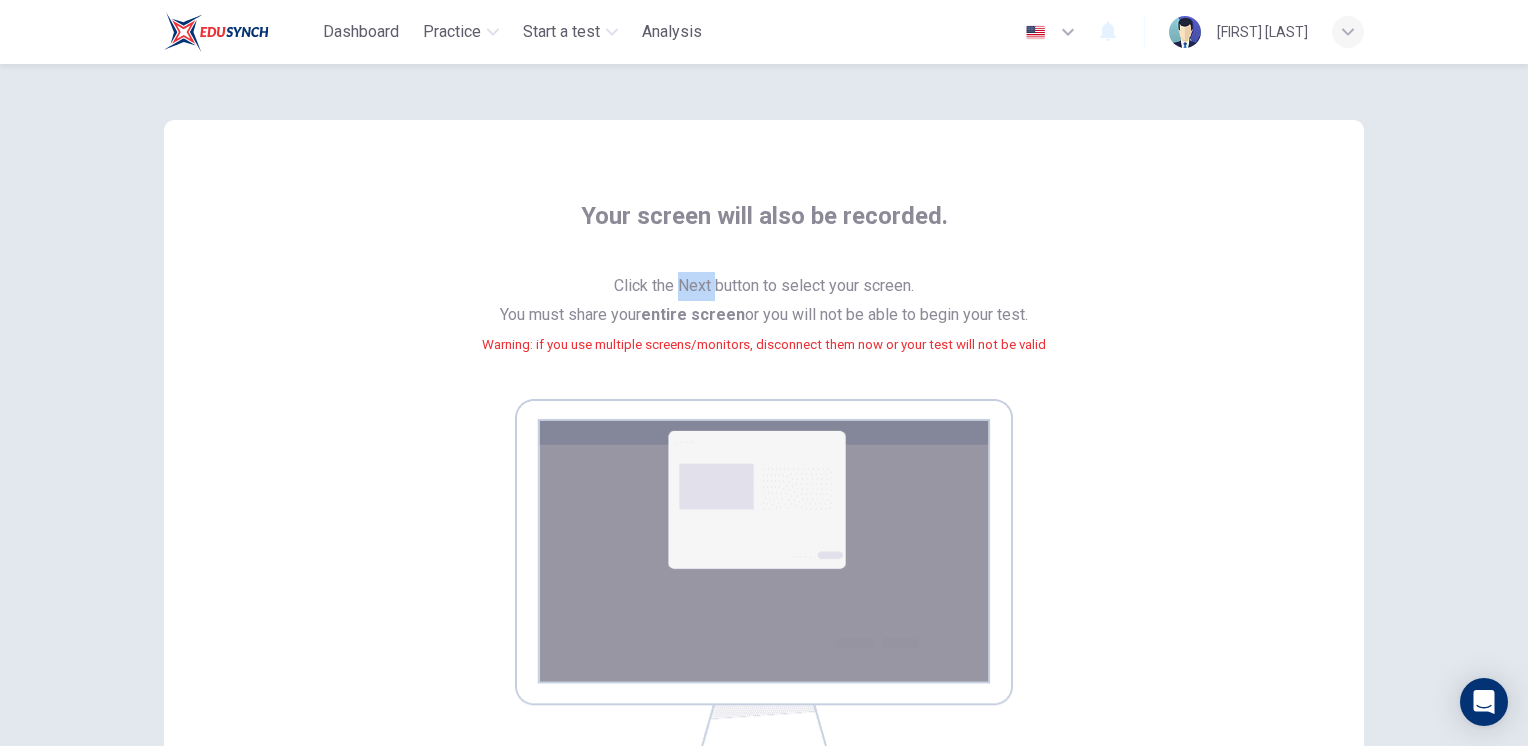 click on "Click the Next button to select your screen.  You must share your  entire screen  or you will not be able to begin your test.    Warning: if you use multiple screens/monitors, disconnect them now or your test will not be valid" at bounding box center (764, 327) 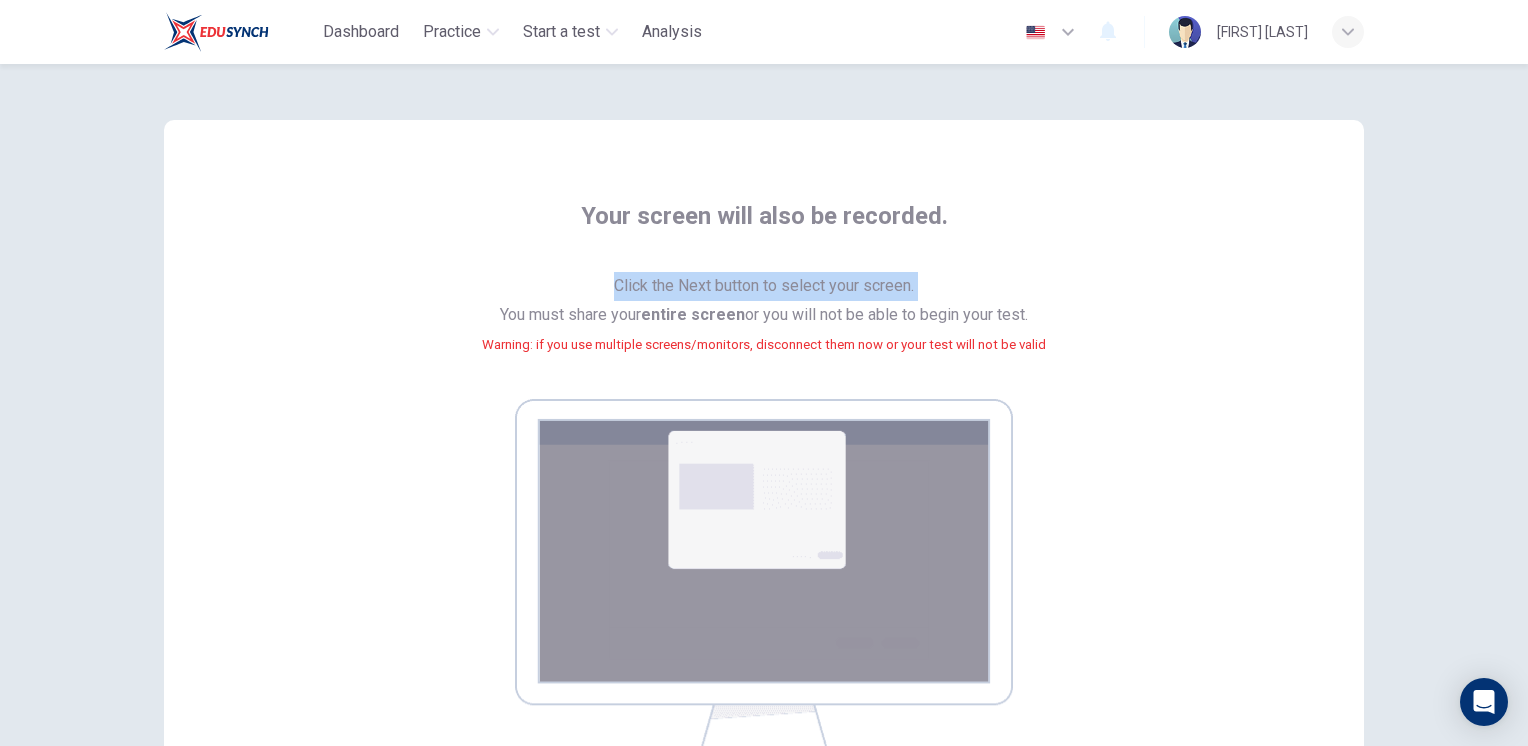 click on "Click the Next button to select your screen.  You must share your  entire screen  or you will not be able to begin your test.    Warning: if you use multiple screens/monitors, disconnect them now or your test will not be valid" at bounding box center (764, 327) 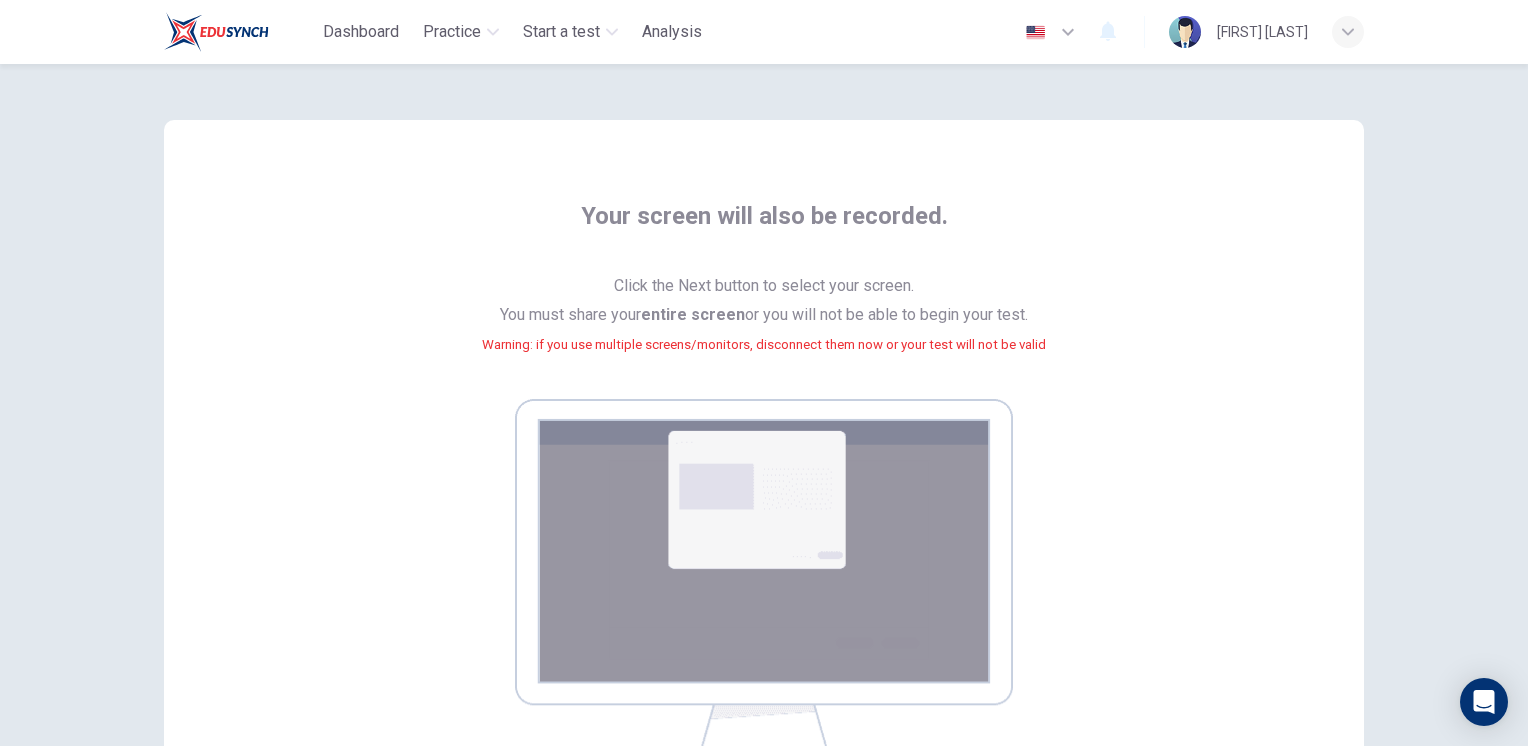 drag, startPoint x: 684, startPoint y: 292, endPoint x: 636, endPoint y: 314, distance: 52.801514 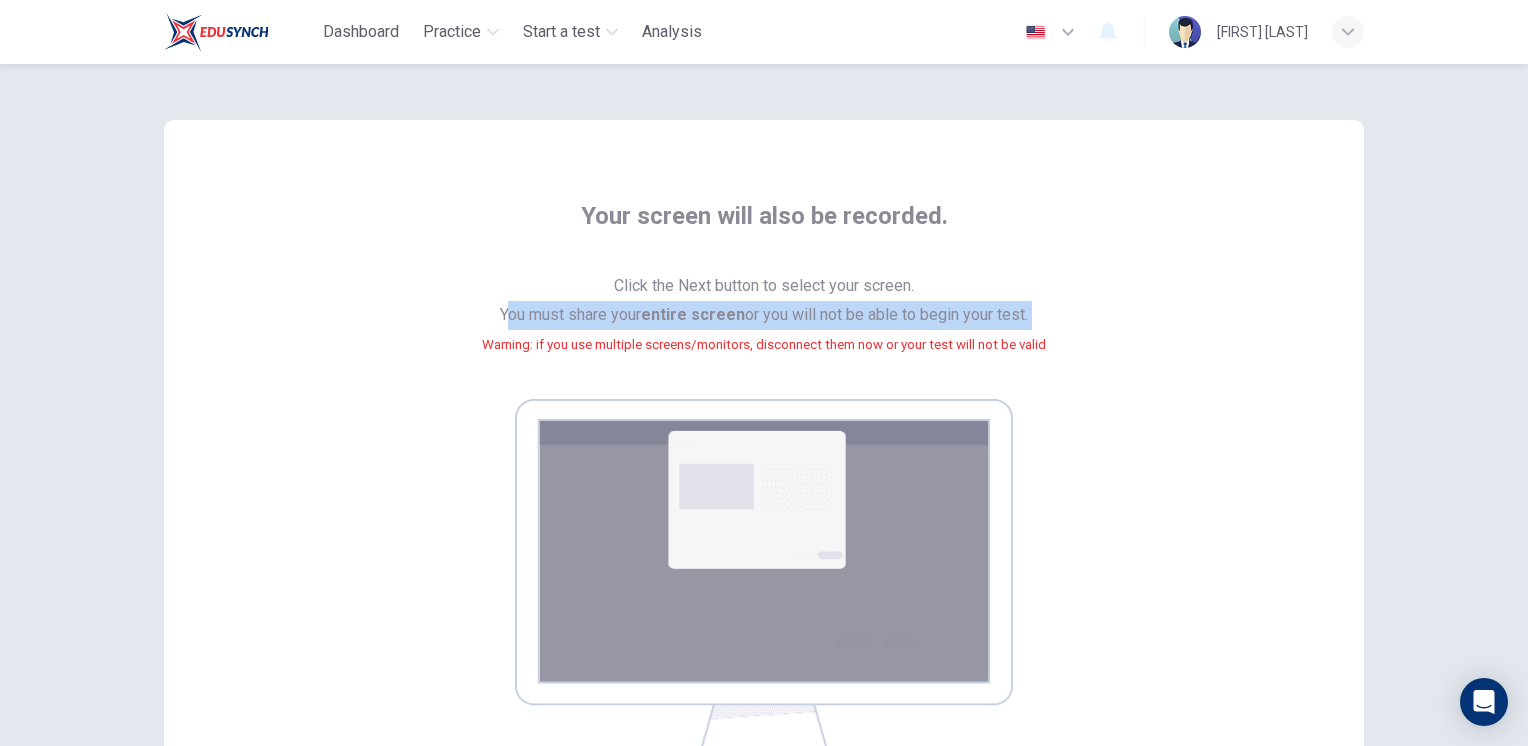 click on "Click the Next button to select your screen.  You must share your  entire screen  or you will not be able to begin your test.    Warning: if you use multiple screens/monitors, disconnect them now or your test will not be valid" at bounding box center (764, 327) 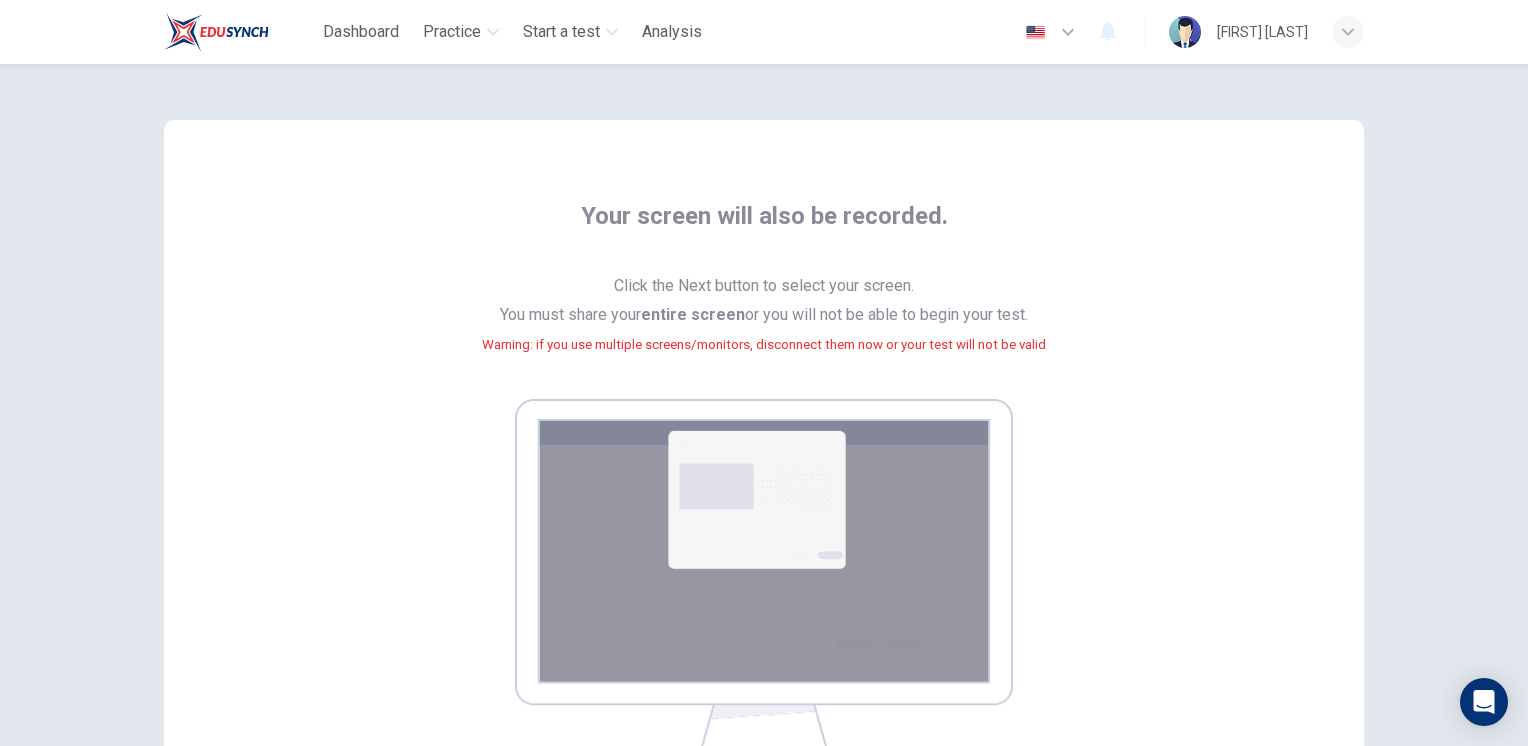 drag, startPoint x: 636, startPoint y: 314, endPoint x: 826, endPoint y: 334, distance: 191.04973 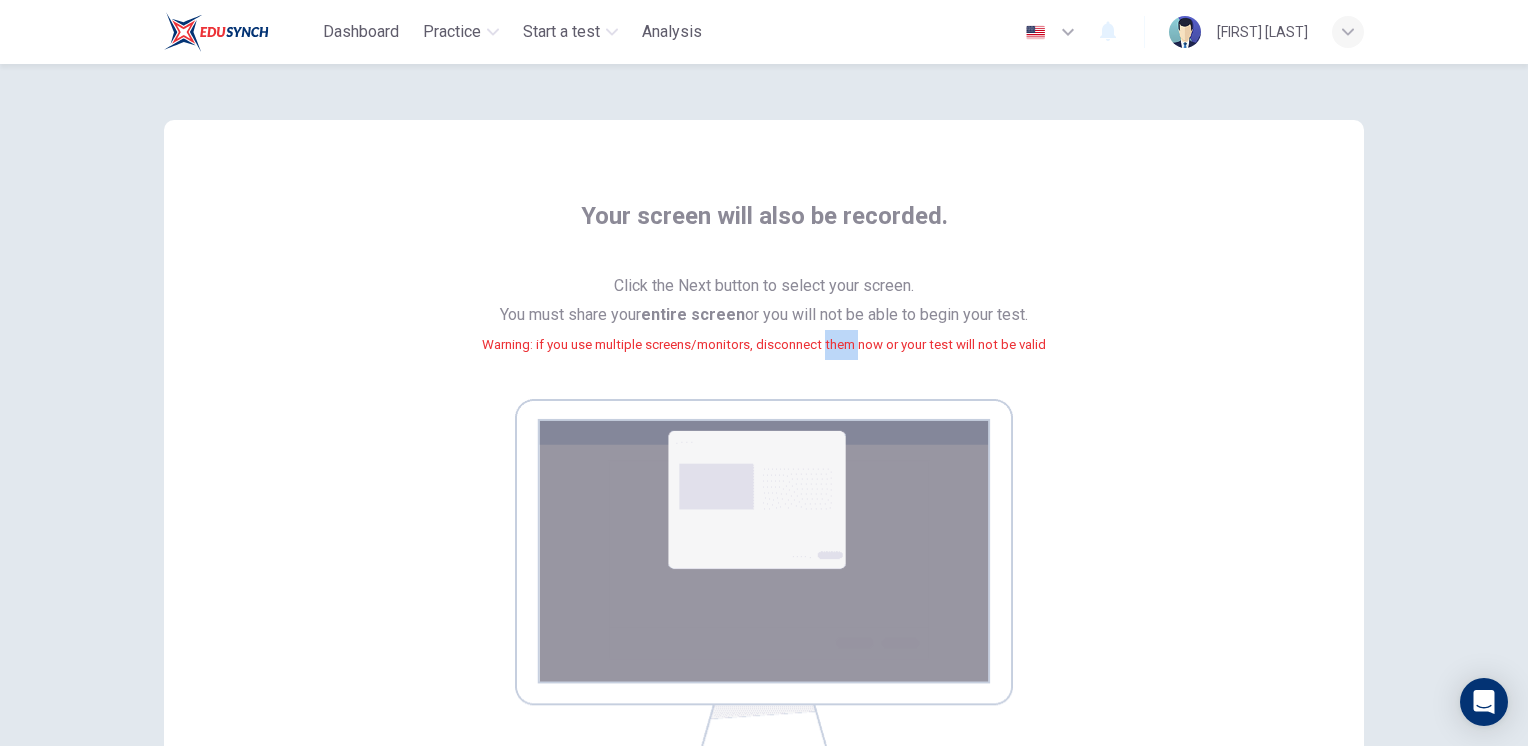 click on "Warning: if you use multiple screens/monitors, disconnect them now or your test will not be valid" at bounding box center [764, 344] 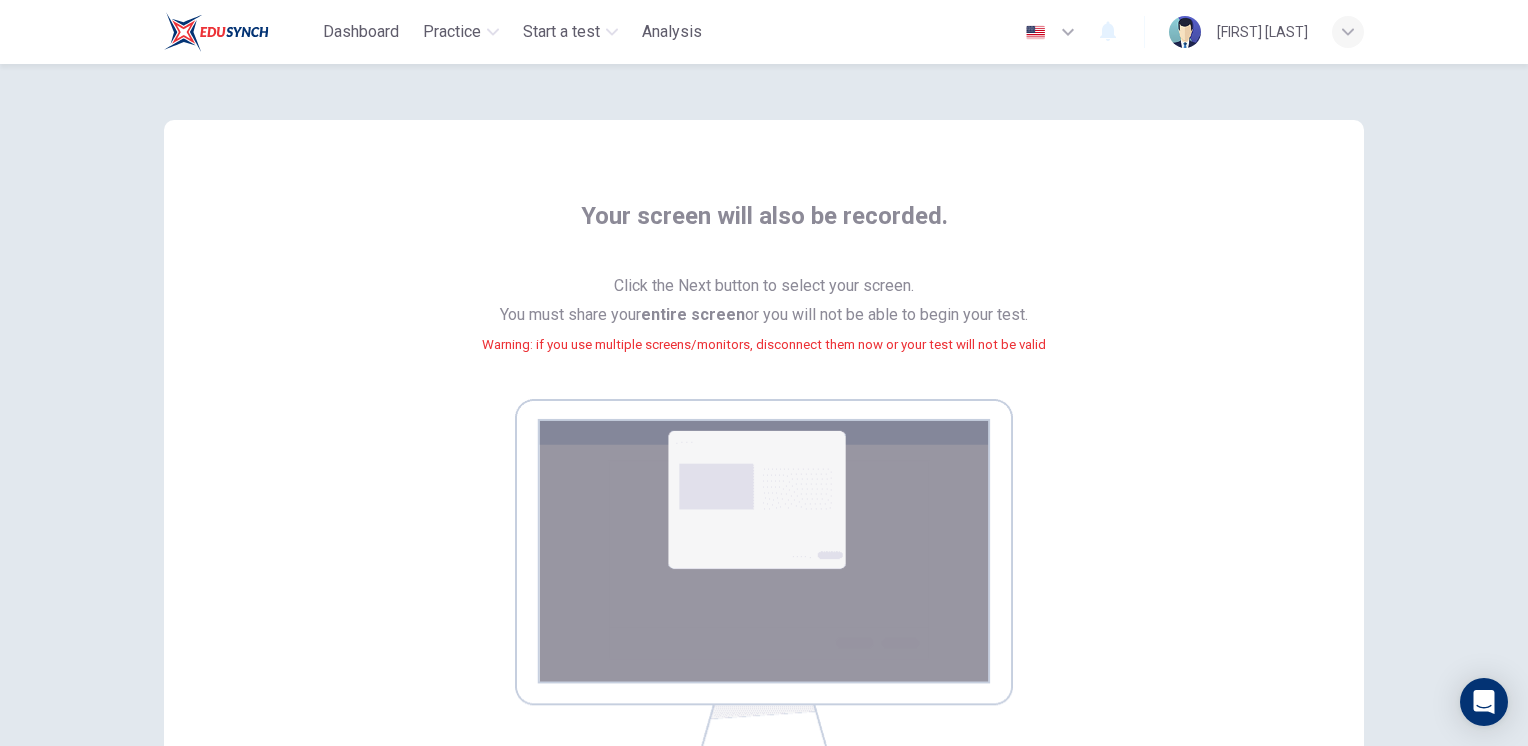 click on "Click the Next button to select your screen.  You must share your  entire screen  or you will not be able to begin your test.    Warning: if you use multiple screens/monitors, disconnect them now or your test will not be valid" at bounding box center (764, 327) 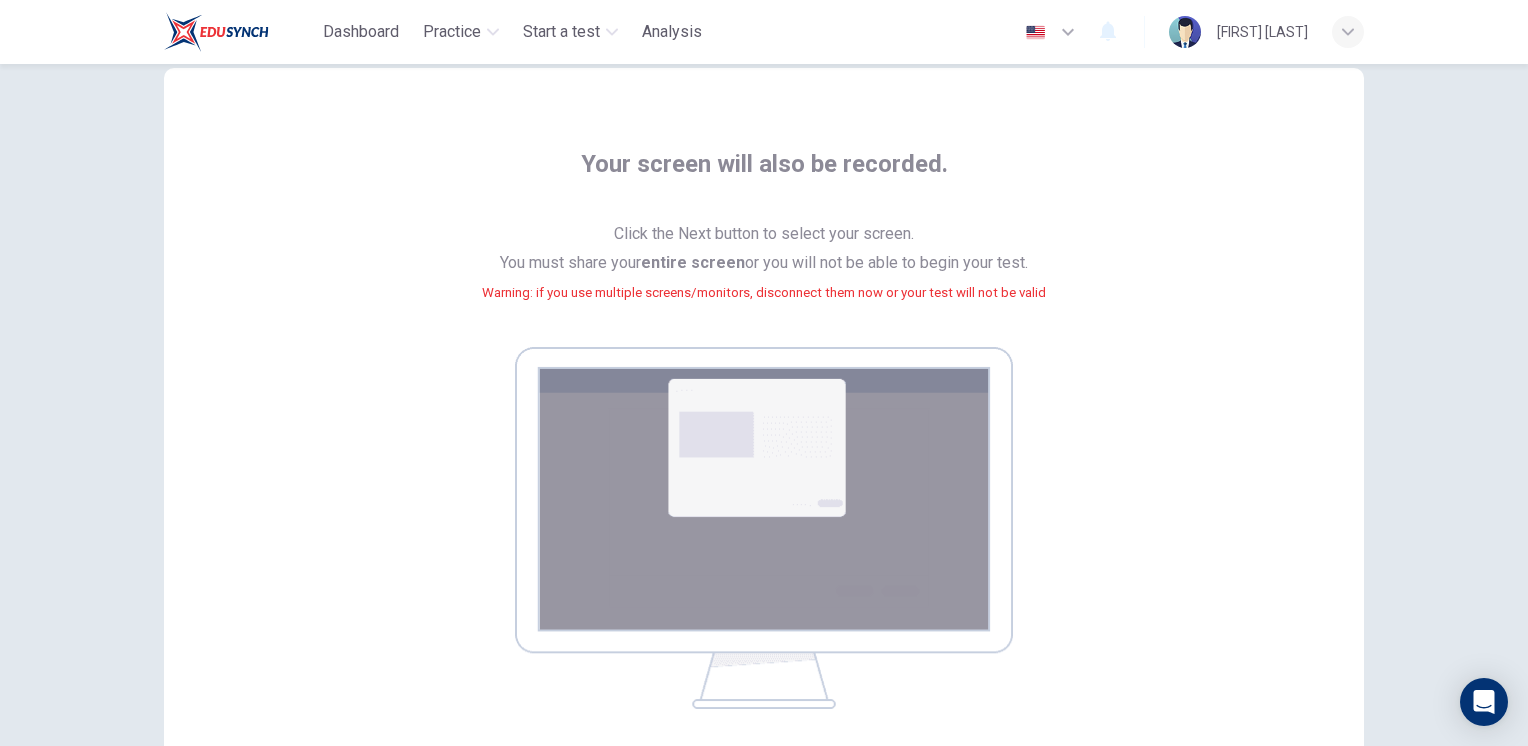 scroll, scrollTop: 200, scrollLeft: 0, axis: vertical 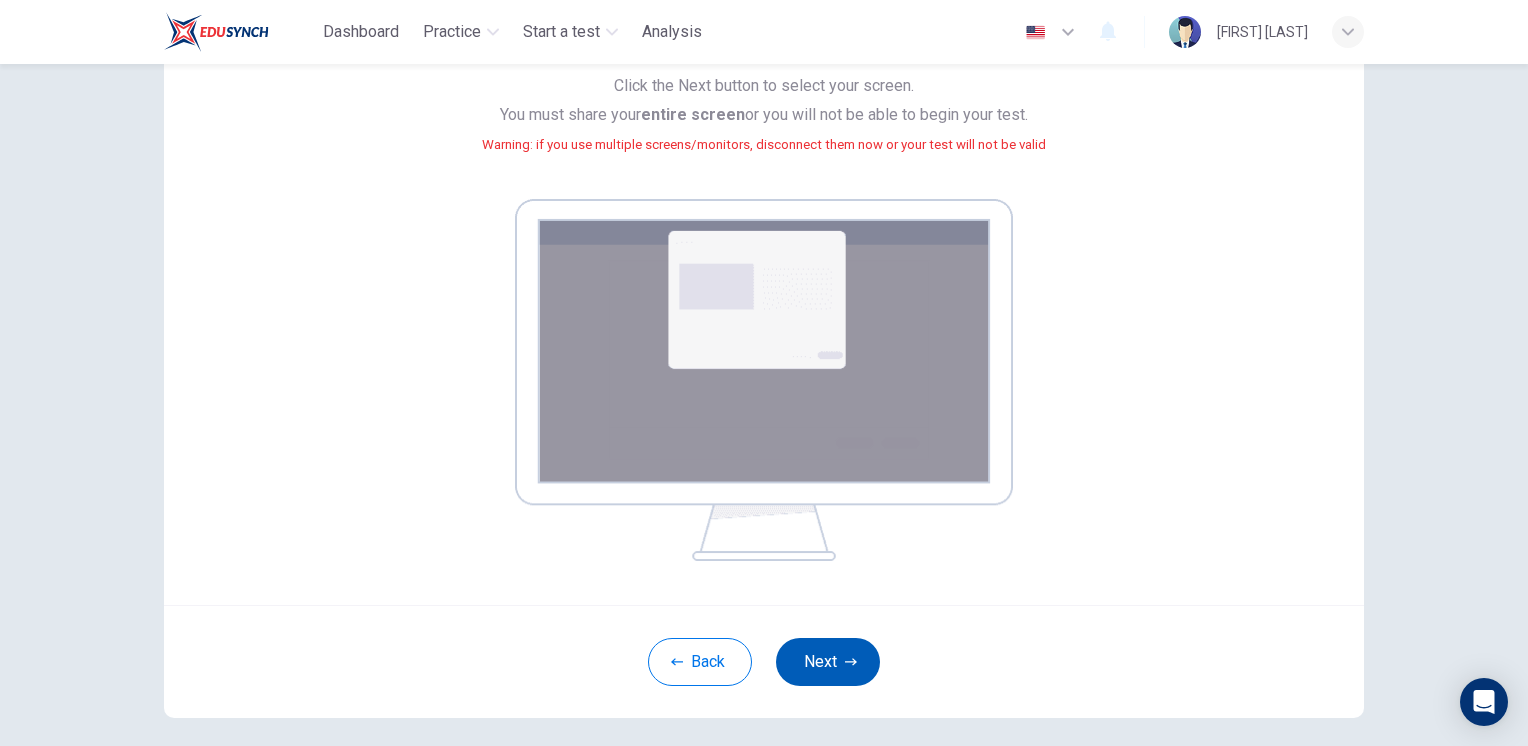 click on "Next" at bounding box center (828, 662) 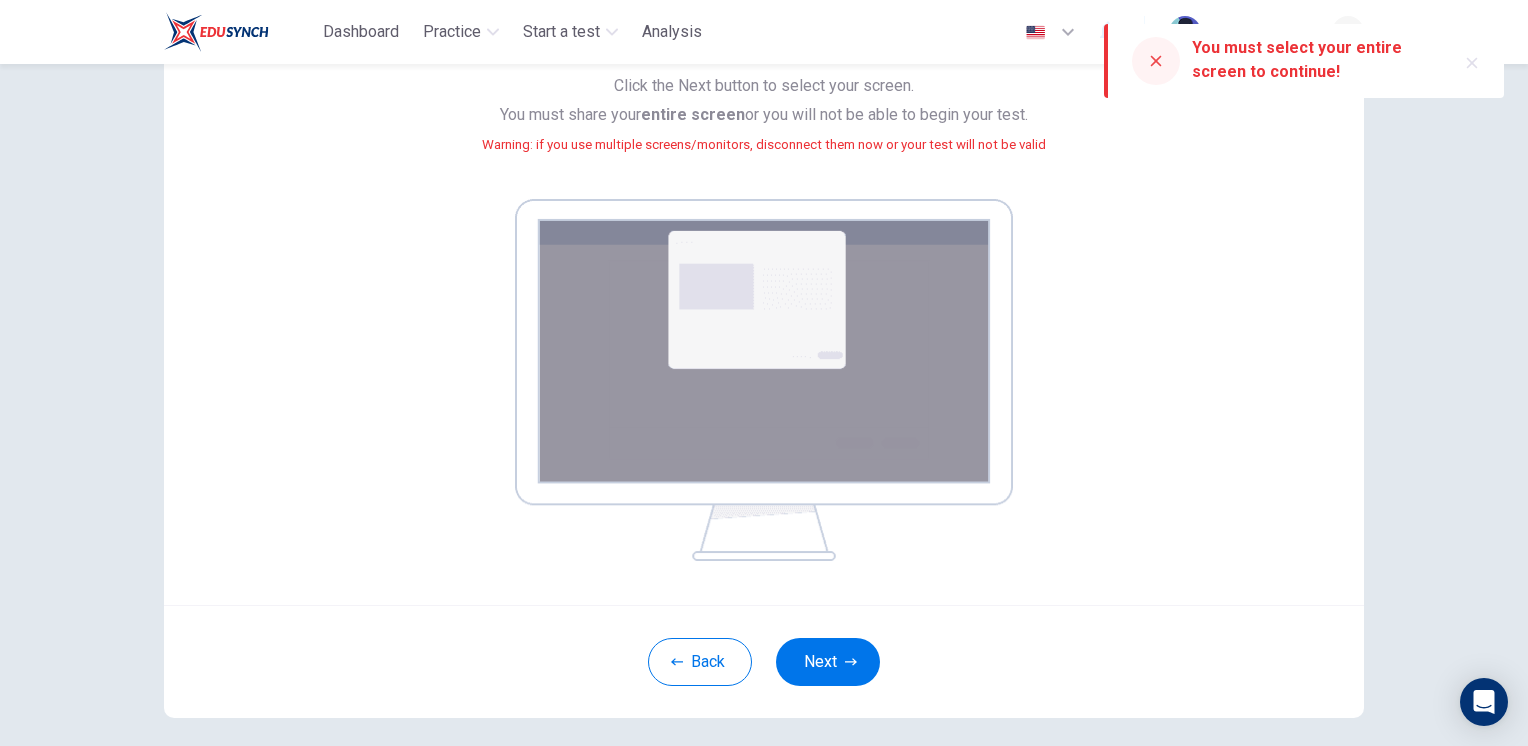 click on "You must select your entire screen to continue!" at bounding box center (1316, 60) 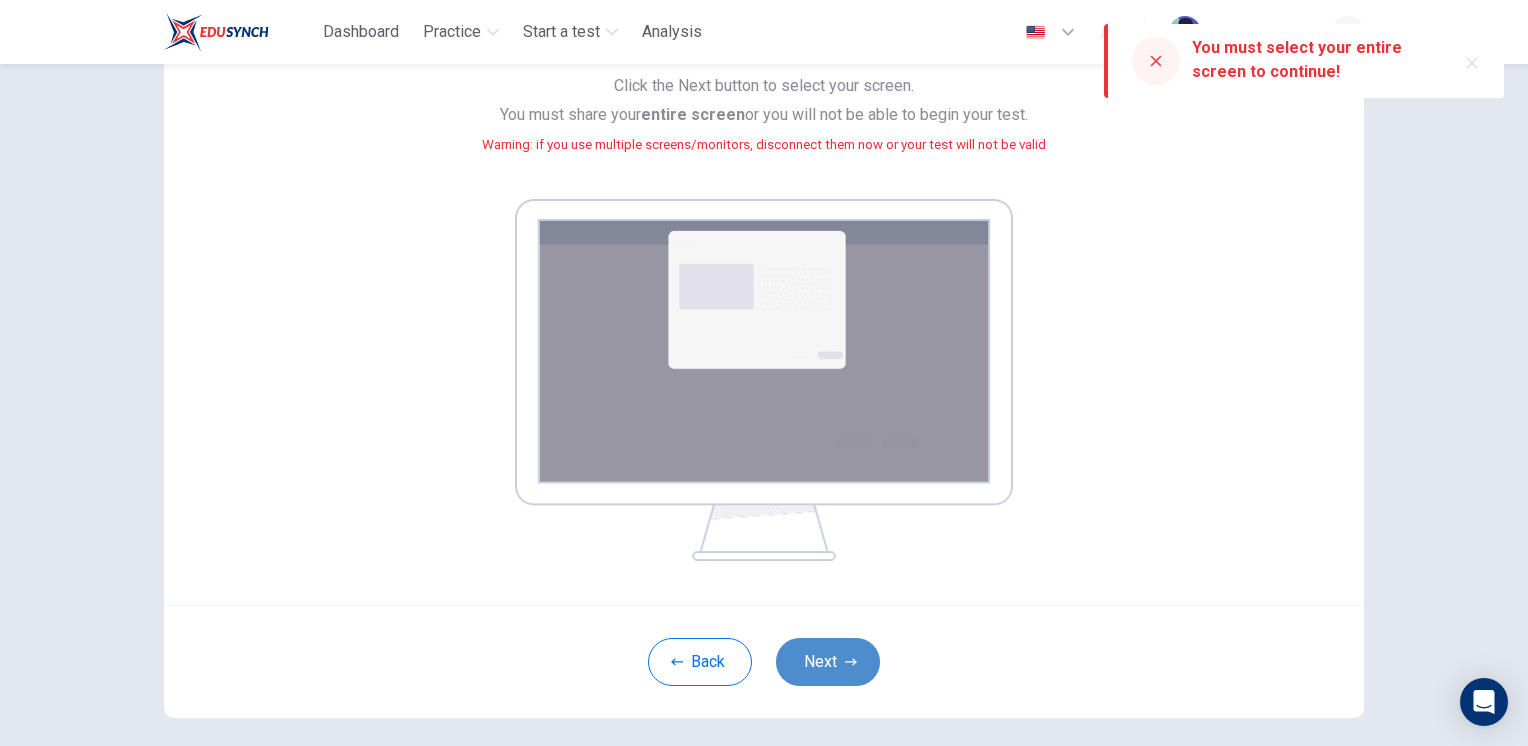 click on "Next" at bounding box center [828, 662] 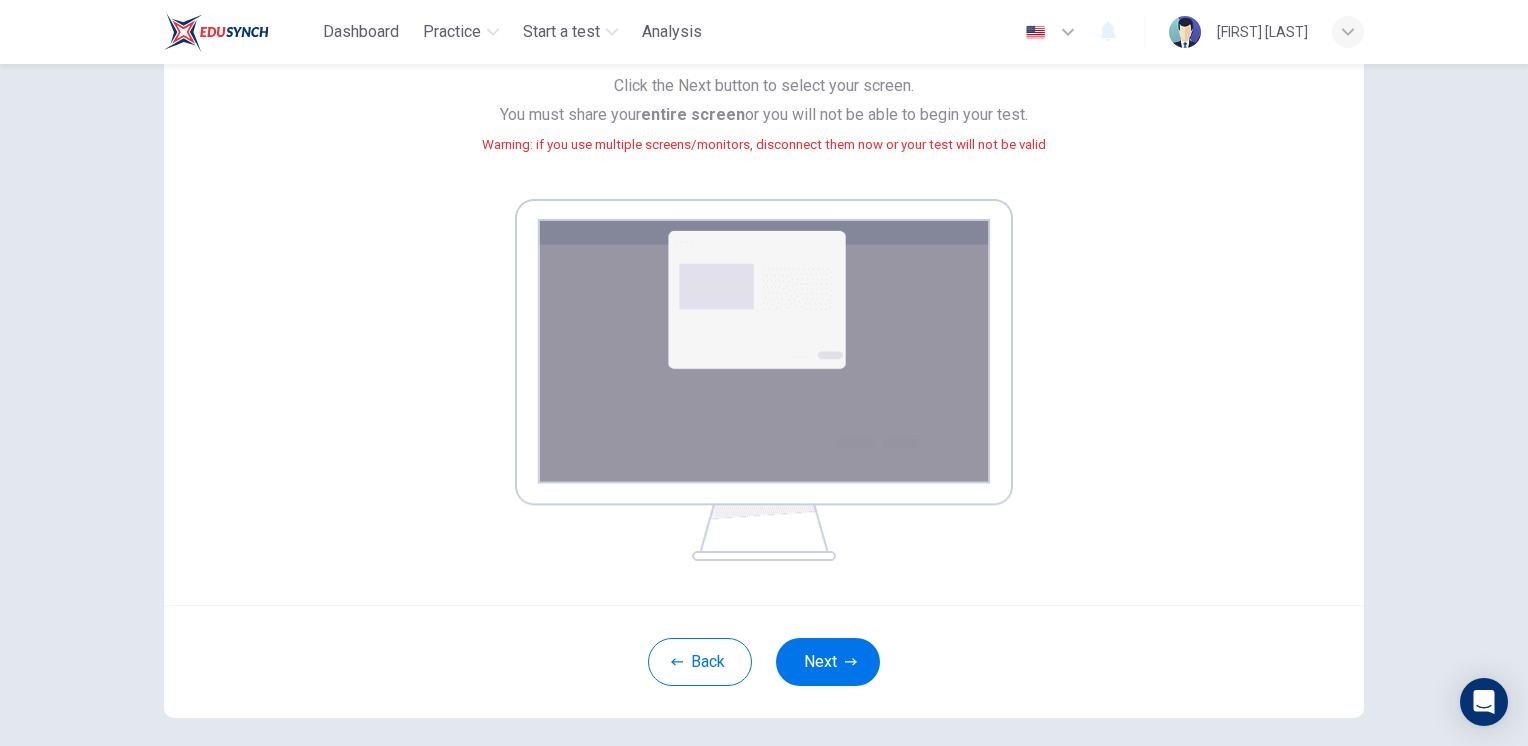 scroll, scrollTop: 86, scrollLeft: 0, axis: vertical 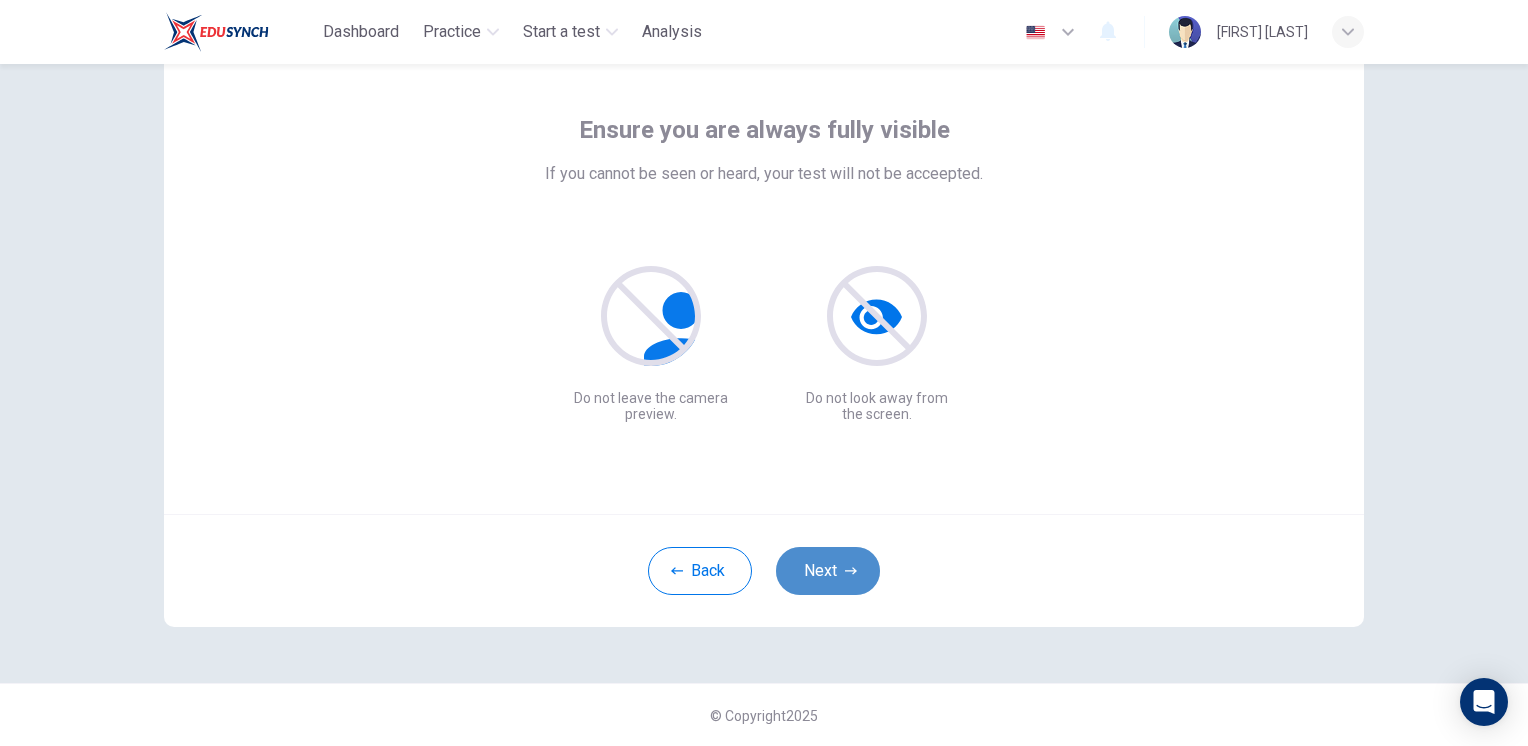 click 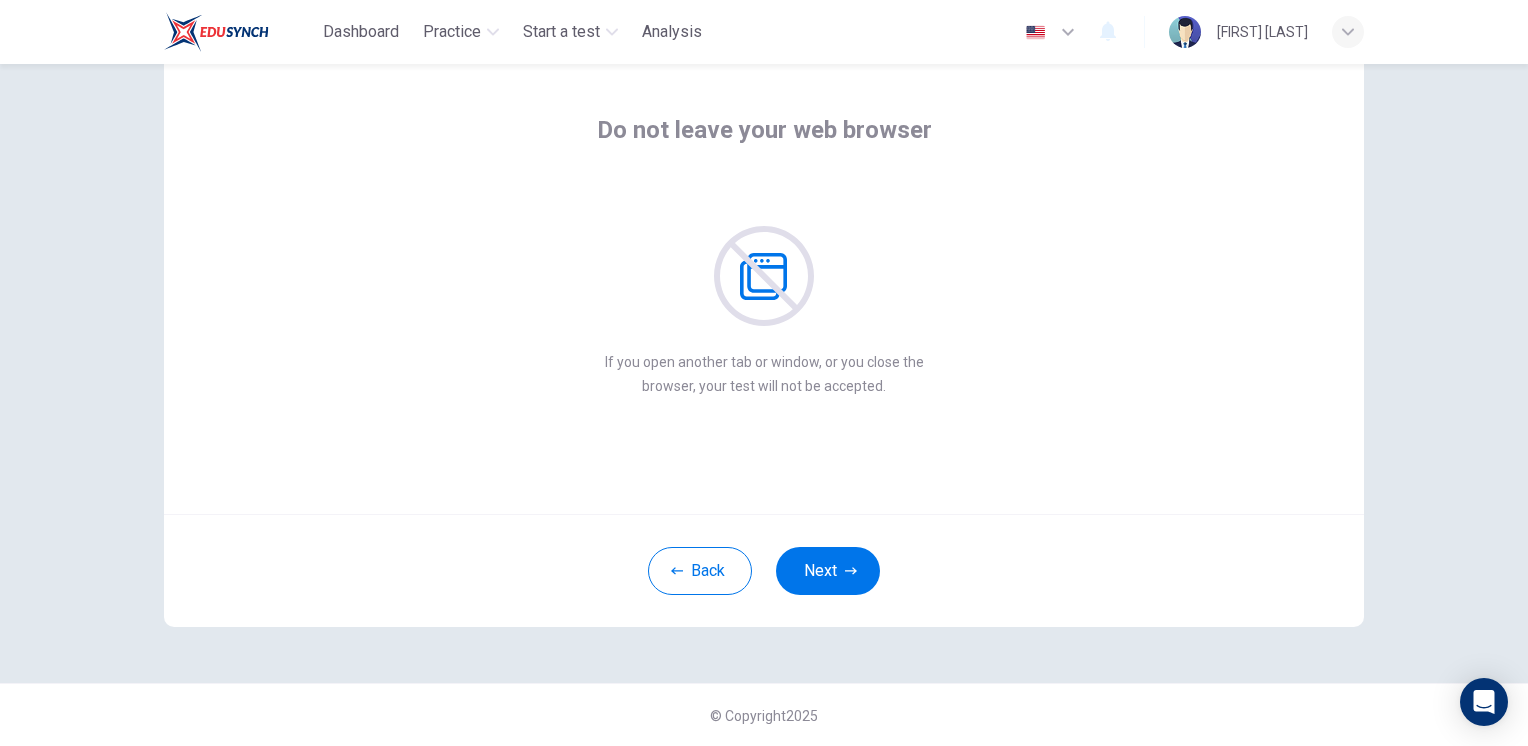 click on "Do not leave your web browser If you open another tab or window, or you close the browser, your test will not be accepted. If you open another tab or window, or you close the browser, your test will not be accepted." at bounding box center [764, 274] 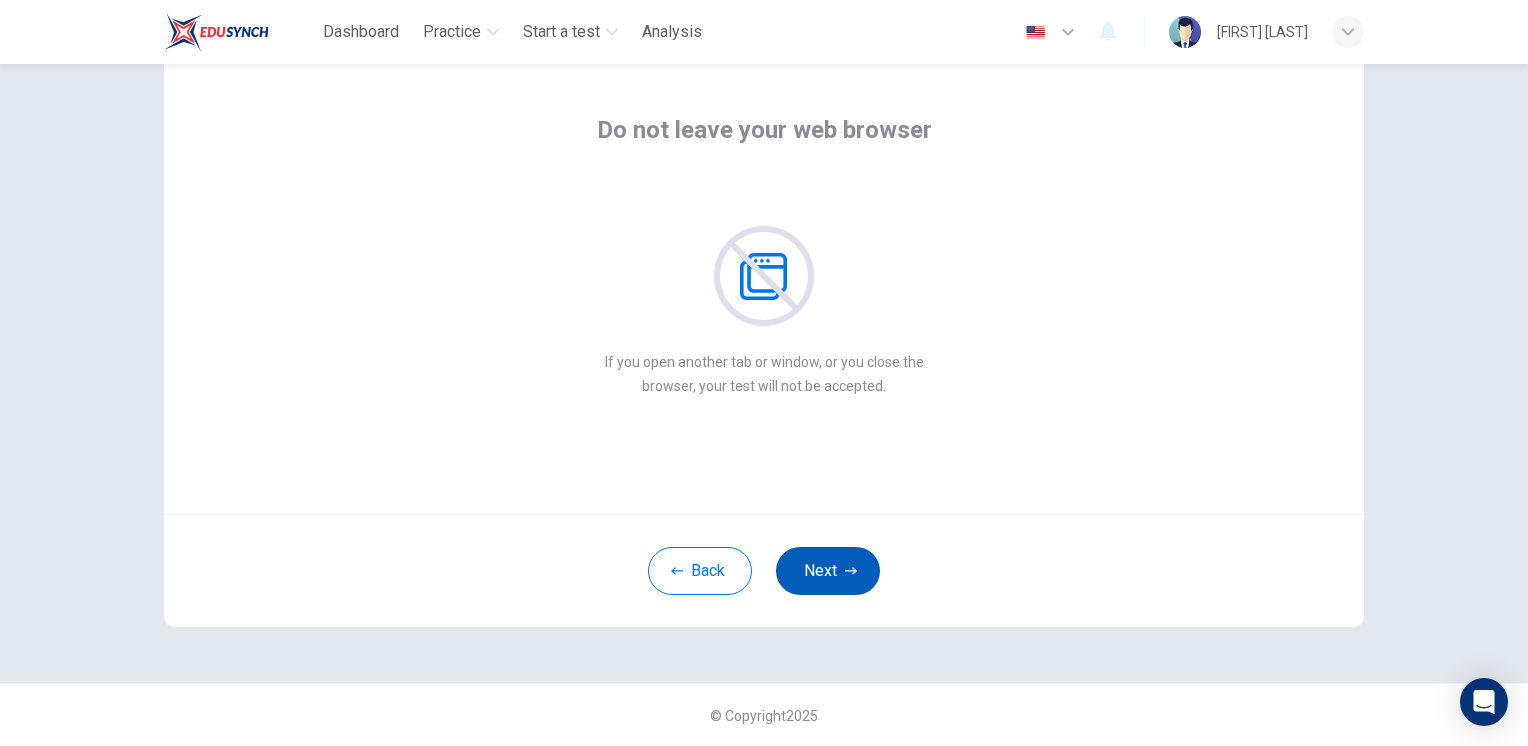 click on "Next" at bounding box center [828, 571] 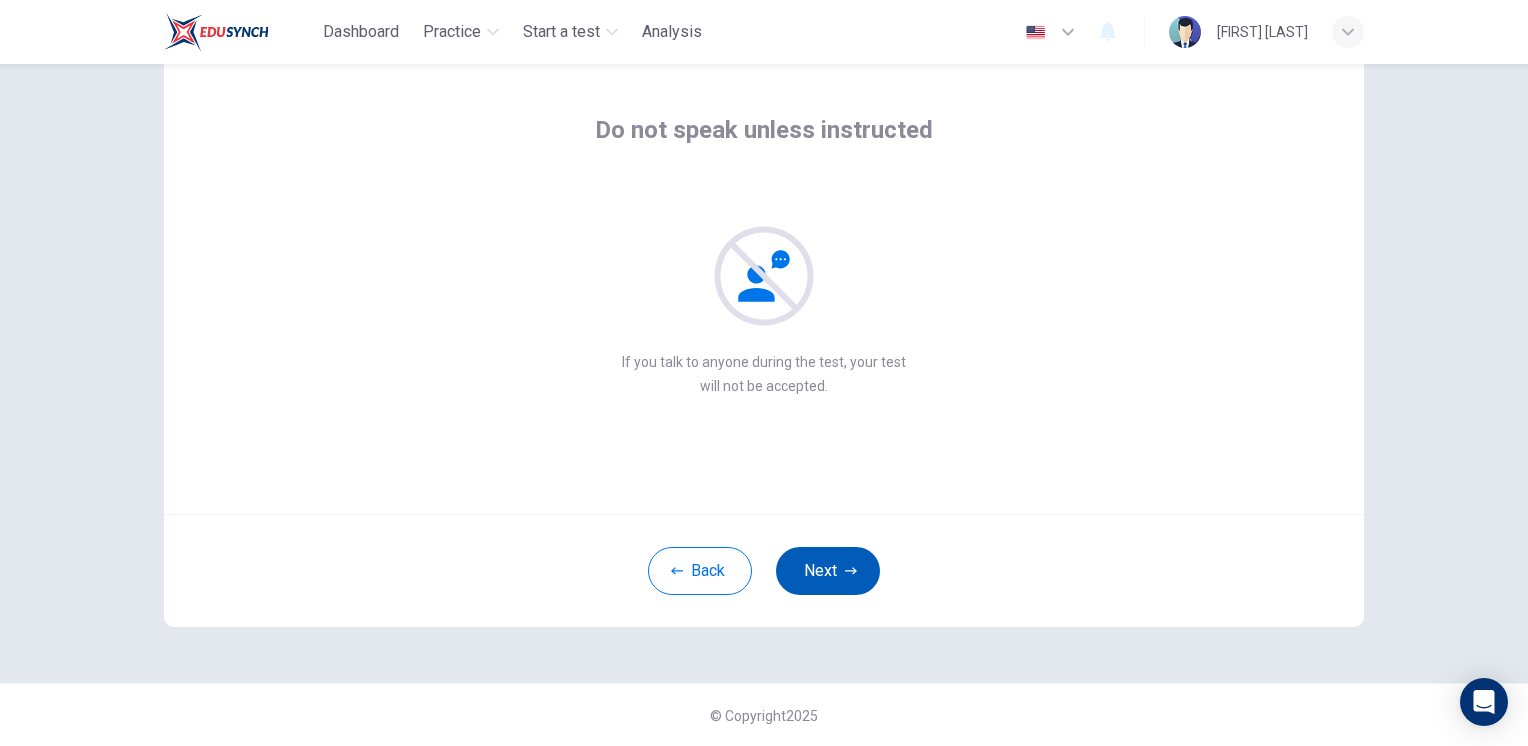 click on "Next" at bounding box center (828, 571) 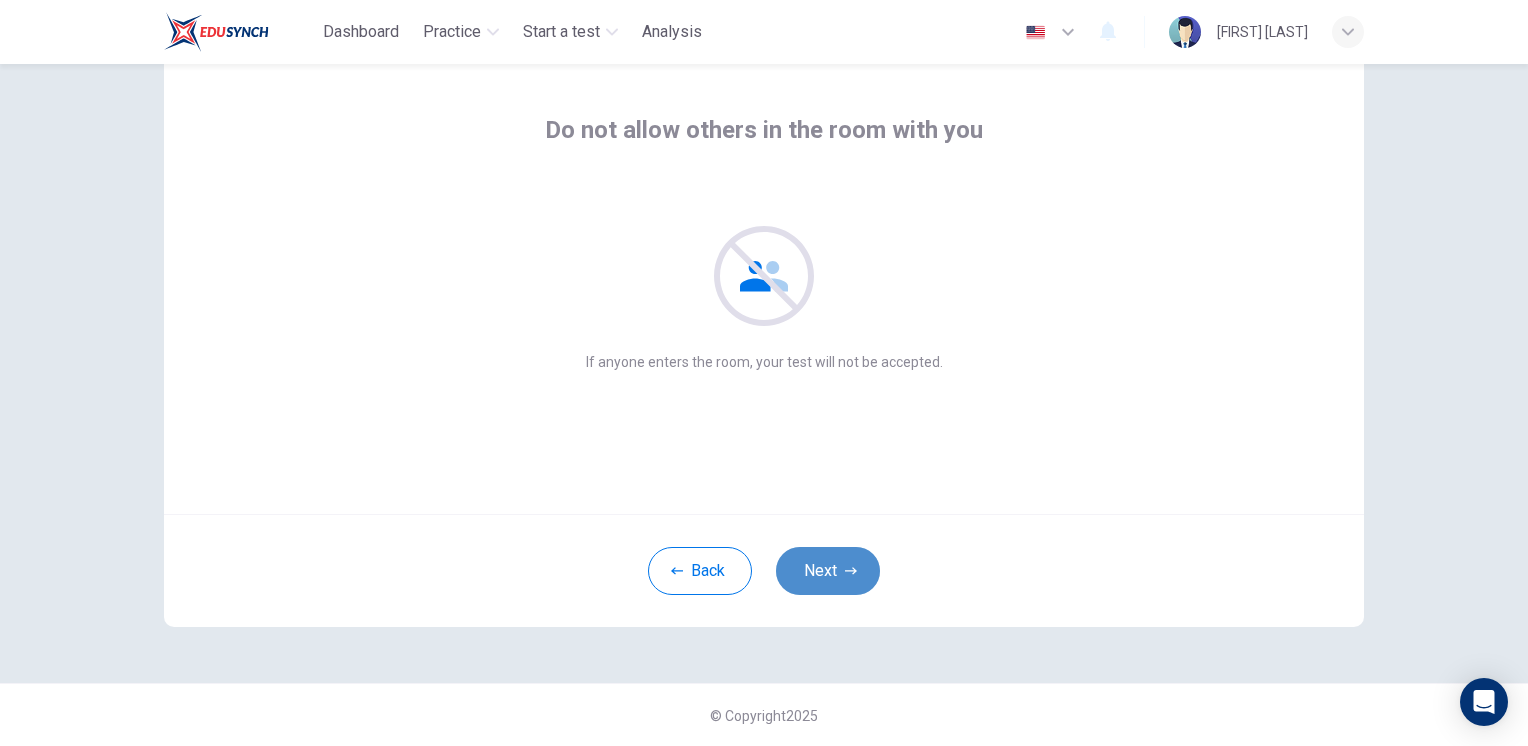 click on "Next" at bounding box center (828, 571) 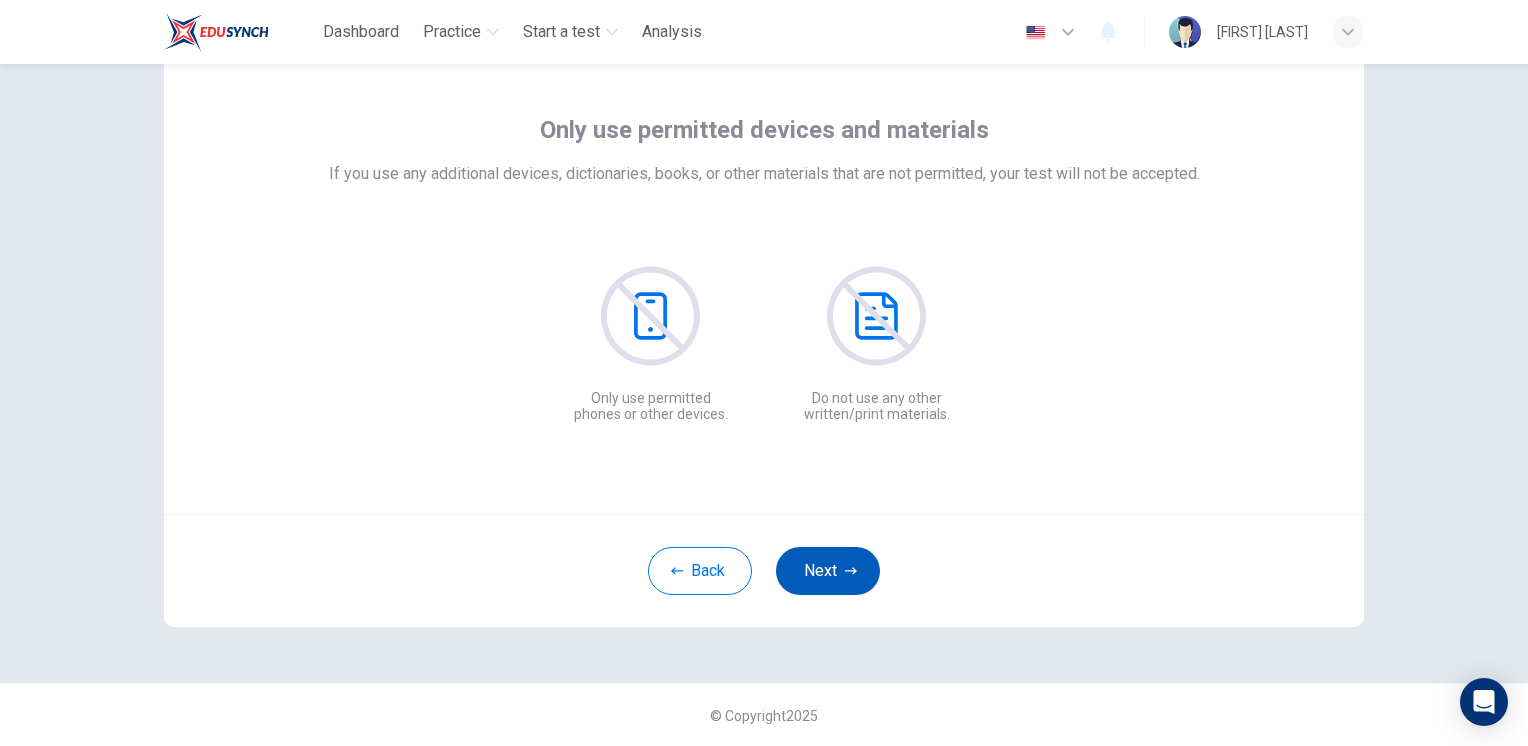 click on "Next" at bounding box center [828, 571] 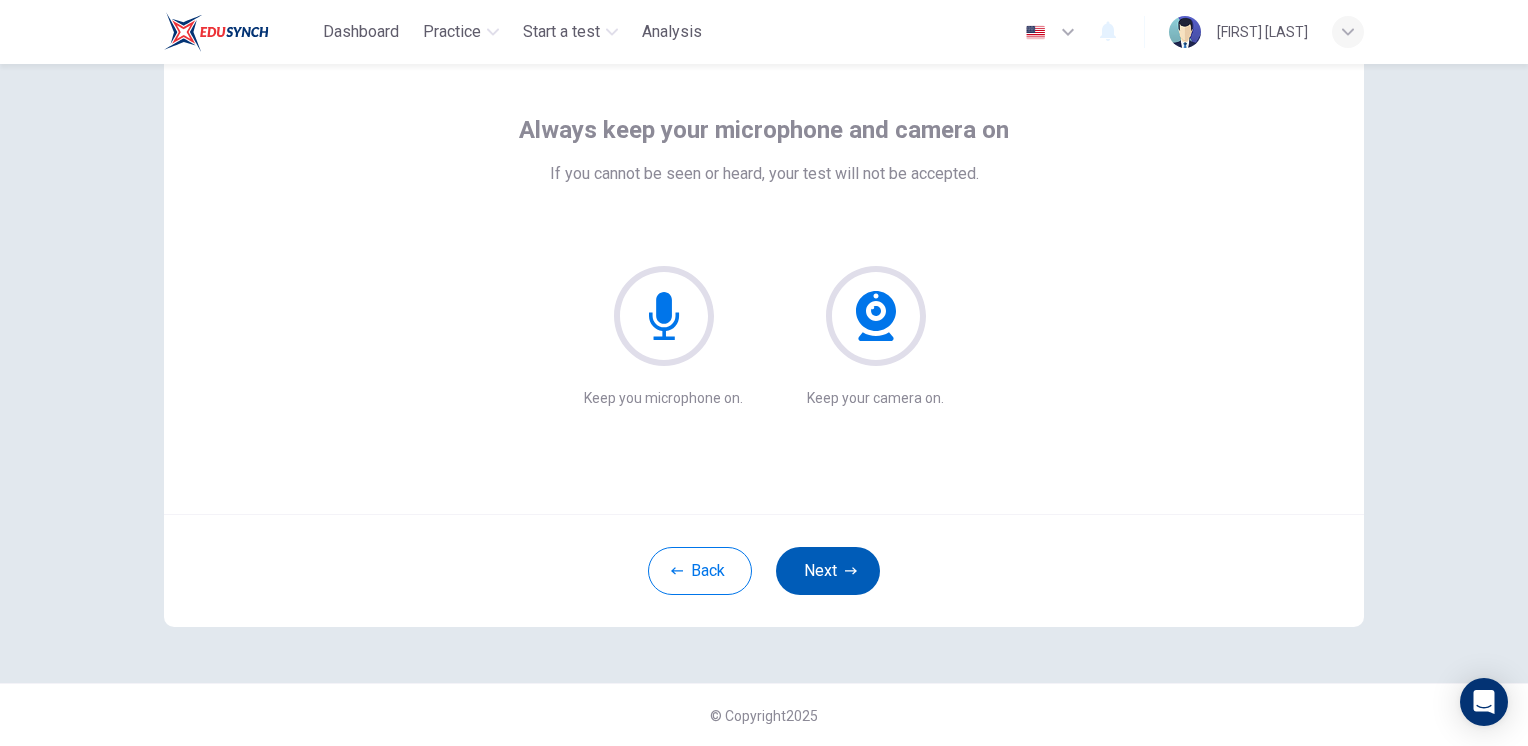 click 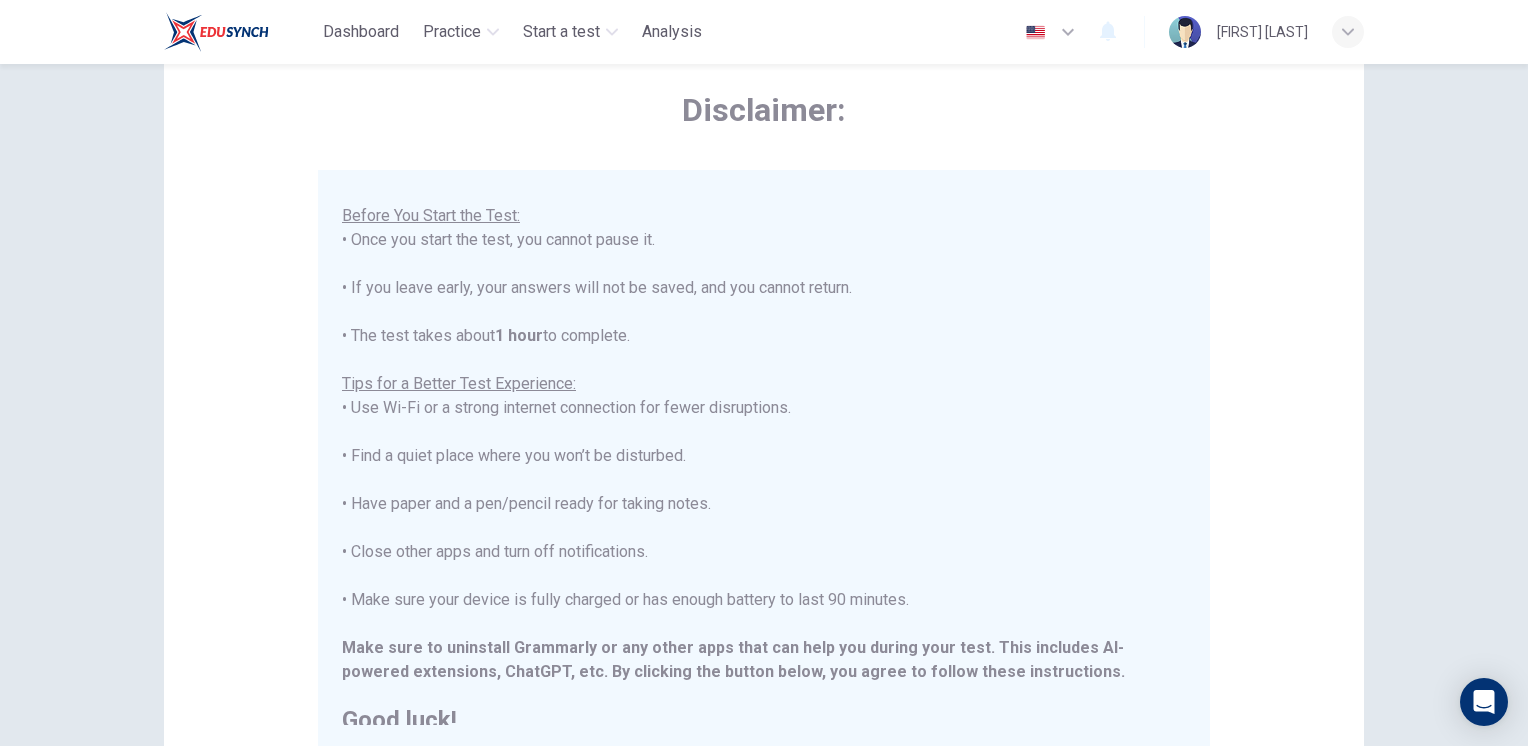 scroll, scrollTop: 191, scrollLeft: 0, axis: vertical 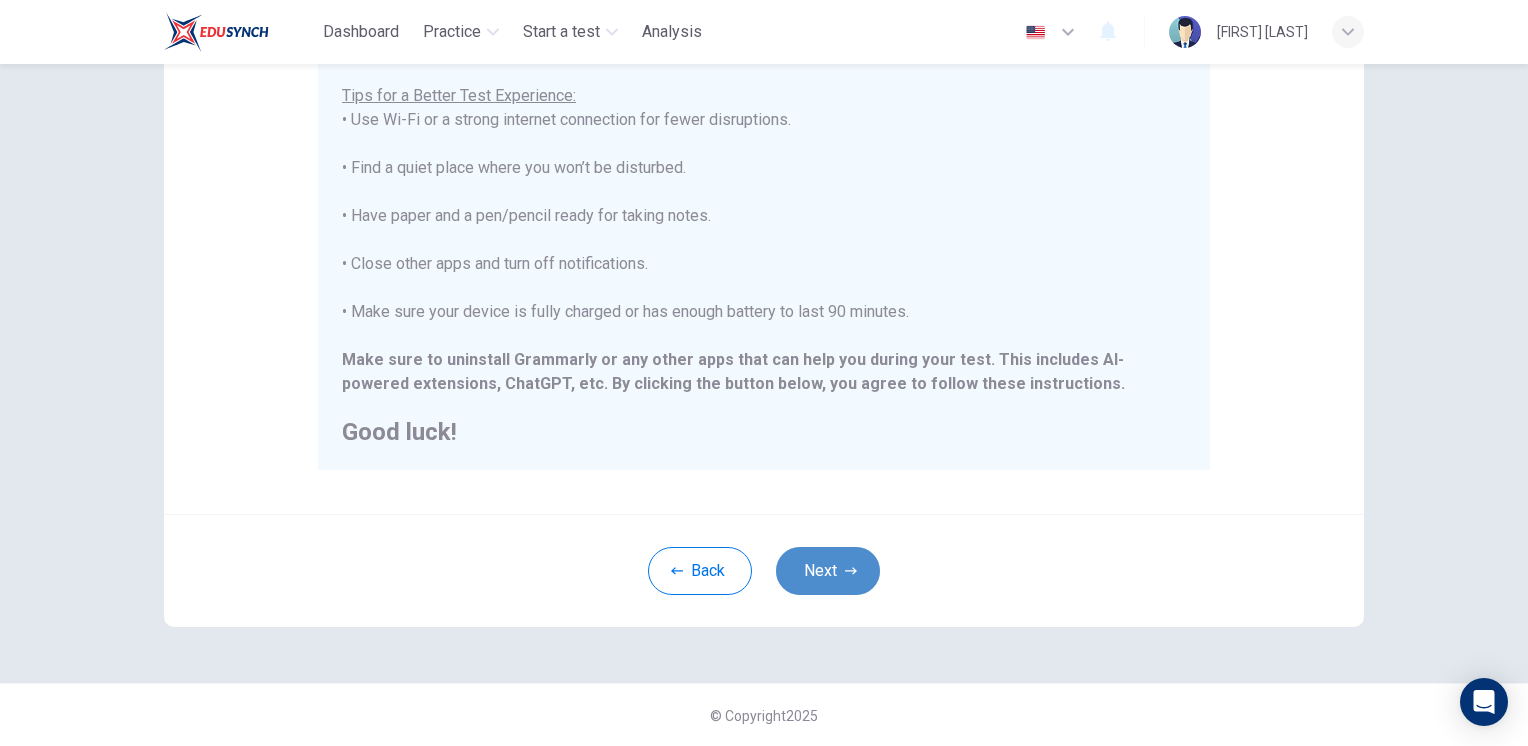 click on "Next" at bounding box center (828, 571) 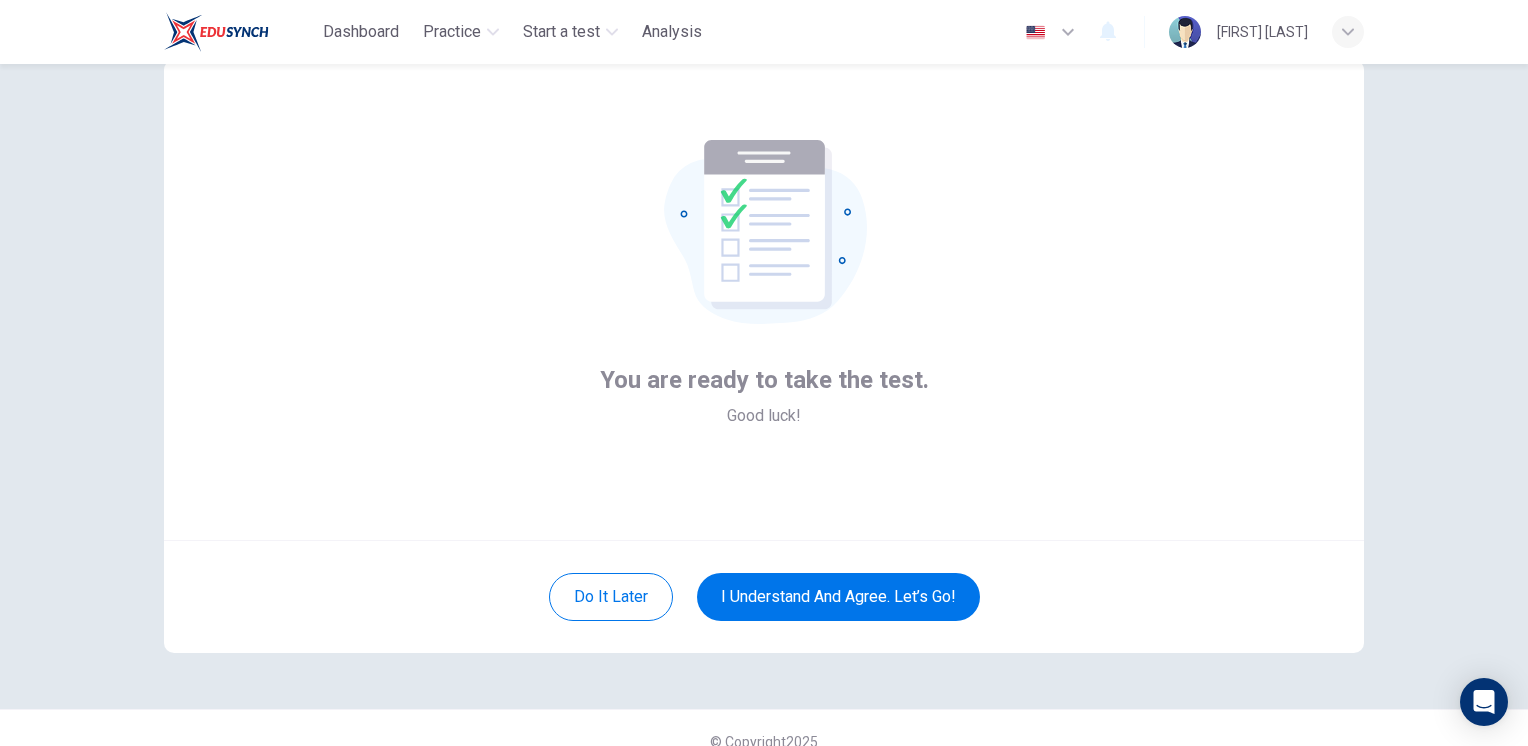 scroll, scrollTop: 0, scrollLeft: 0, axis: both 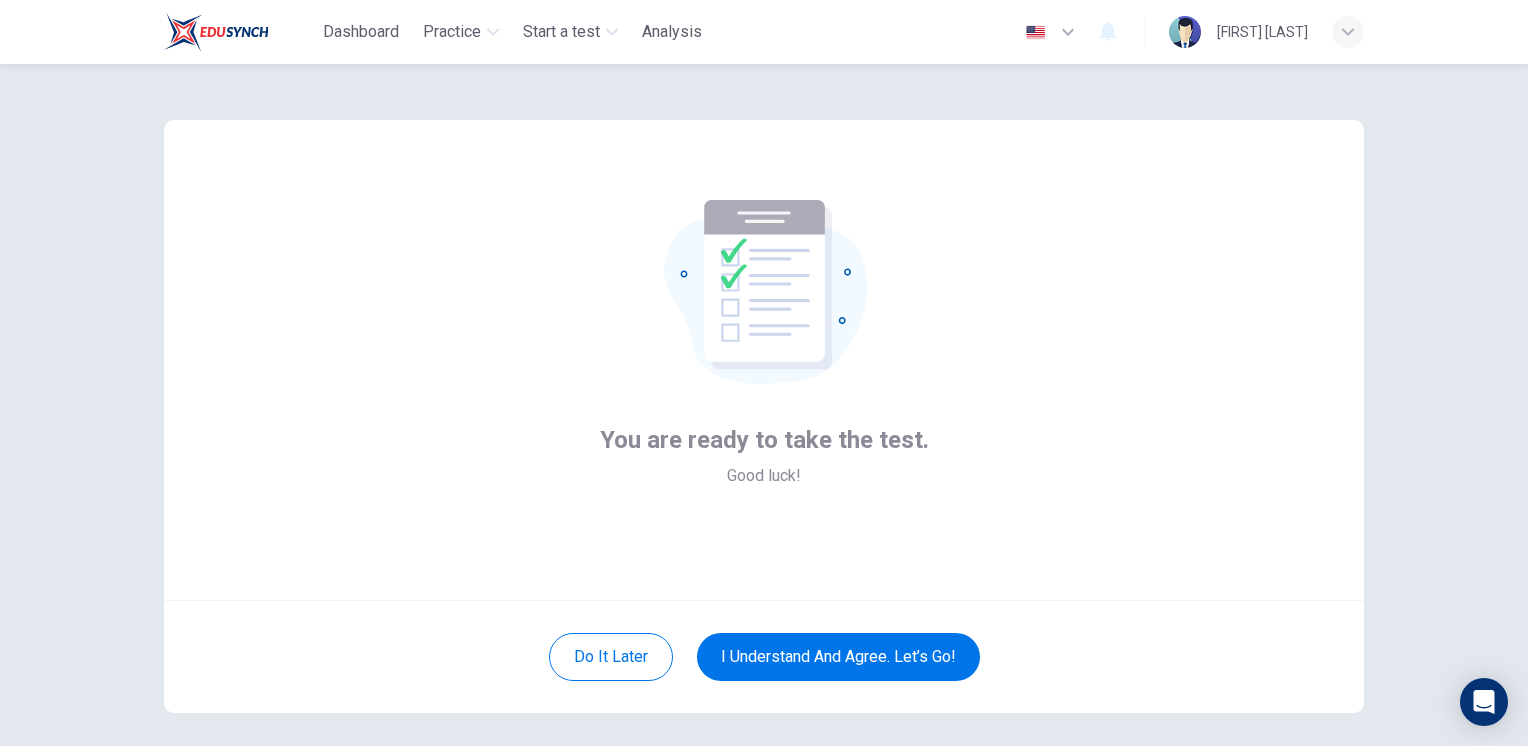 click on "You are ready to take the test. Good luck!" at bounding box center [764, 360] 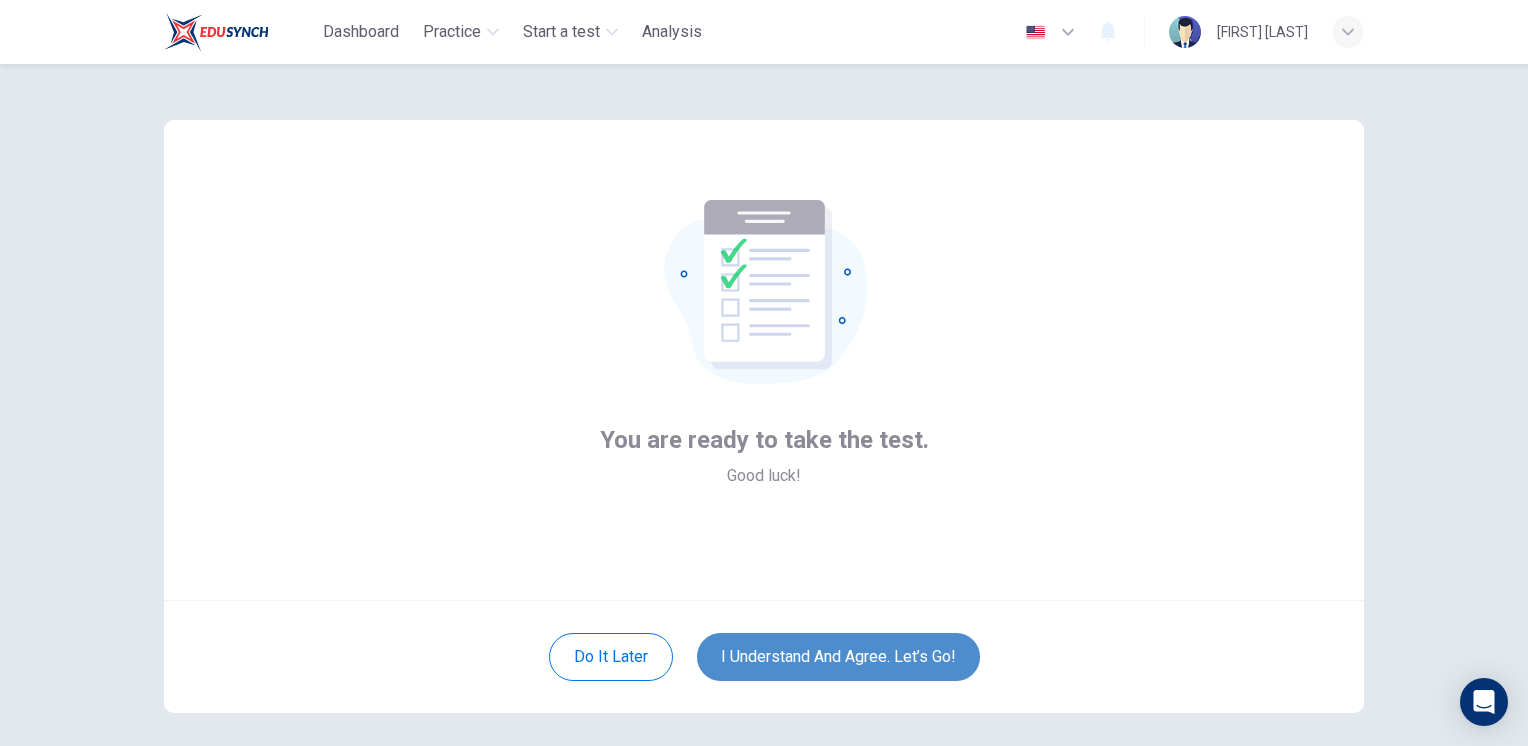 click on "I understand and agree. Let’s go!" at bounding box center [838, 657] 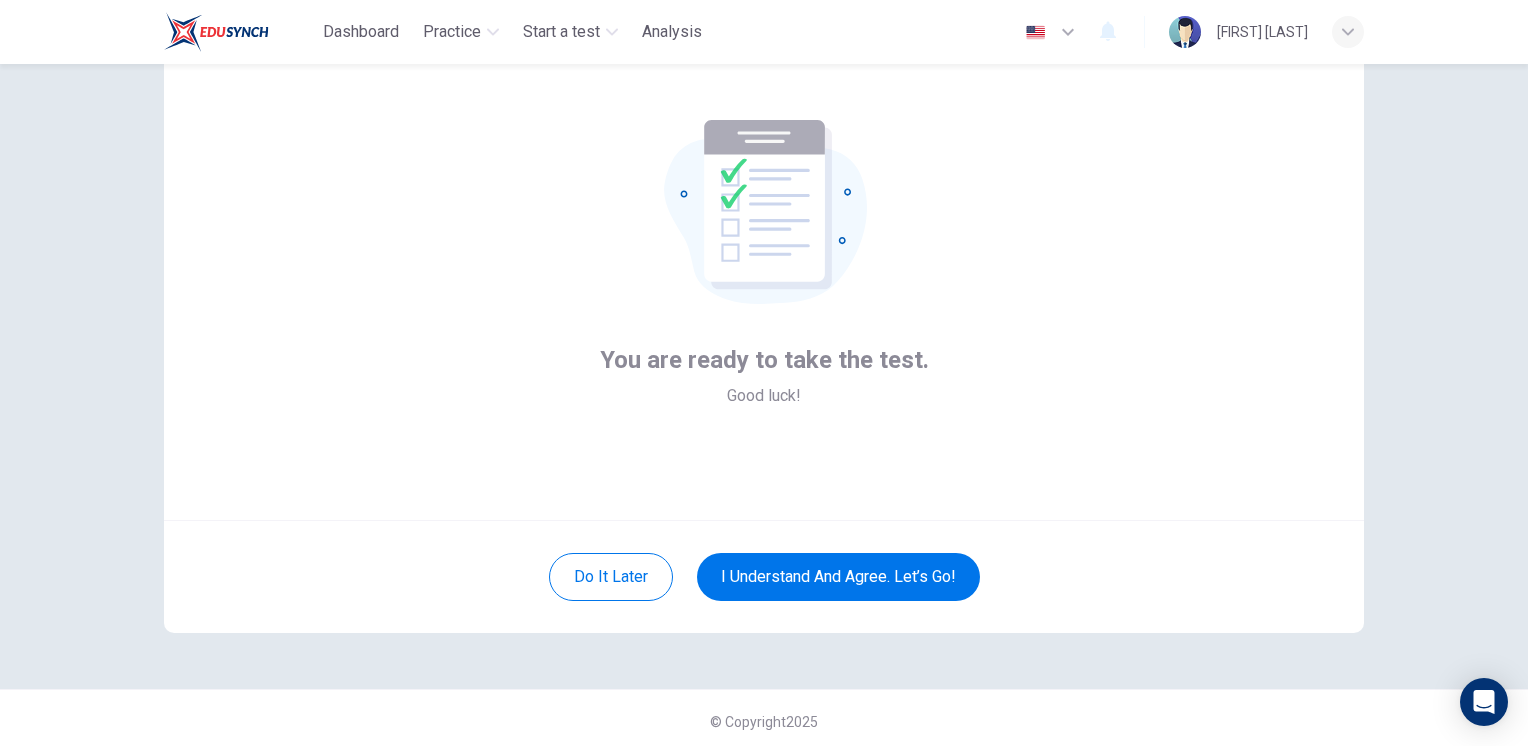 scroll, scrollTop: 86, scrollLeft: 0, axis: vertical 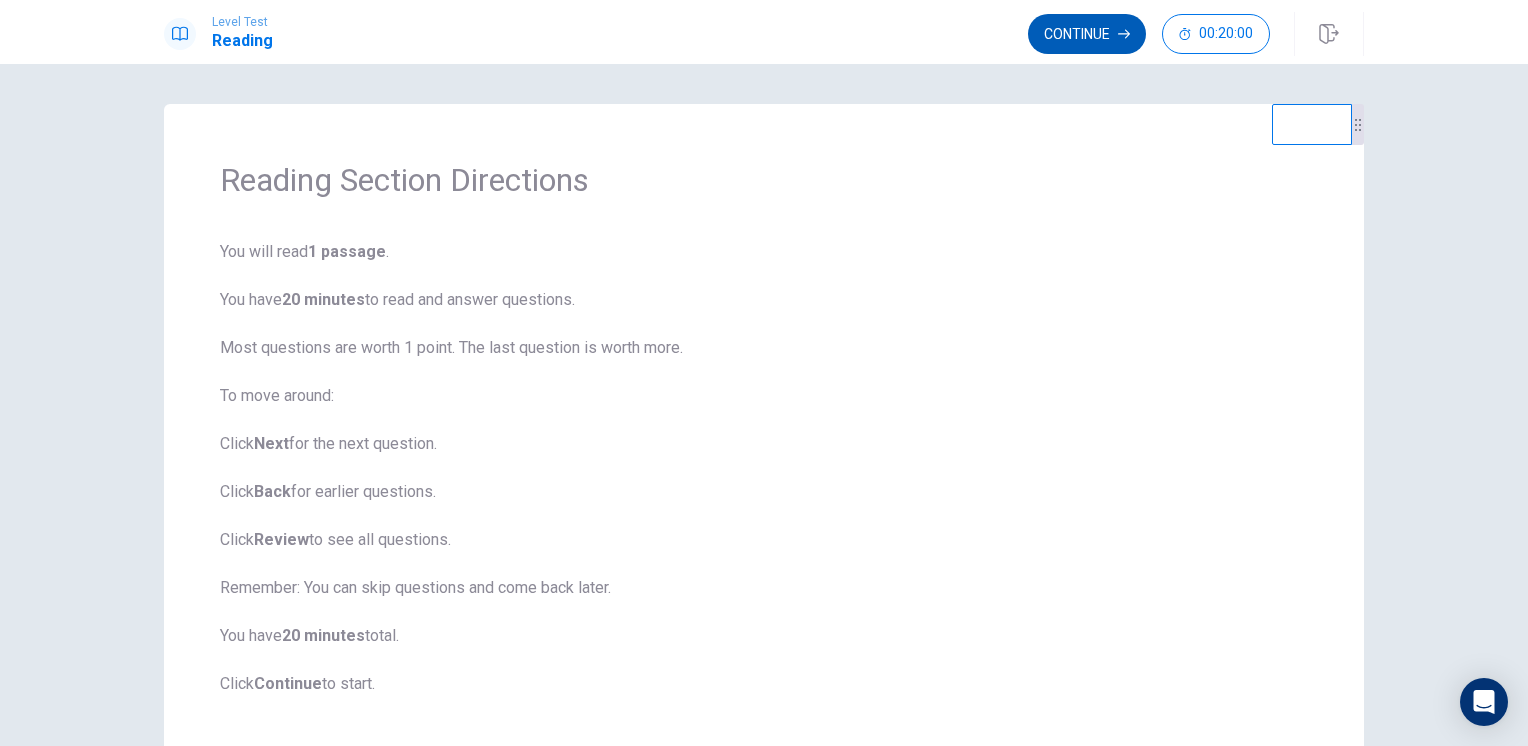 click on "Continue" at bounding box center [1087, 34] 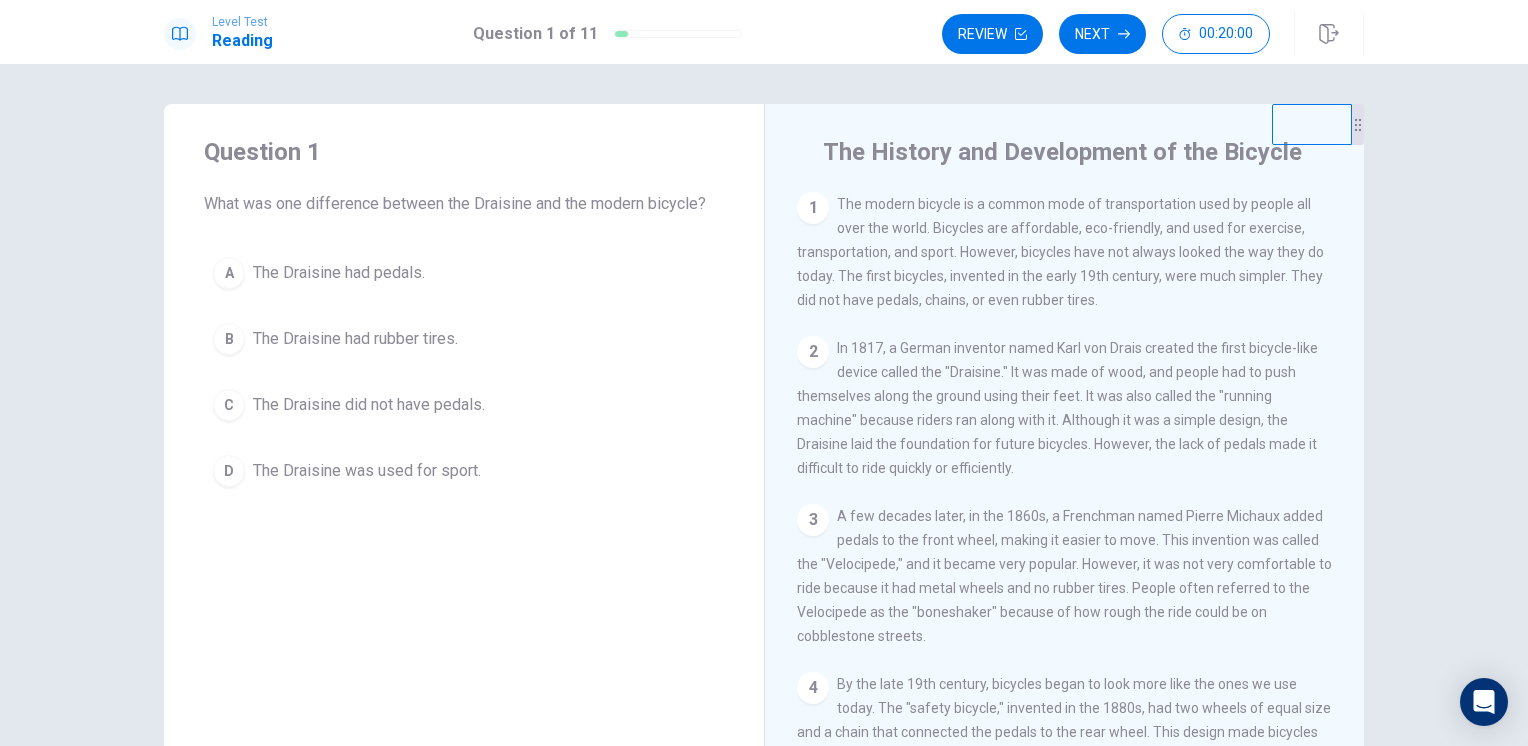 click on "The modern bicycle is a common mode of transportation used by people all over the world. Bicycles are affordable, eco-friendly, and used for exercise, transportation, and sport. However, bicycles have not always looked the way they do today. The first bicycles, invented in the early 19th century, were much simpler. They did not have pedals, chains, or even rubber tires." at bounding box center (1060, 252) 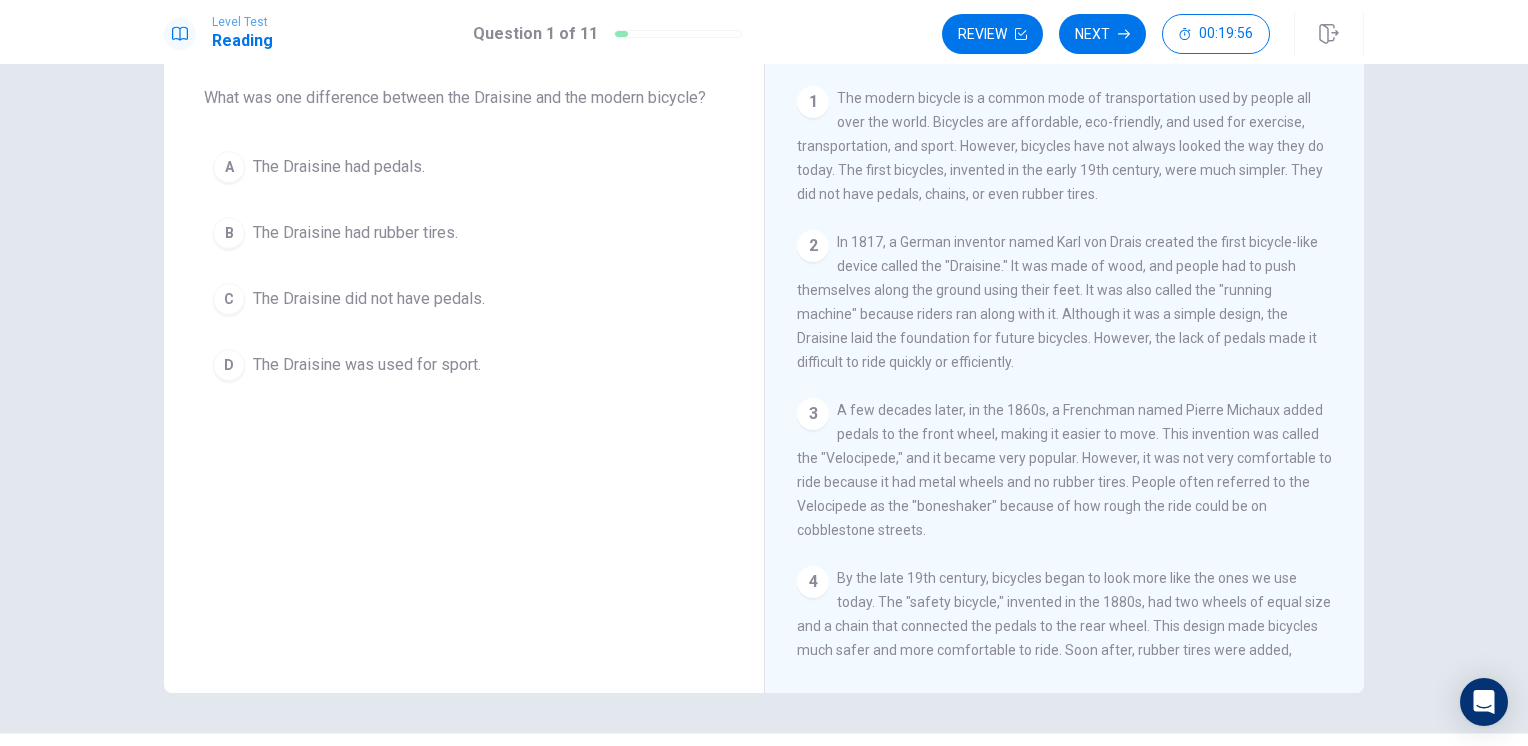 scroll, scrollTop: 0, scrollLeft: 0, axis: both 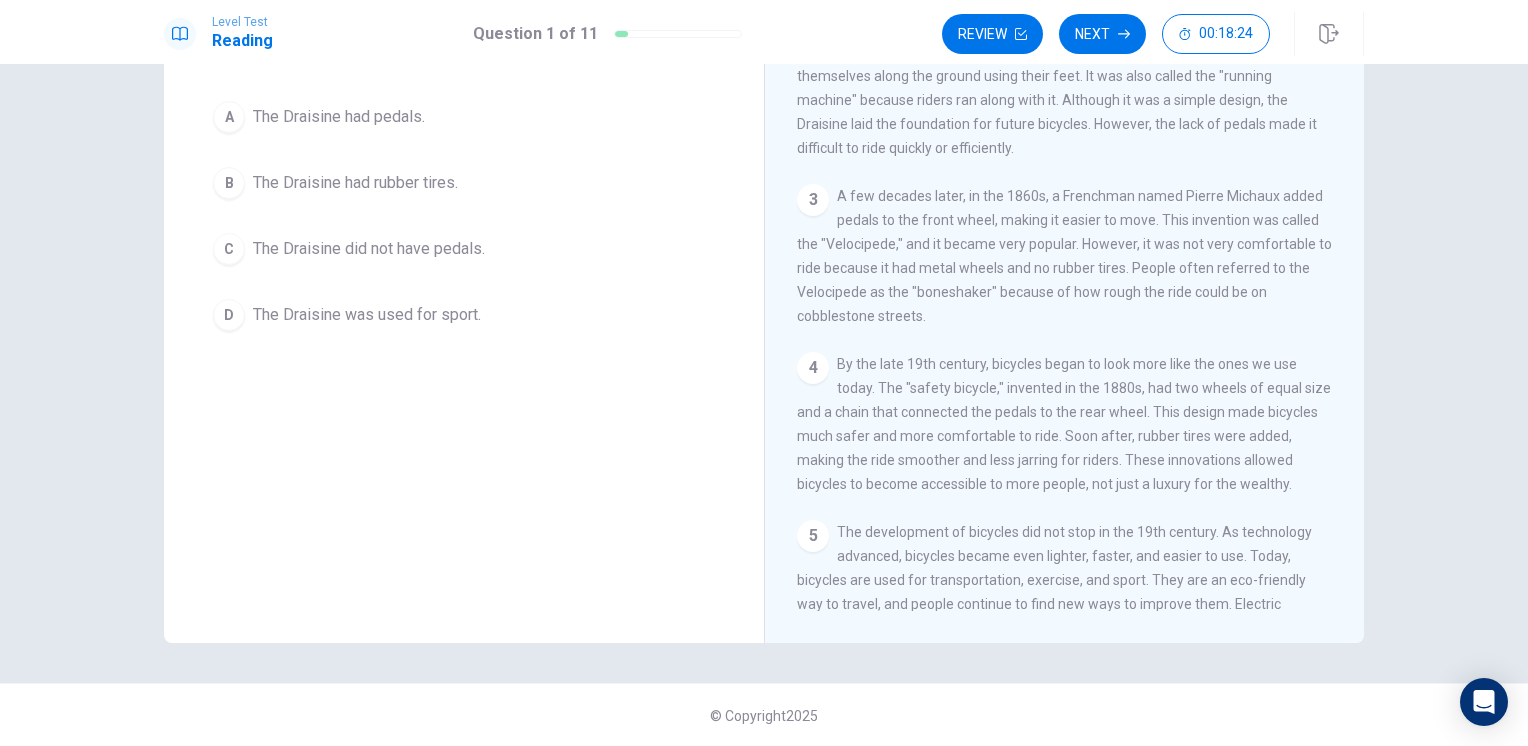 click on "By the late 19th century, bicycles began to look more like the ones we use today. The "safety bicycle," invented in the 1880s, had two wheels of equal size and a chain that connected the pedals to the rear wheel. This design made bicycles much safer and more comfortable to ride. Soon after, rubber tires were added, making the ride smoother and less jarring for riders. These innovations allowed bicycles to become accessible to more people, not just a luxury for the wealthy." at bounding box center (1064, 424) 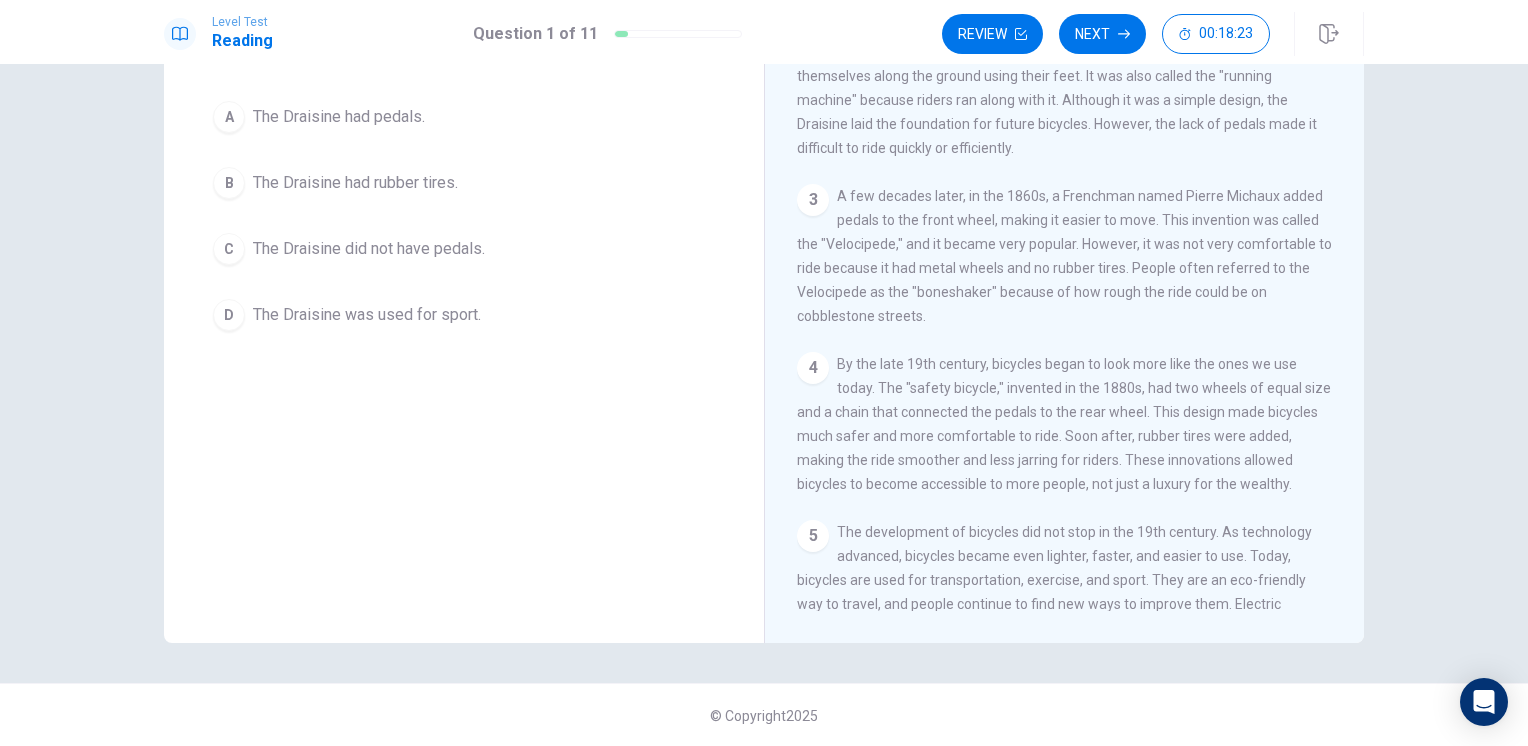 click on "By the late 19th century, bicycles began to look more like the ones we use today. The "safety bicycle," invented in the 1880s, had two wheels of equal size and a chain that connected the pedals to the rear wheel. This design made bicycles much safer and more comfortable to ride. Soon after, rubber tires were added, making the ride smoother and less jarring for riders. These innovations allowed bicycles to become accessible to more people, not just a luxury for the wealthy." at bounding box center (1064, 424) 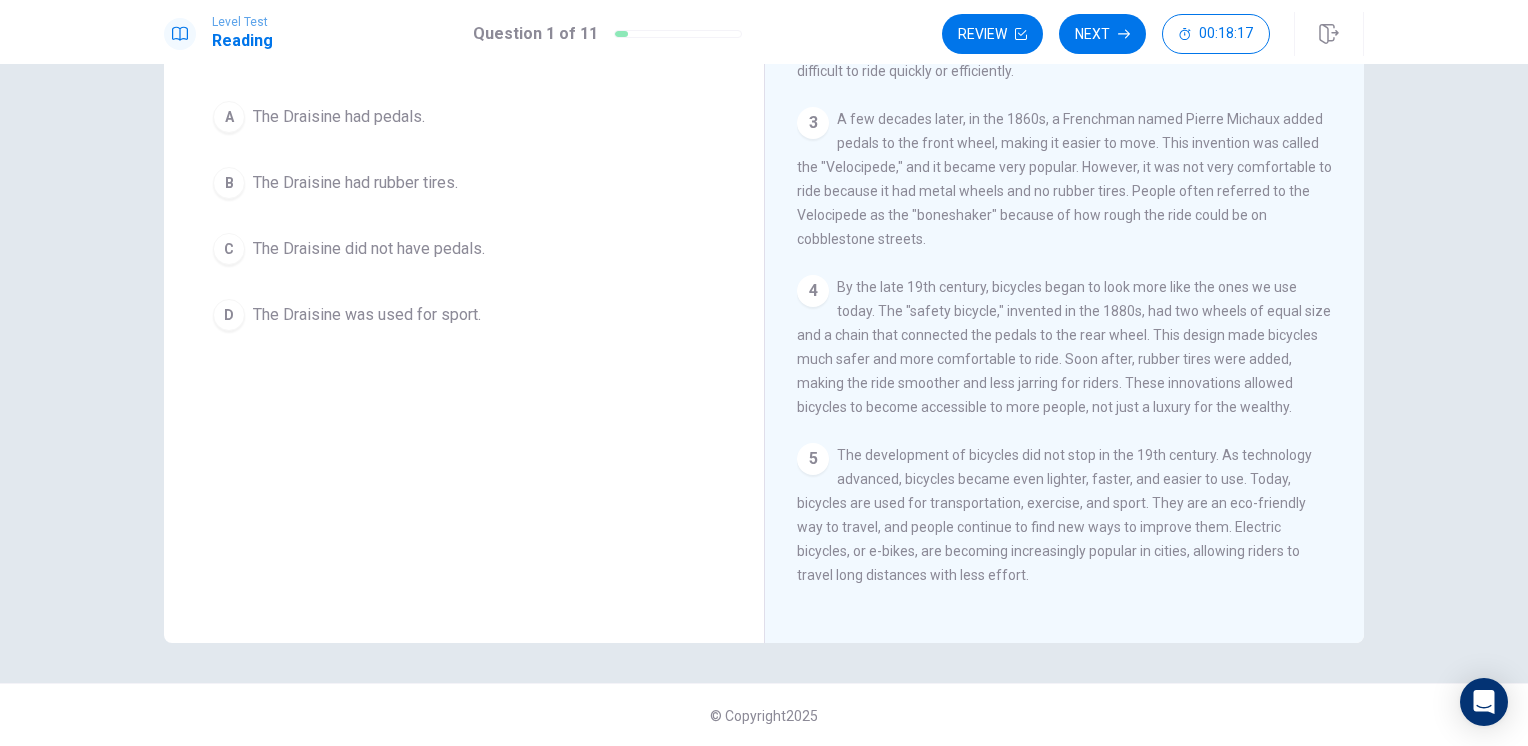 scroll, scrollTop: 264, scrollLeft: 0, axis: vertical 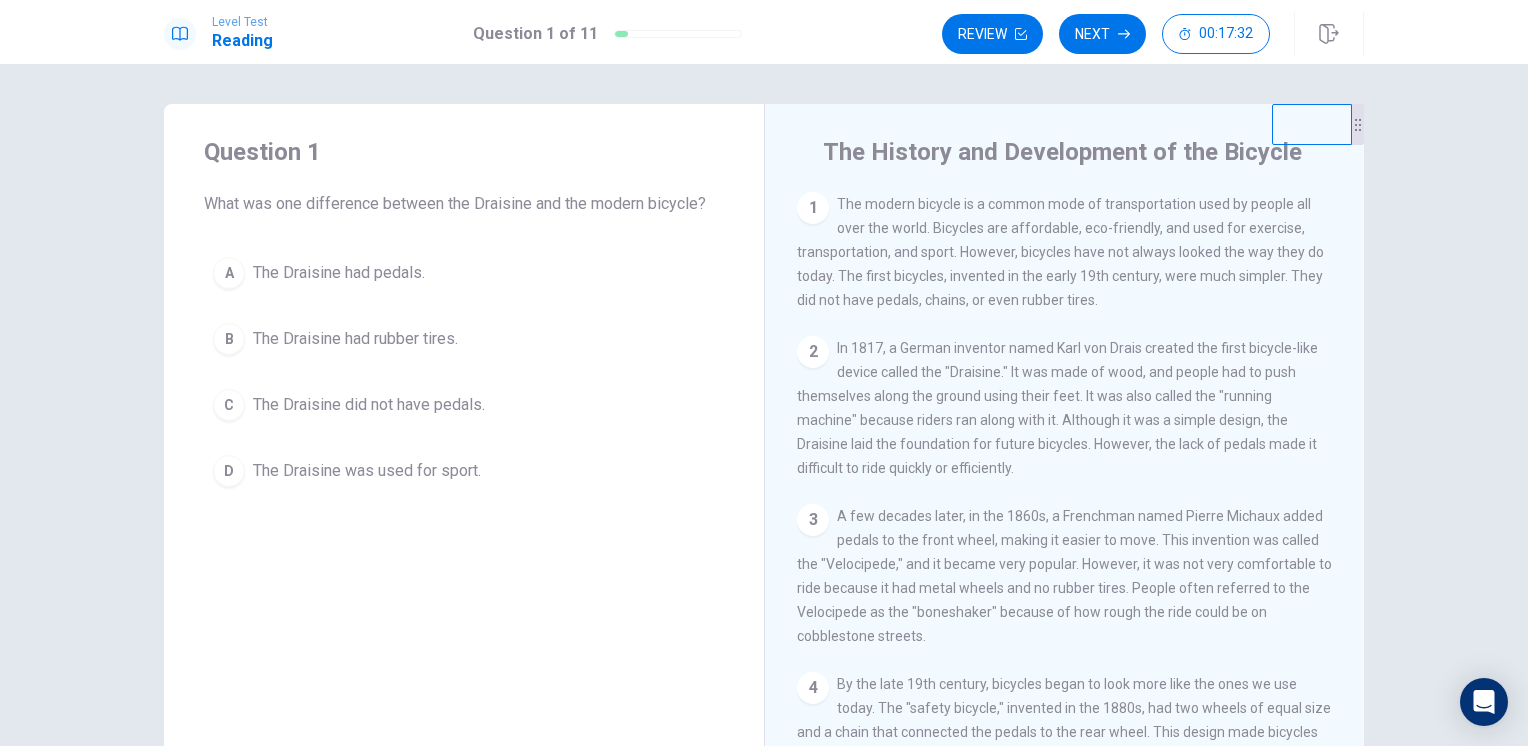 click on "The Draisine did not have pedals." at bounding box center [369, 405] 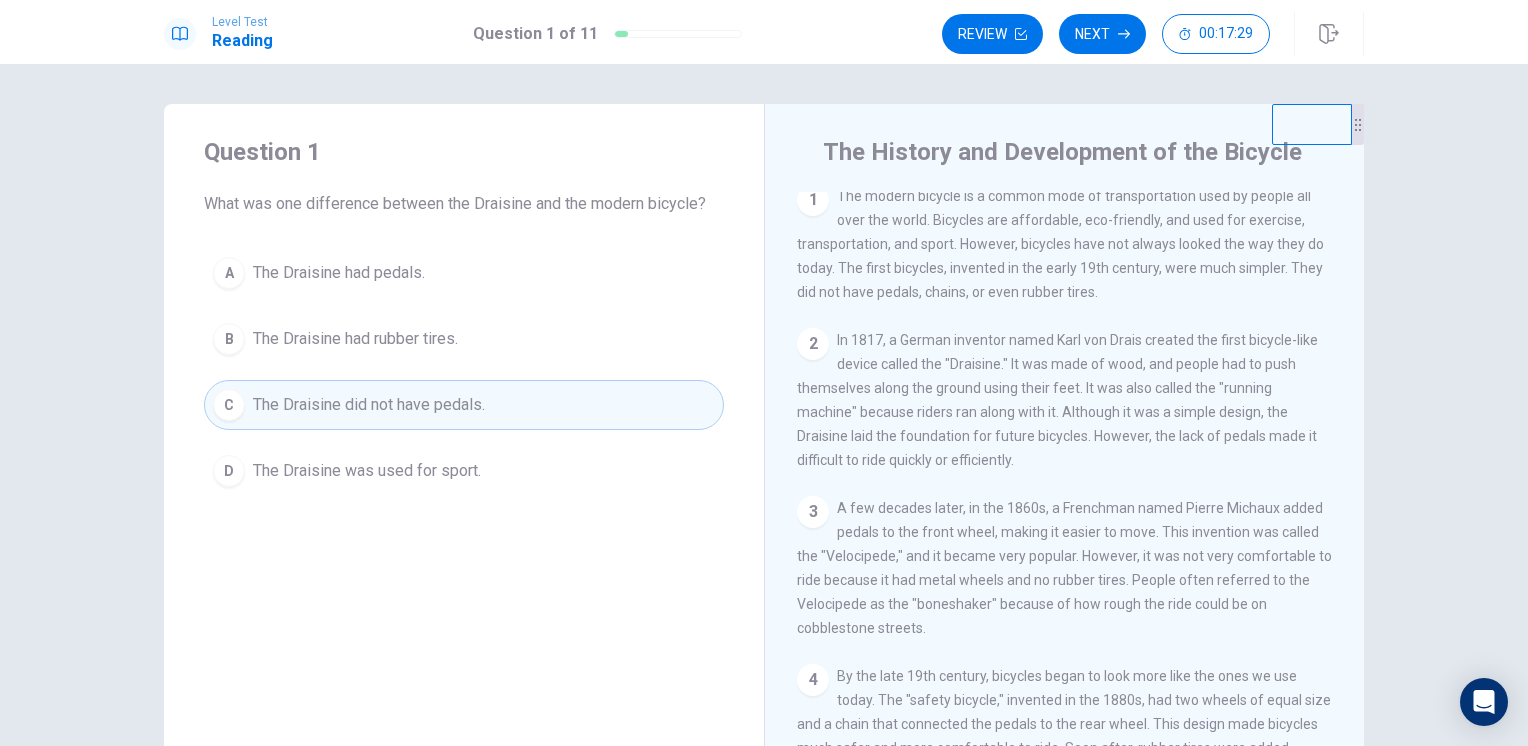 scroll, scrollTop: 0, scrollLeft: 0, axis: both 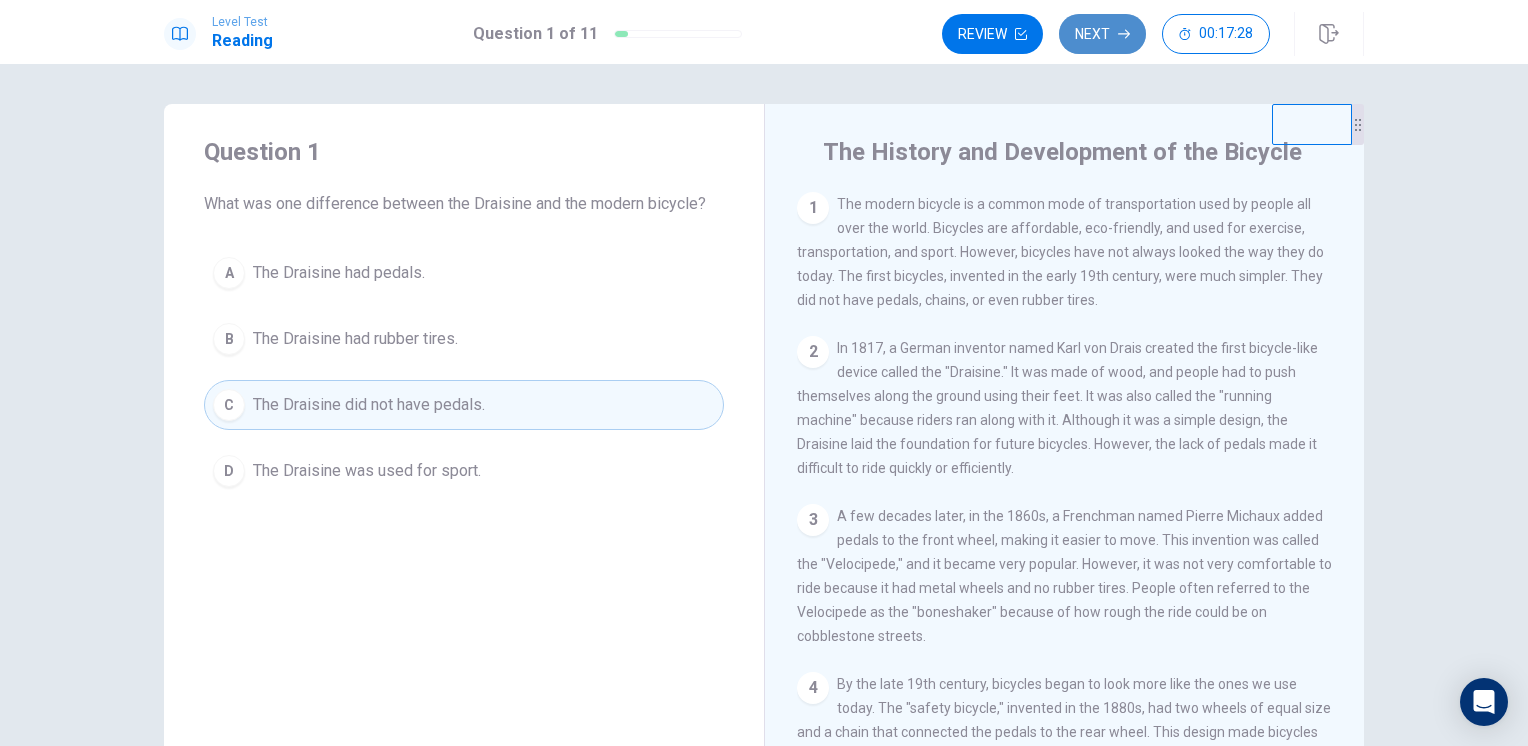 click on "Next" at bounding box center (1102, 34) 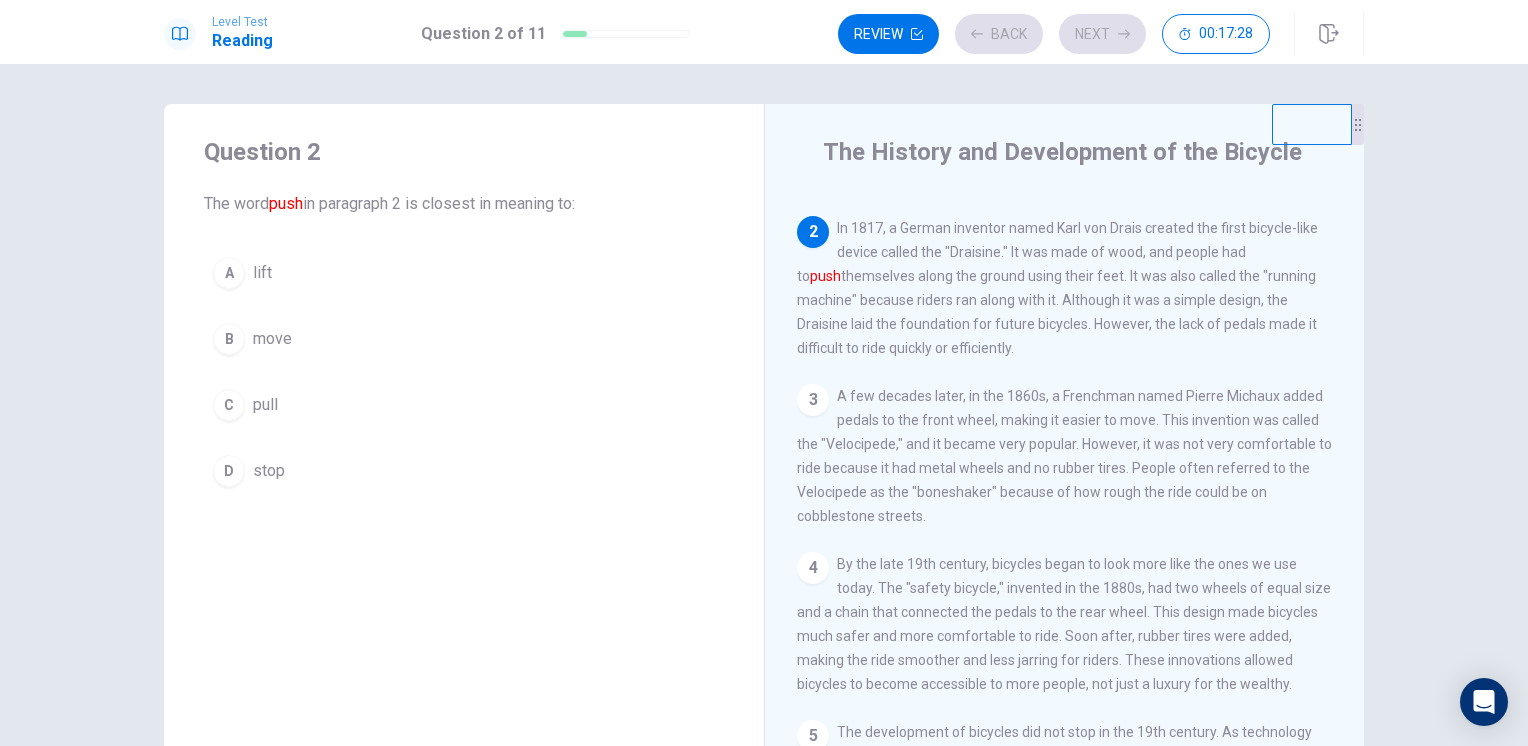scroll, scrollTop: 148, scrollLeft: 0, axis: vertical 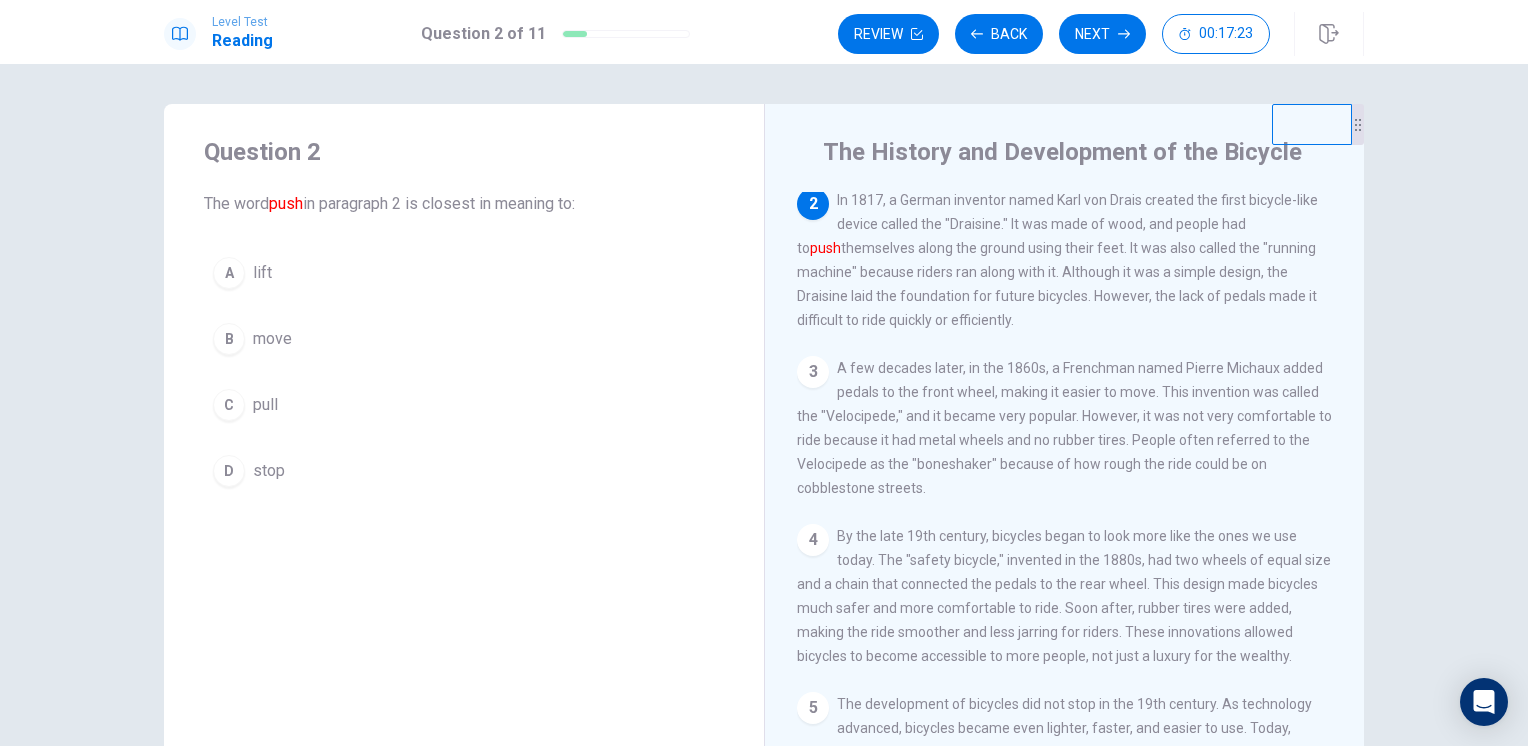 click on "move" at bounding box center (272, 339) 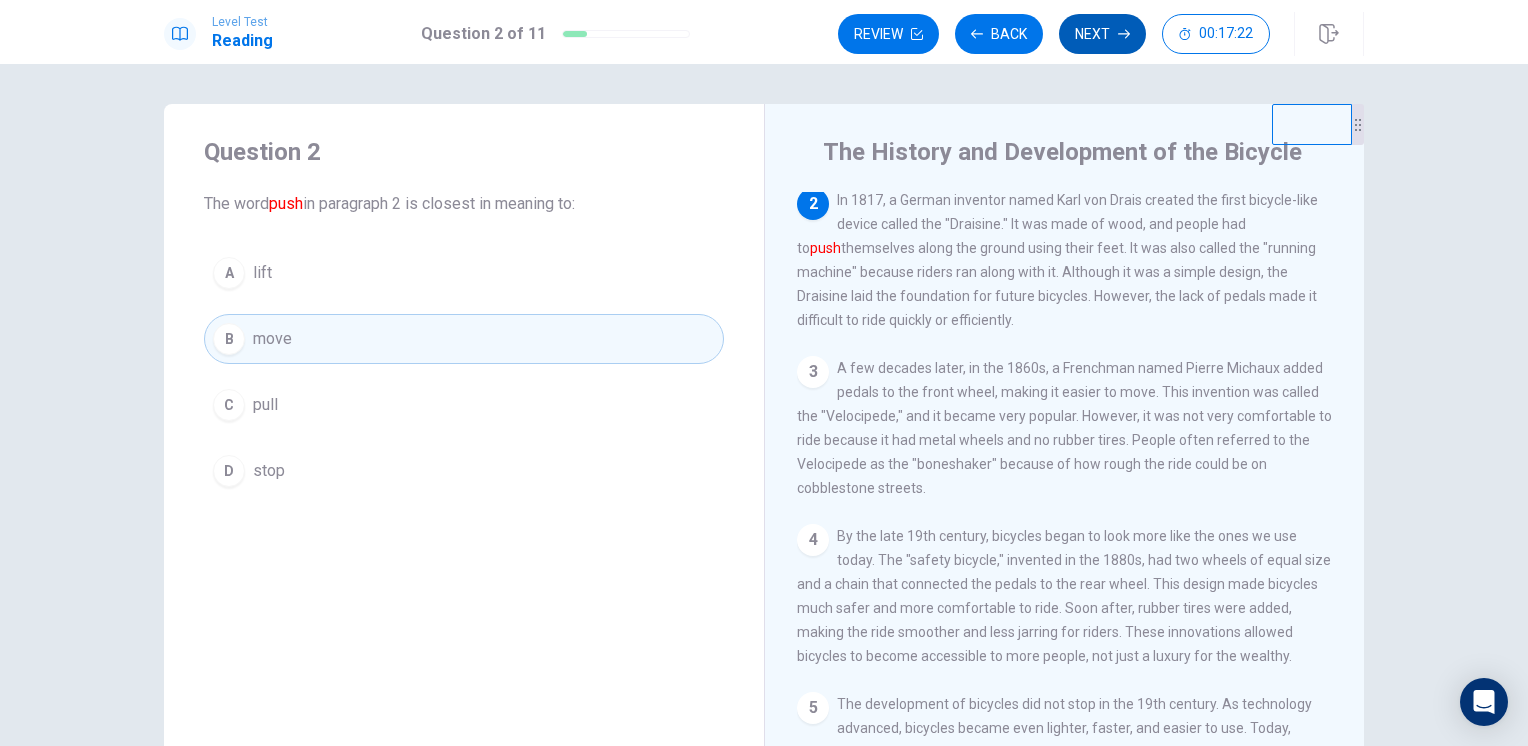click on "Next" at bounding box center [1102, 34] 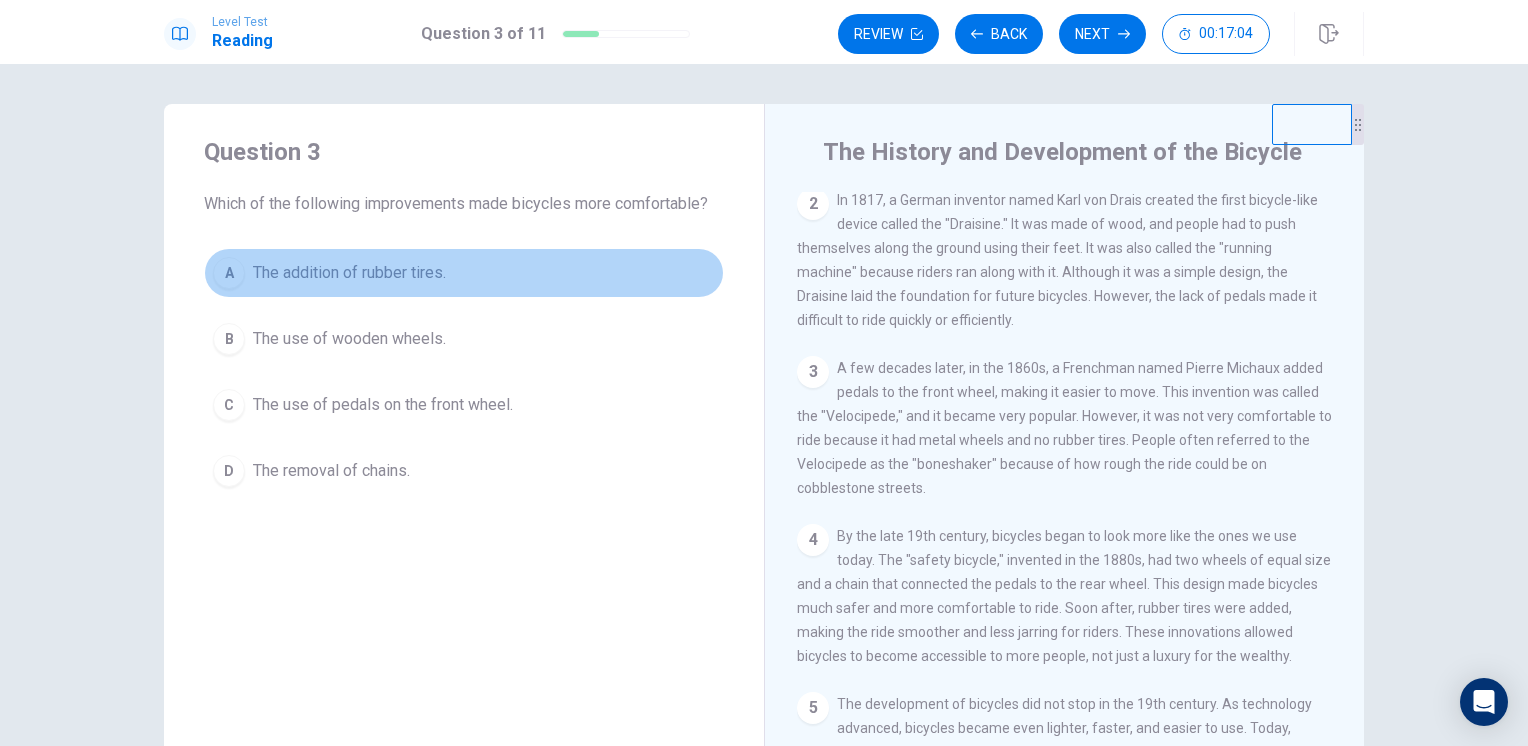 click on "The addition of rubber tires." at bounding box center (349, 273) 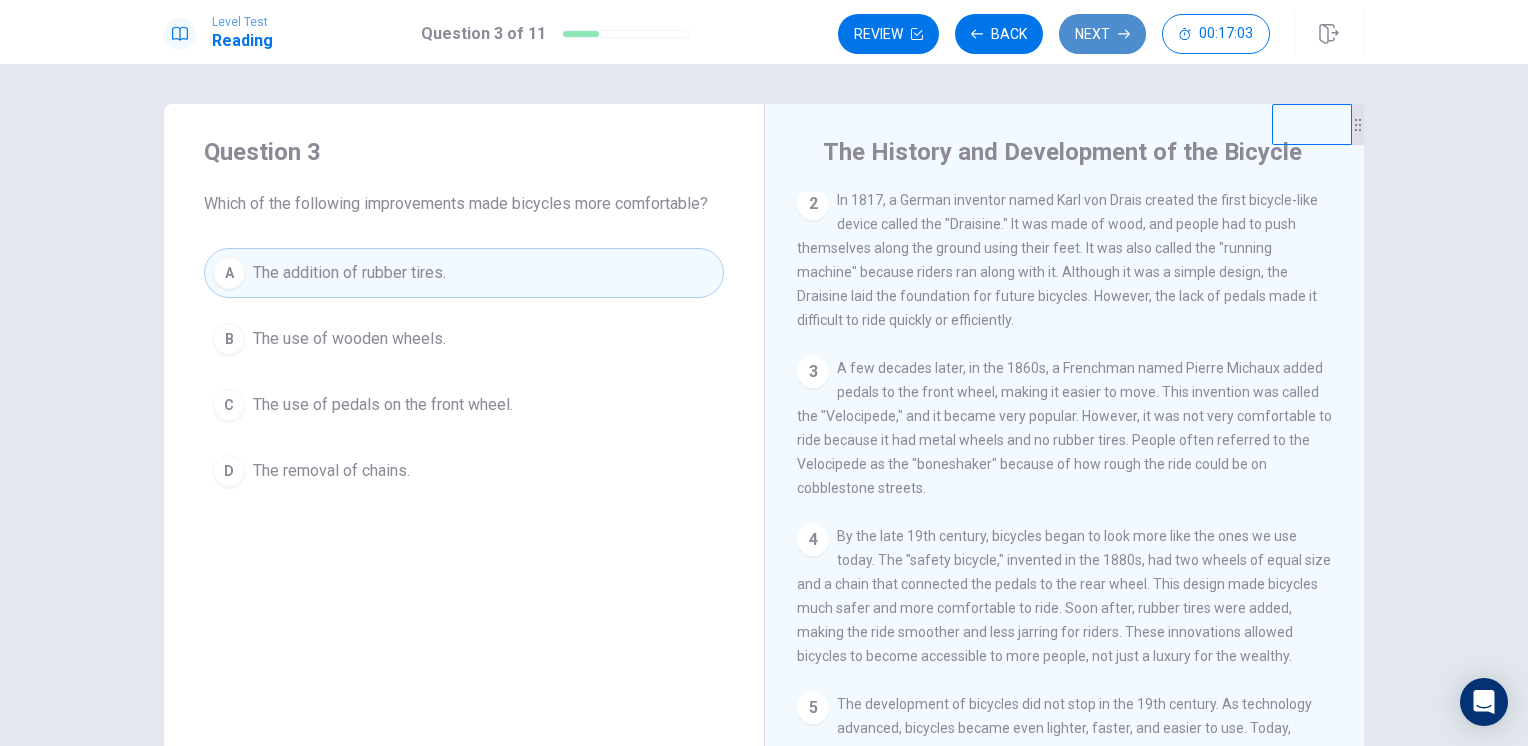 click on "Next" at bounding box center [1102, 34] 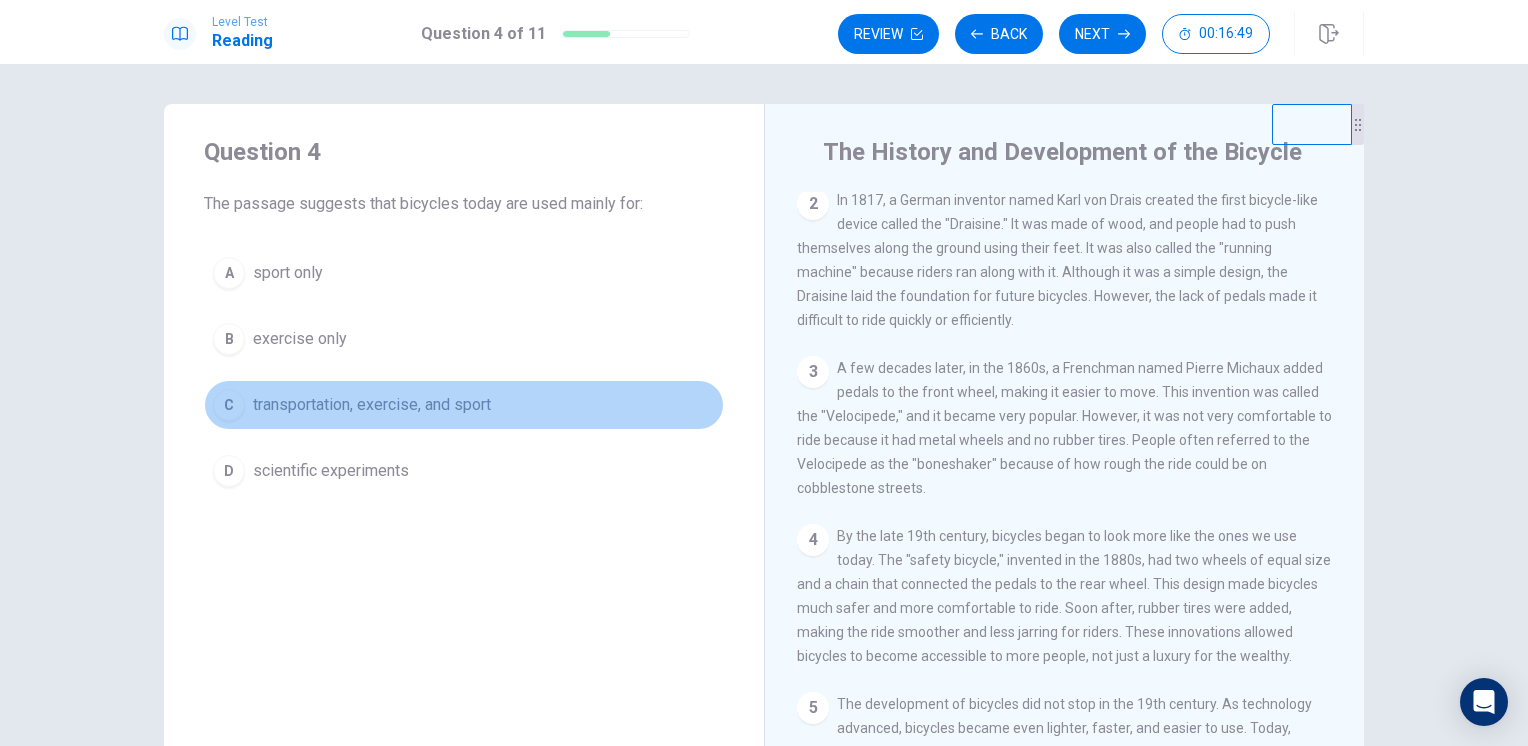 click on "transportation, exercise, and sport" at bounding box center [372, 405] 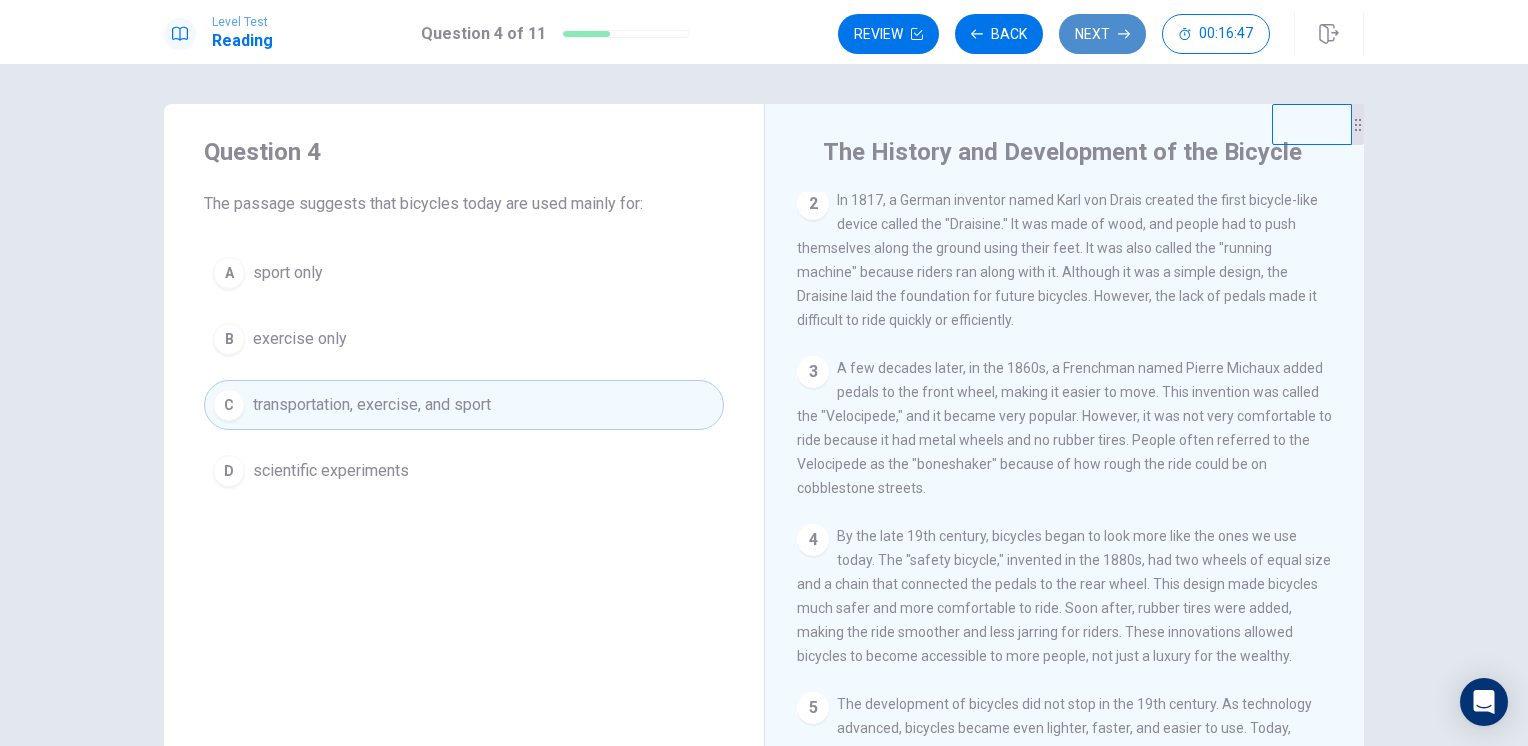 click on "Next" at bounding box center (1102, 34) 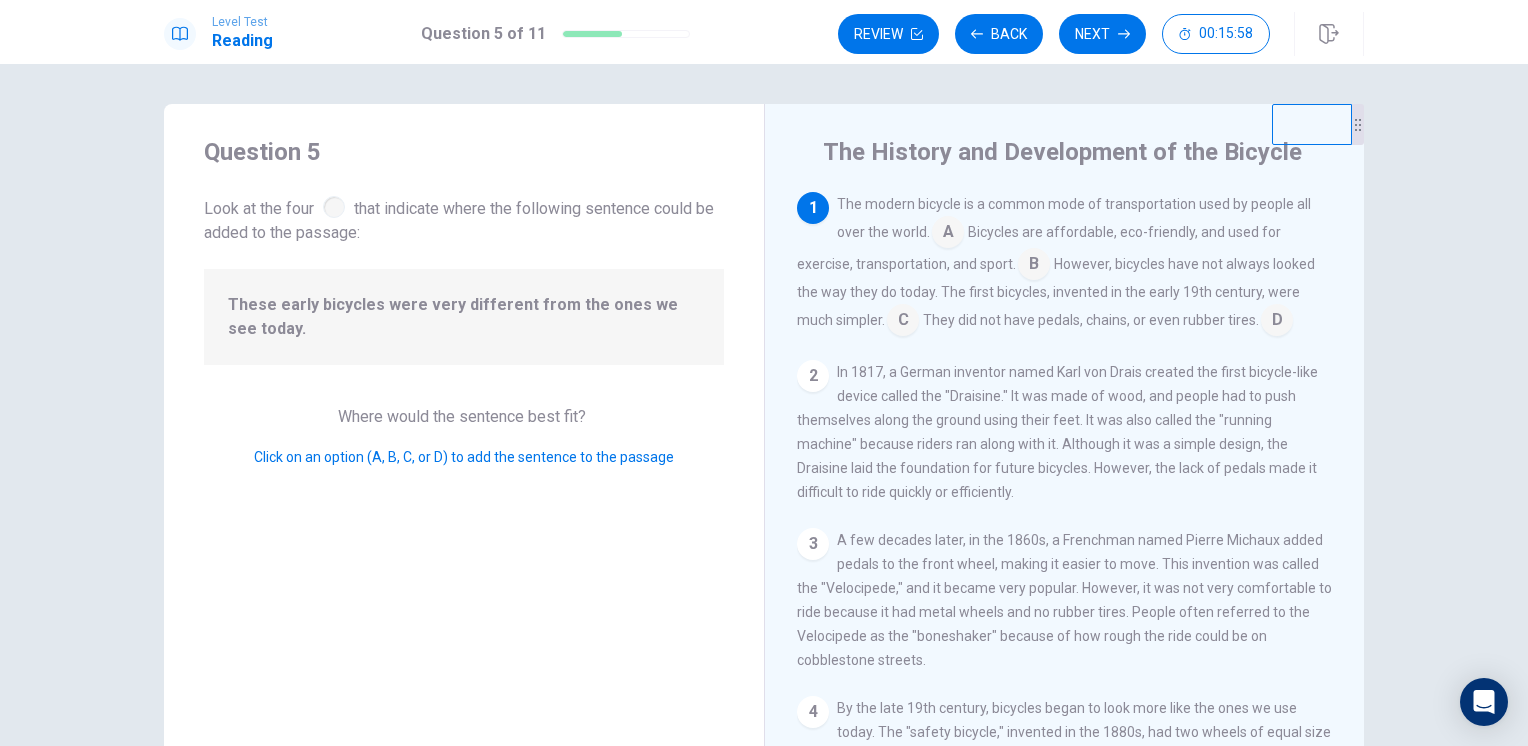 click at bounding box center [903, 322] 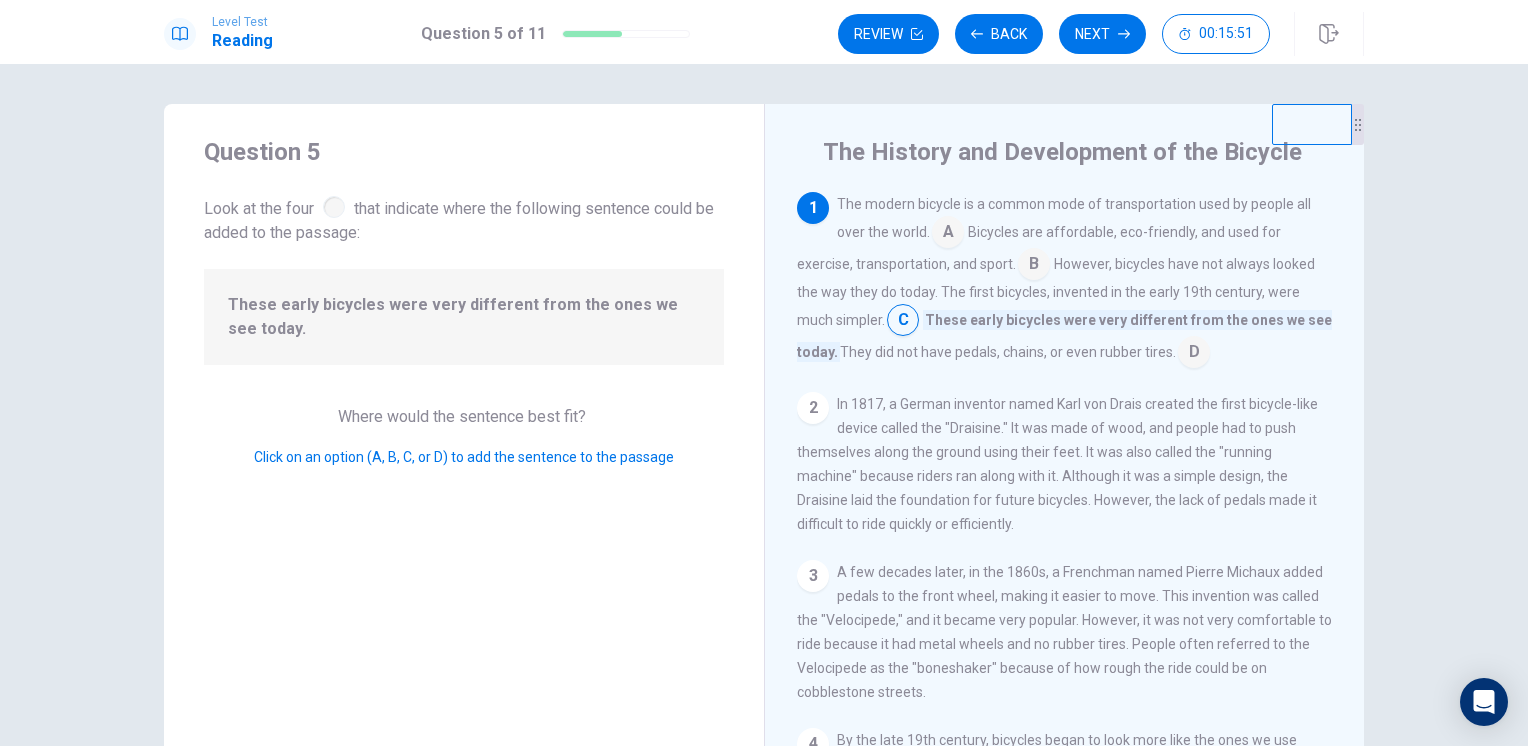 click at bounding box center [903, 322] 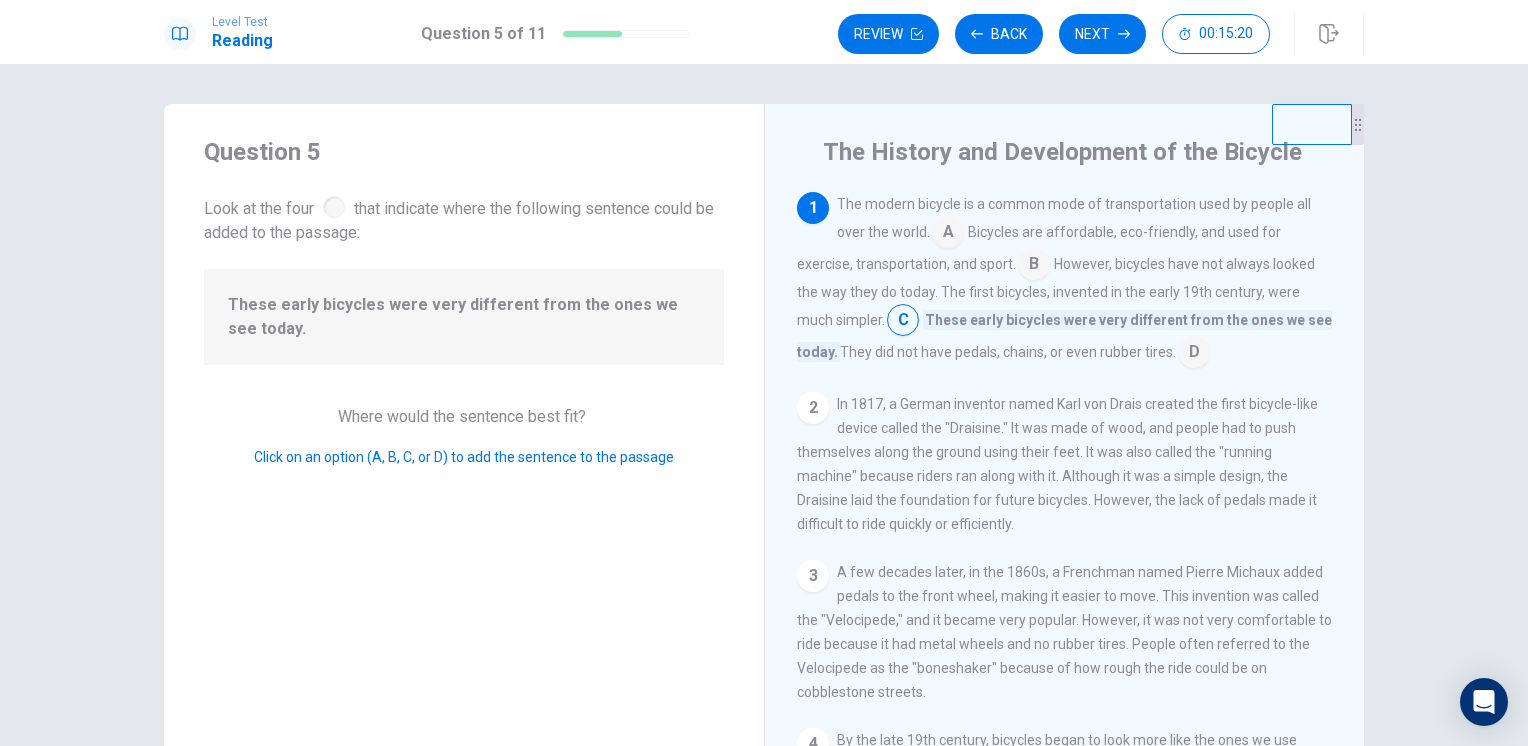 click at bounding box center (1194, 354) 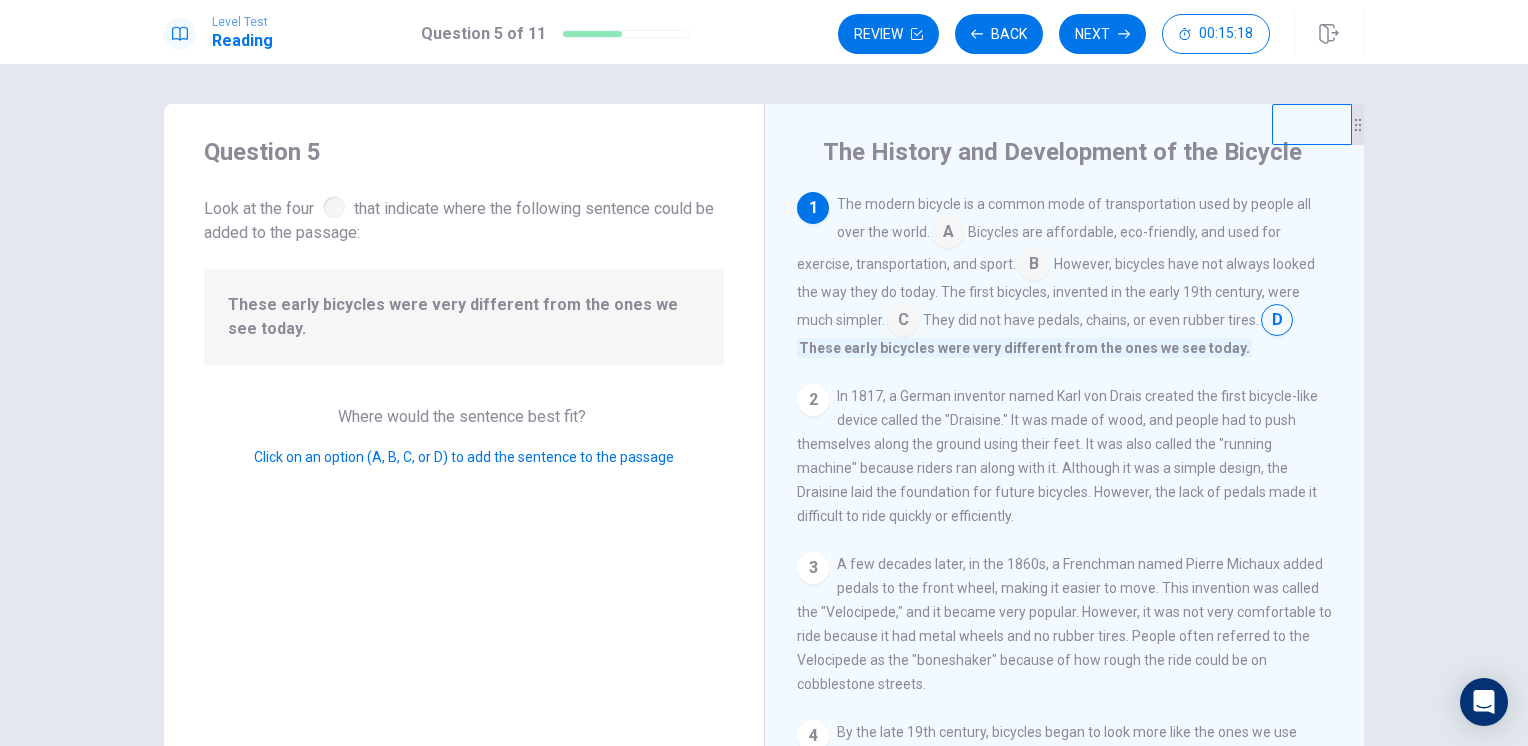 click at bounding box center (903, 322) 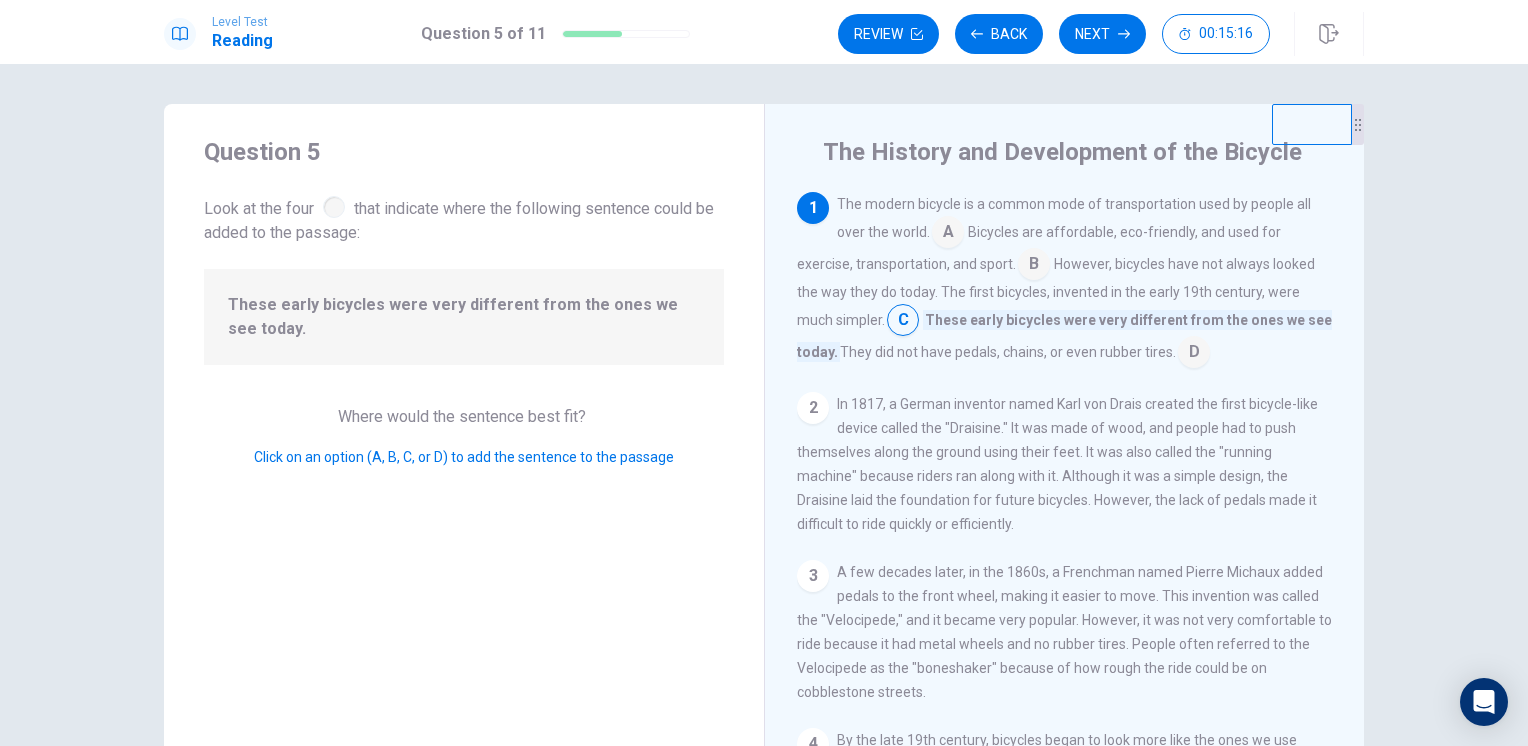 click at bounding box center (1194, 354) 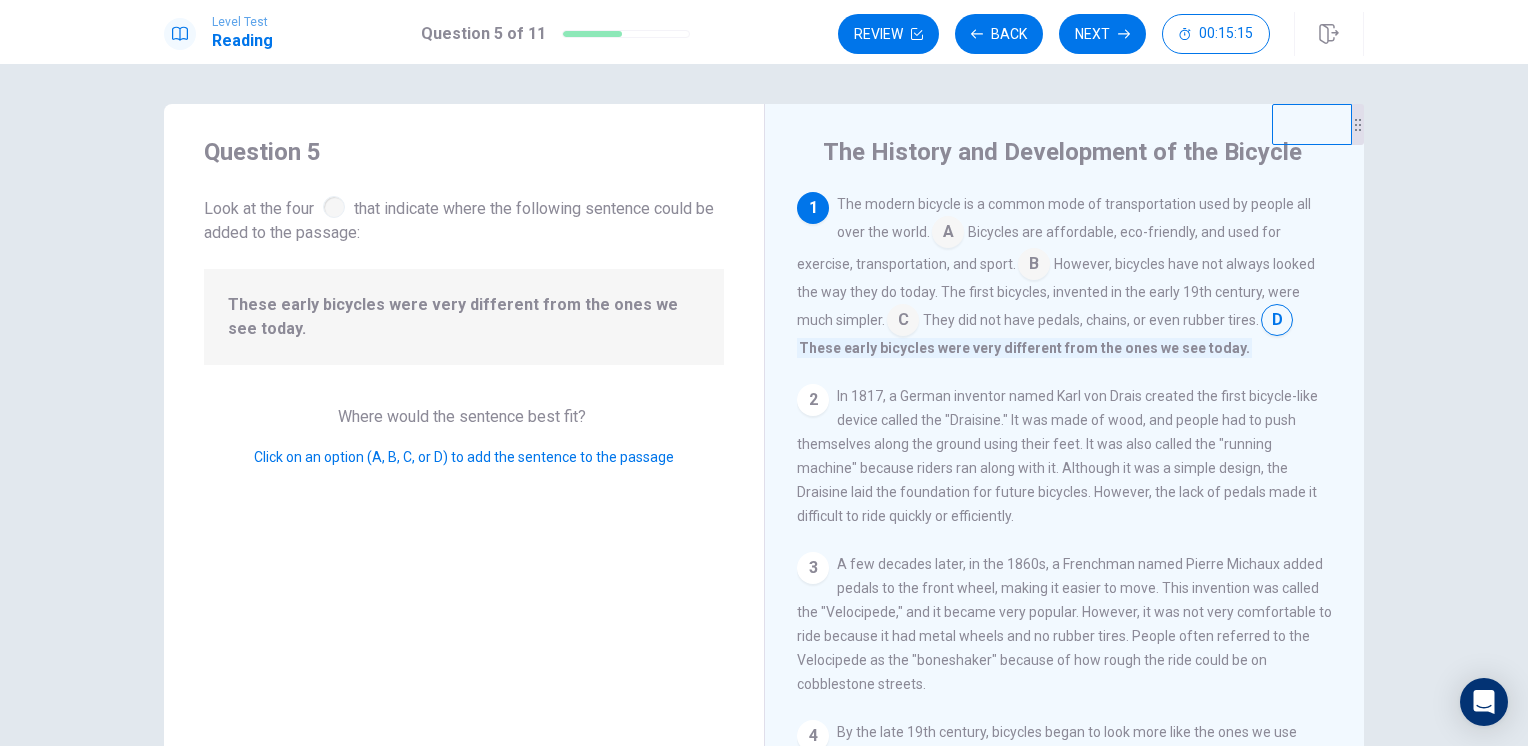 click at bounding box center (903, 322) 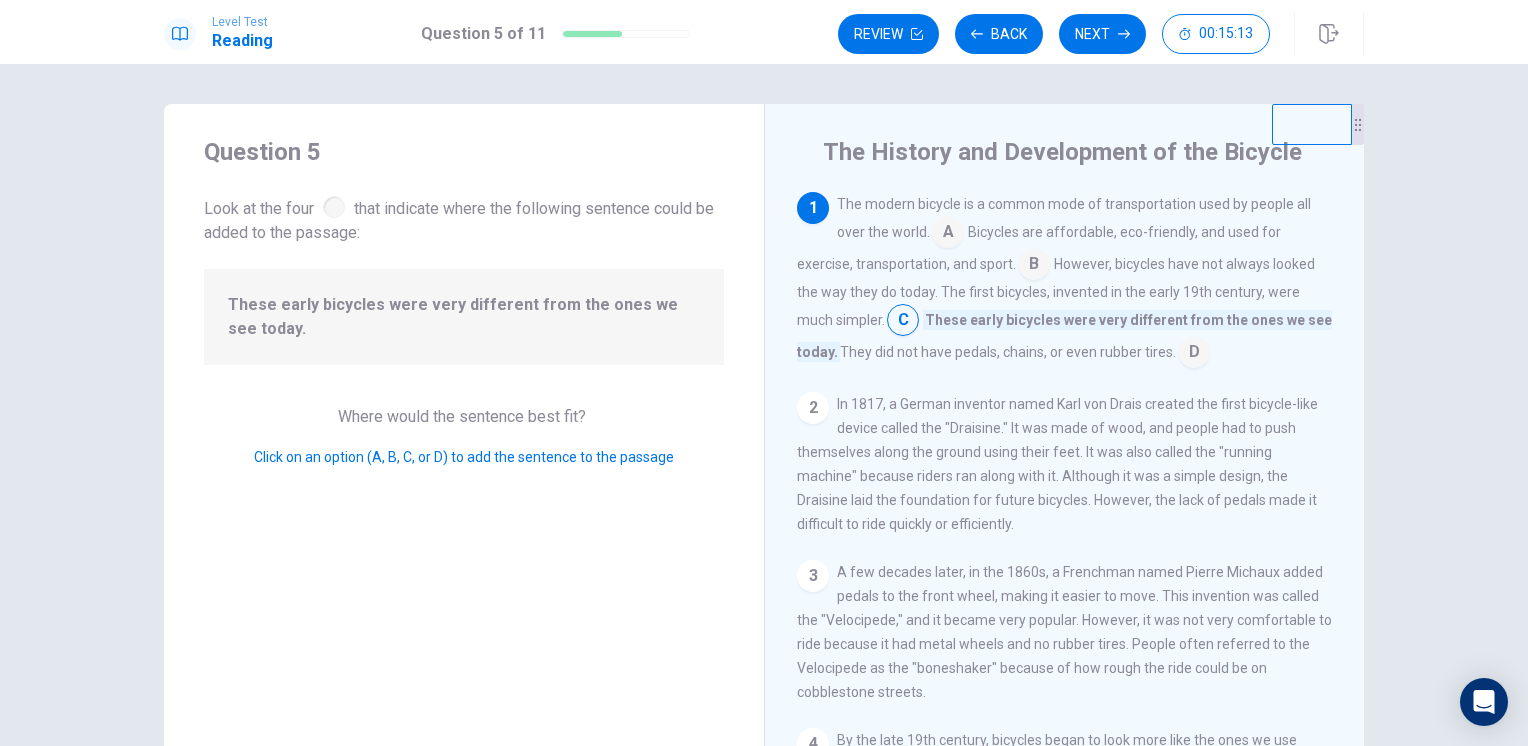 click at bounding box center [903, 322] 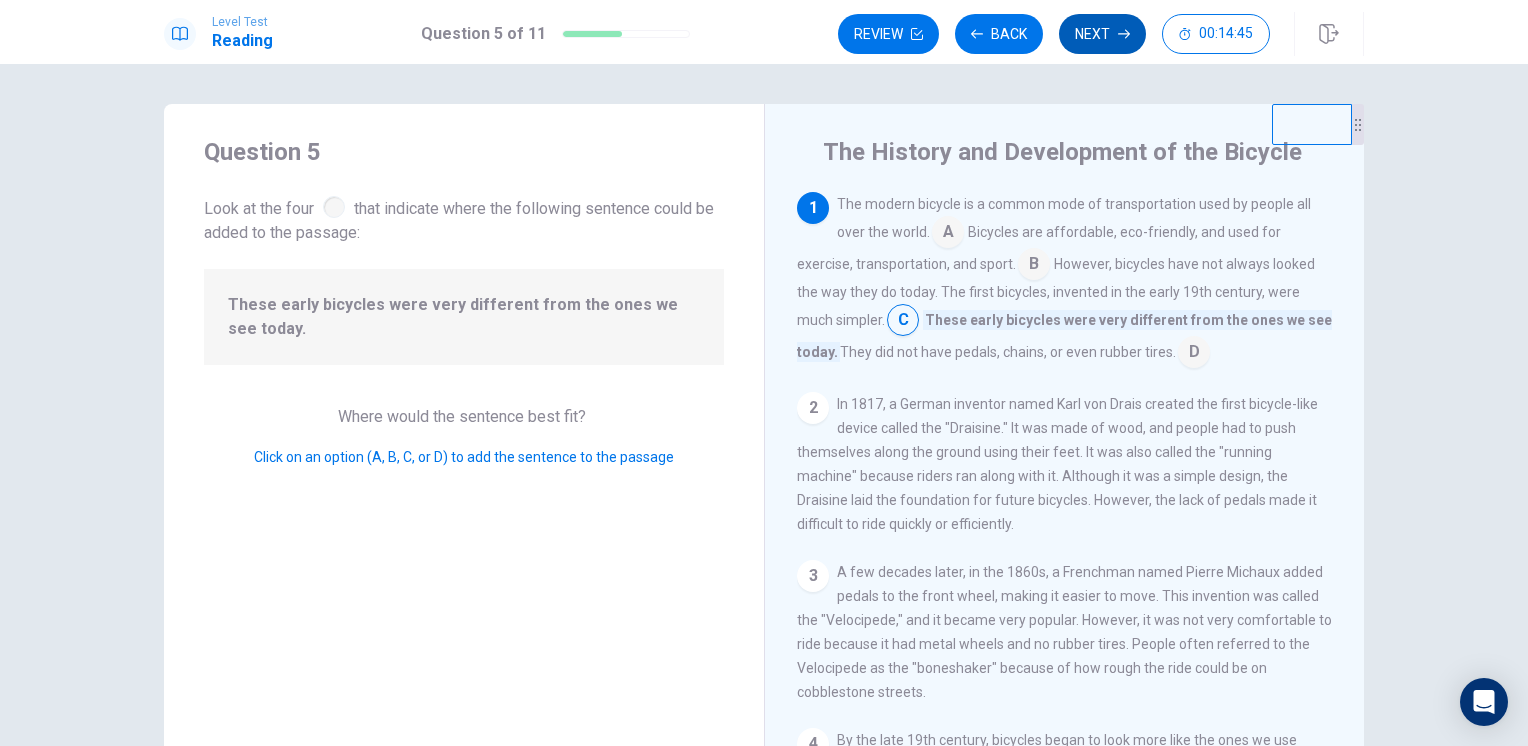 click on "Next" at bounding box center [1102, 34] 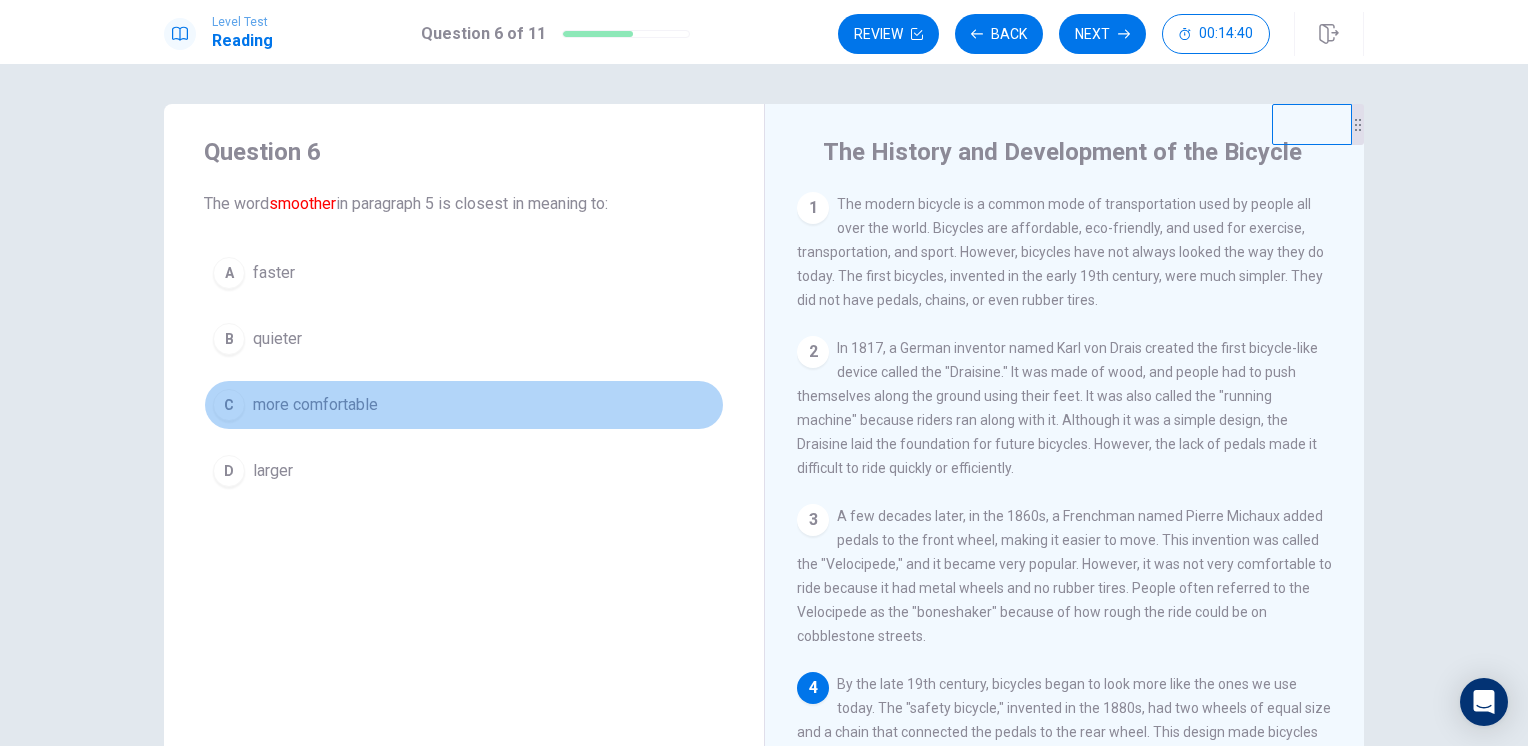 click on "more comfortable" at bounding box center (315, 405) 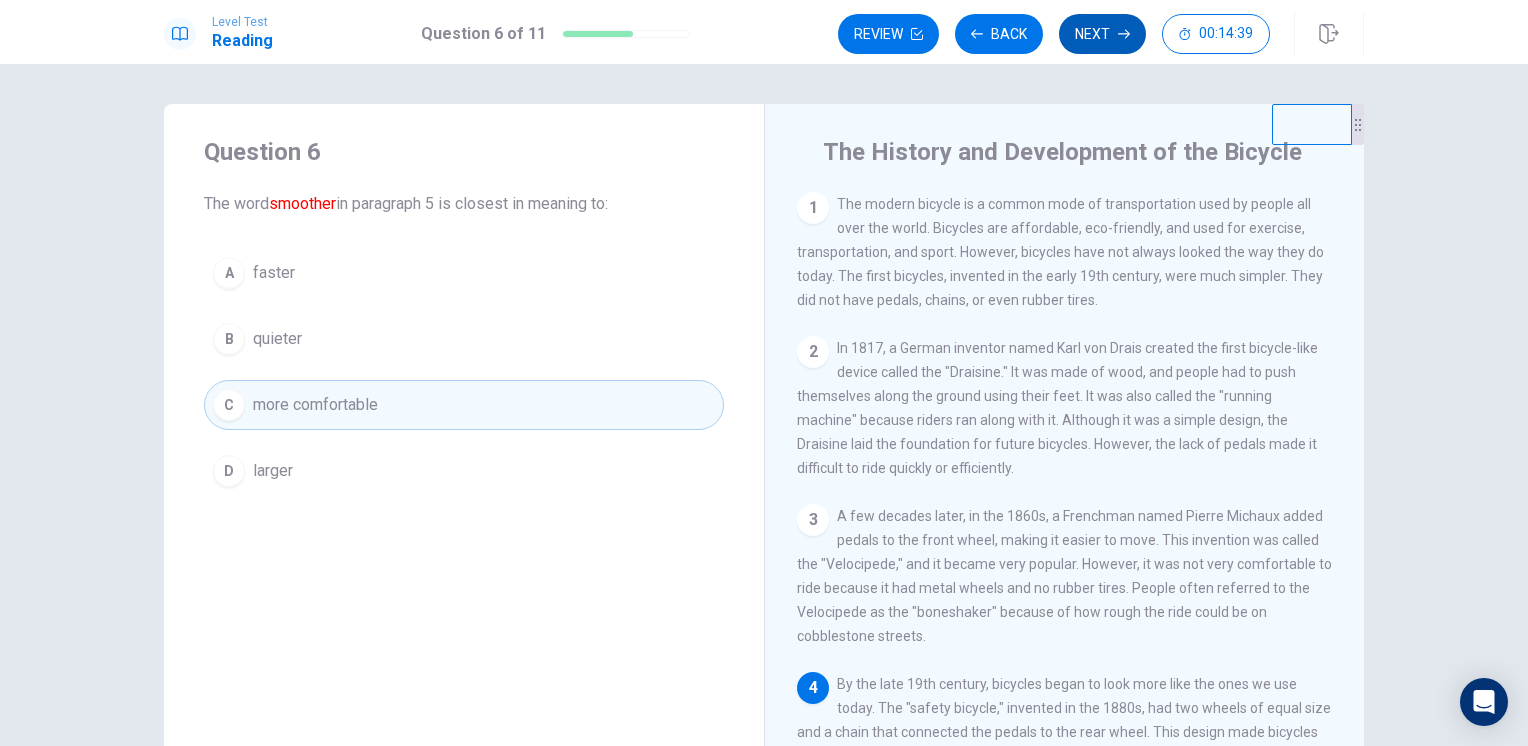 click on "Next" at bounding box center [1102, 34] 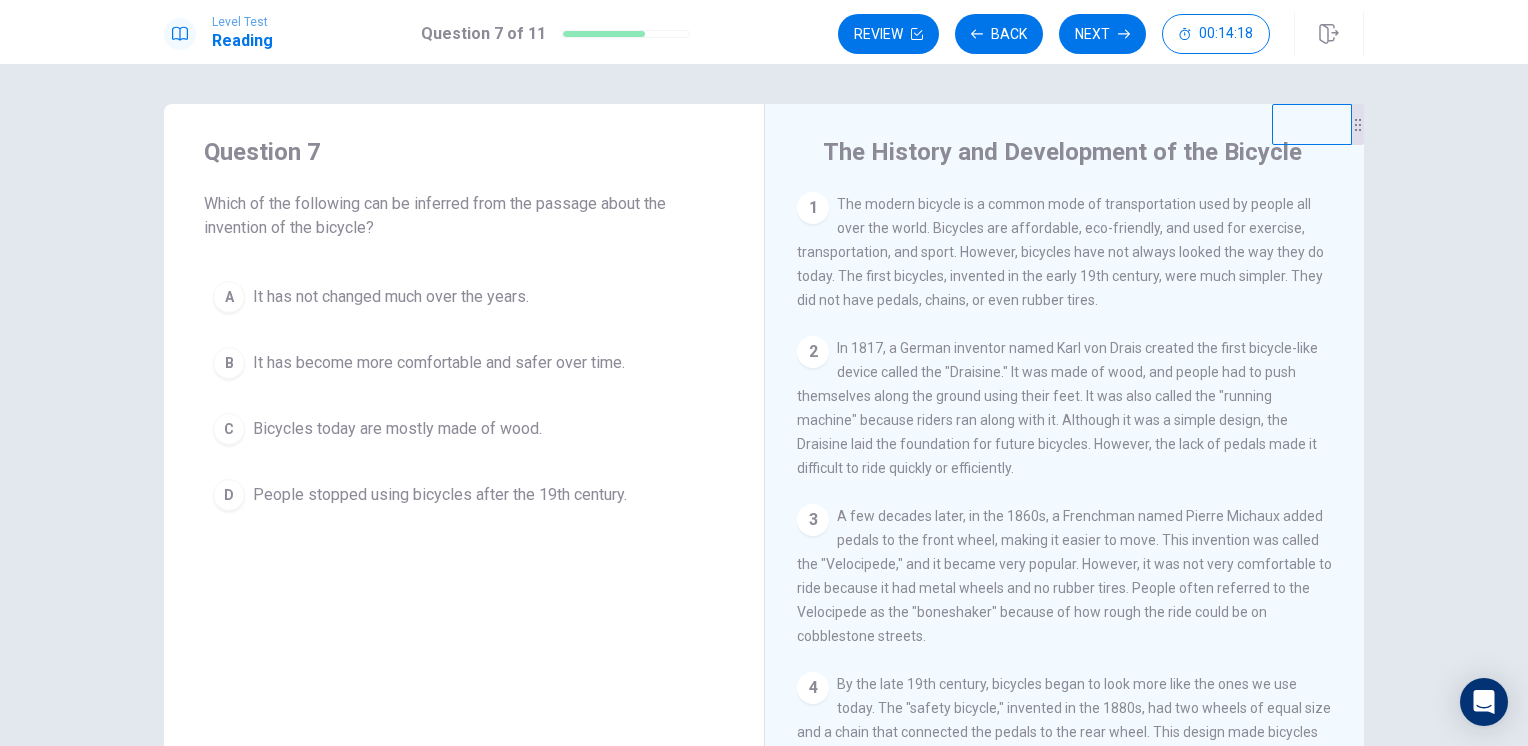 click on "People stopped using bicycles after the 19th century." at bounding box center [440, 495] 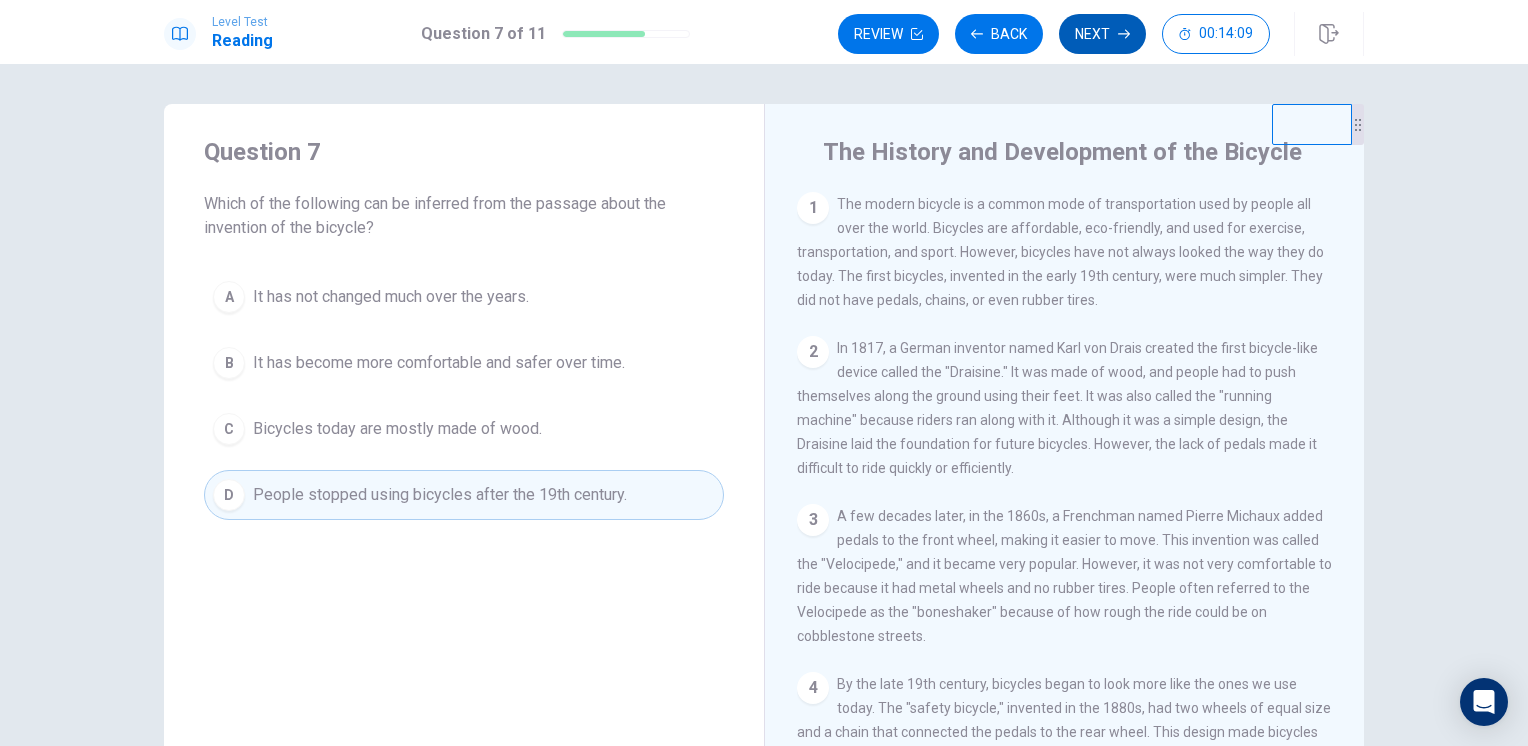 click on "Next" at bounding box center (1102, 34) 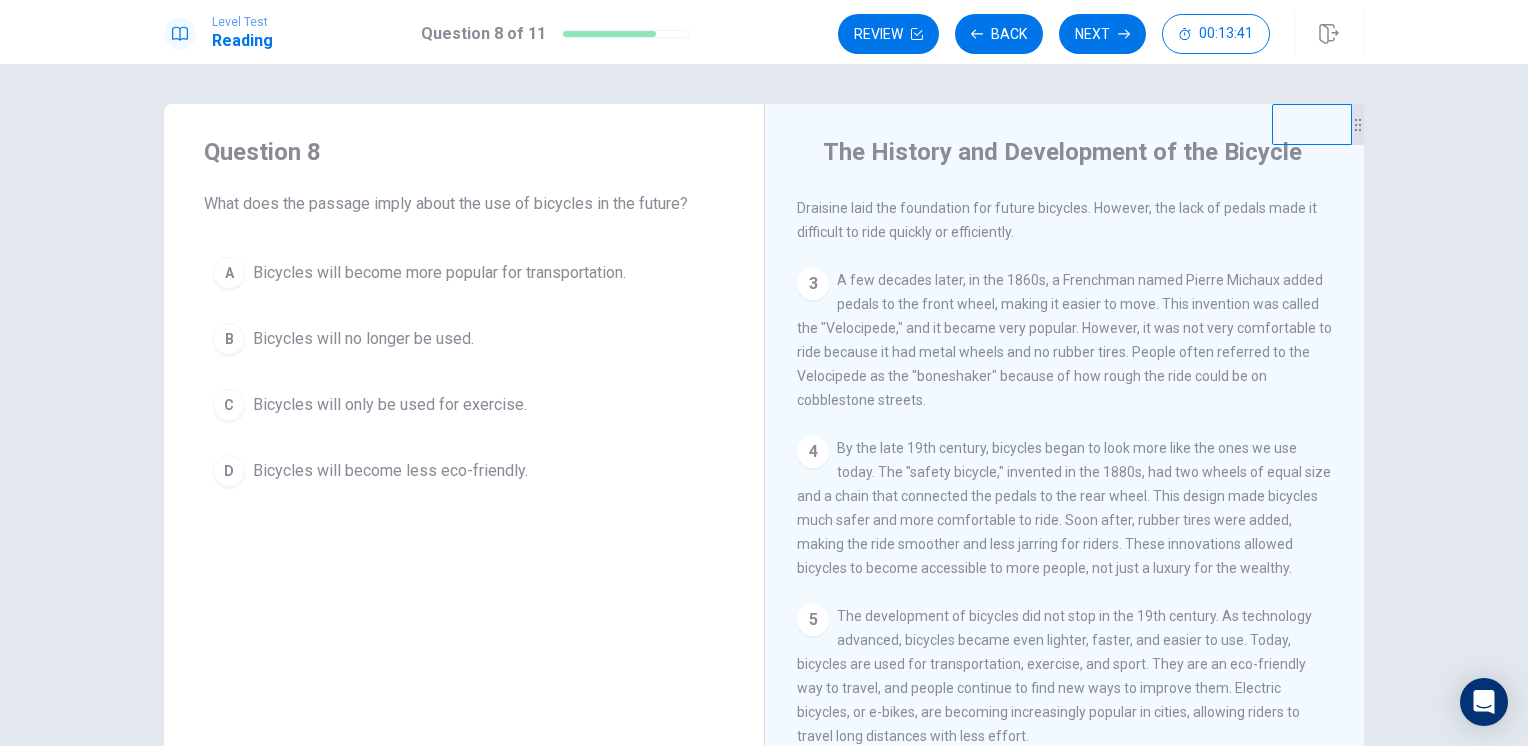 scroll, scrollTop: 264, scrollLeft: 0, axis: vertical 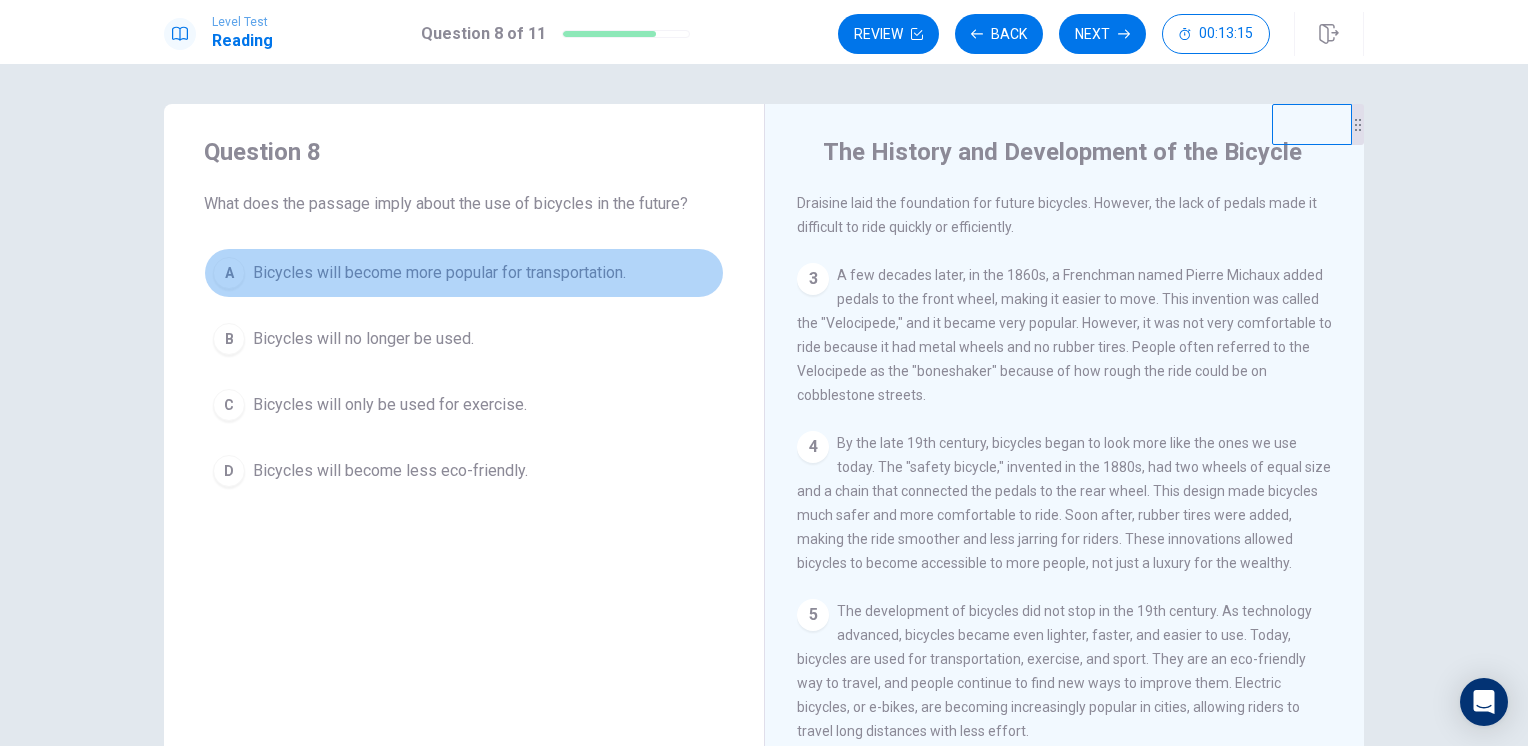 click on "Bicycles will become more popular for transportation." at bounding box center [439, 273] 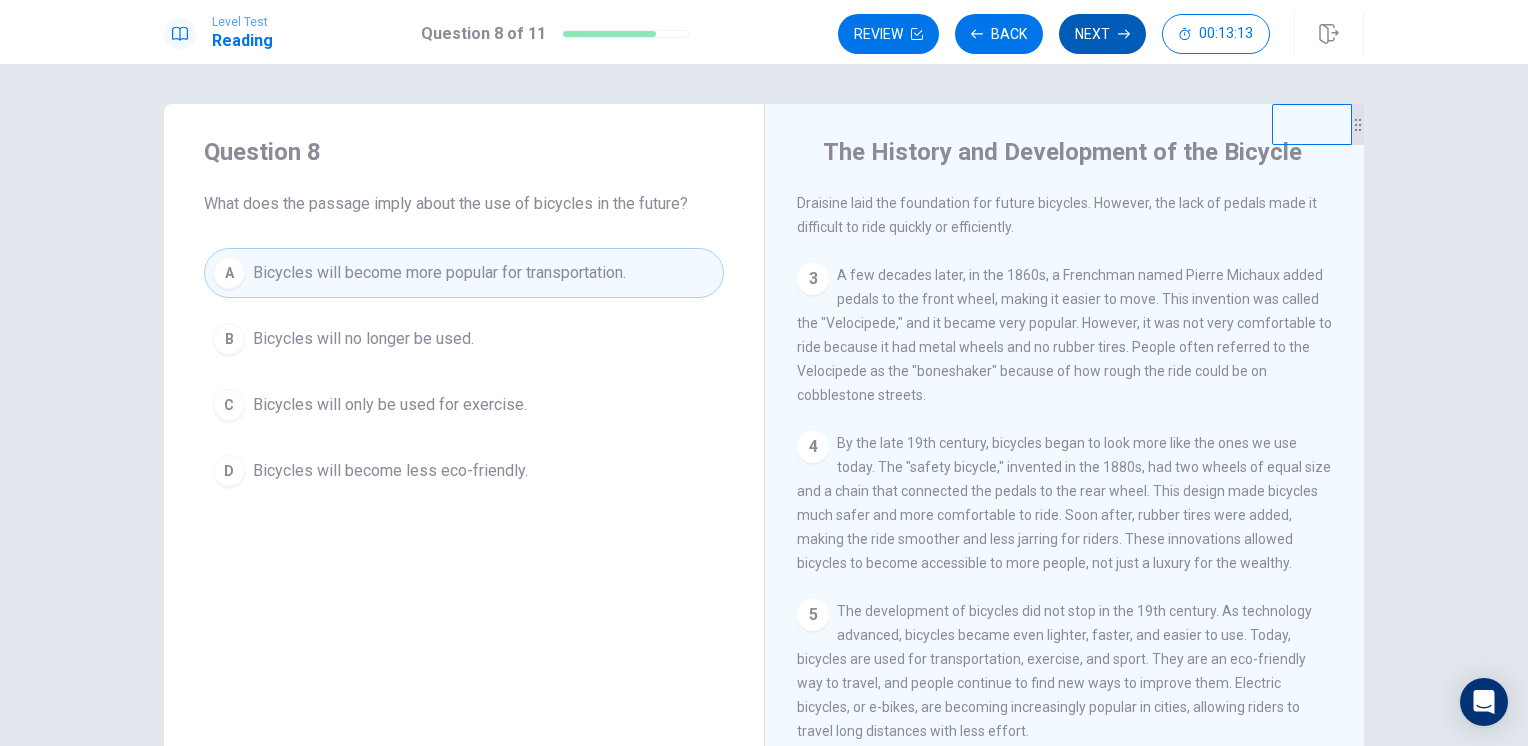 click on "Next" at bounding box center (1102, 34) 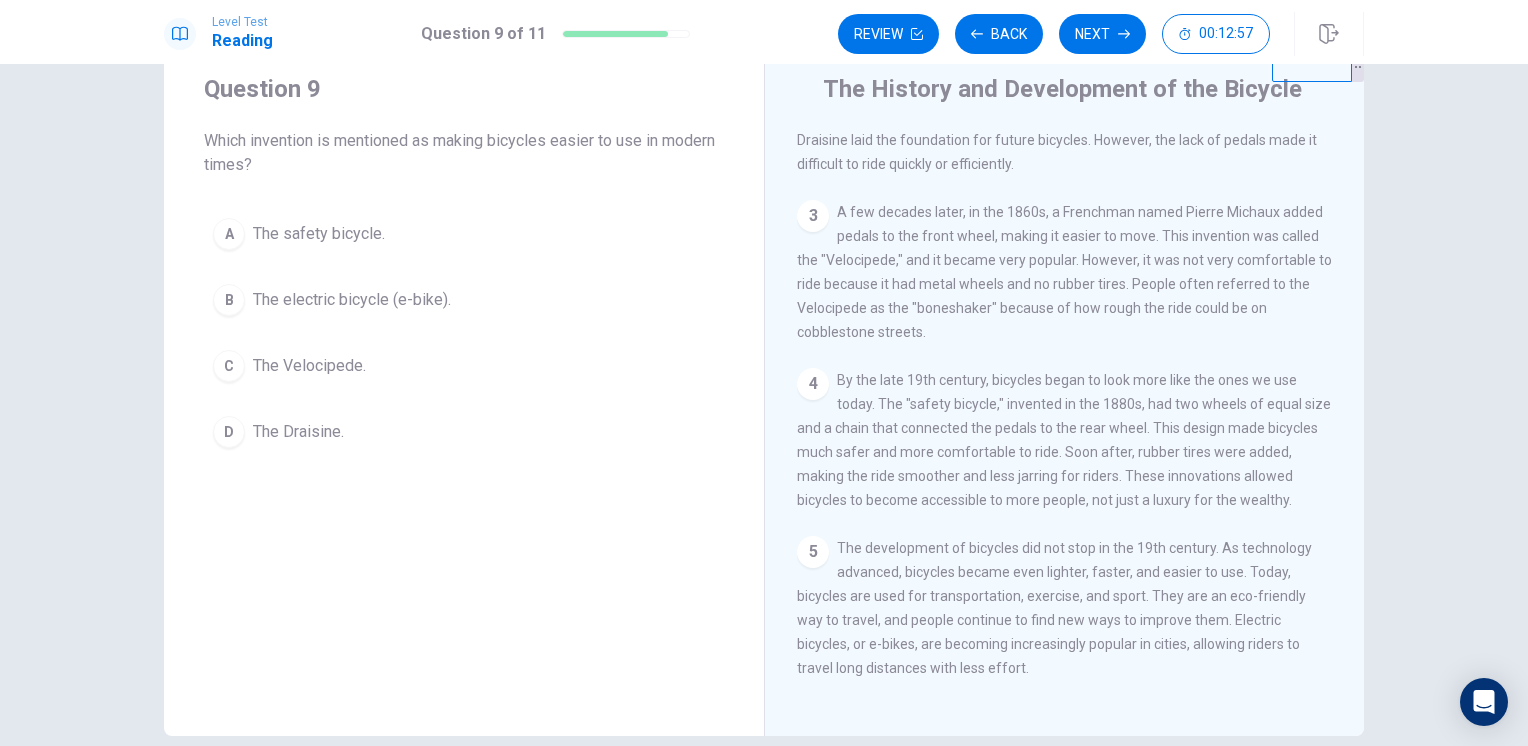 scroll, scrollTop: 56, scrollLeft: 0, axis: vertical 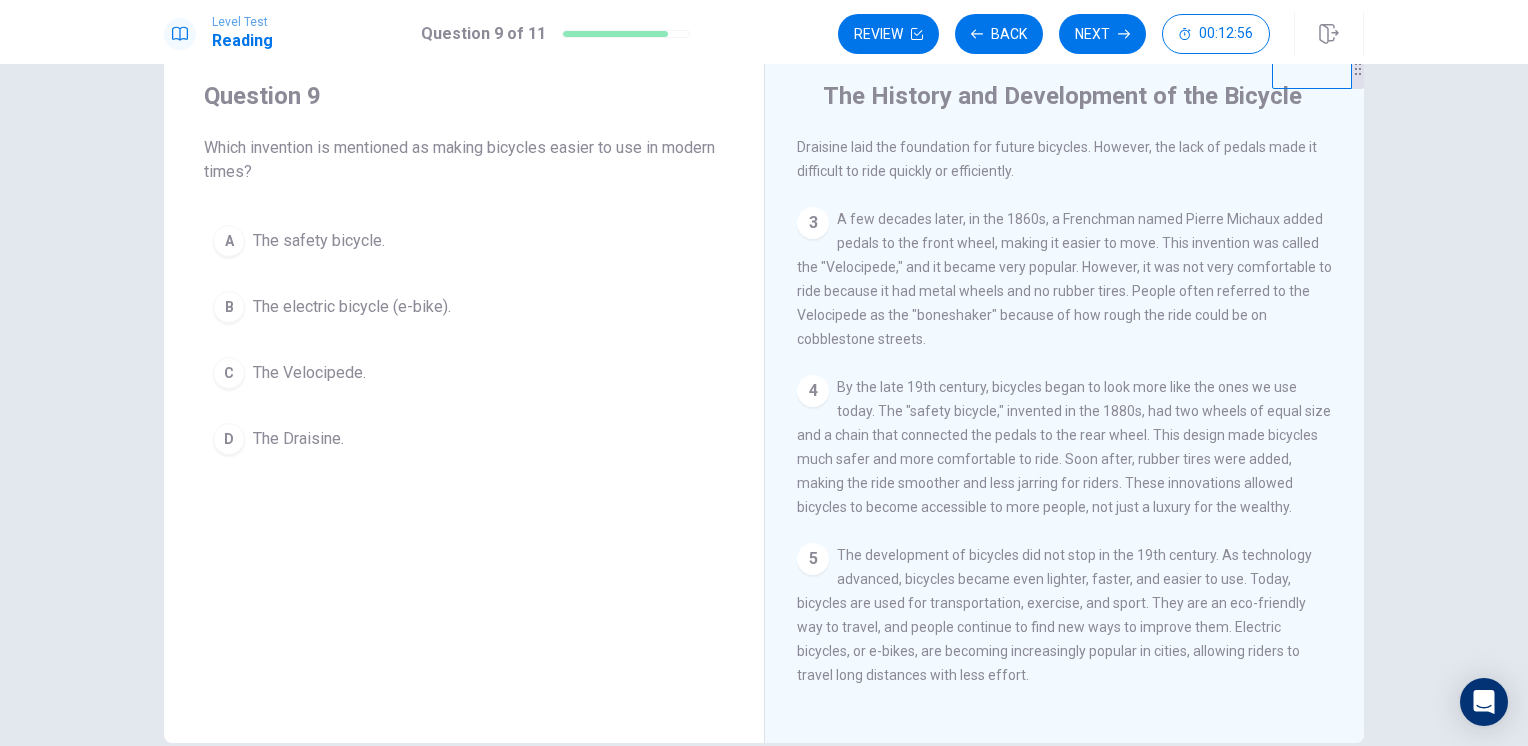 click on "The electric bicycle (e-bike)." at bounding box center (352, 307) 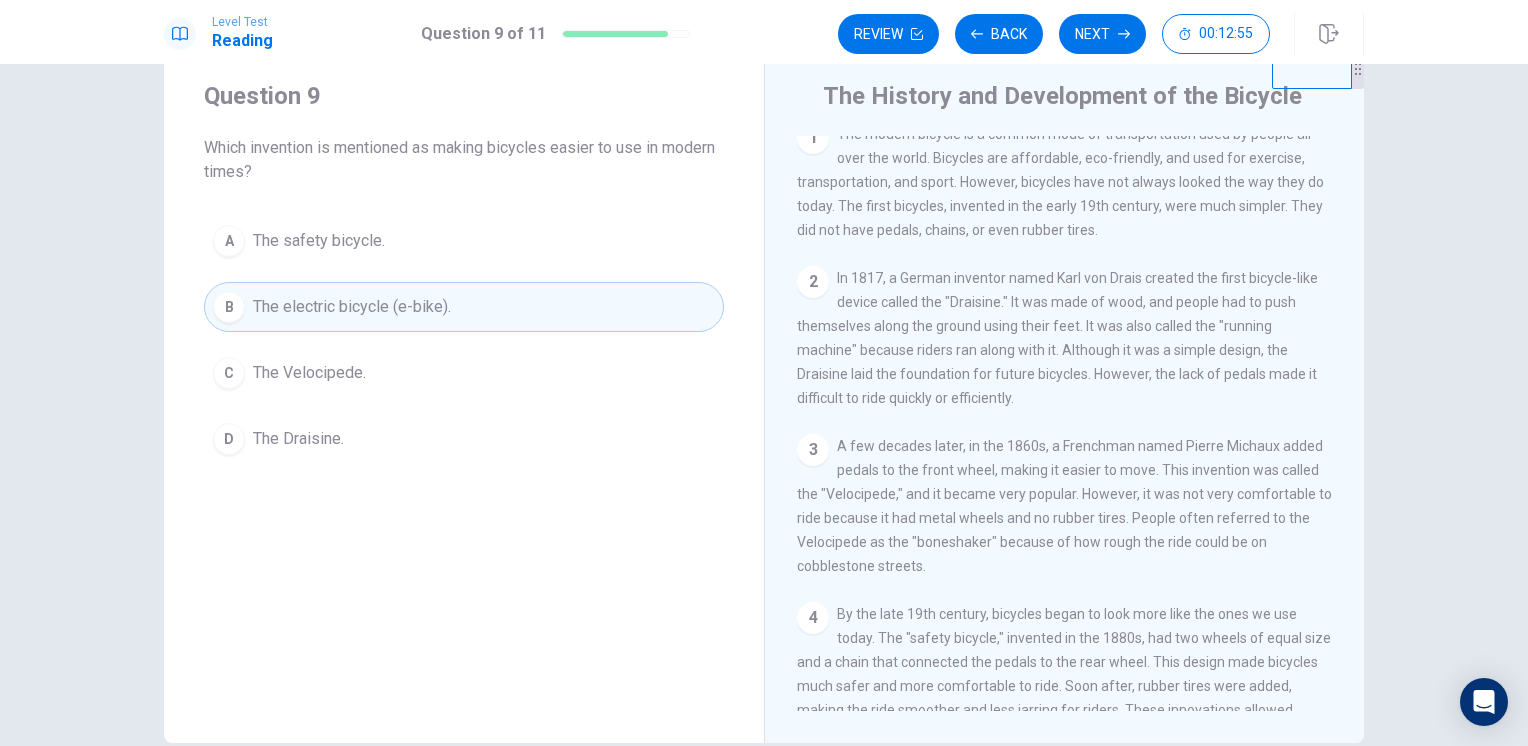 scroll, scrollTop: 0, scrollLeft: 0, axis: both 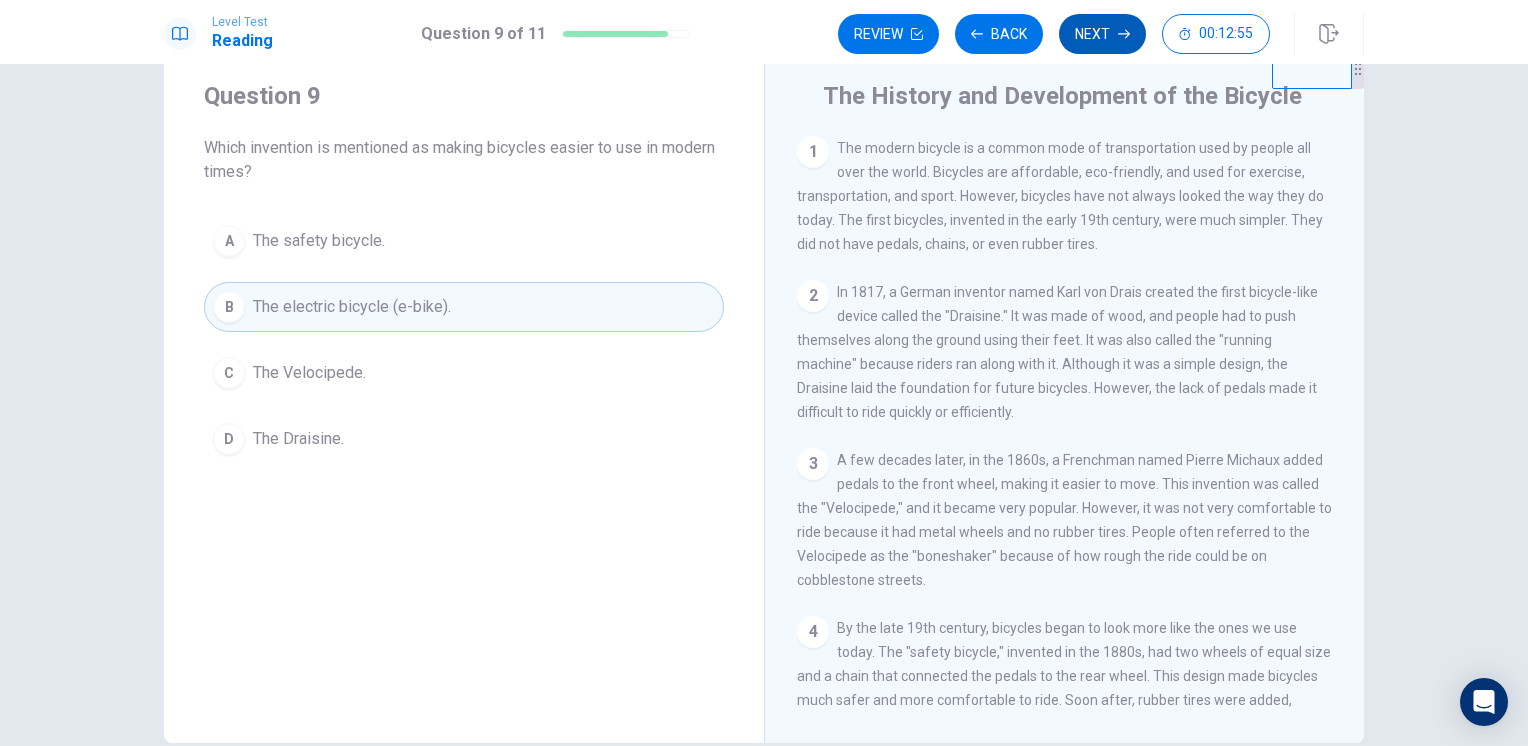 click on "Next" at bounding box center [1102, 34] 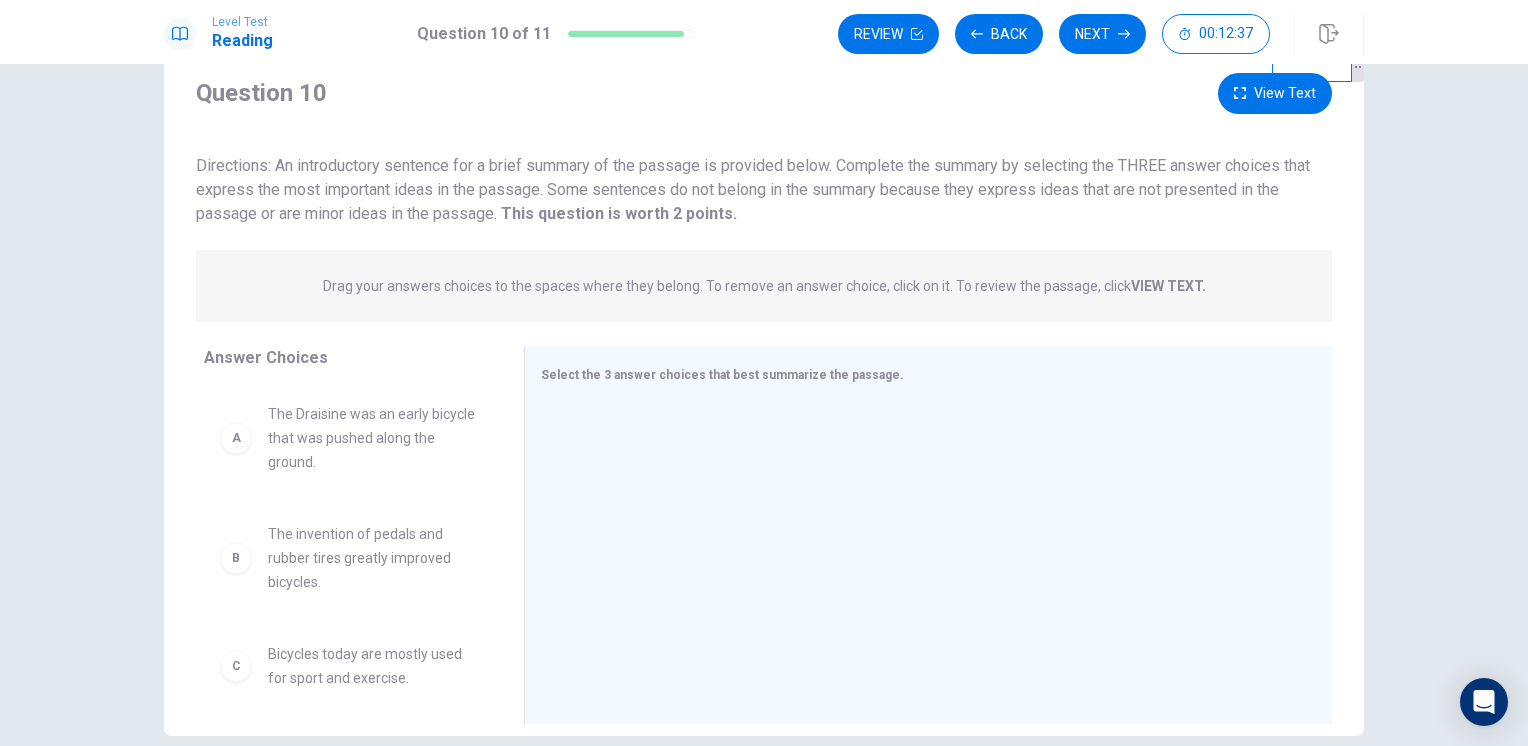 scroll, scrollTop: 56, scrollLeft: 0, axis: vertical 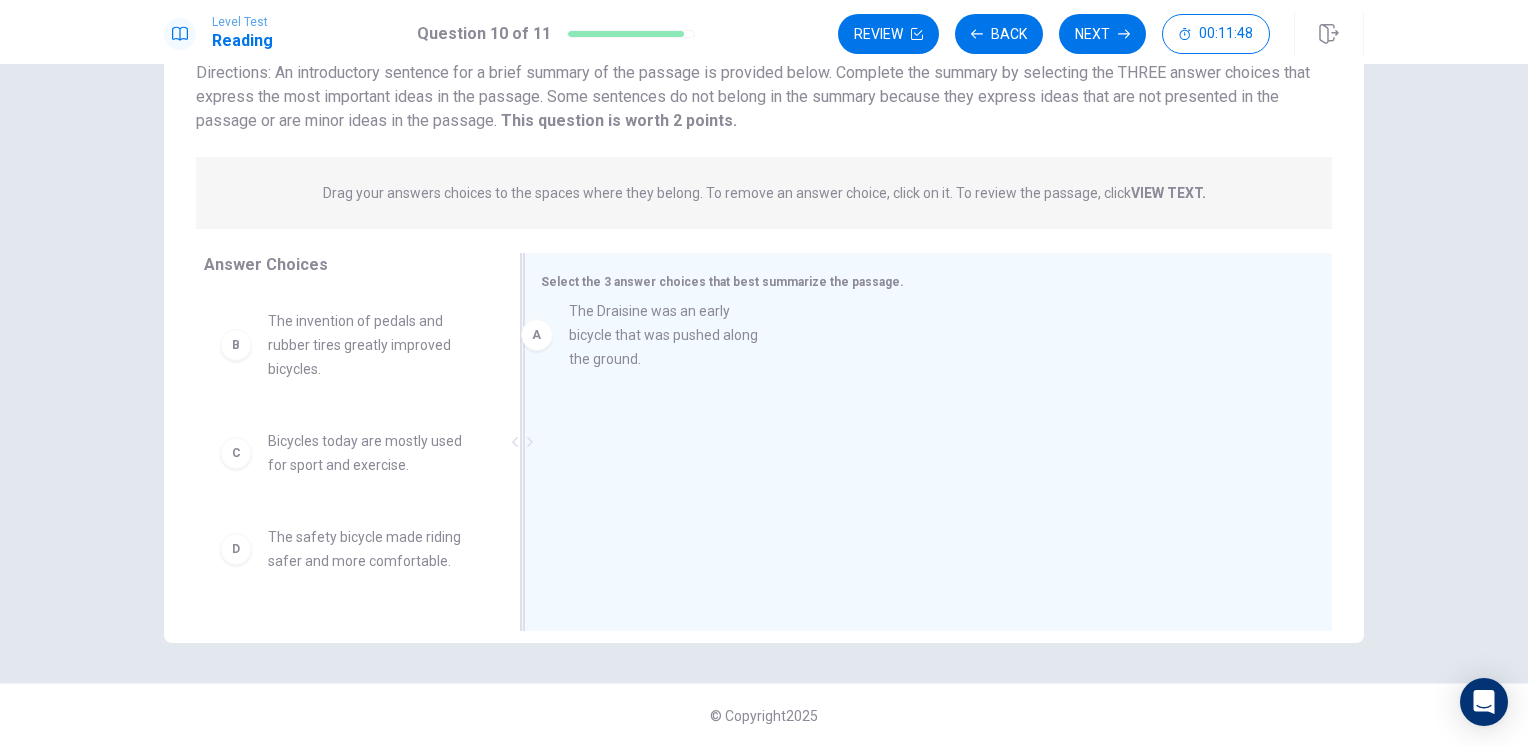drag, startPoint x: 352, startPoint y: 362, endPoint x: 668, endPoint y: 353, distance: 316.12814 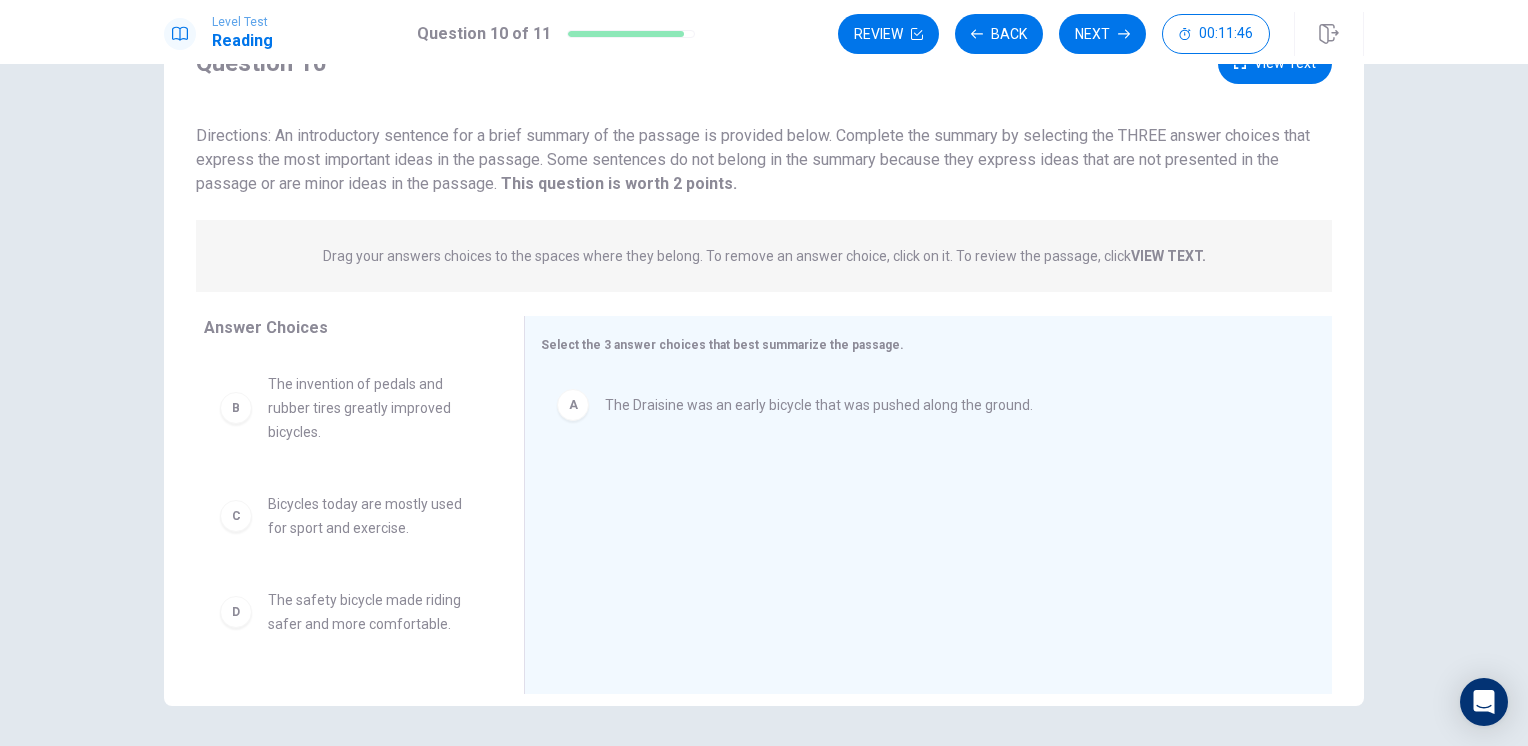 scroll, scrollTop: 100, scrollLeft: 0, axis: vertical 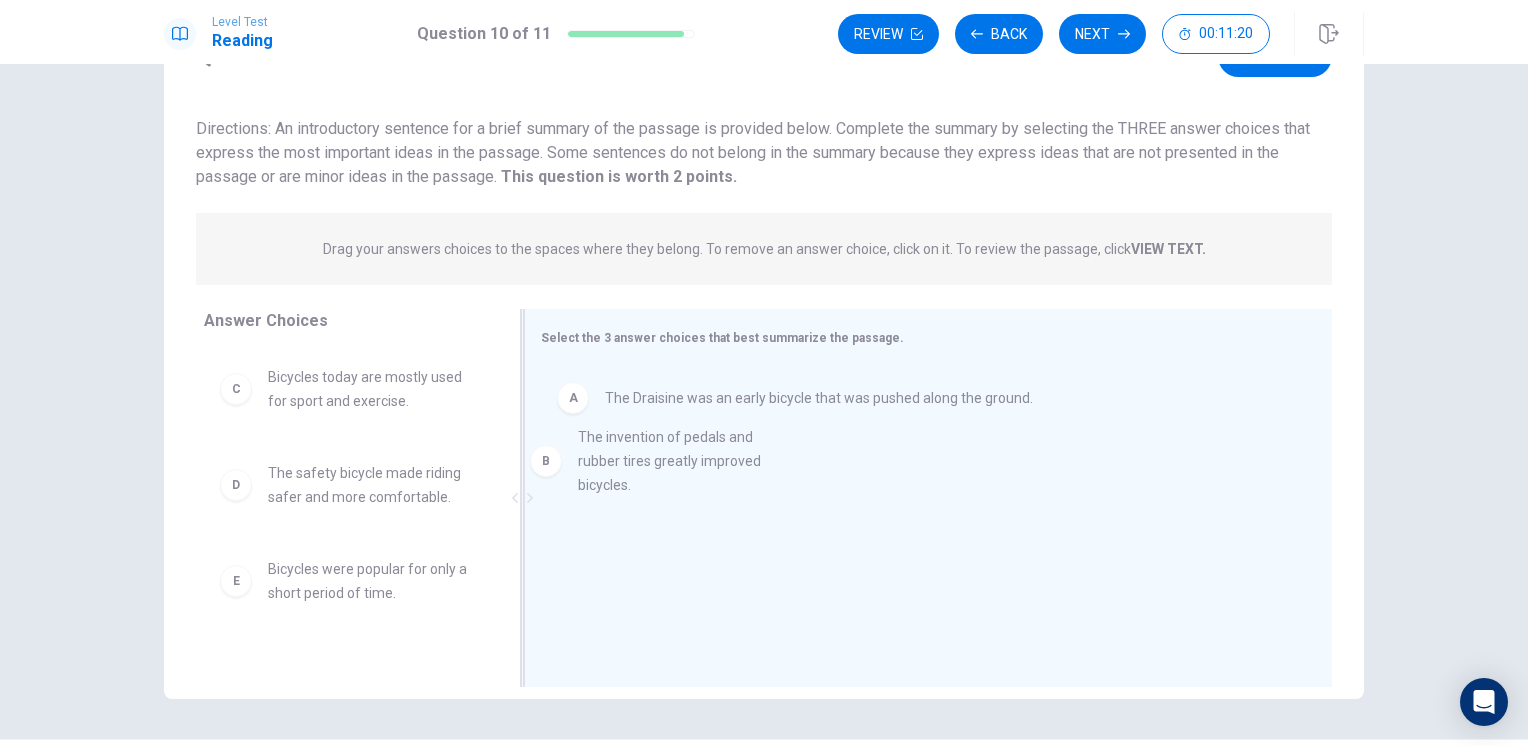 drag, startPoint x: 378, startPoint y: 413, endPoint x: 801, endPoint y: 502, distance: 432.2615 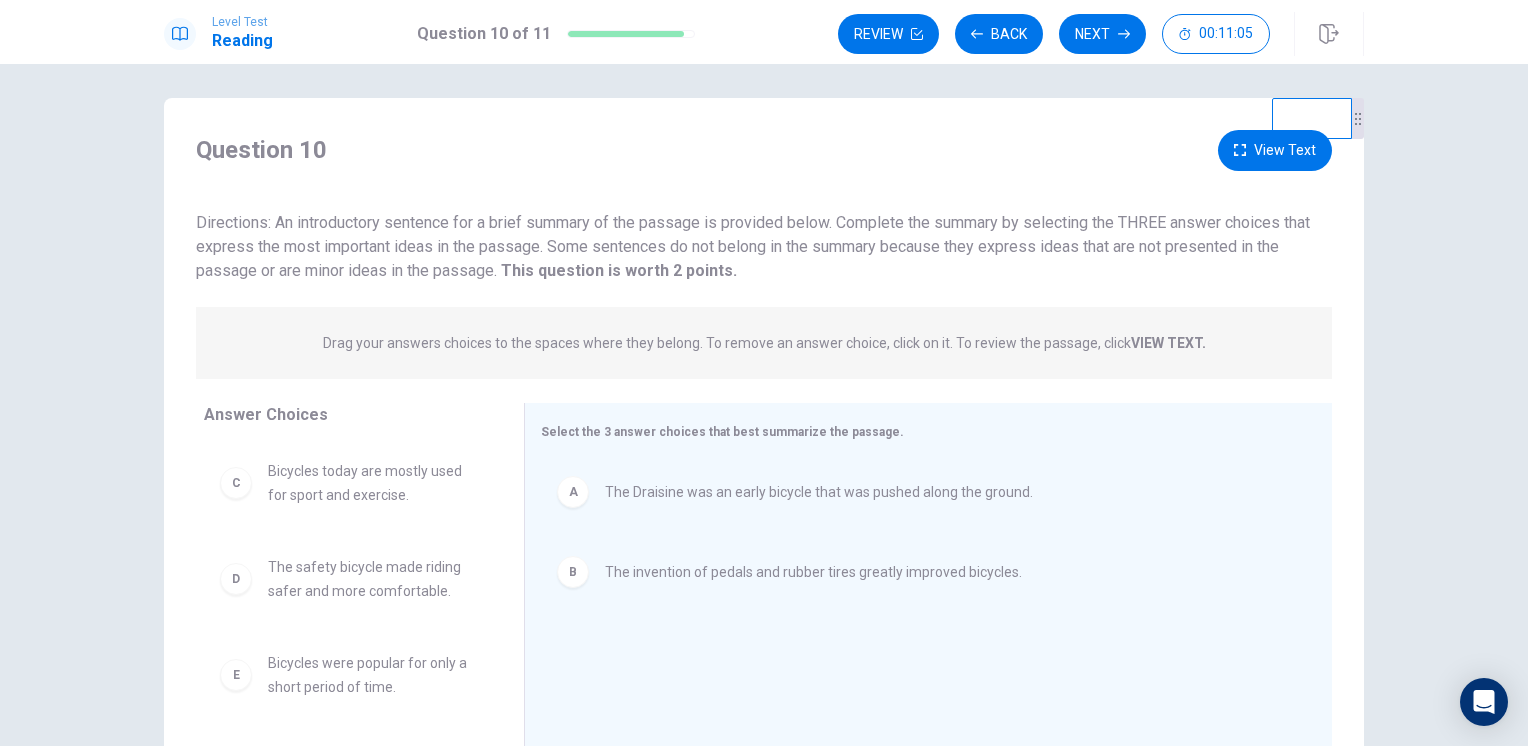 scroll, scrollTop: 0, scrollLeft: 0, axis: both 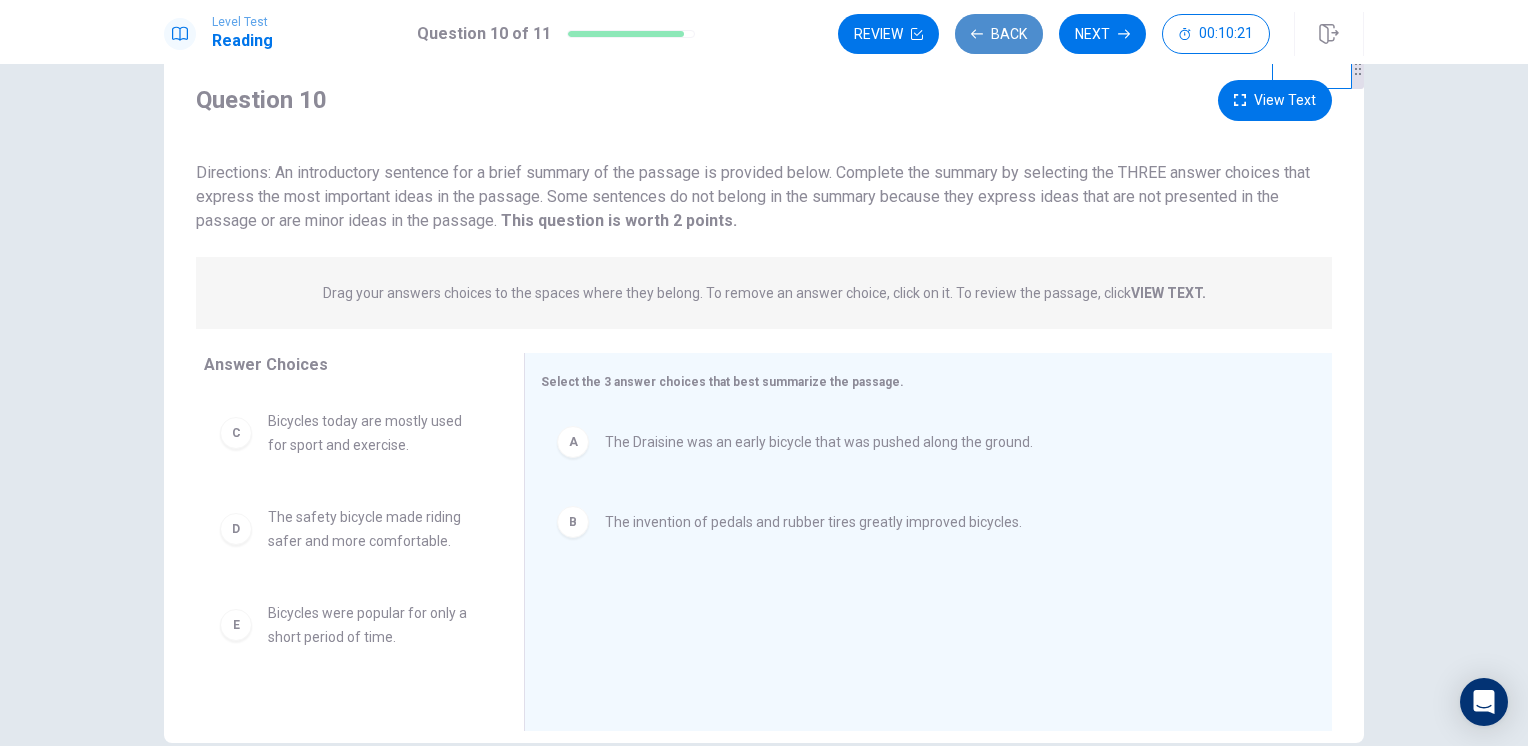 click on "Back" at bounding box center [999, 34] 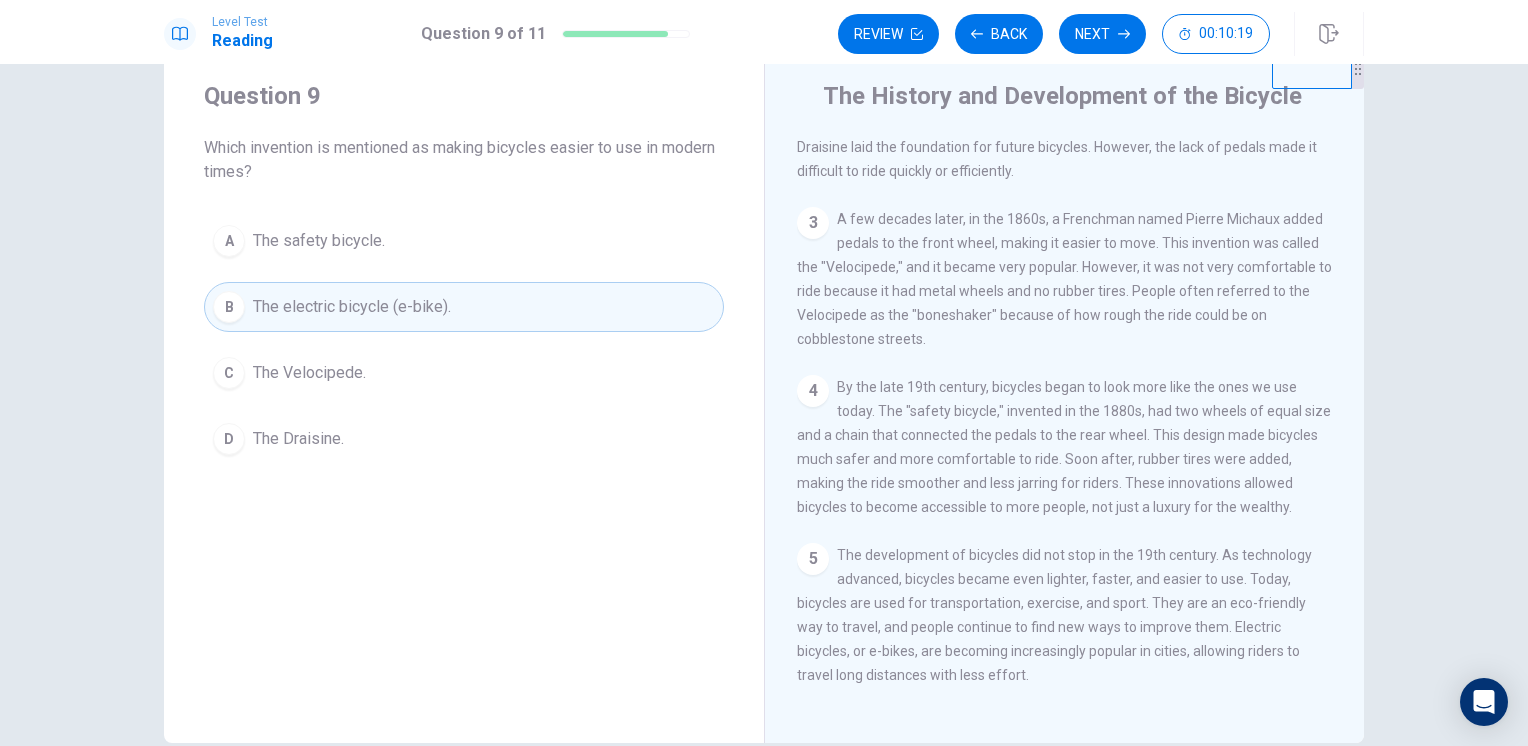 scroll, scrollTop: 264, scrollLeft: 0, axis: vertical 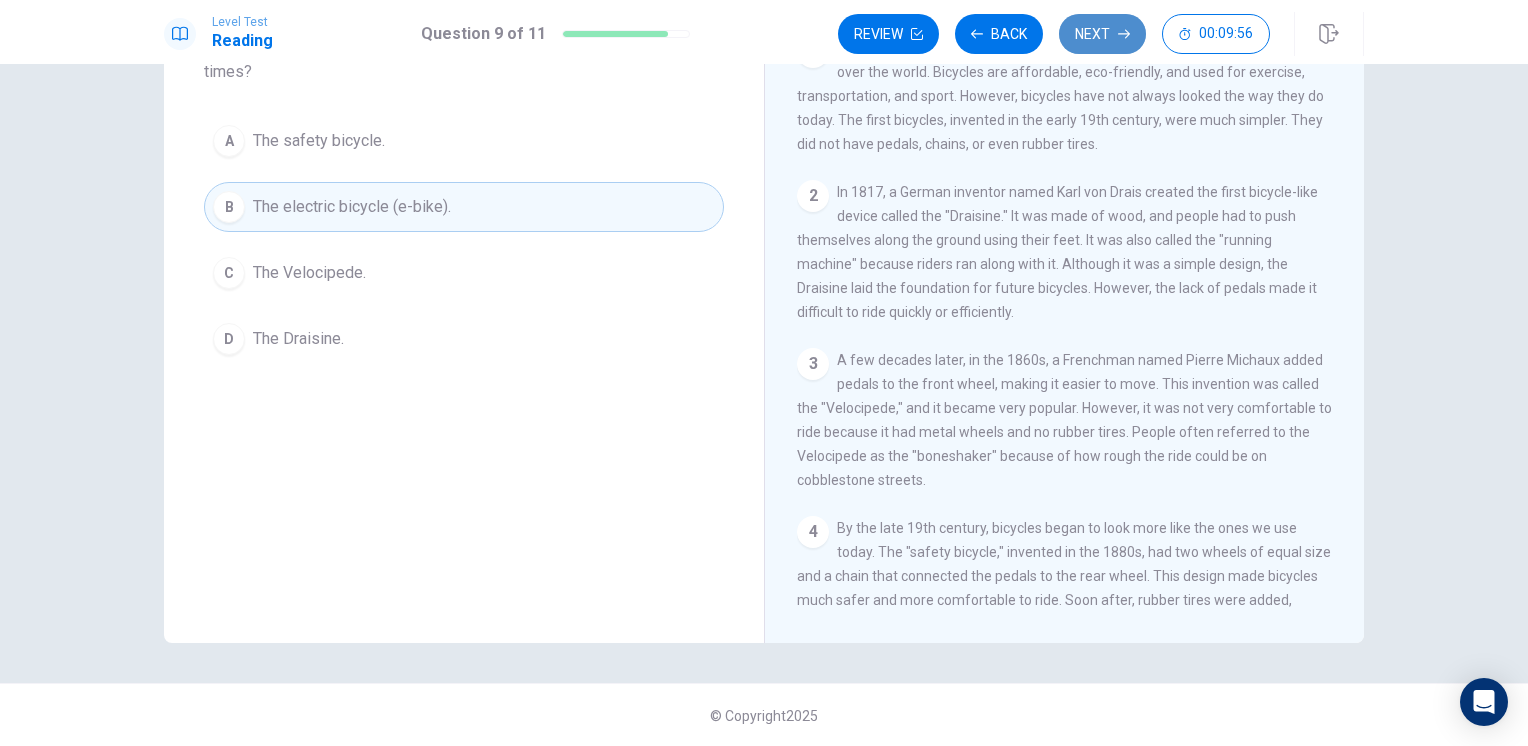 click on "Next" at bounding box center [1102, 34] 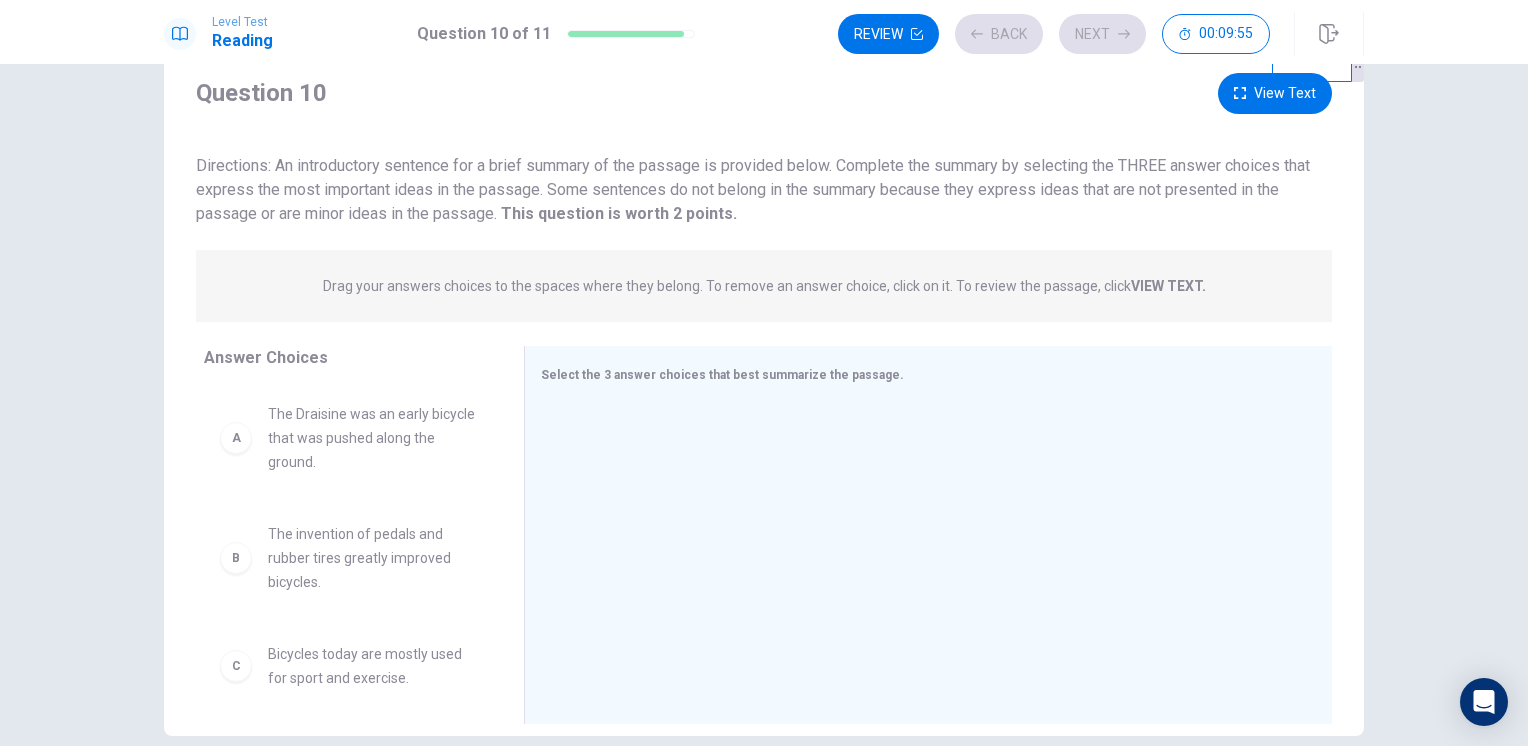 scroll, scrollTop: 56, scrollLeft: 0, axis: vertical 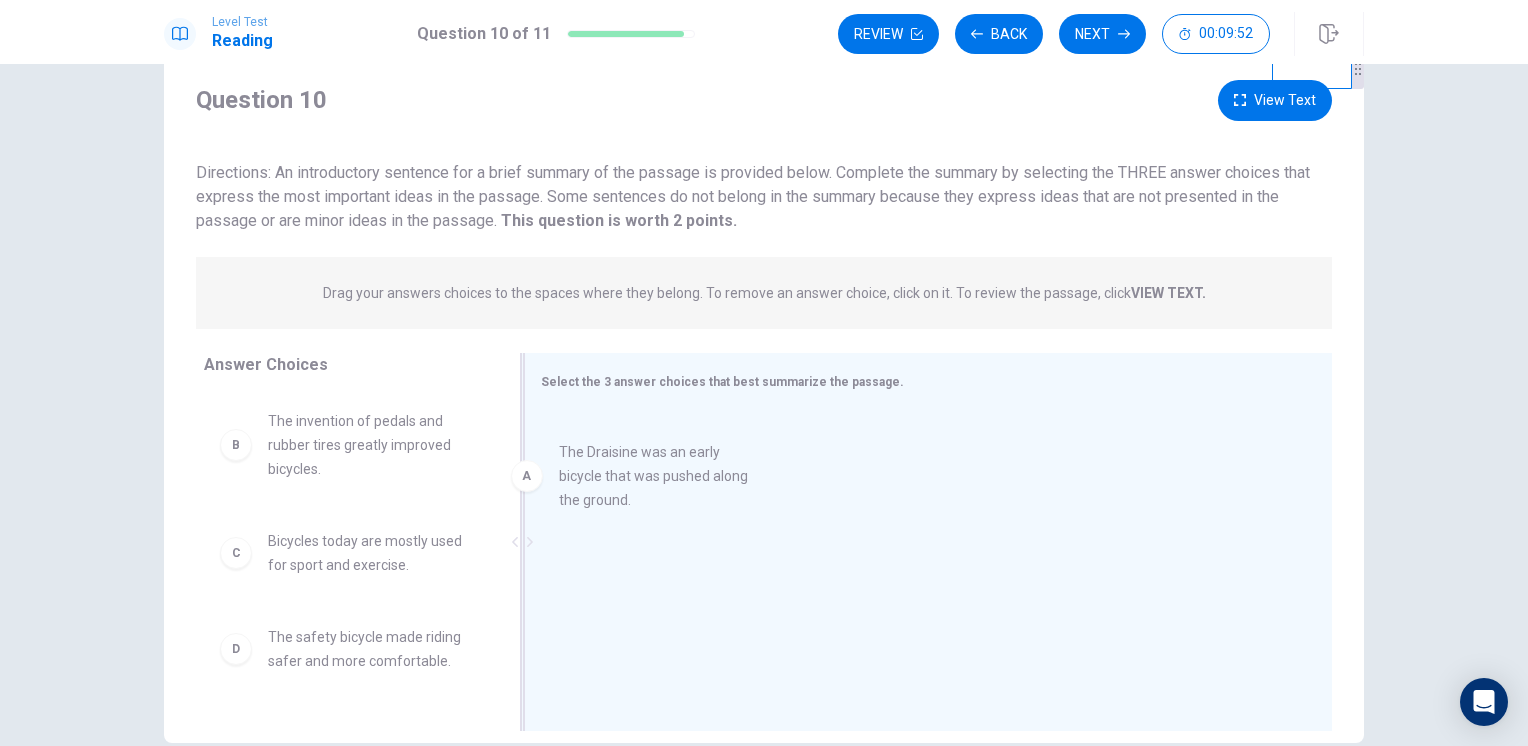 drag, startPoint x: 386, startPoint y: 470, endPoint x: 692, endPoint y: 506, distance: 308.11038 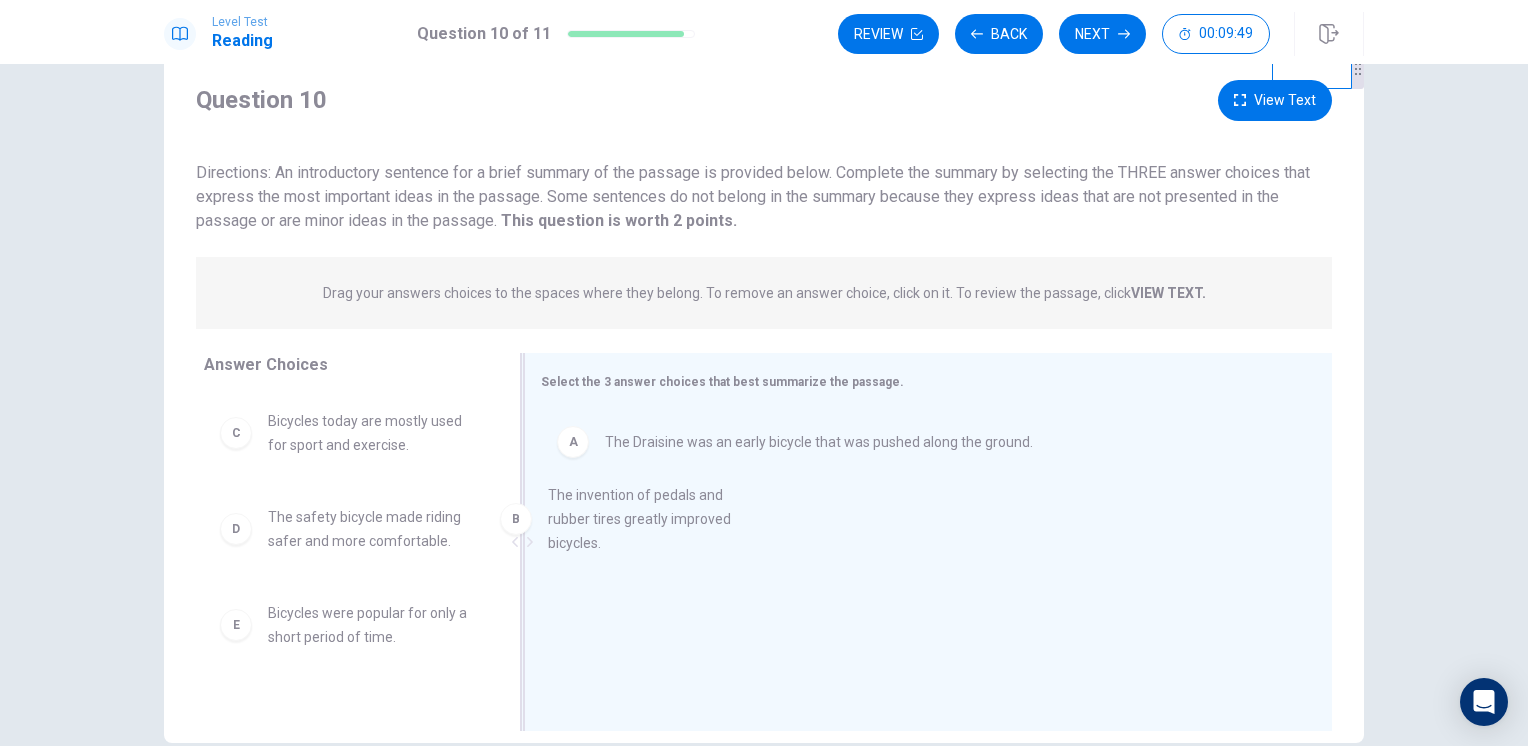 drag, startPoint x: 375, startPoint y: 474, endPoint x: 678, endPoint y: 550, distance: 312.386 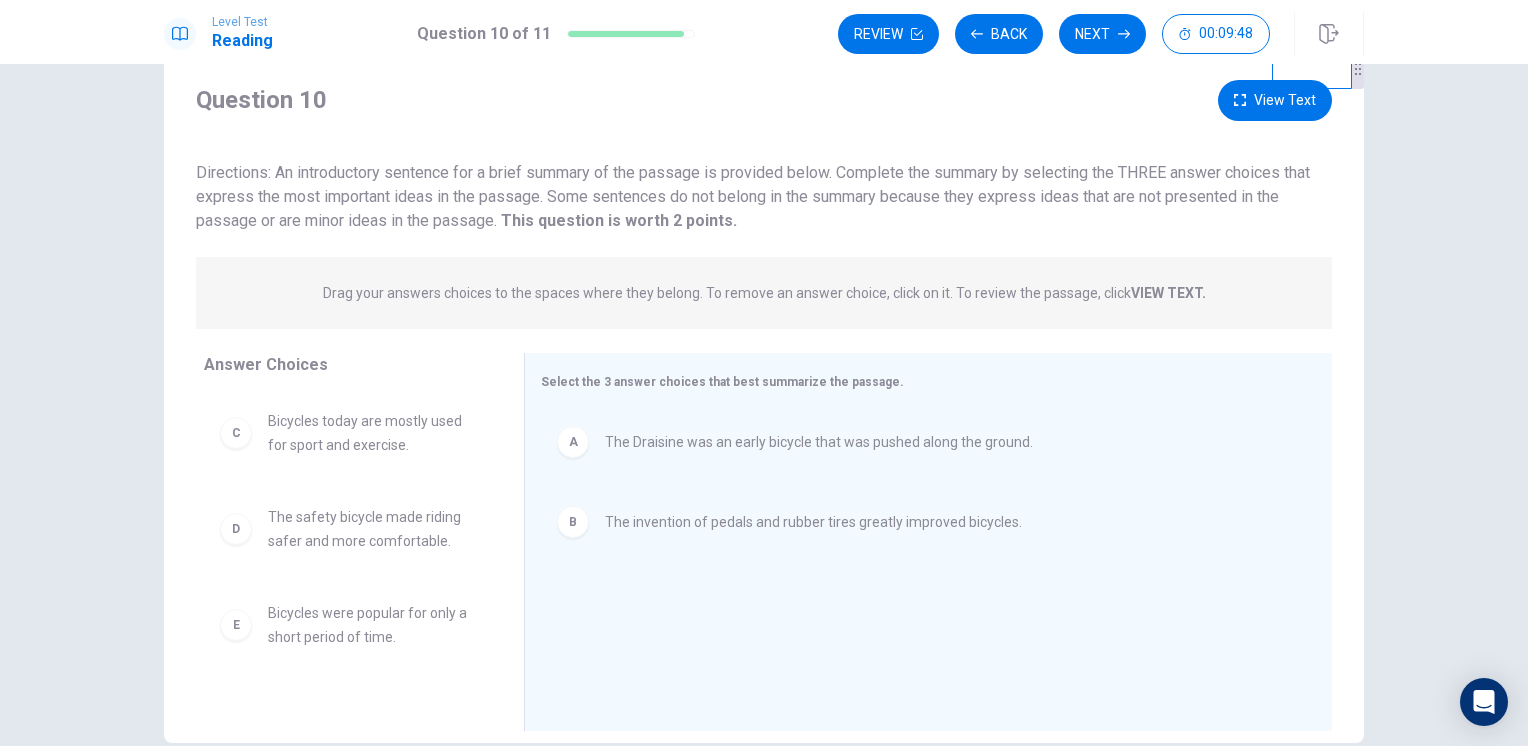 scroll, scrollTop: 84, scrollLeft: 0, axis: vertical 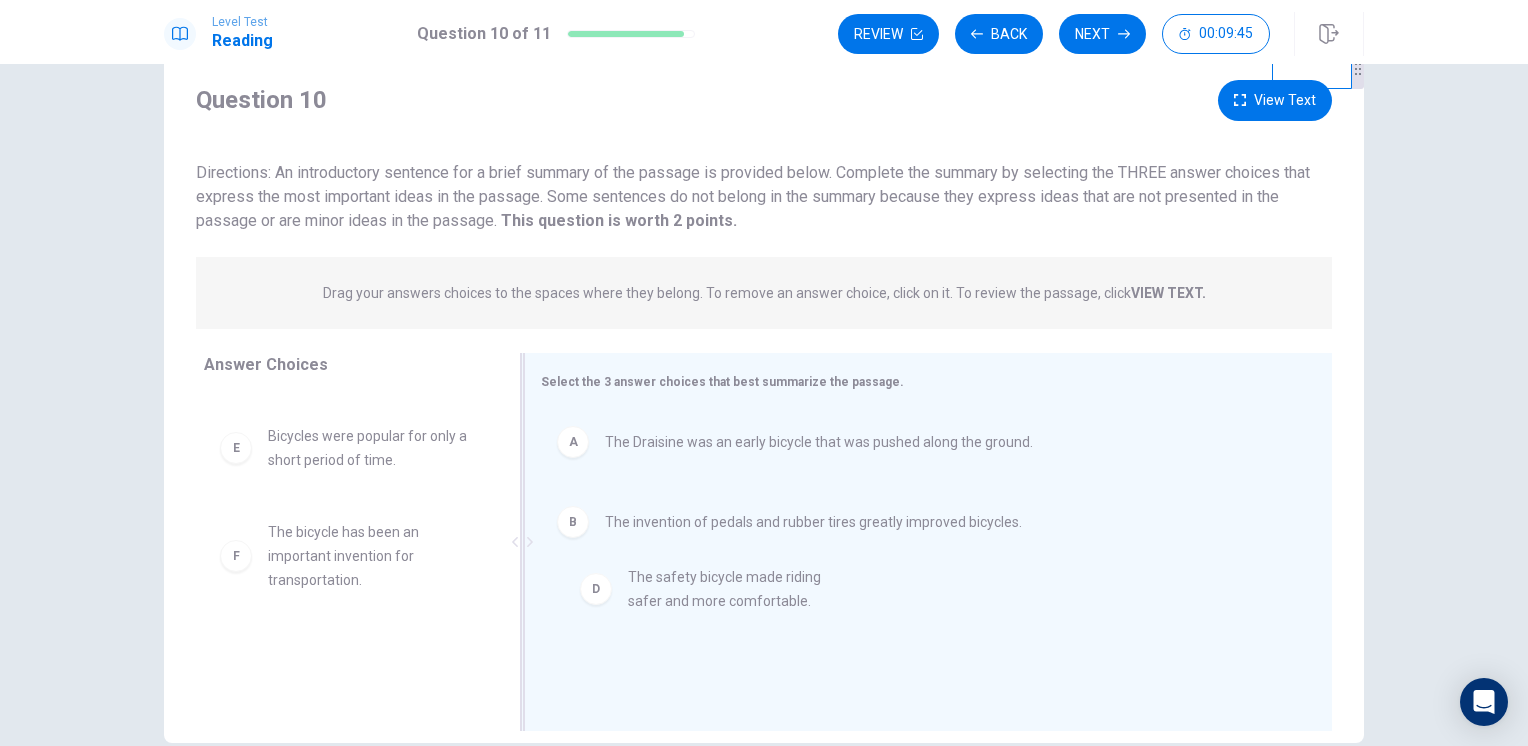 drag, startPoint x: 556, startPoint y: 515, endPoint x: 747, endPoint y: 609, distance: 212.8779 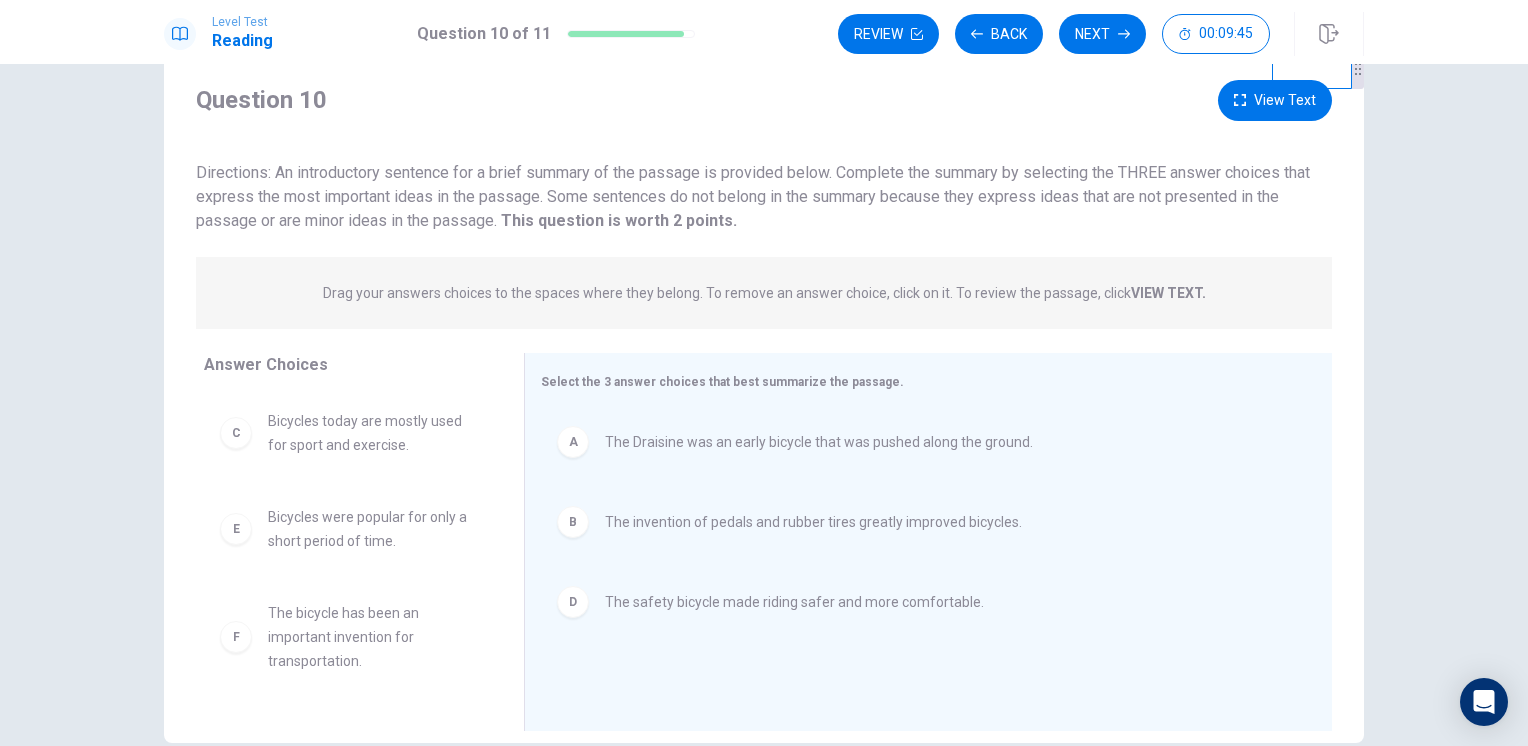 scroll, scrollTop: 0, scrollLeft: 0, axis: both 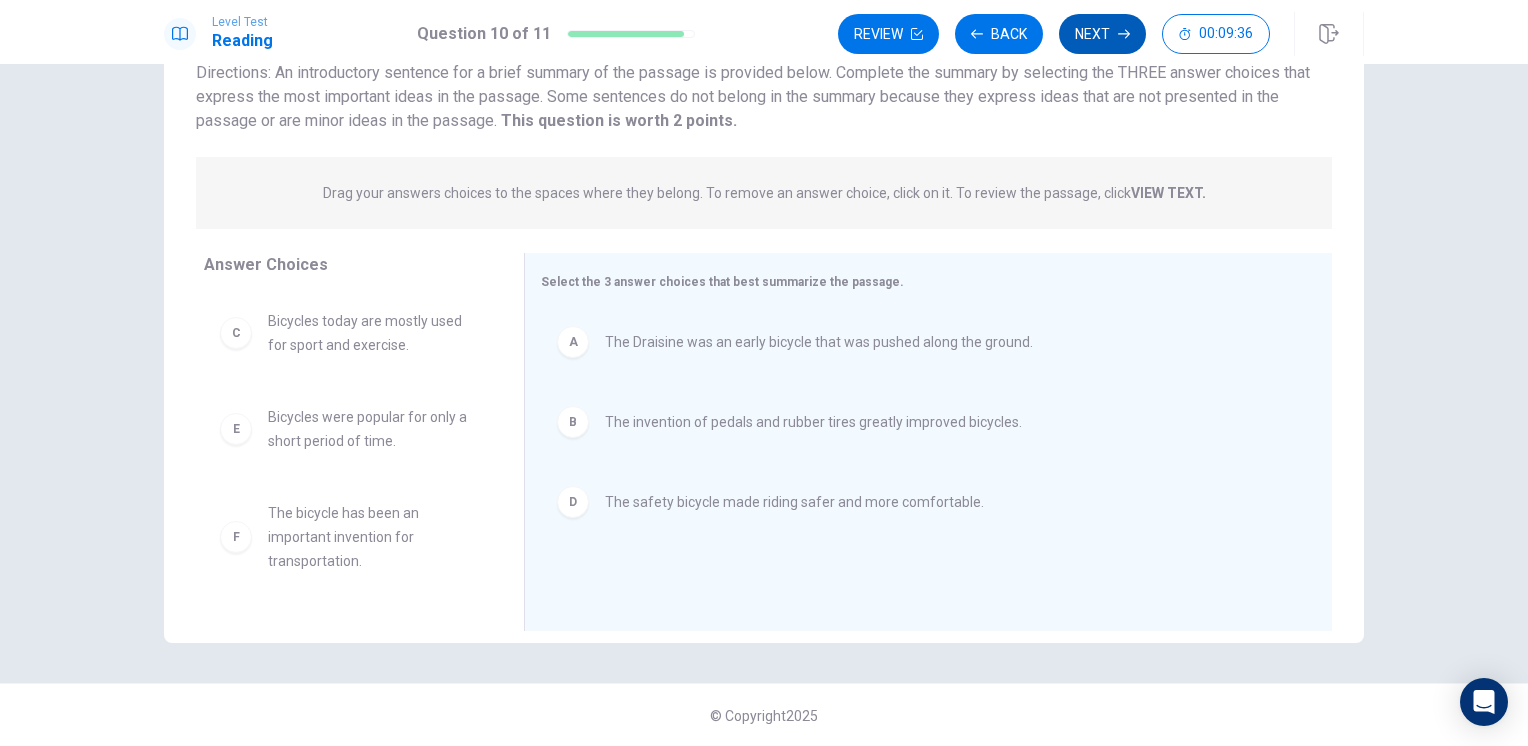 click on "Next" at bounding box center (1102, 34) 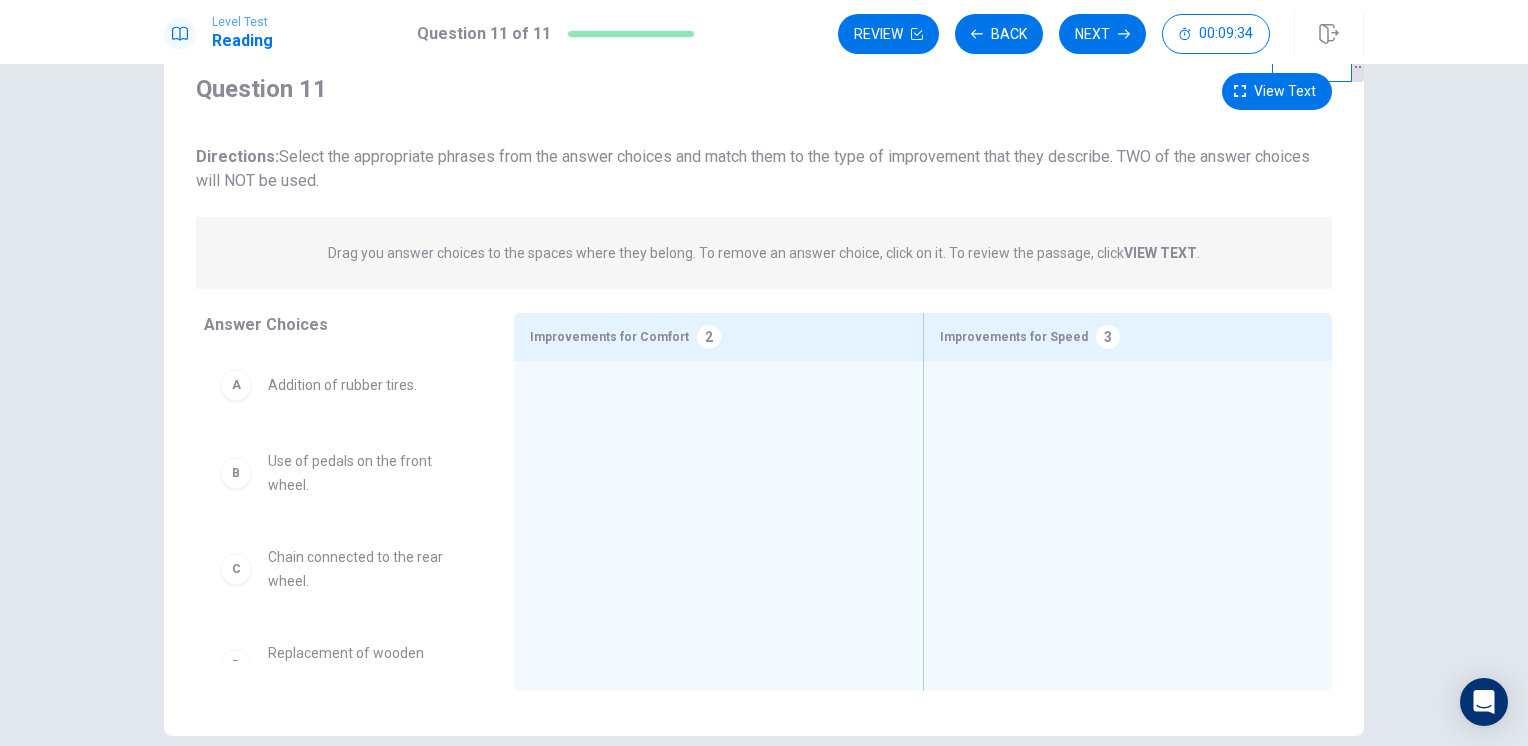 scroll, scrollTop: 56, scrollLeft: 0, axis: vertical 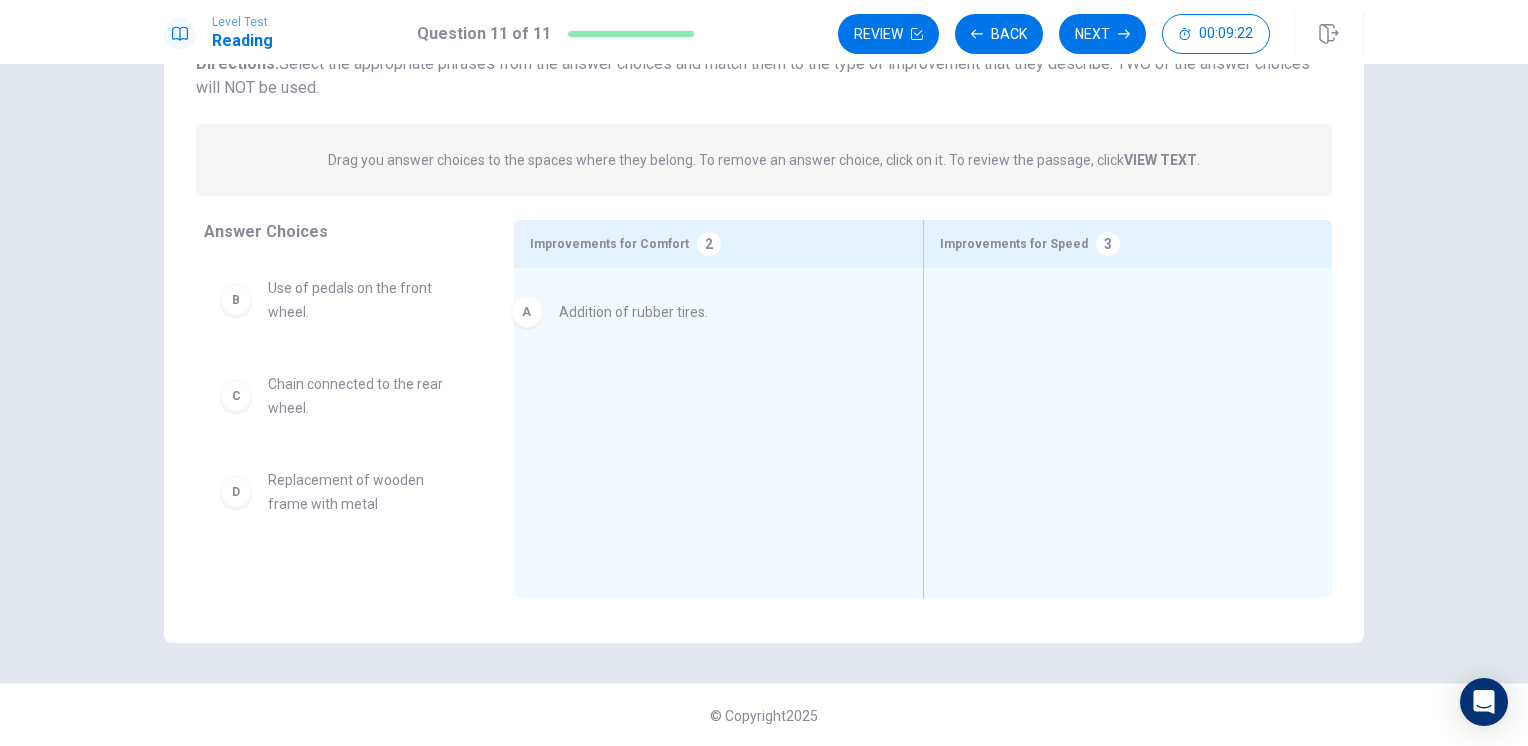 drag, startPoint x: 326, startPoint y: 307, endPoint x: 625, endPoint y: 325, distance: 299.54132 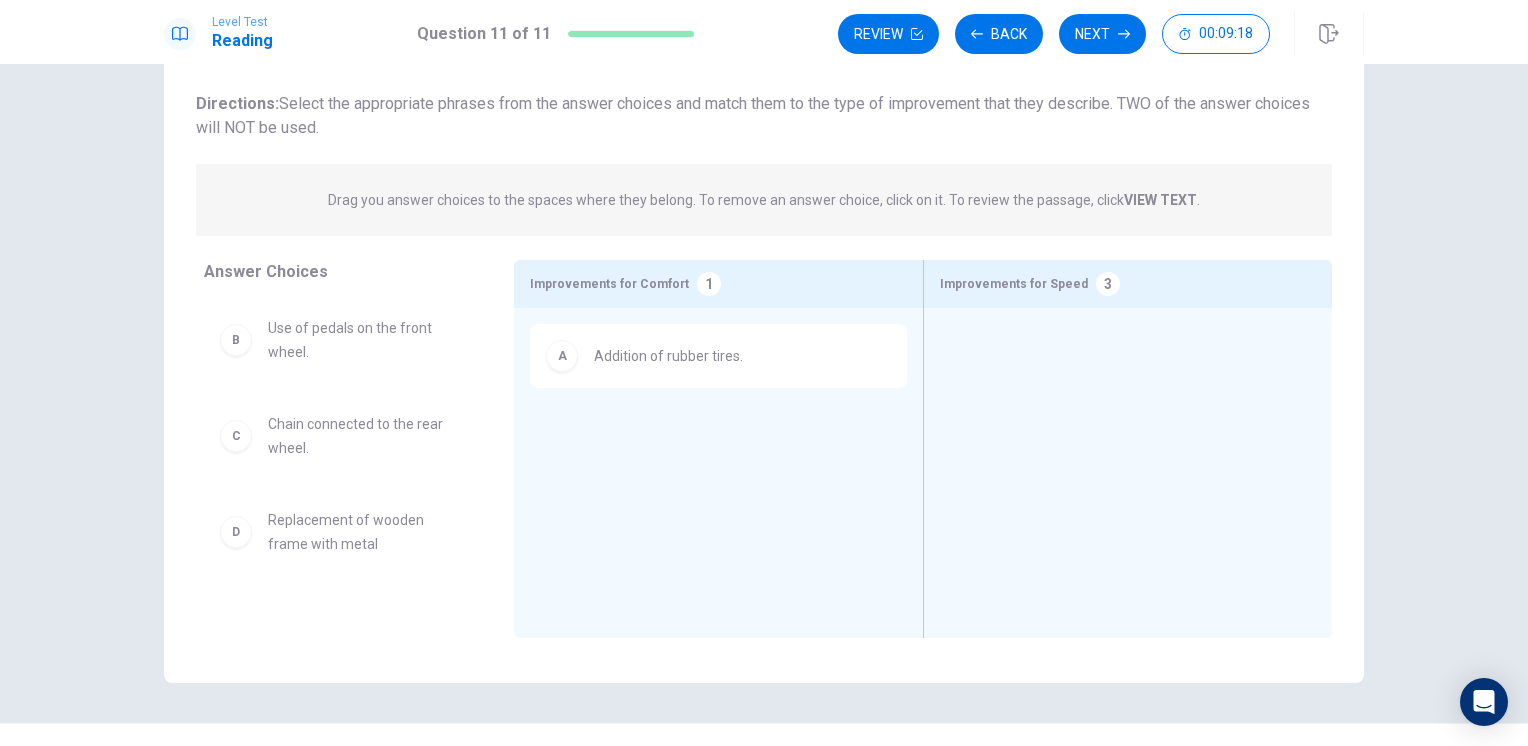 scroll, scrollTop: 156, scrollLeft: 0, axis: vertical 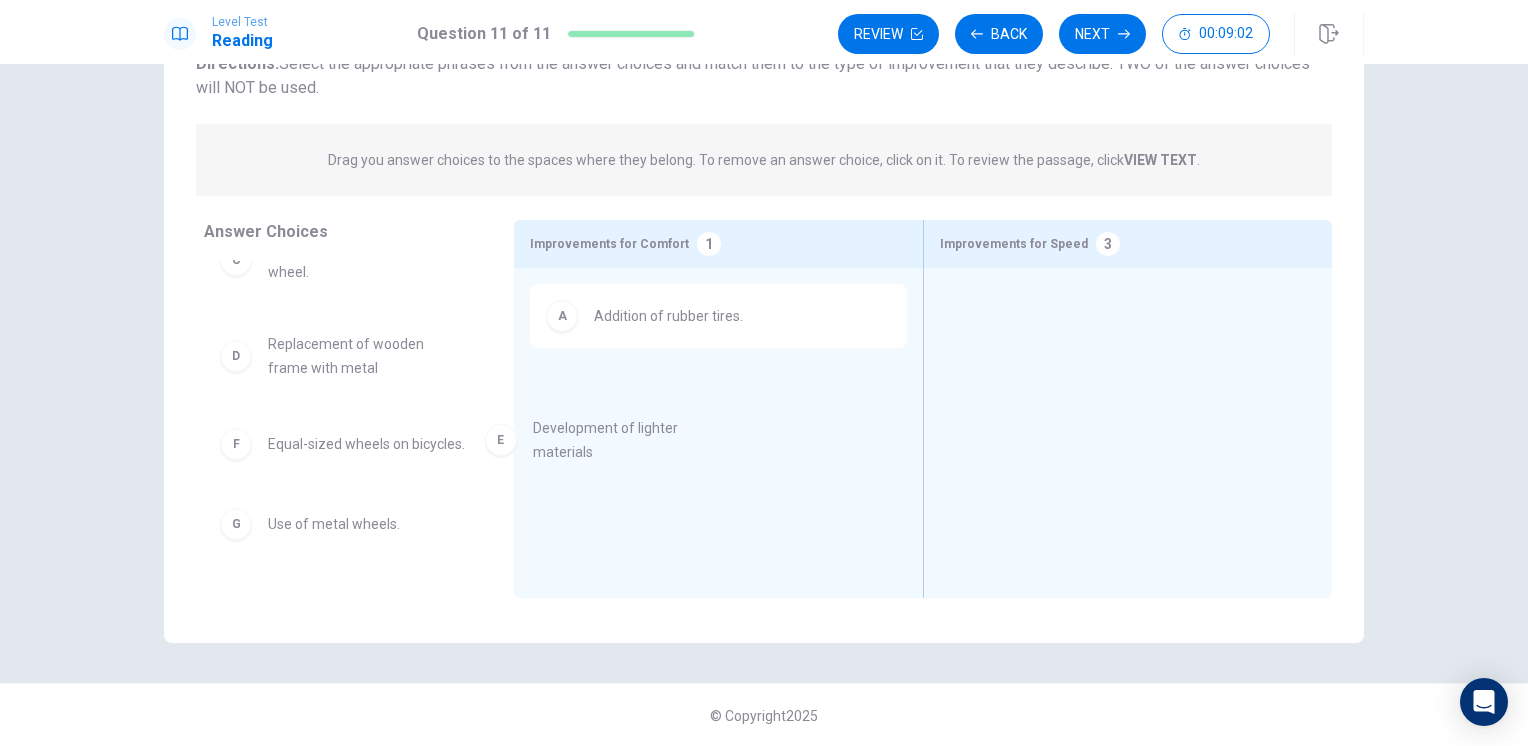 drag, startPoint x: 363, startPoint y: 453, endPoint x: 648, endPoint y: 443, distance: 285.17538 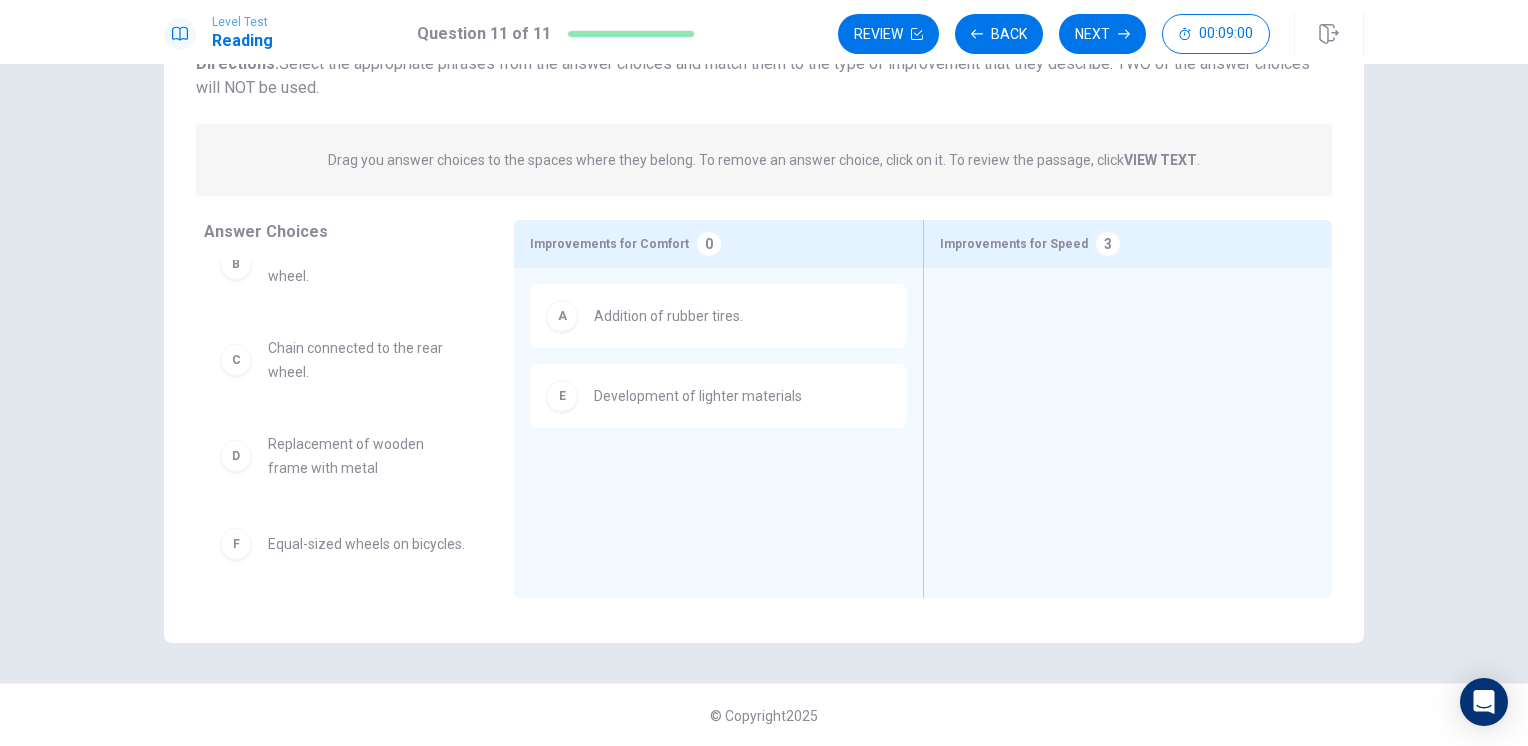 scroll, scrollTop: 1, scrollLeft: 0, axis: vertical 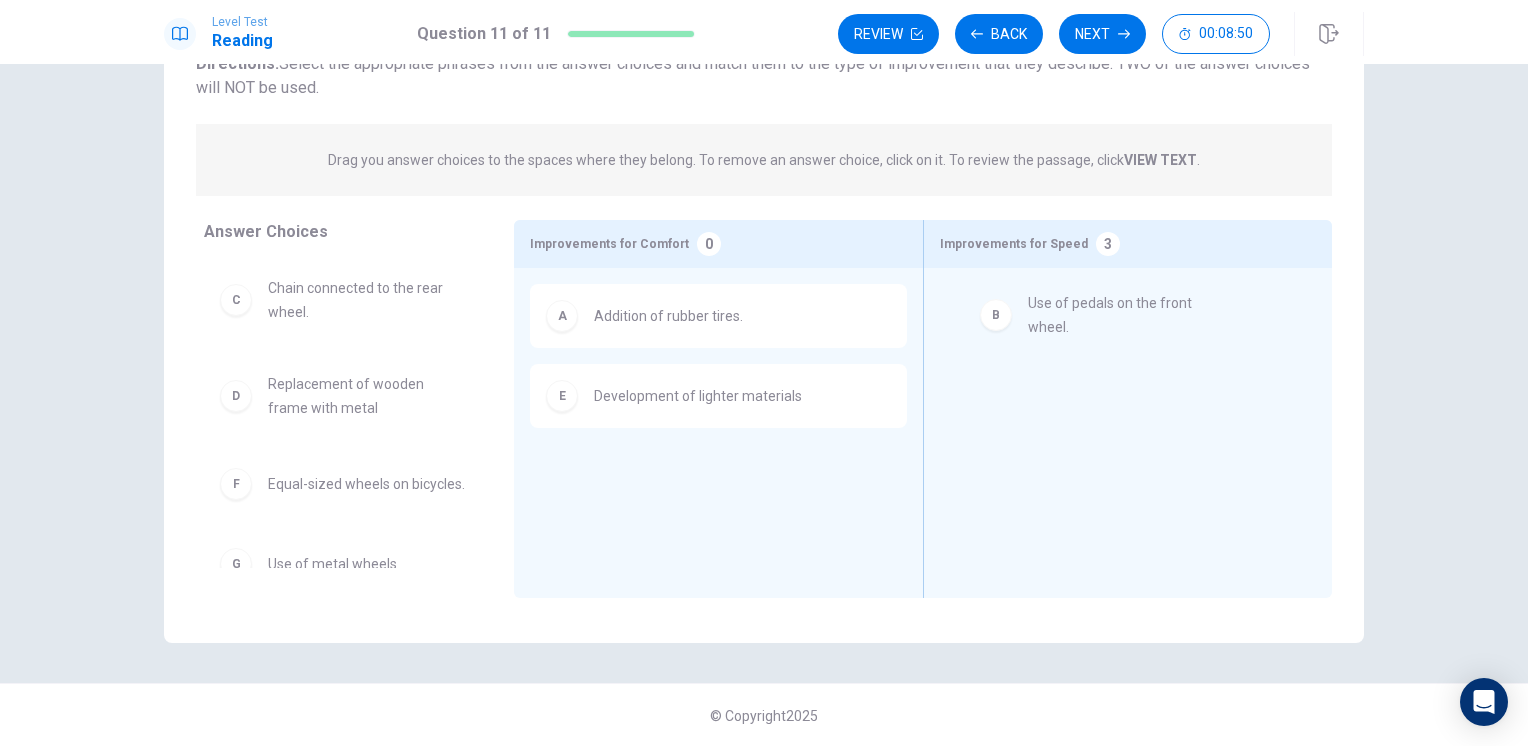 drag, startPoint x: 404, startPoint y: 307, endPoint x: 1171, endPoint y: 327, distance: 767.26074 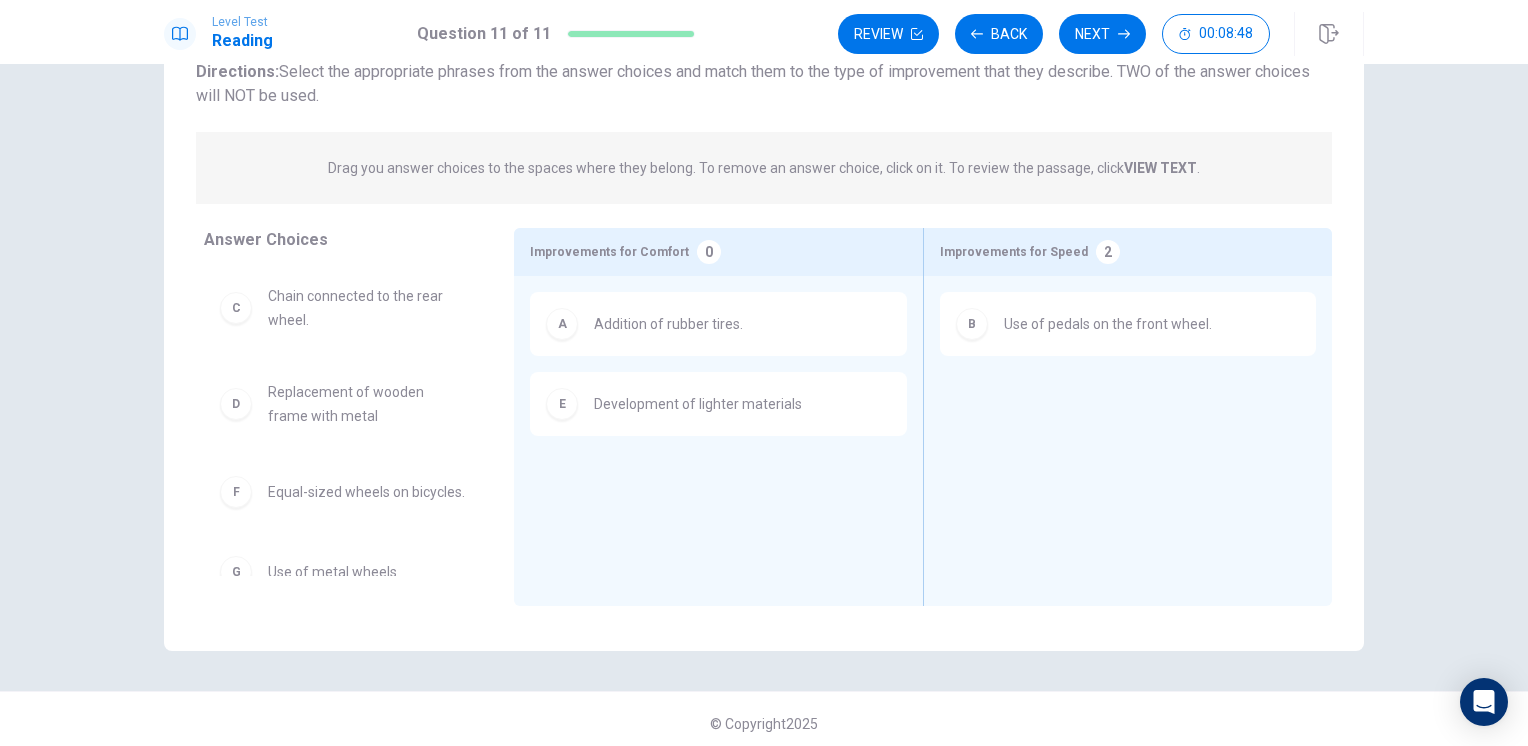 scroll, scrollTop: 156, scrollLeft: 0, axis: vertical 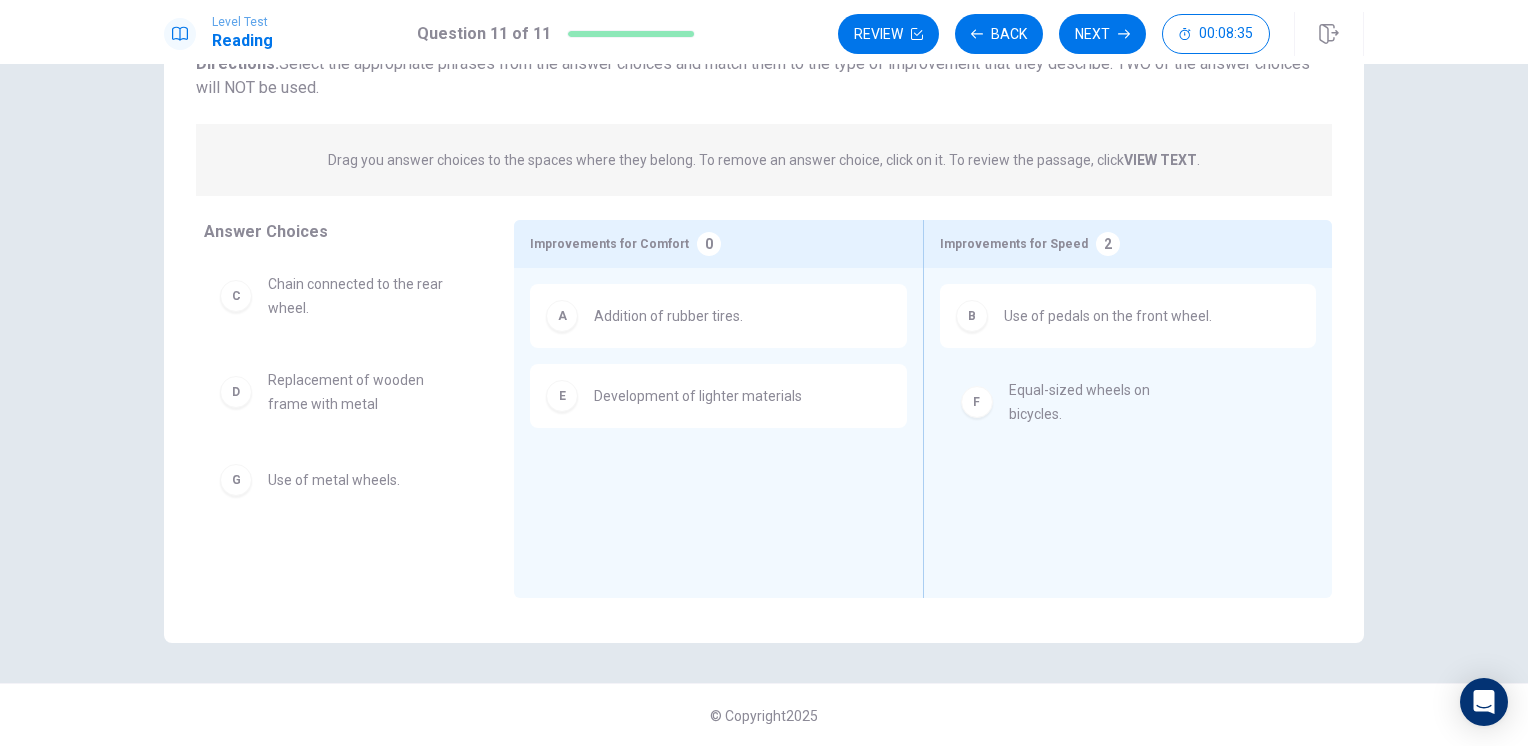 drag, startPoint x: 349, startPoint y: 502, endPoint x: 1105, endPoint y: 410, distance: 761.57733 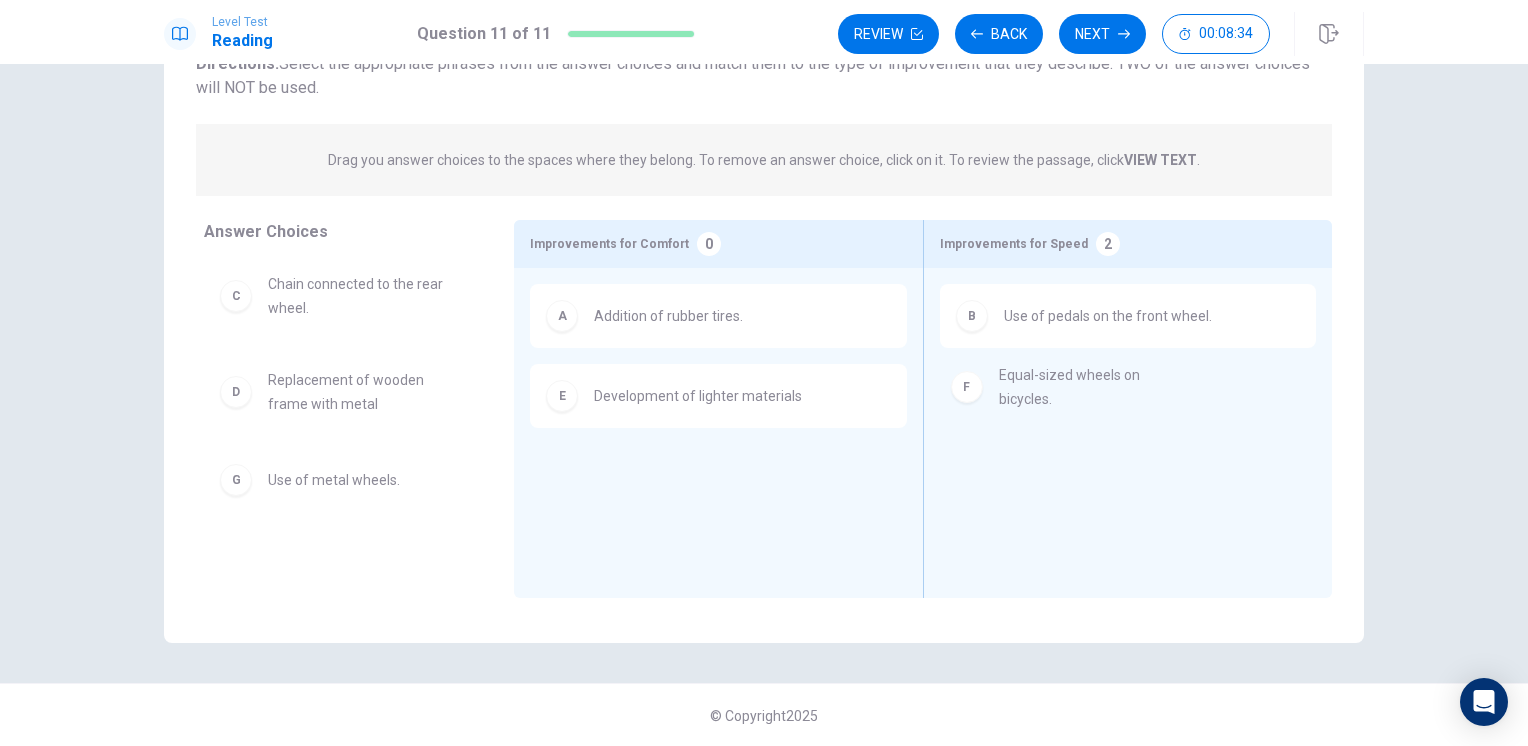 scroll, scrollTop: 0, scrollLeft: 0, axis: both 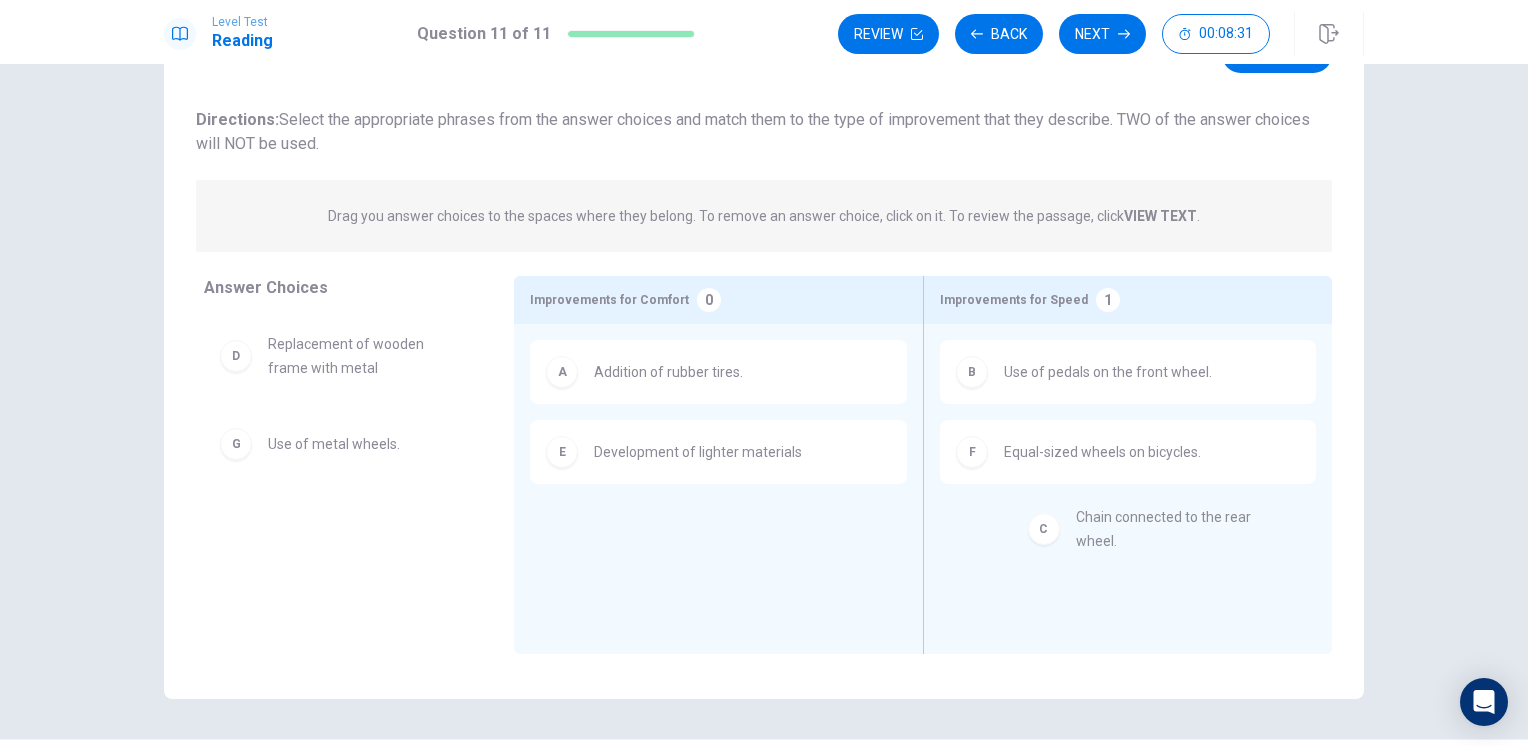 drag, startPoint x: 365, startPoint y: 363, endPoint x: 1158, endPoint y: 521, distance: 808.58704 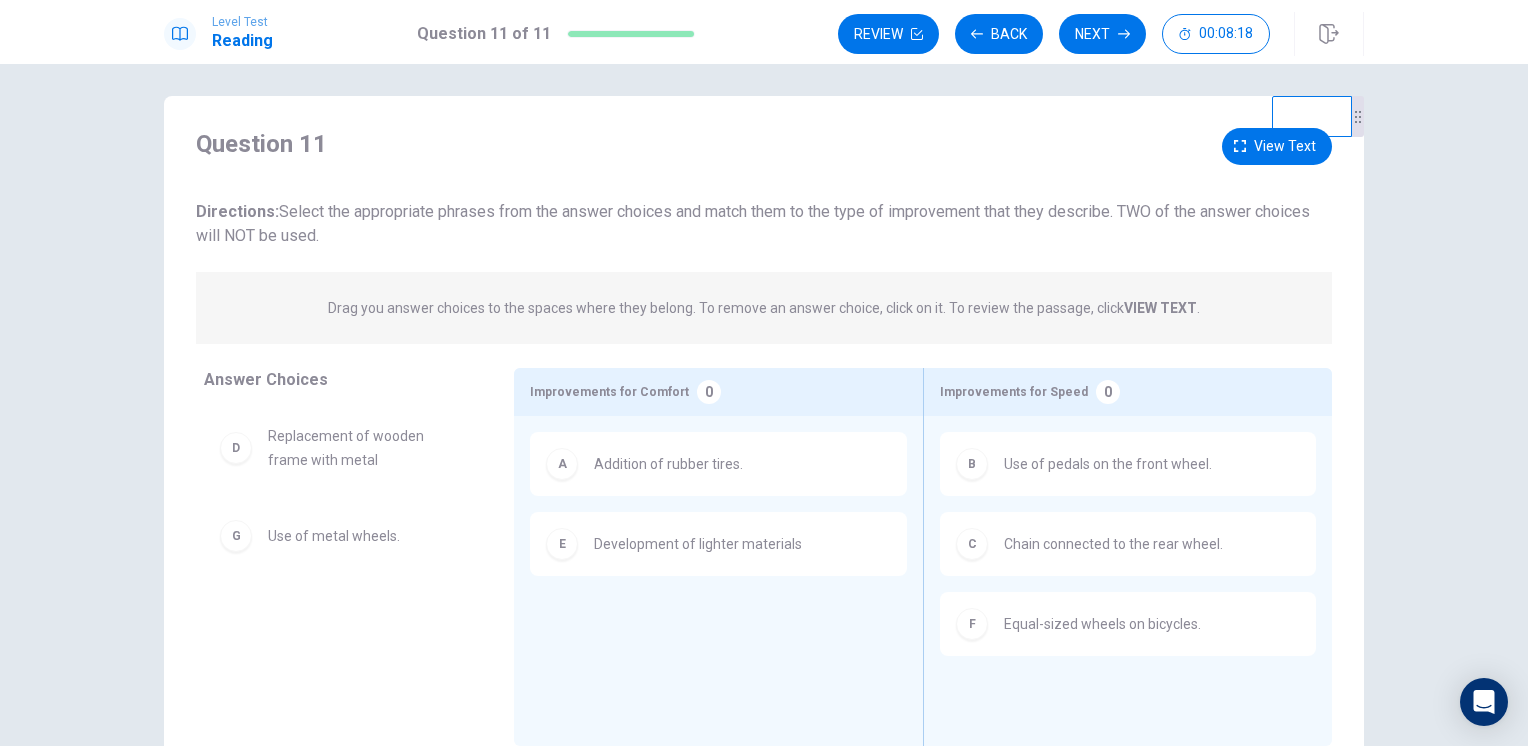scroll, scrollTop: 0, scrollLeft: 0, axis: both 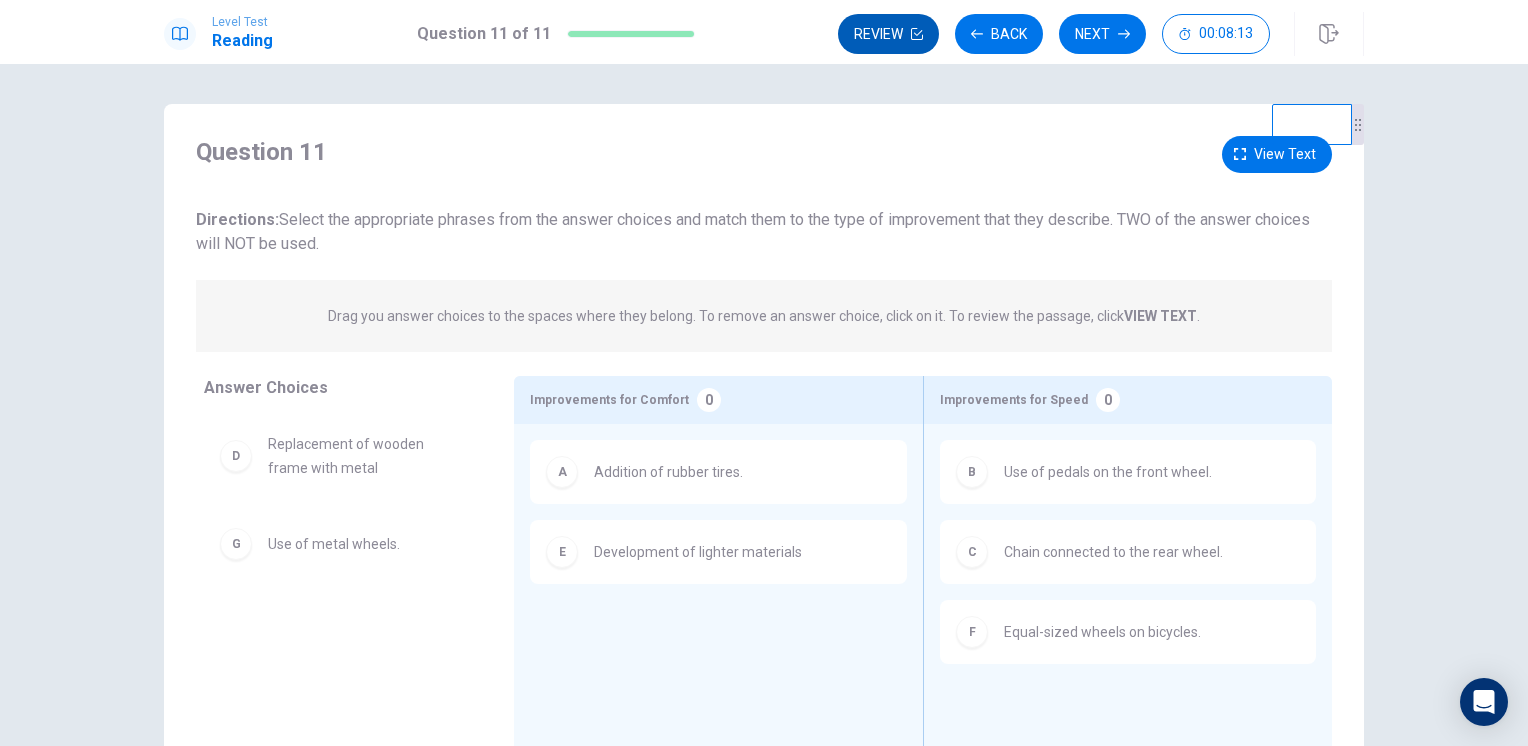 click on "Review" at bounding box center [888, 34] 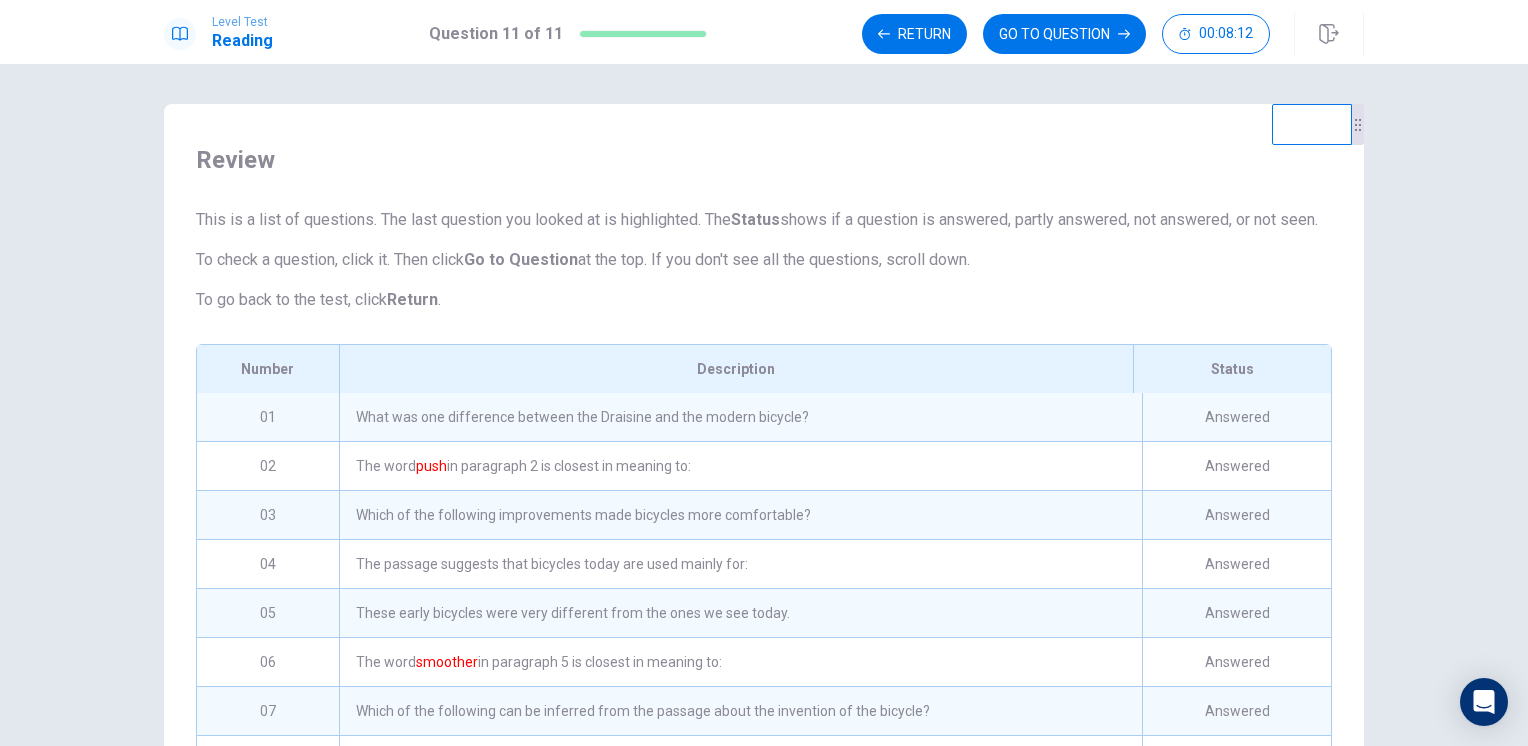 scroll, scrollTop: 174, scrollLeft: 0, axis: vertical 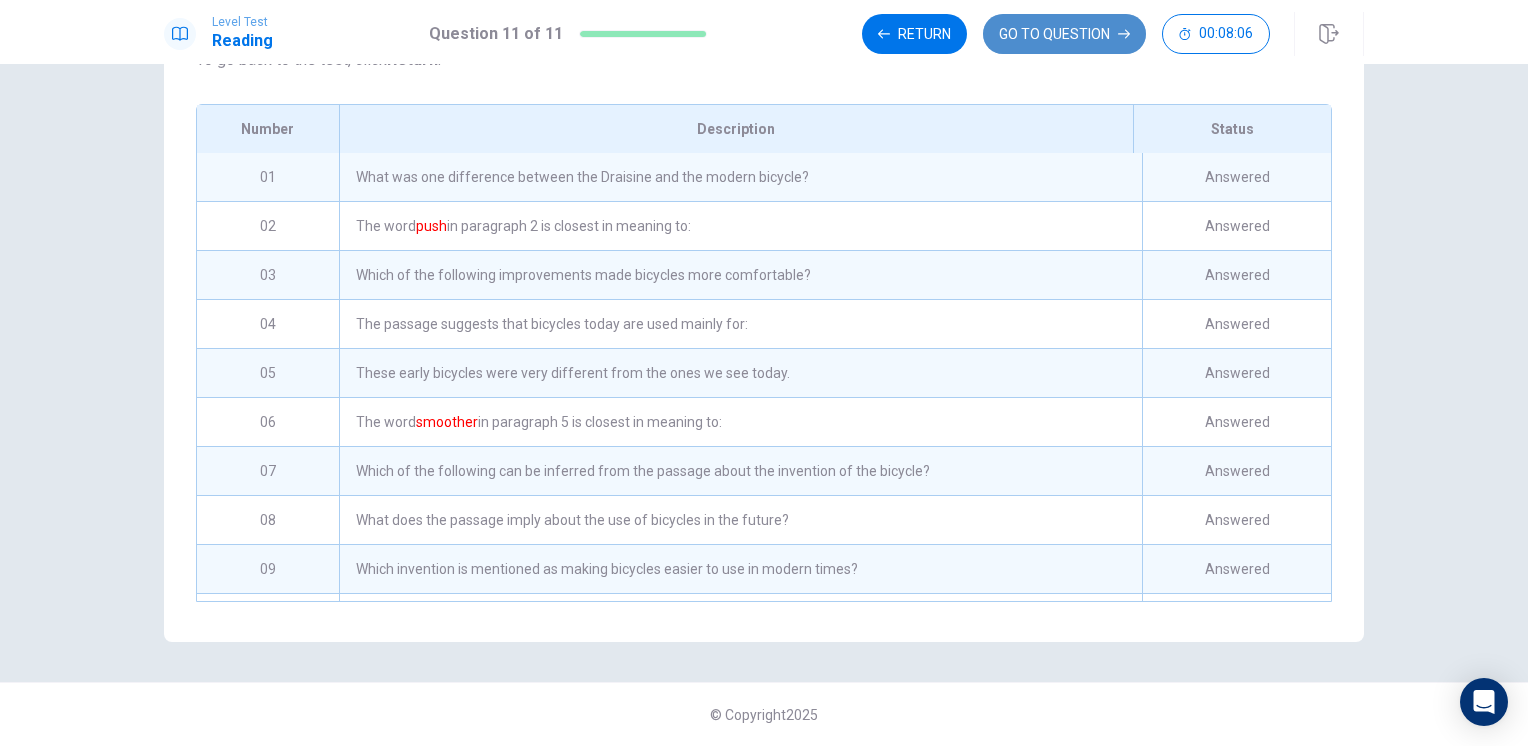 click on "GO TO QUESTION" at bounding box center (1064, 34) 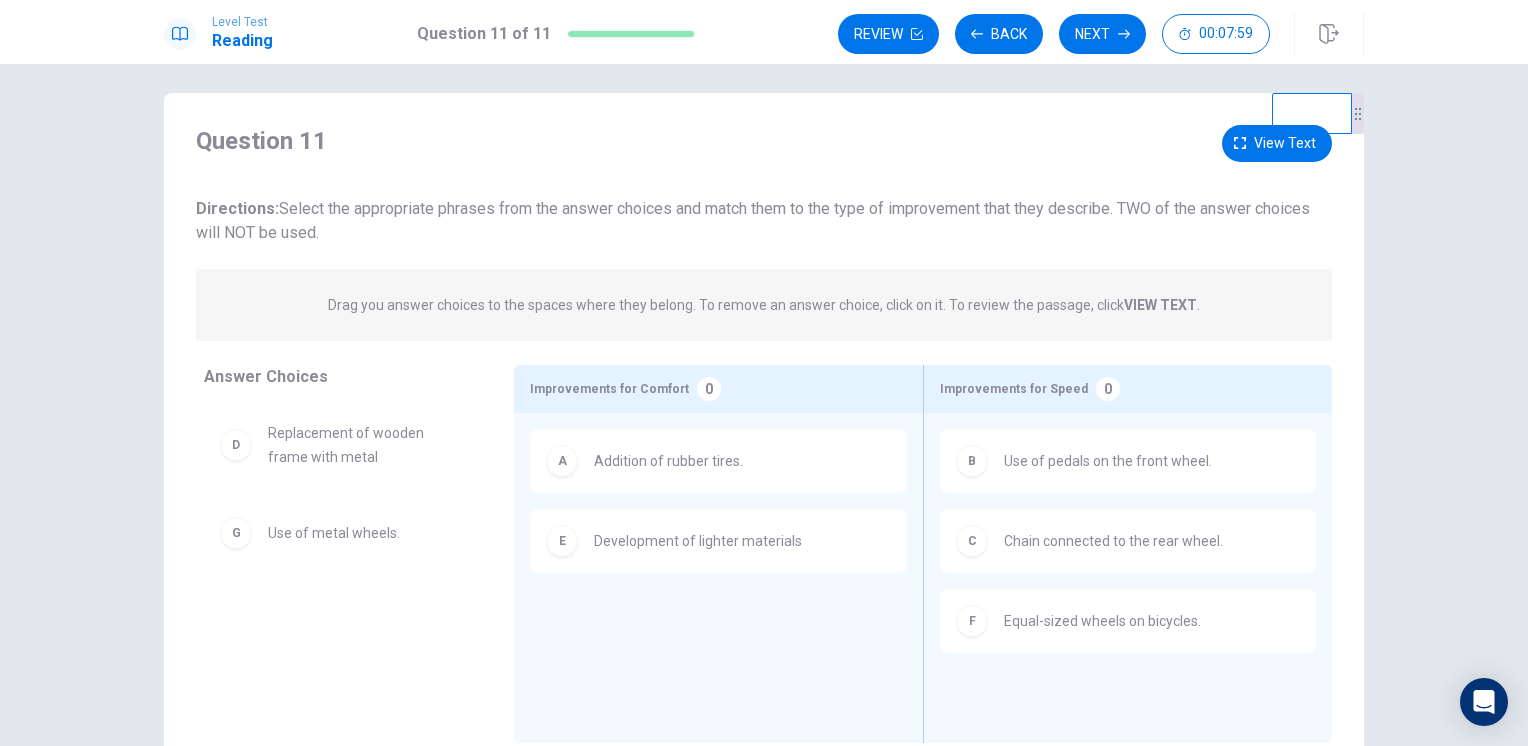 scroll, scrollTop: 0, scrollLeft: 0, axis: both 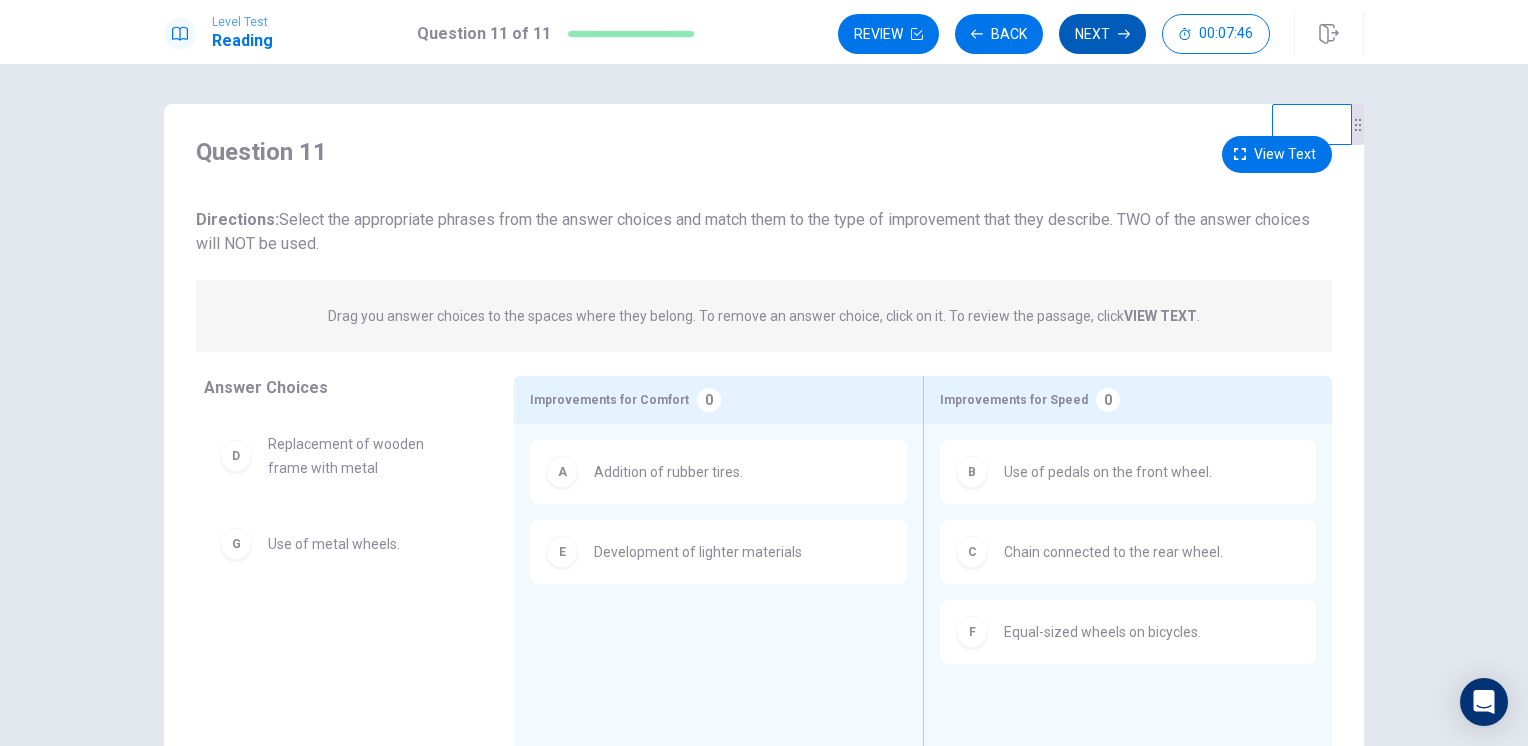 click on "Next" at bounding box center (1102, 34) 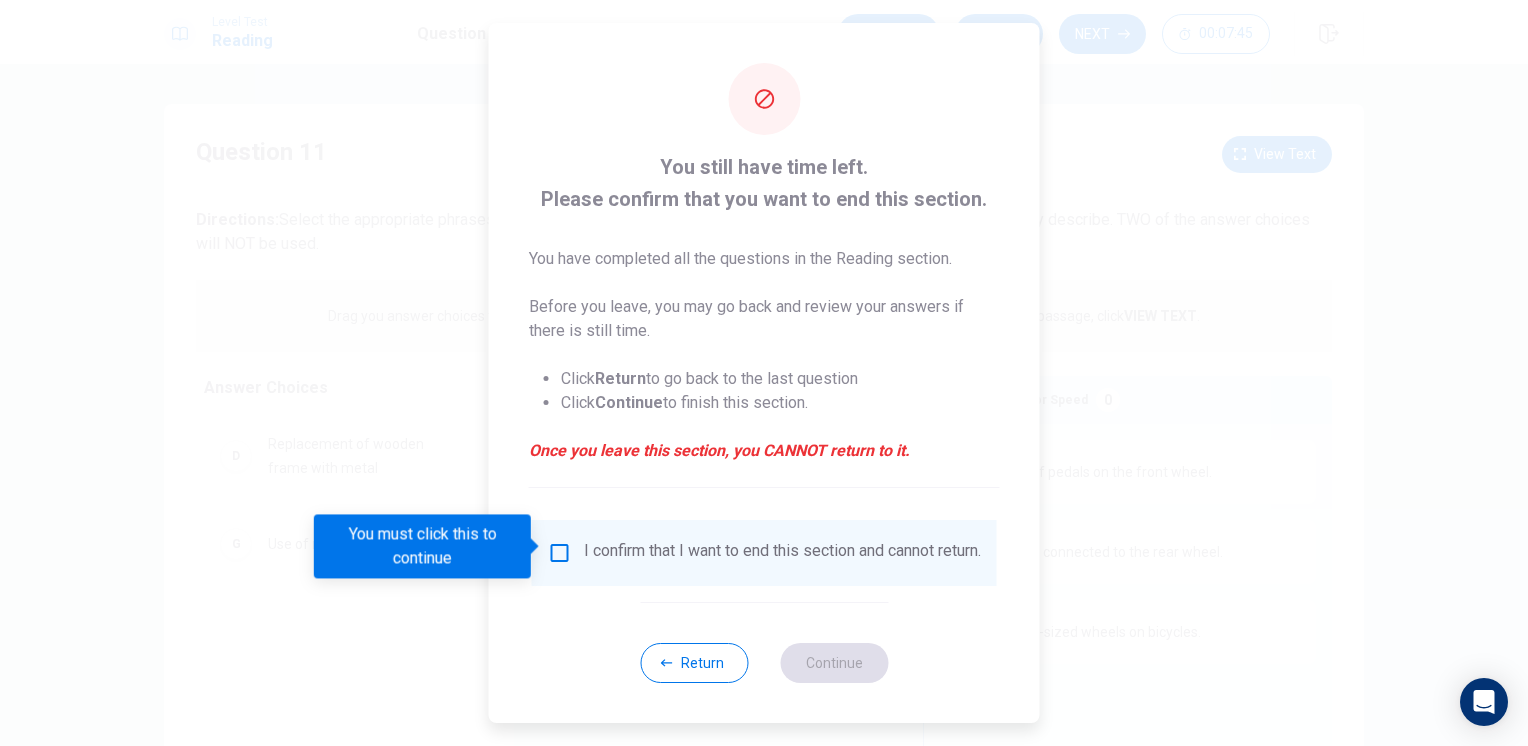 click on "I confirm that I want to end this section and cannot return." at bounding box center (782, 553) 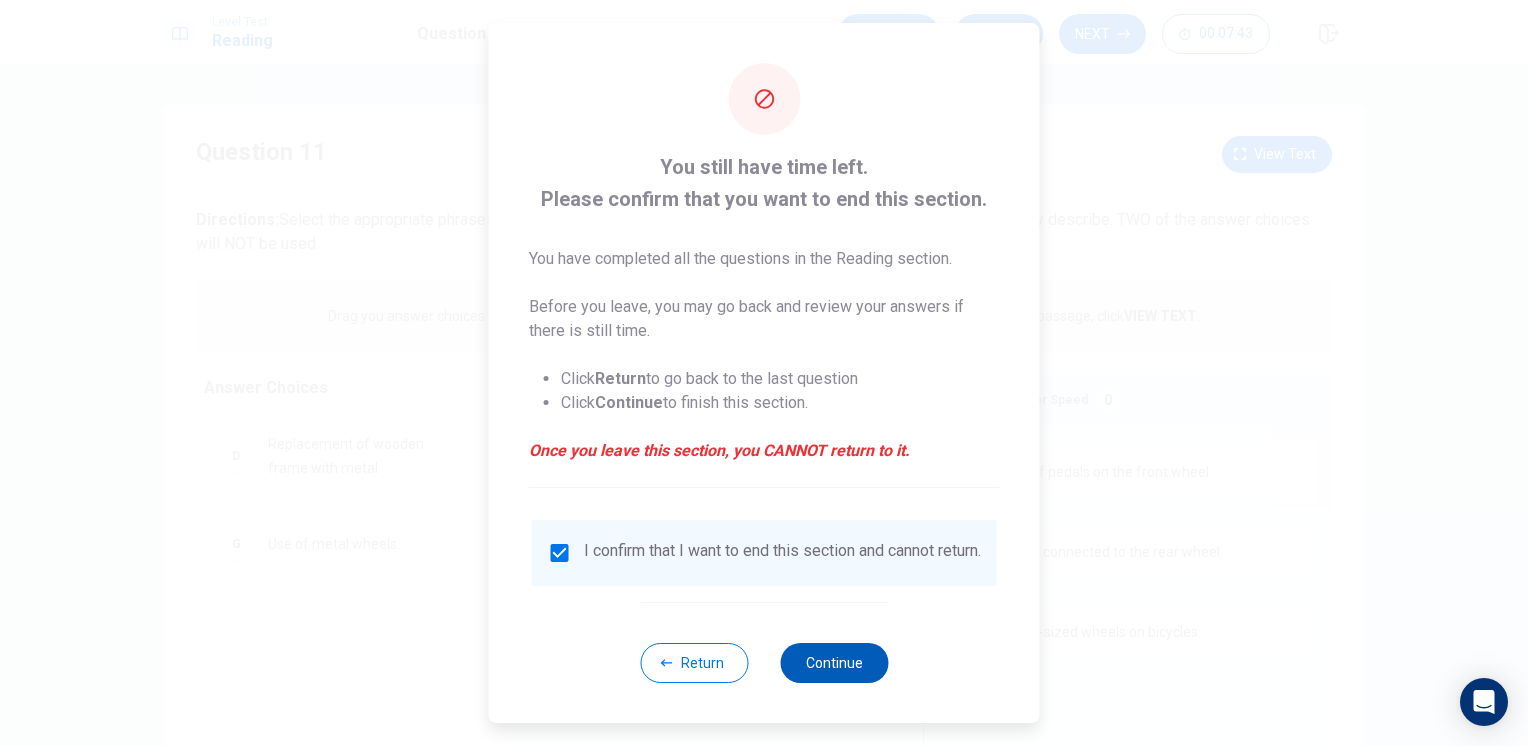 click on "Continue" at bounding box center (834, 663) 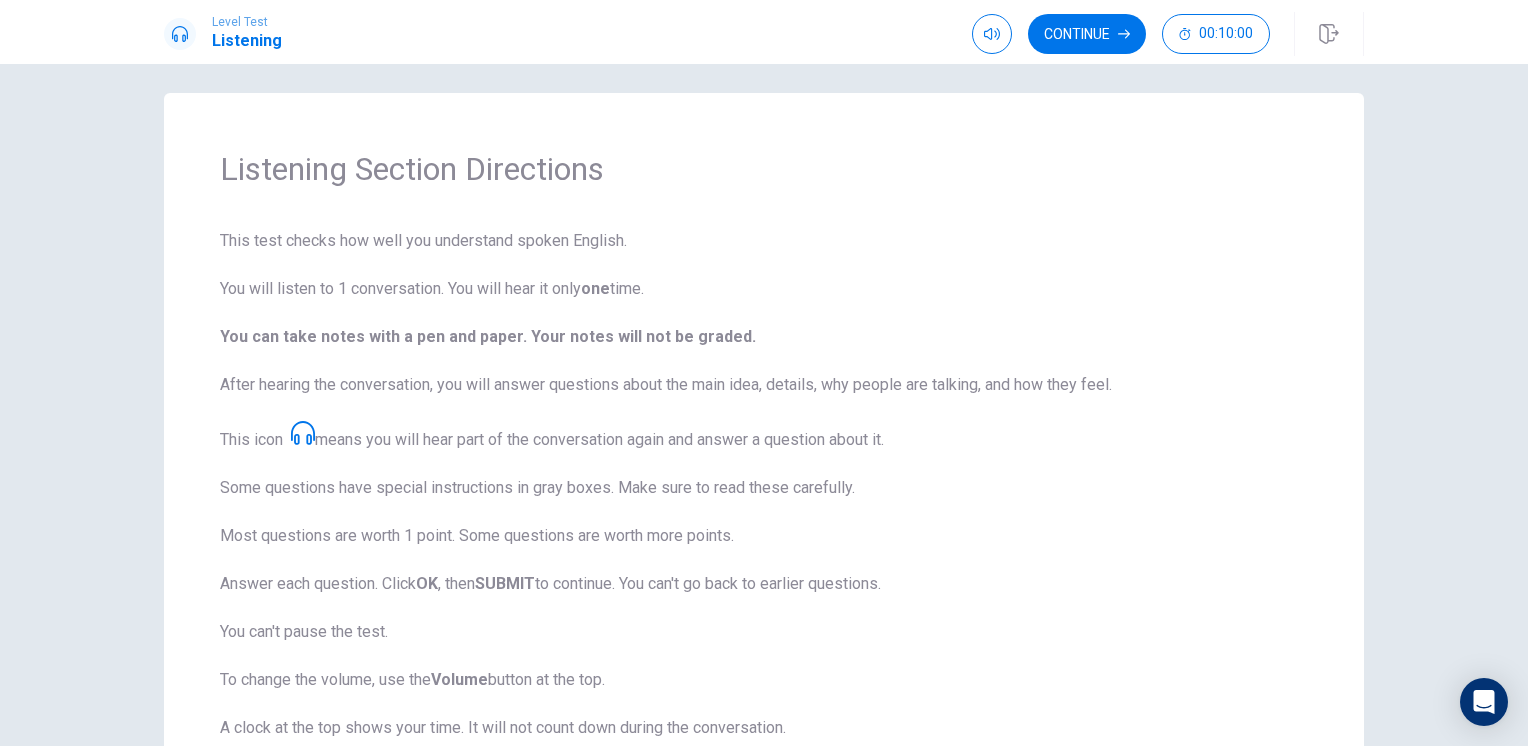 scroll, scrollTop: 0, scrollLeft: 0, axis: both 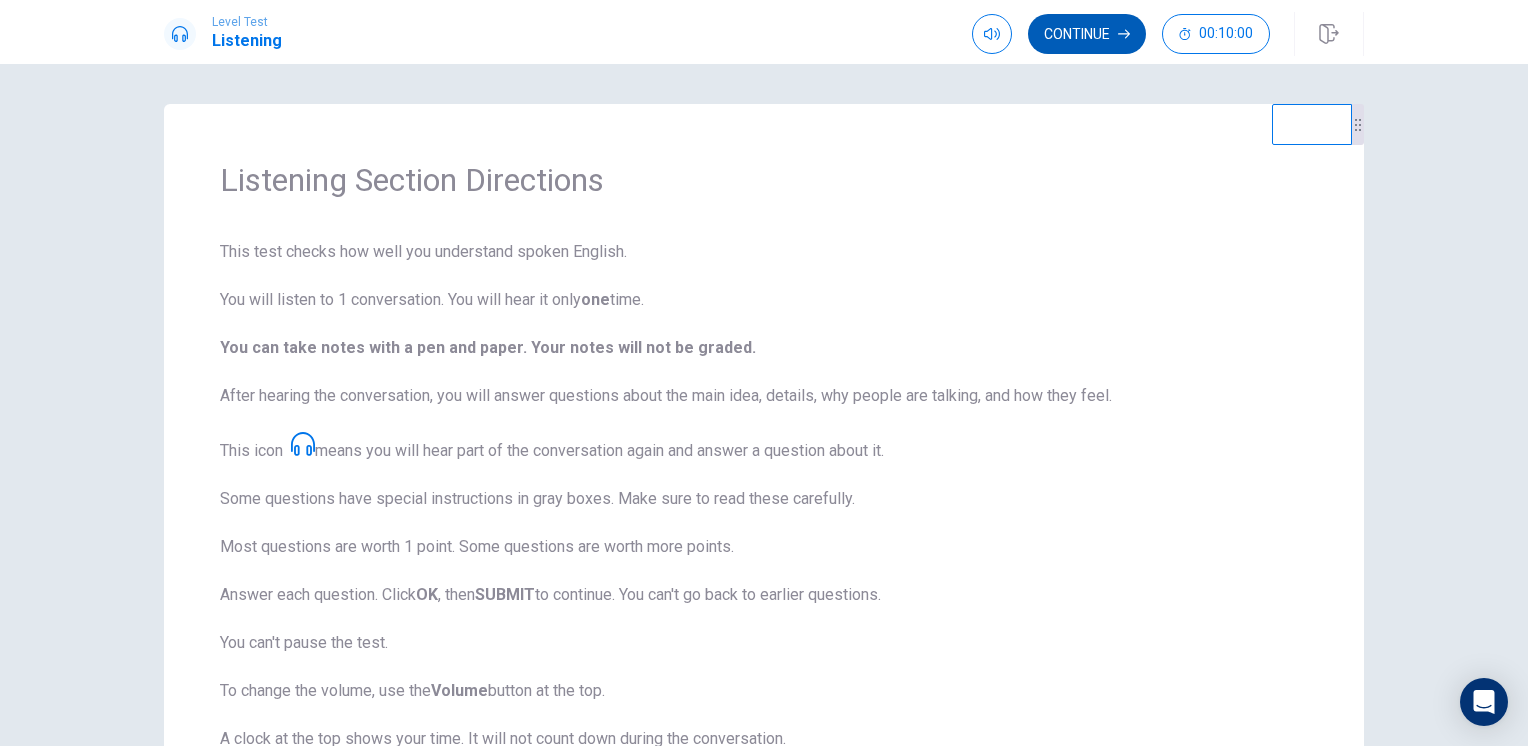 click on "Continue" at bounding box center (1087, 34) 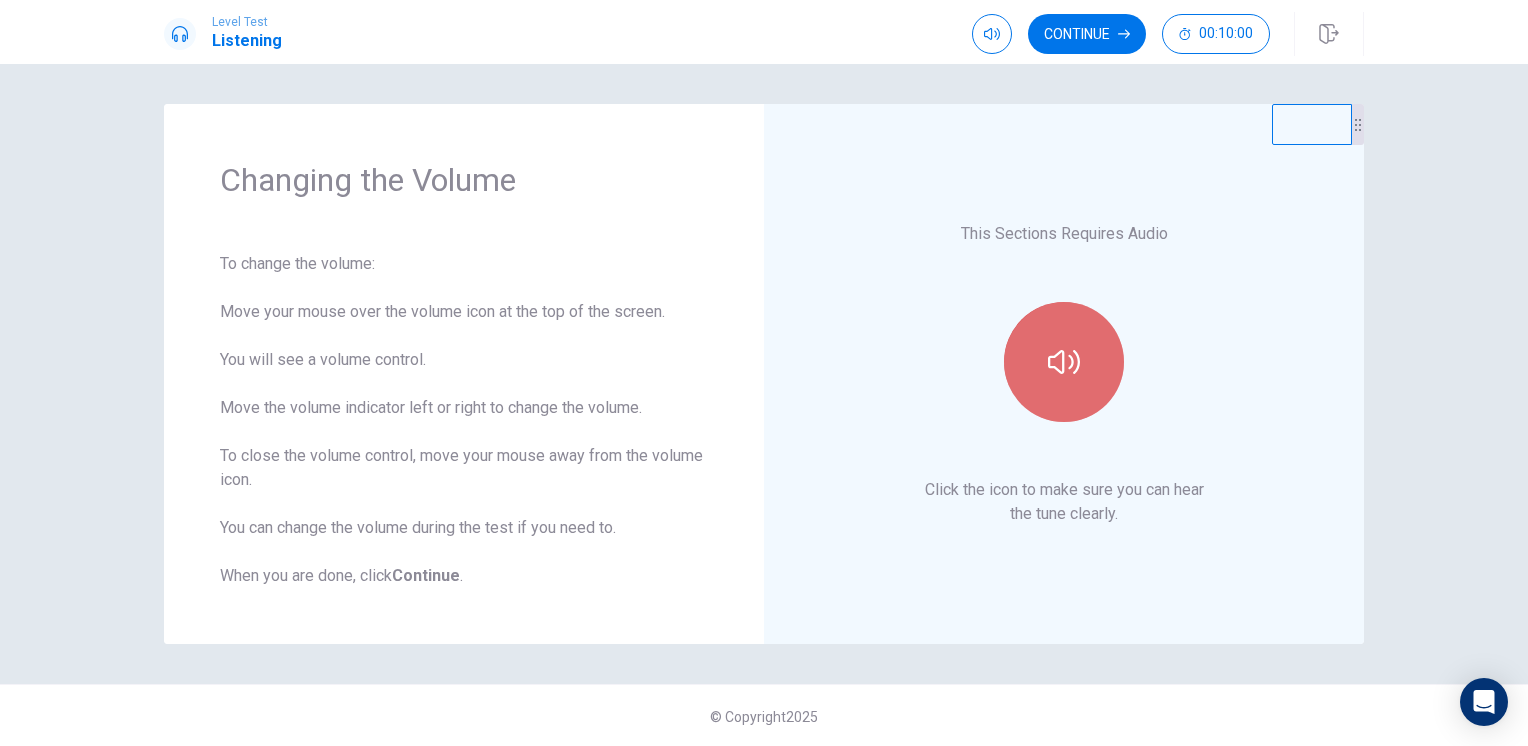 click 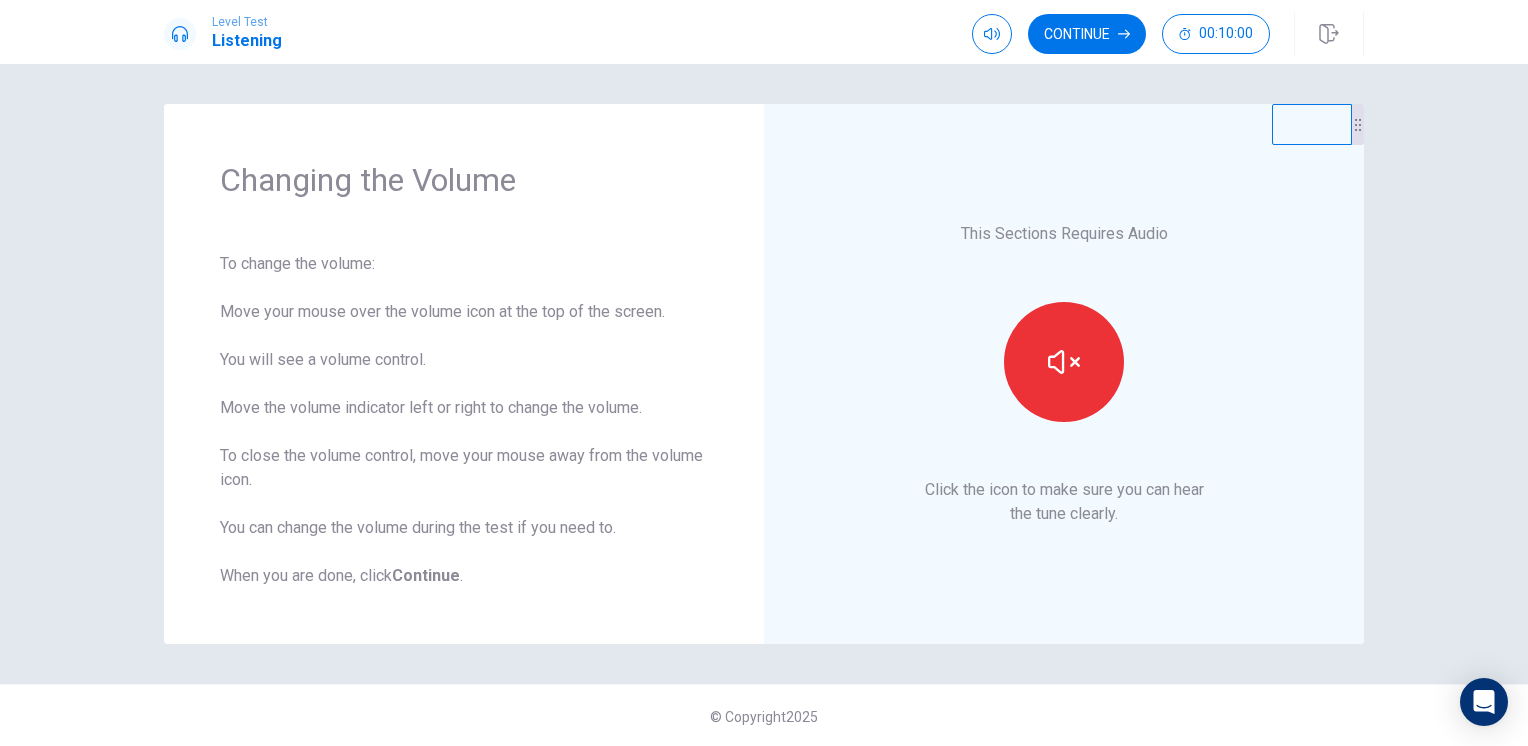 scroll, scrollTop: 1, scrollLeft: 0, axis: vertical 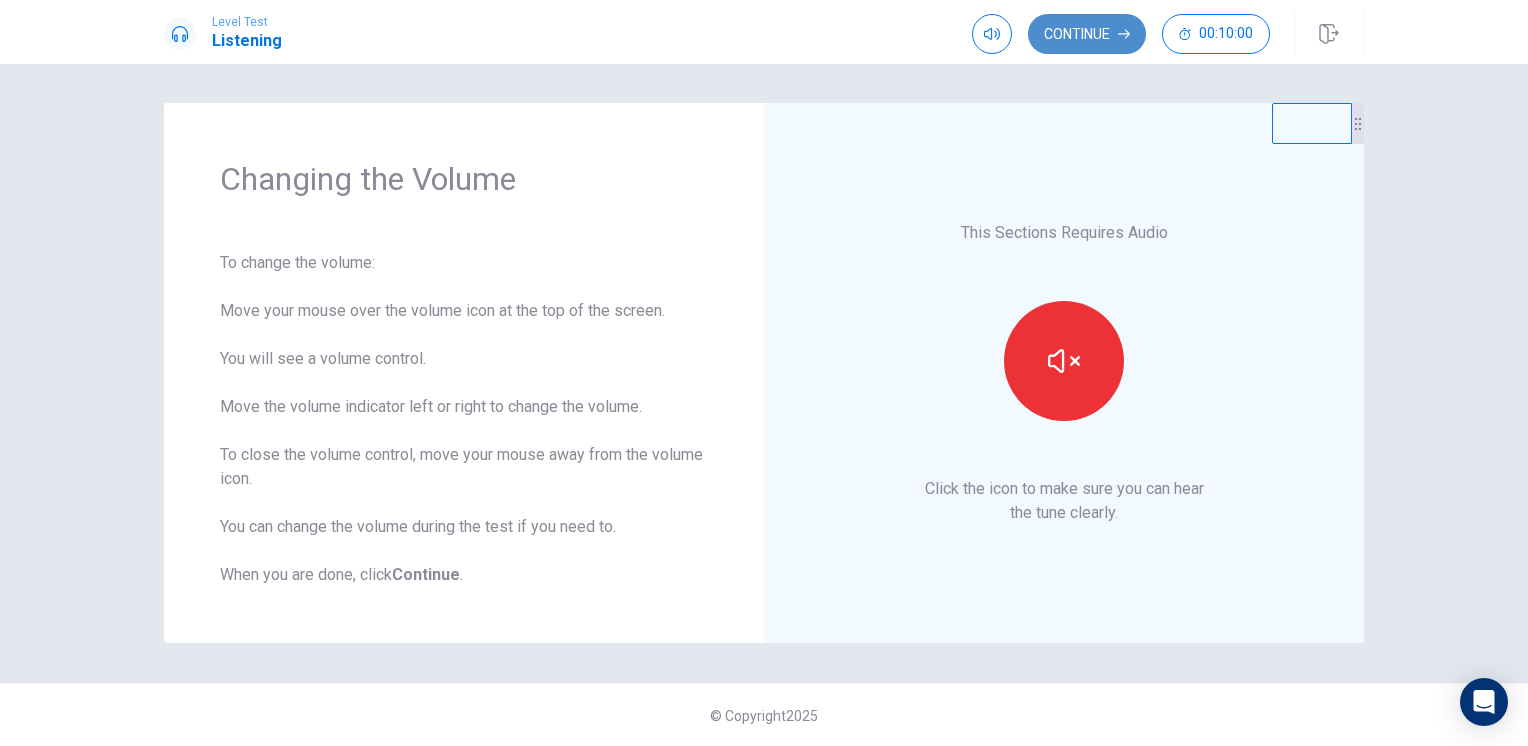 click on "Continue" at bounding box center (1087, 34) 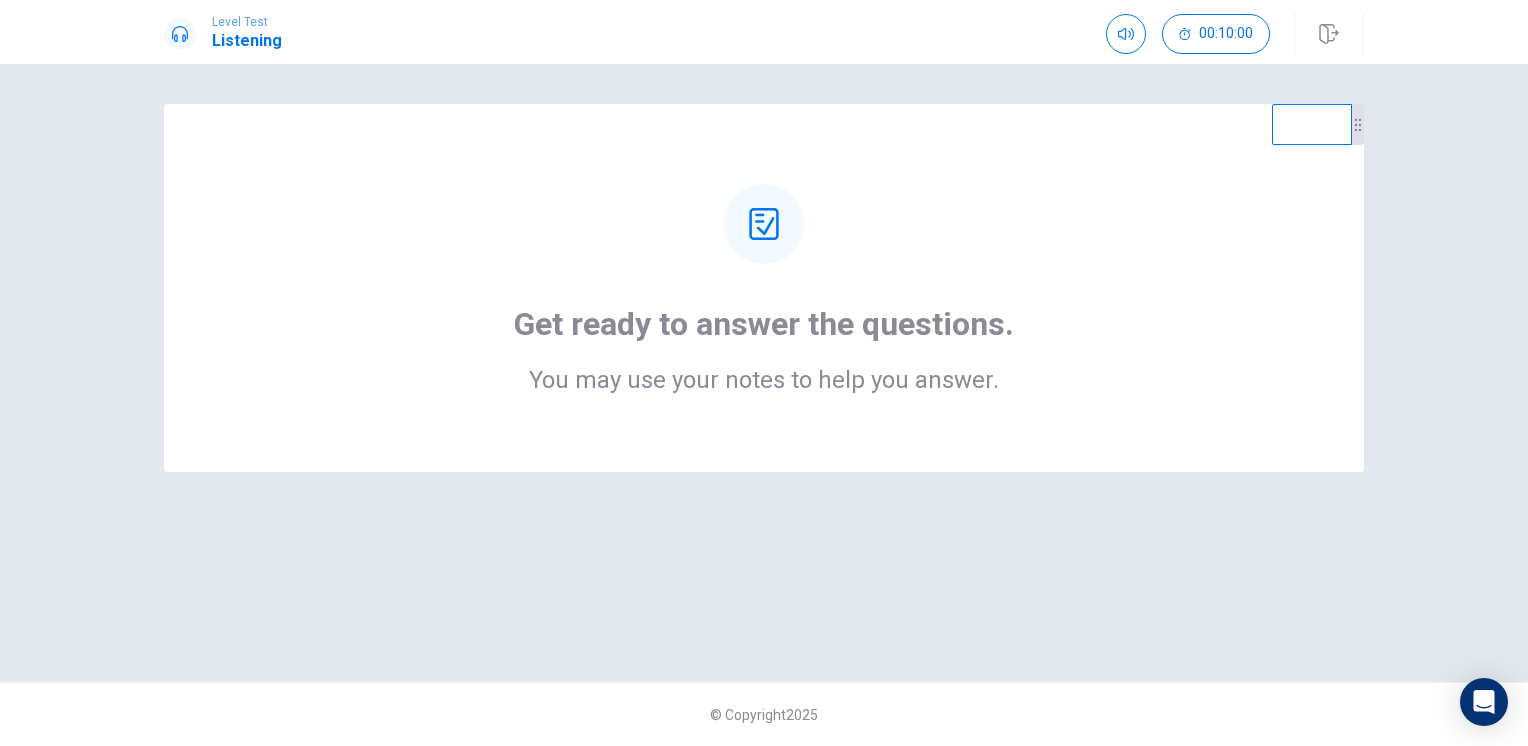click 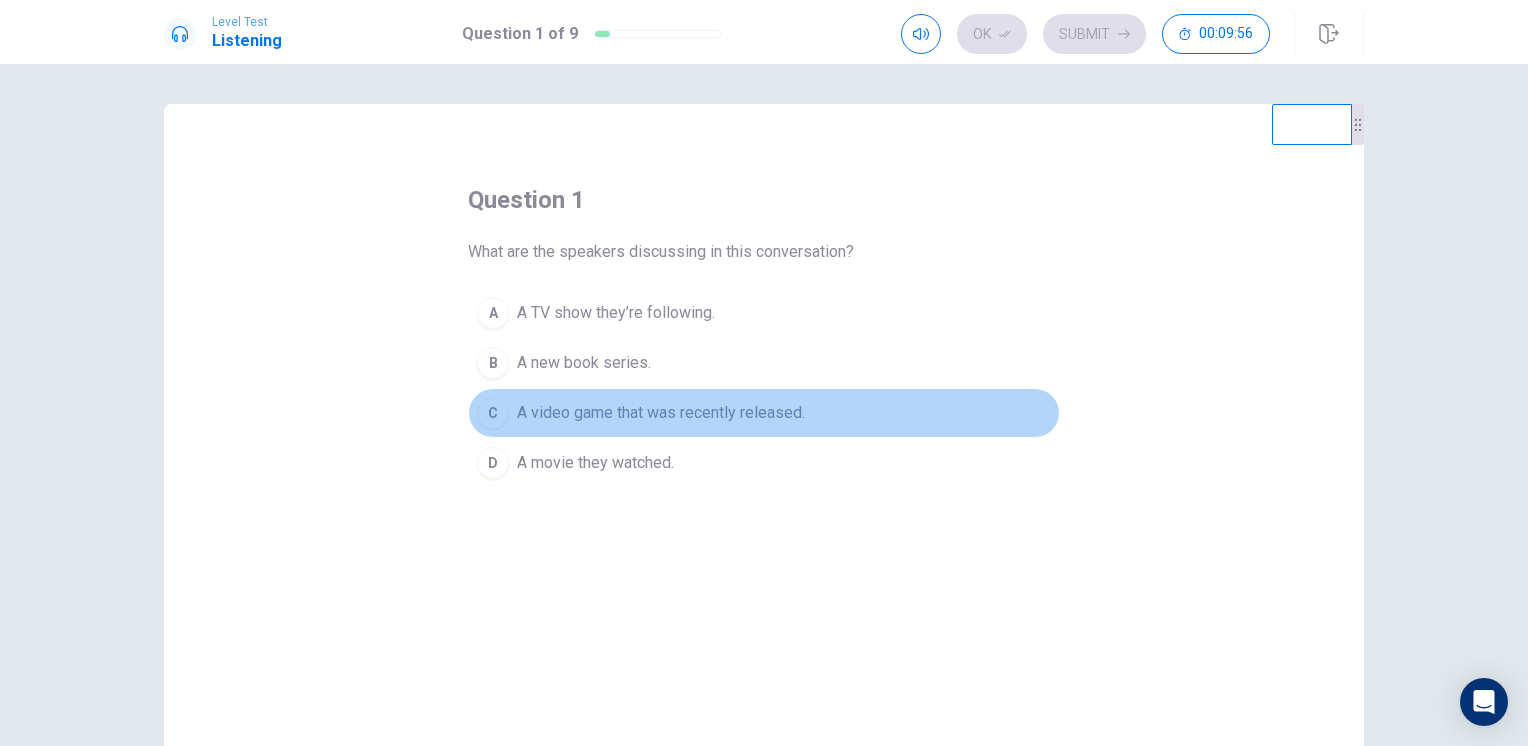 click on "A video game that was recently released." at bounding box center [661, 413] 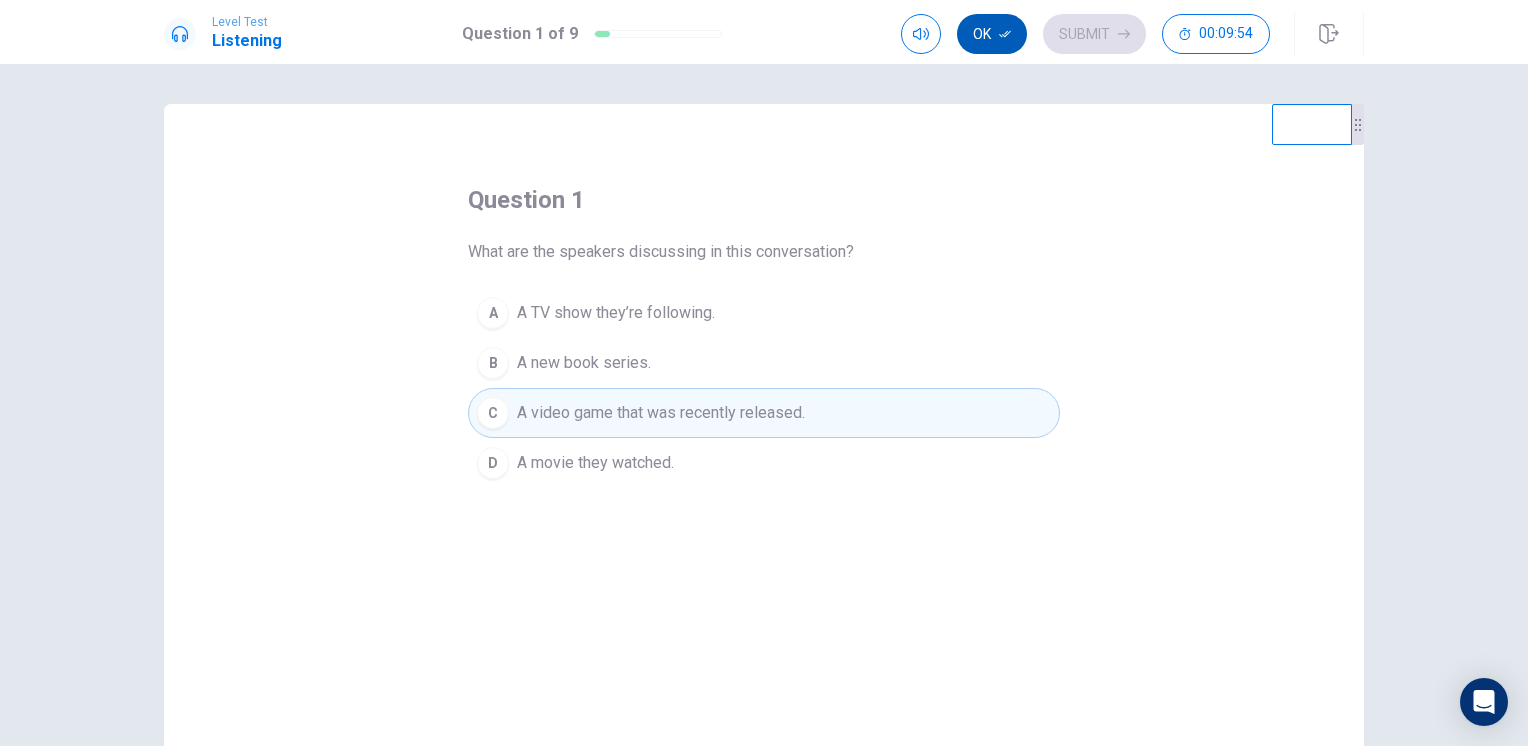 click on "Ok" at bounding box center (992, 34) 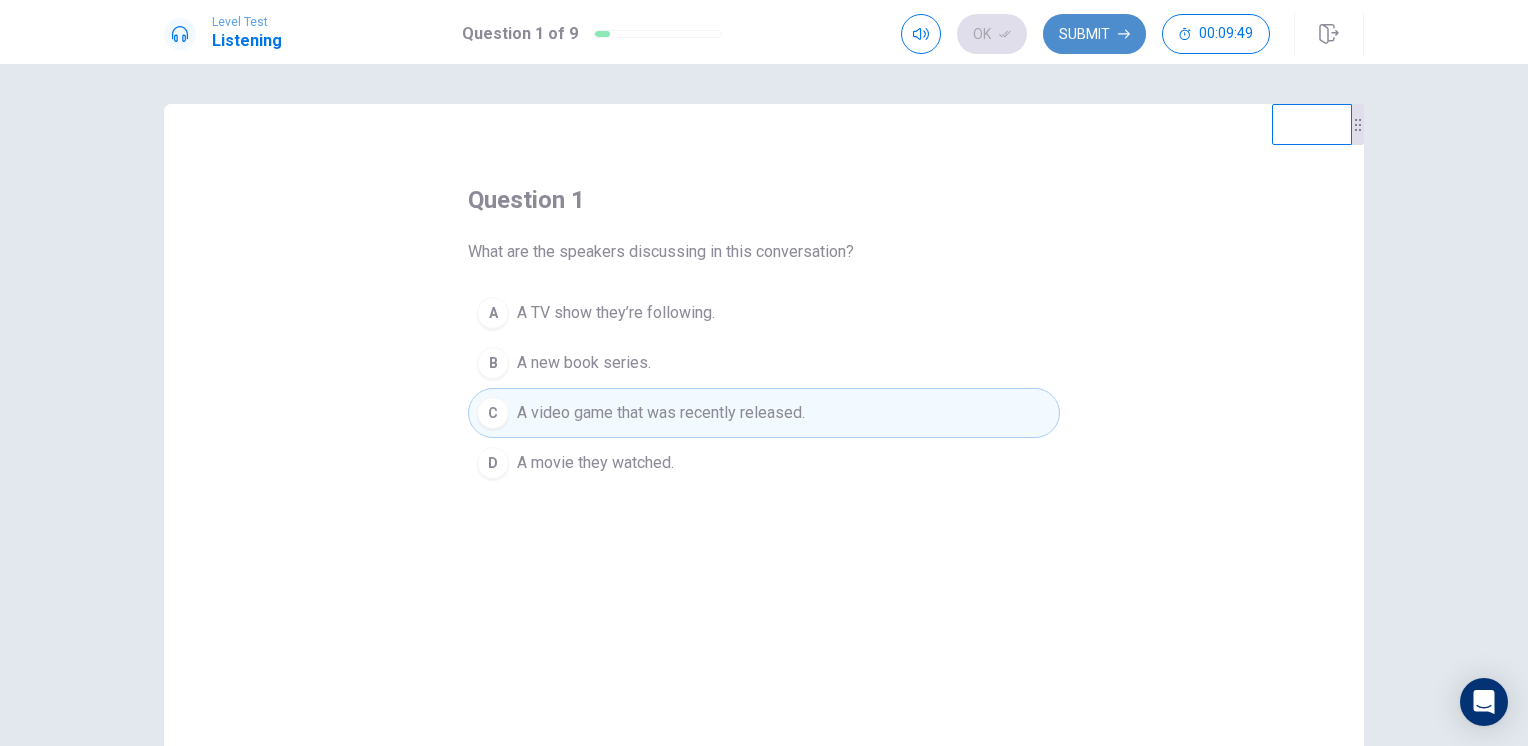 click on "Submit" at bounding box center [1094, 34] 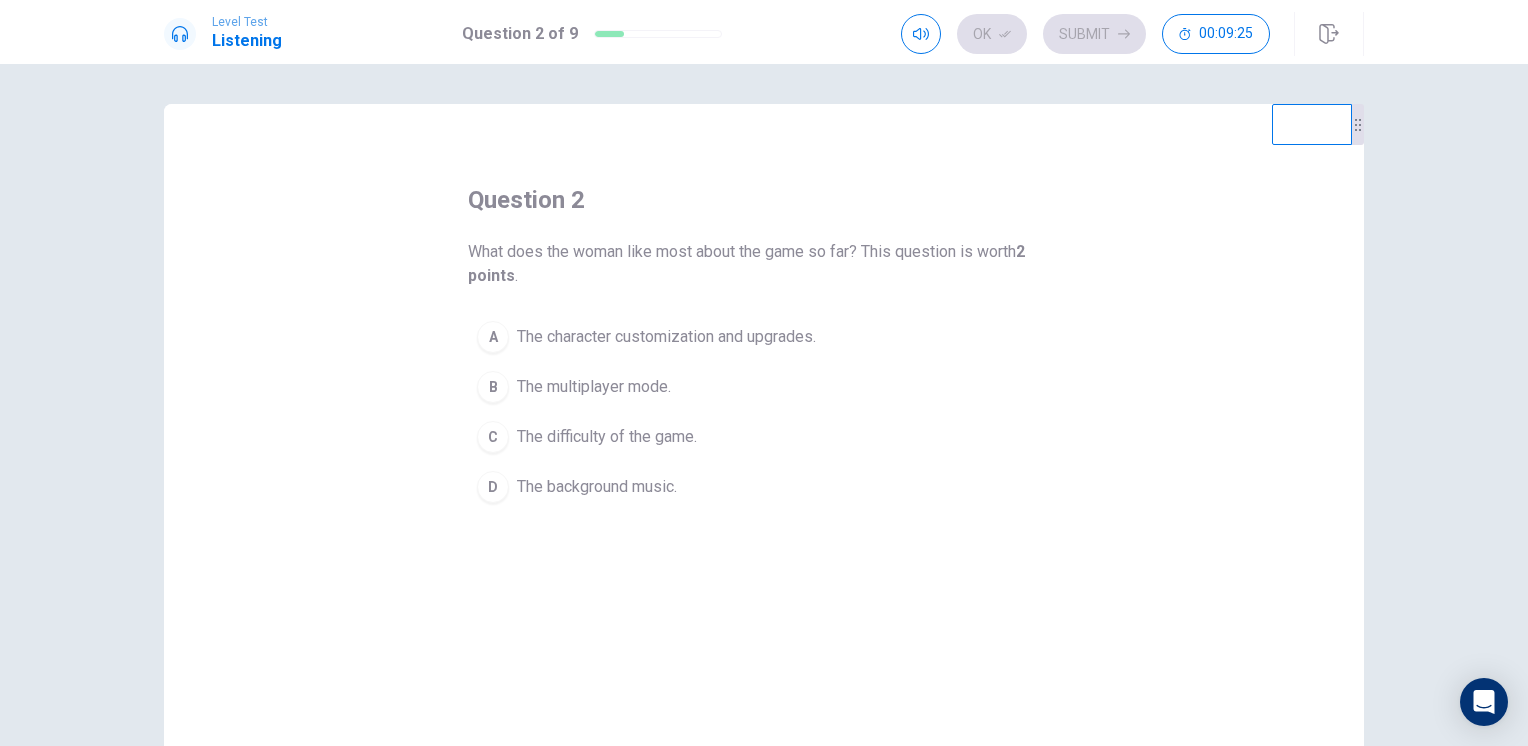 click on "The character customization and upgrades." at bounding box center [666, 337] 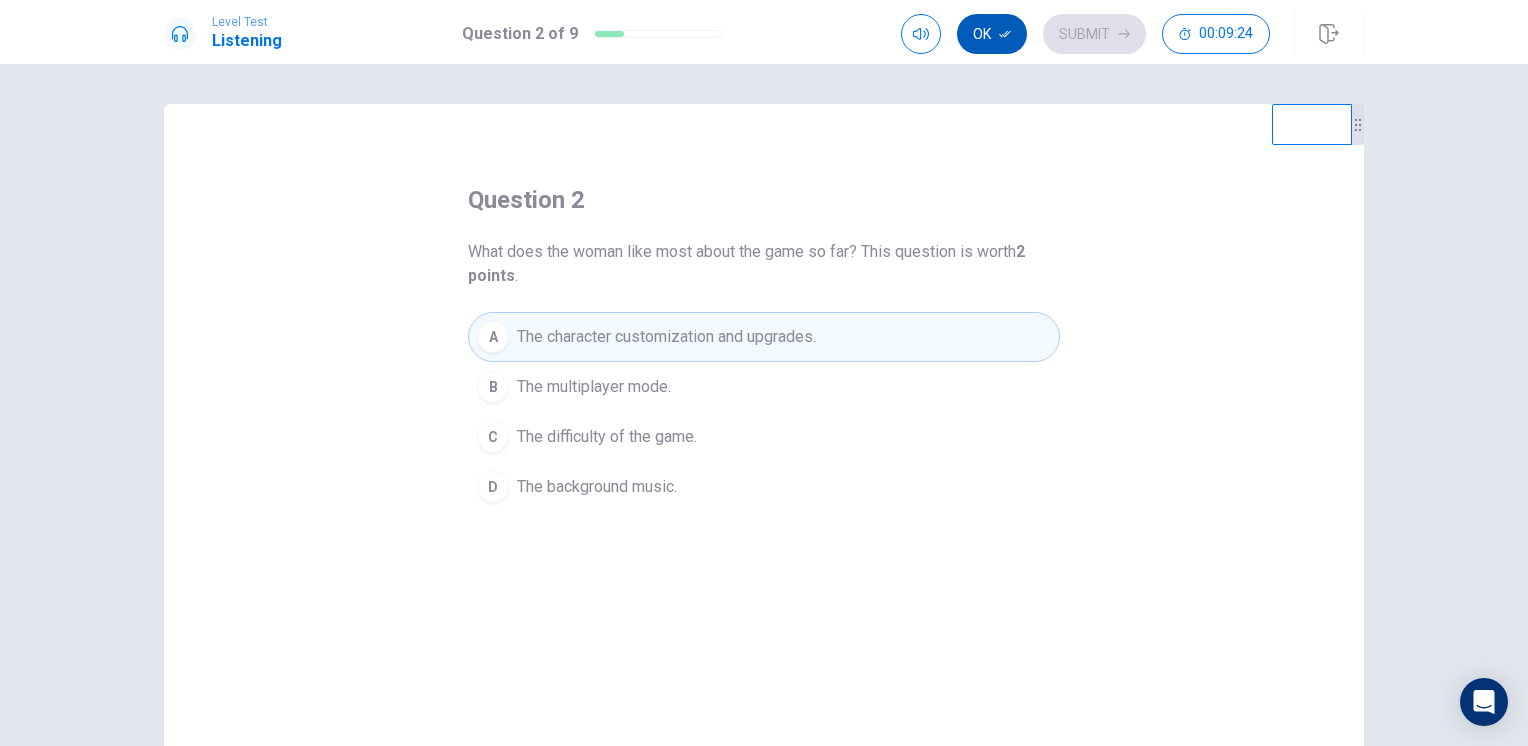 click on "Ok" at bounding box center (992, 34) 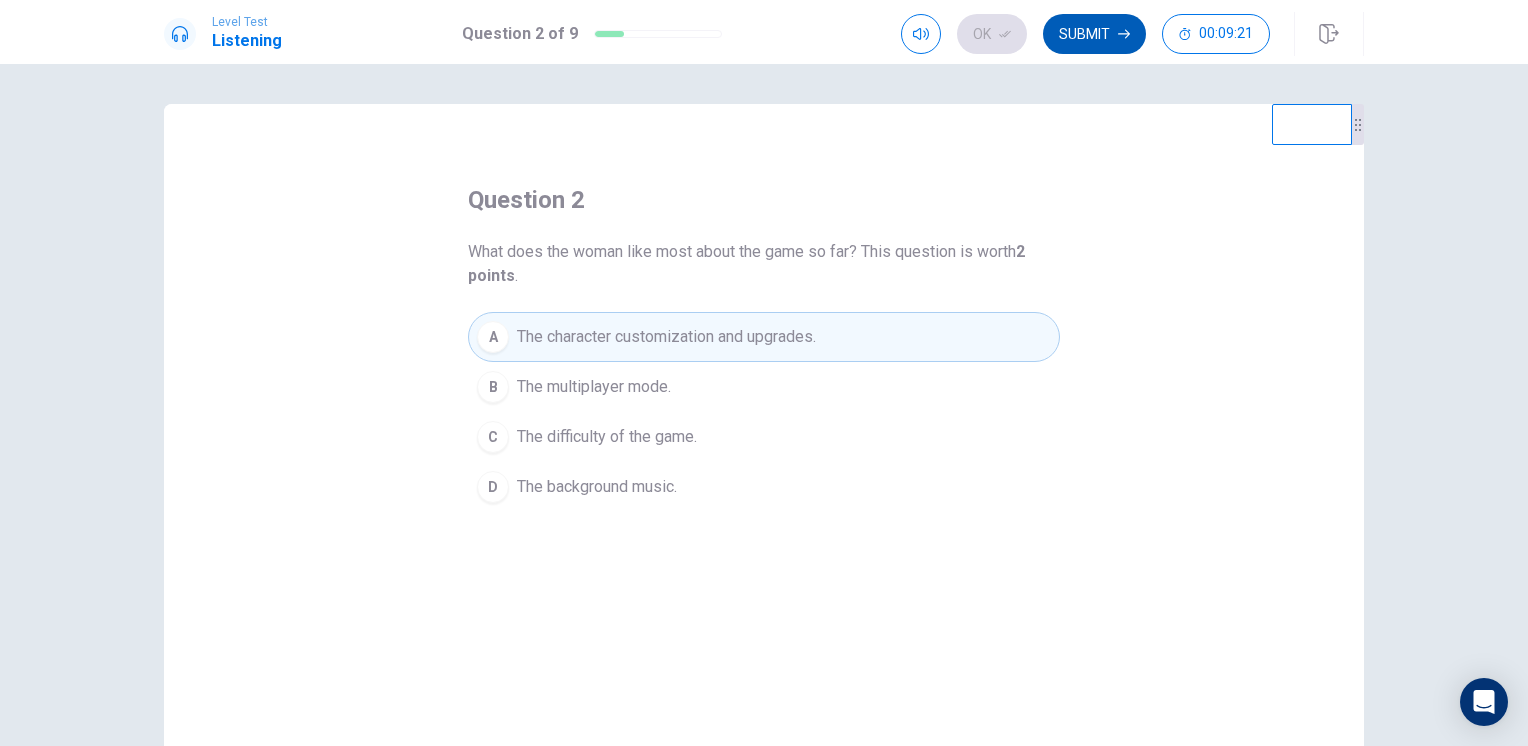 click on "Submit" at bounding box center [1094, 34] 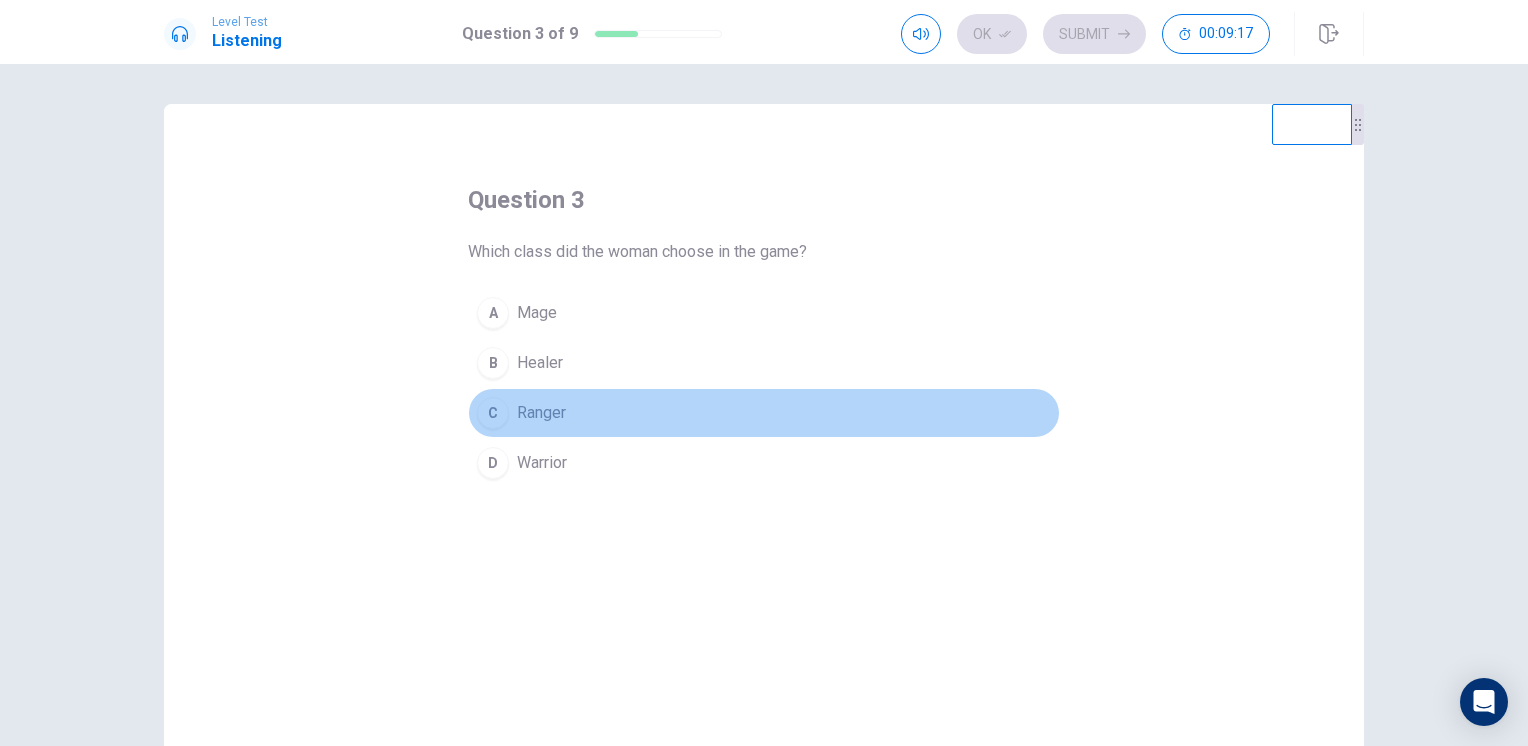 click on "Ranger" at bounding box center [541, 413] 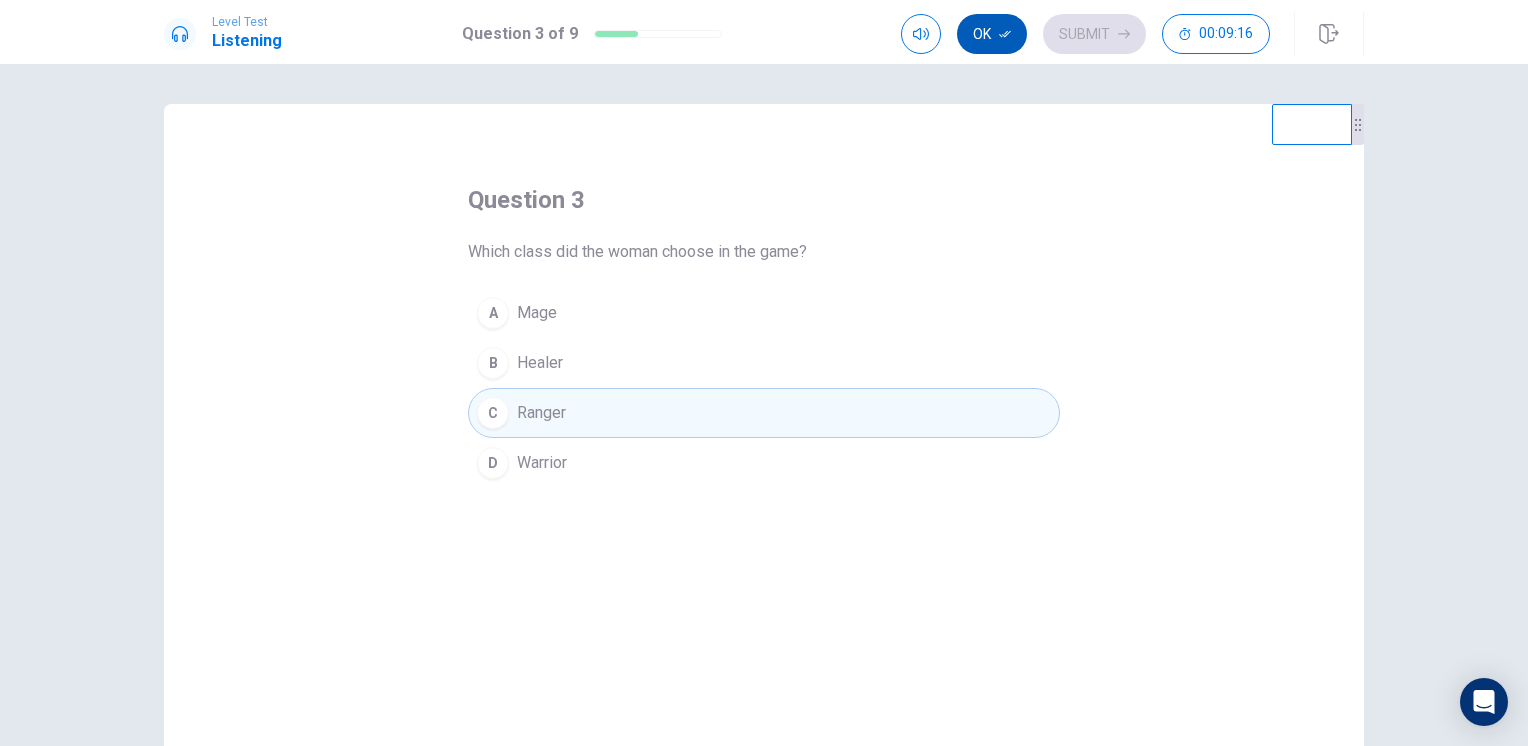 click on "Ok" at bounding box center [992, 34] 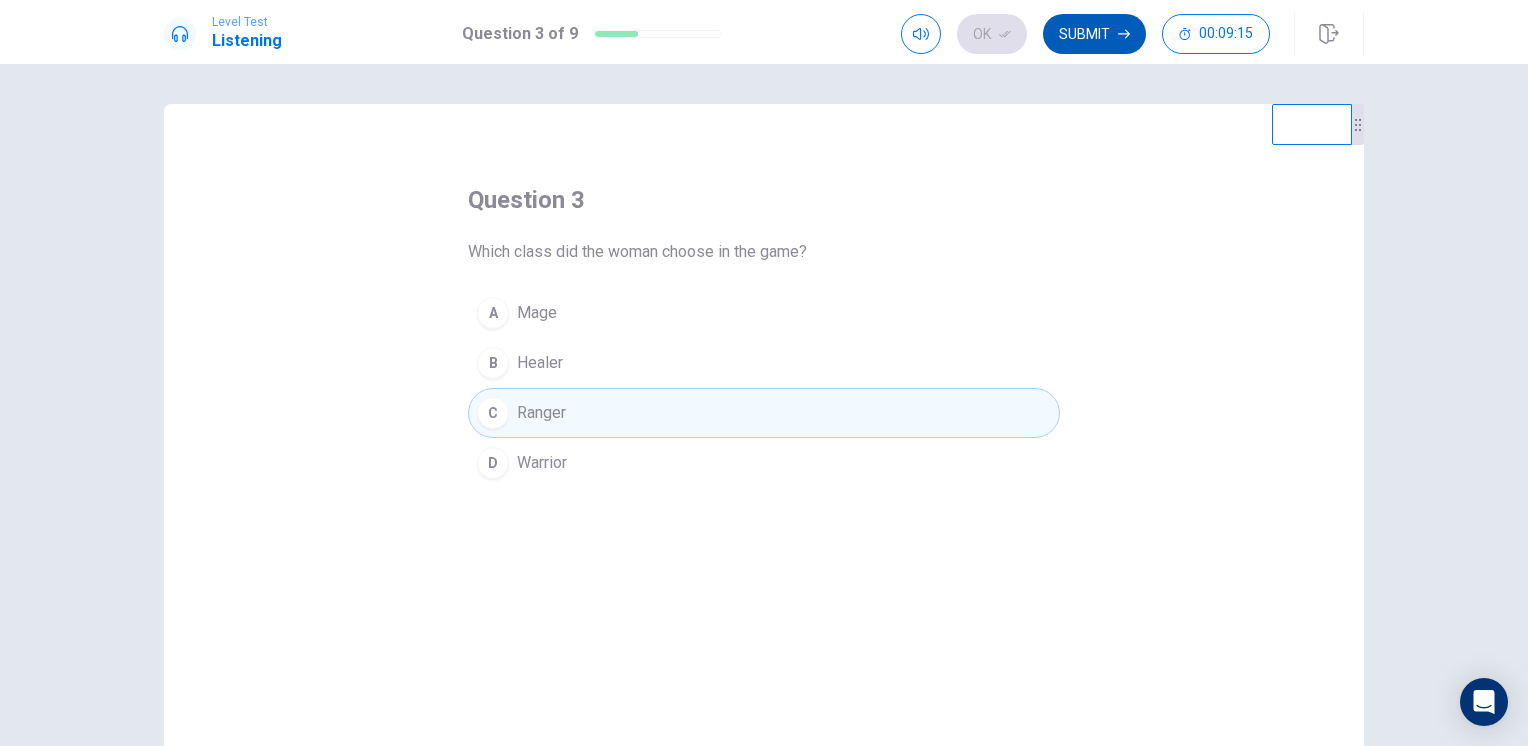 click on "Submit" at bounding box center [1094, 34] 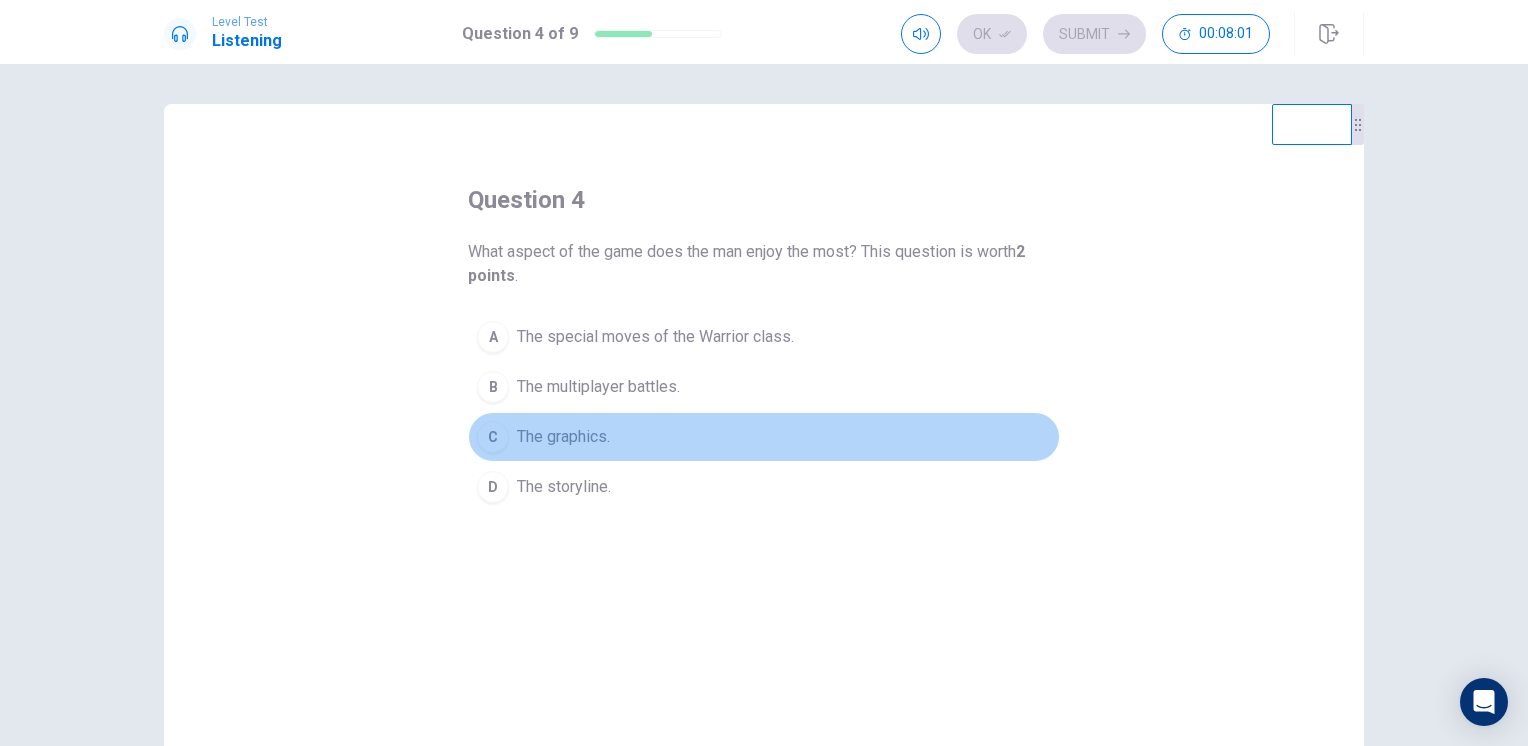 click on "C The graphics." at bounding box center (764, 437) 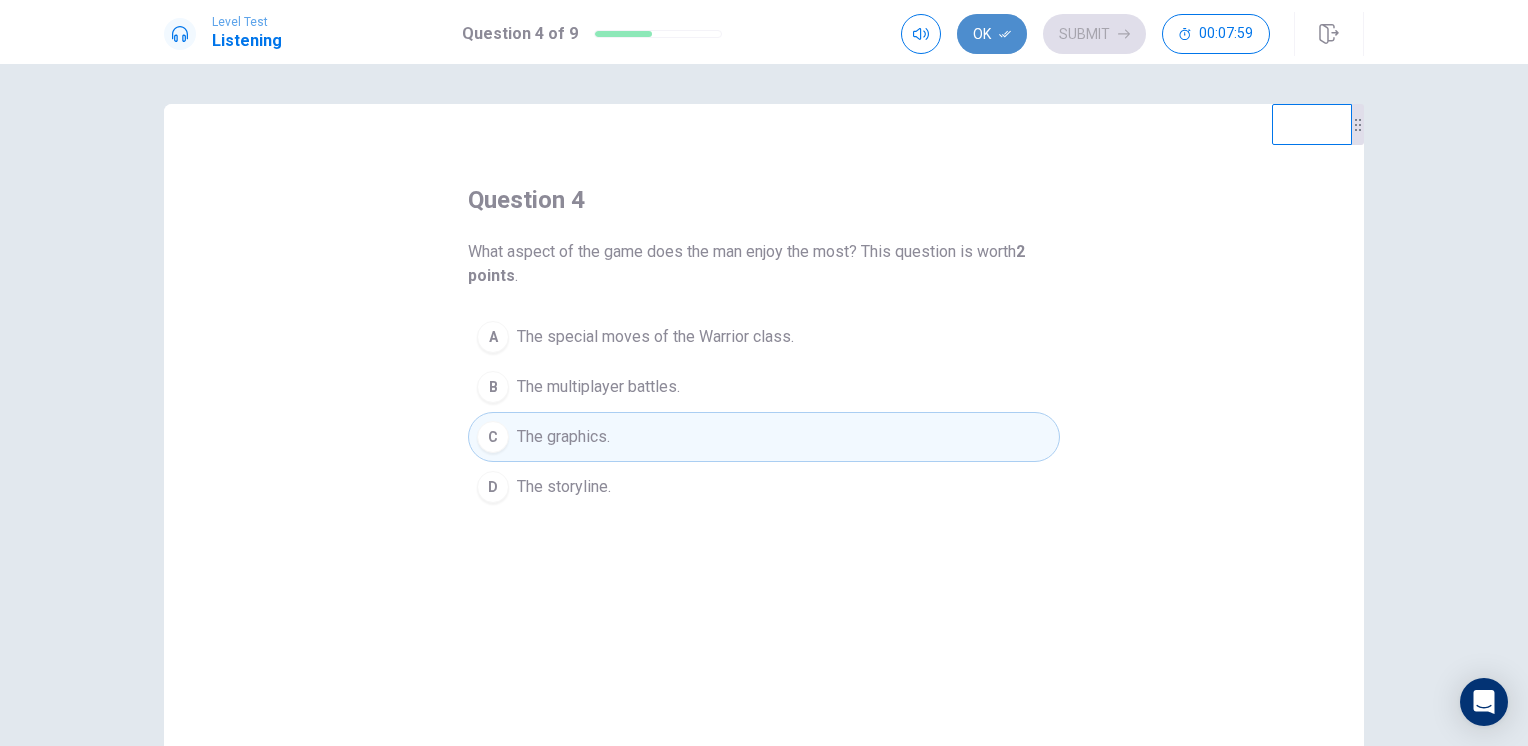 click on "Ok" at bounding box center (992, 34) 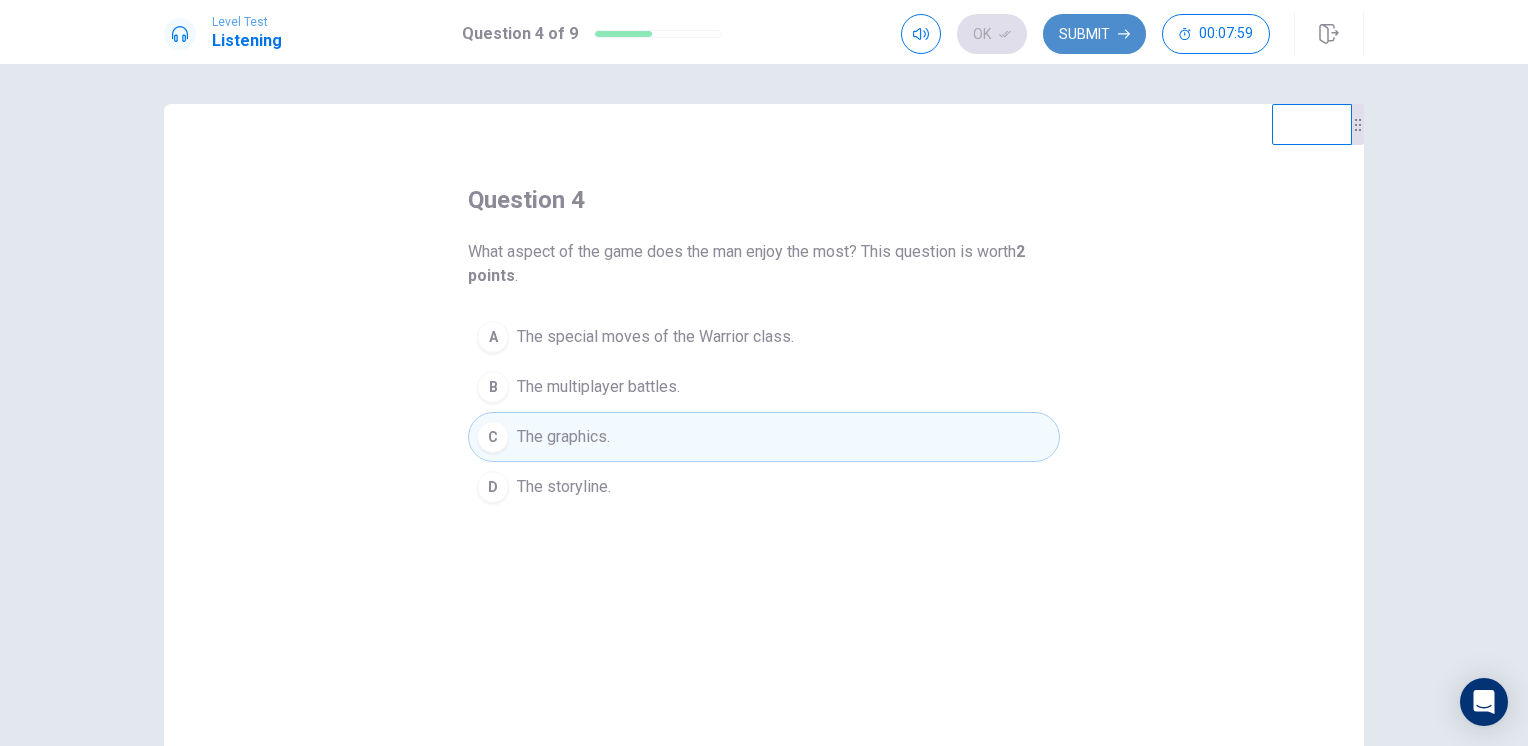 click on "Submit" at bounding box center (1094, 34) 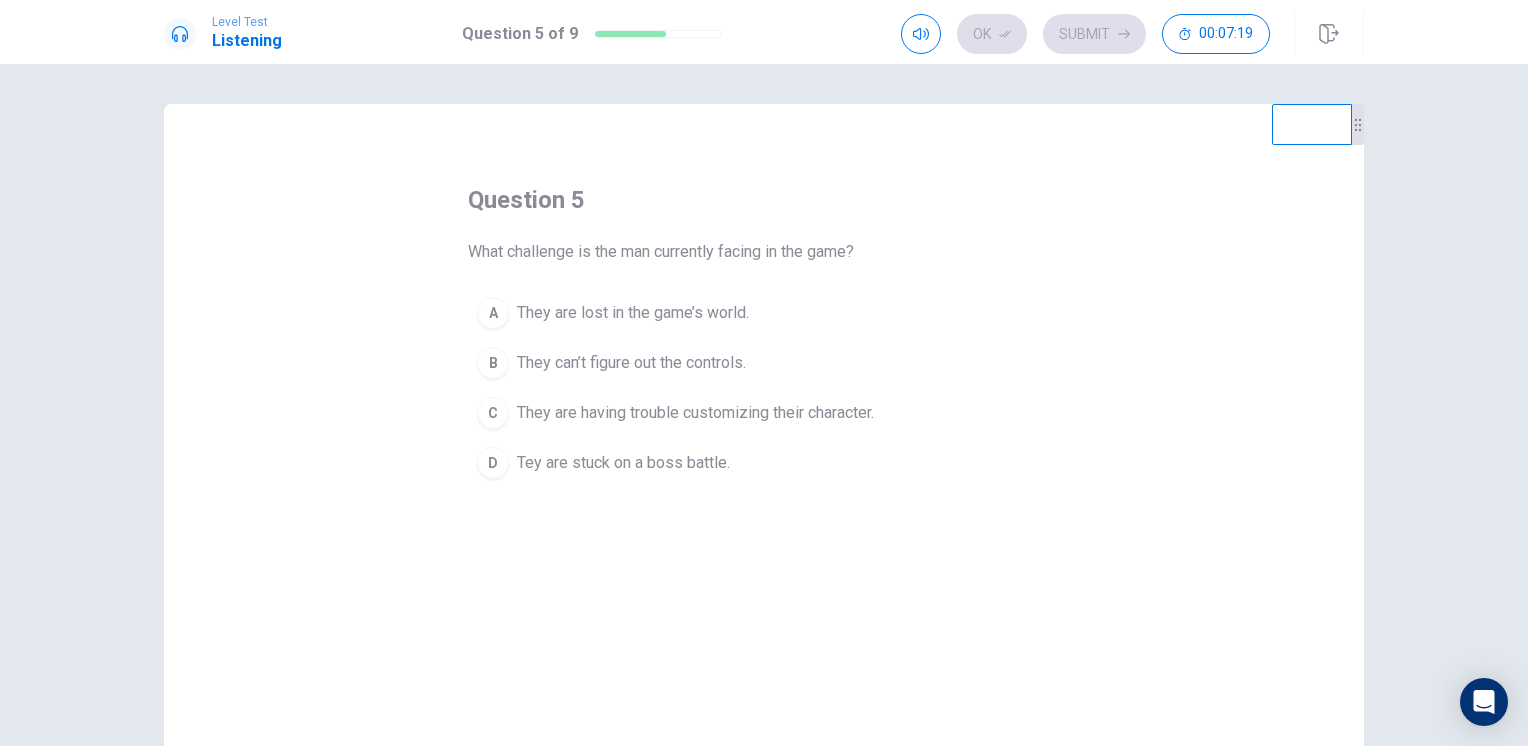 click on "Tey are stuck on a boss battle." at bounding box center [623, 463] 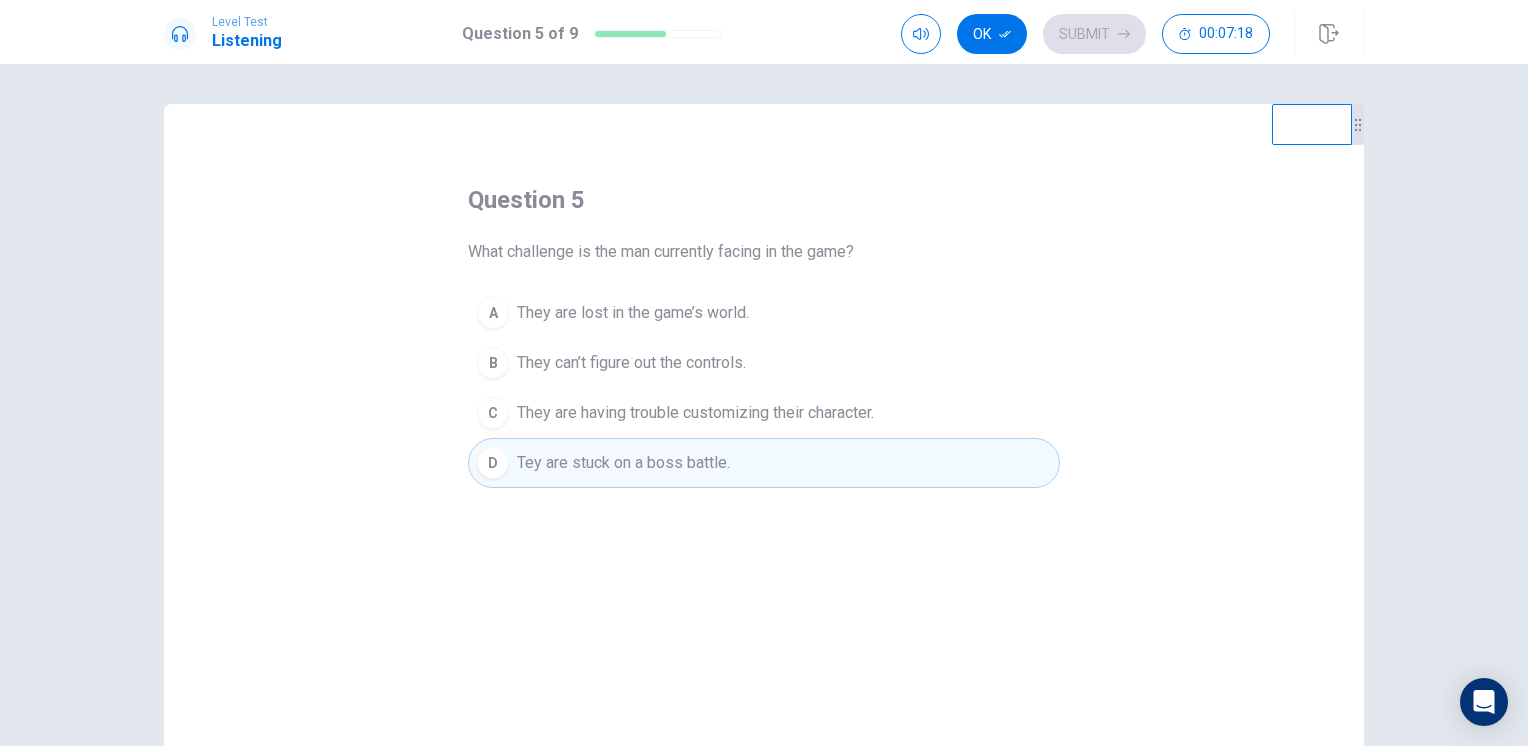 click on "Ok" at bounding box center (992, 34) 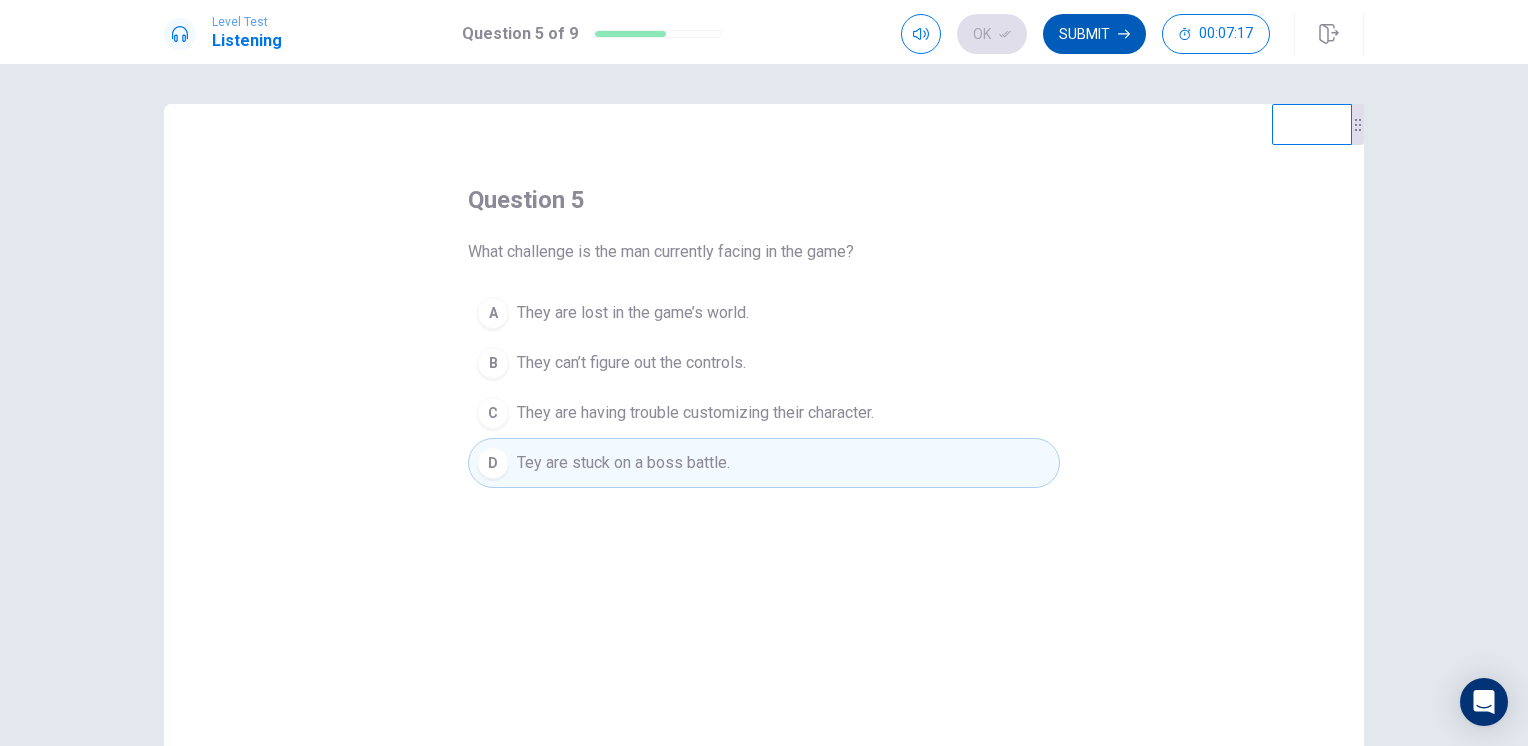 click on "Submit" at bounding box center (1094, 34) 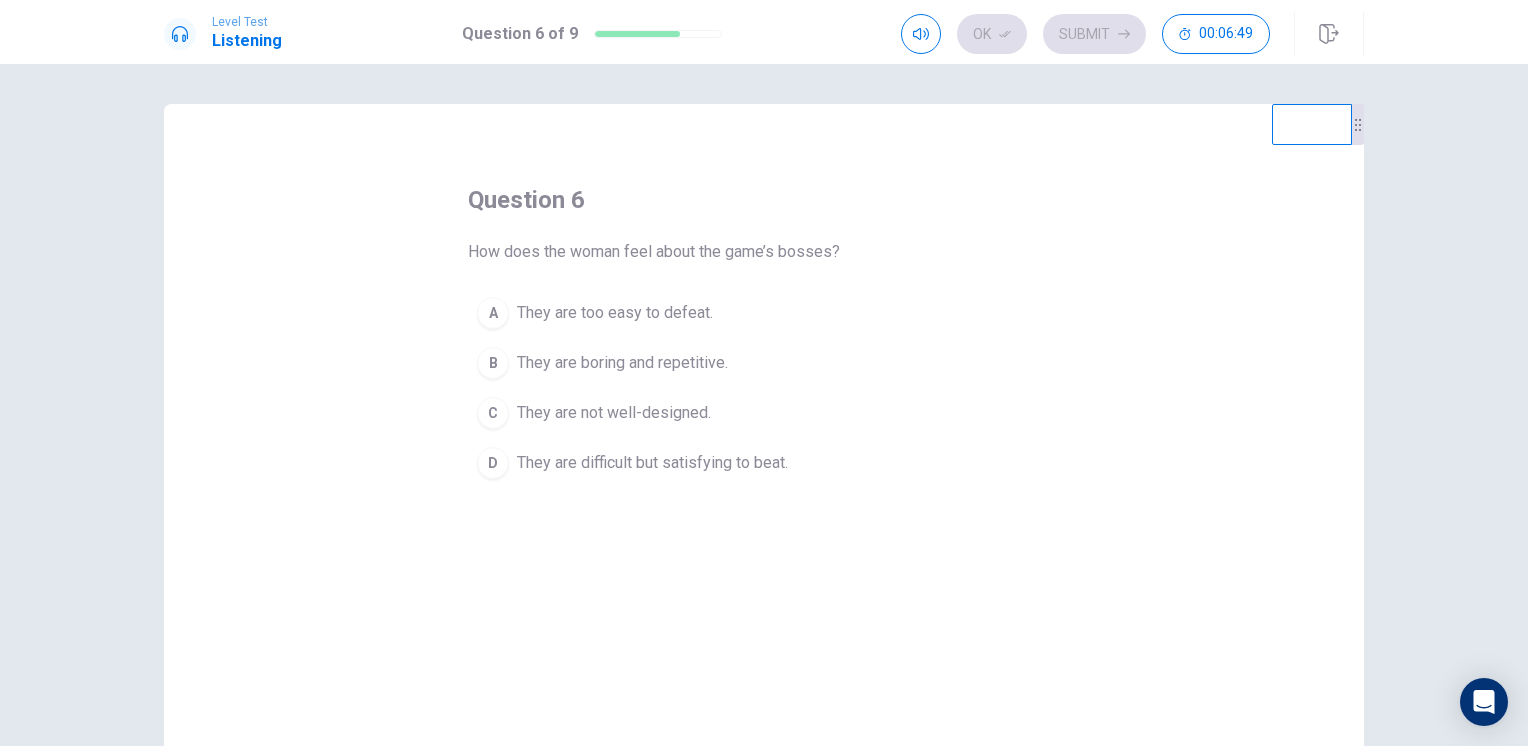 click on "They are difficult but satisfying to beat." at bounding box center [652, 463] 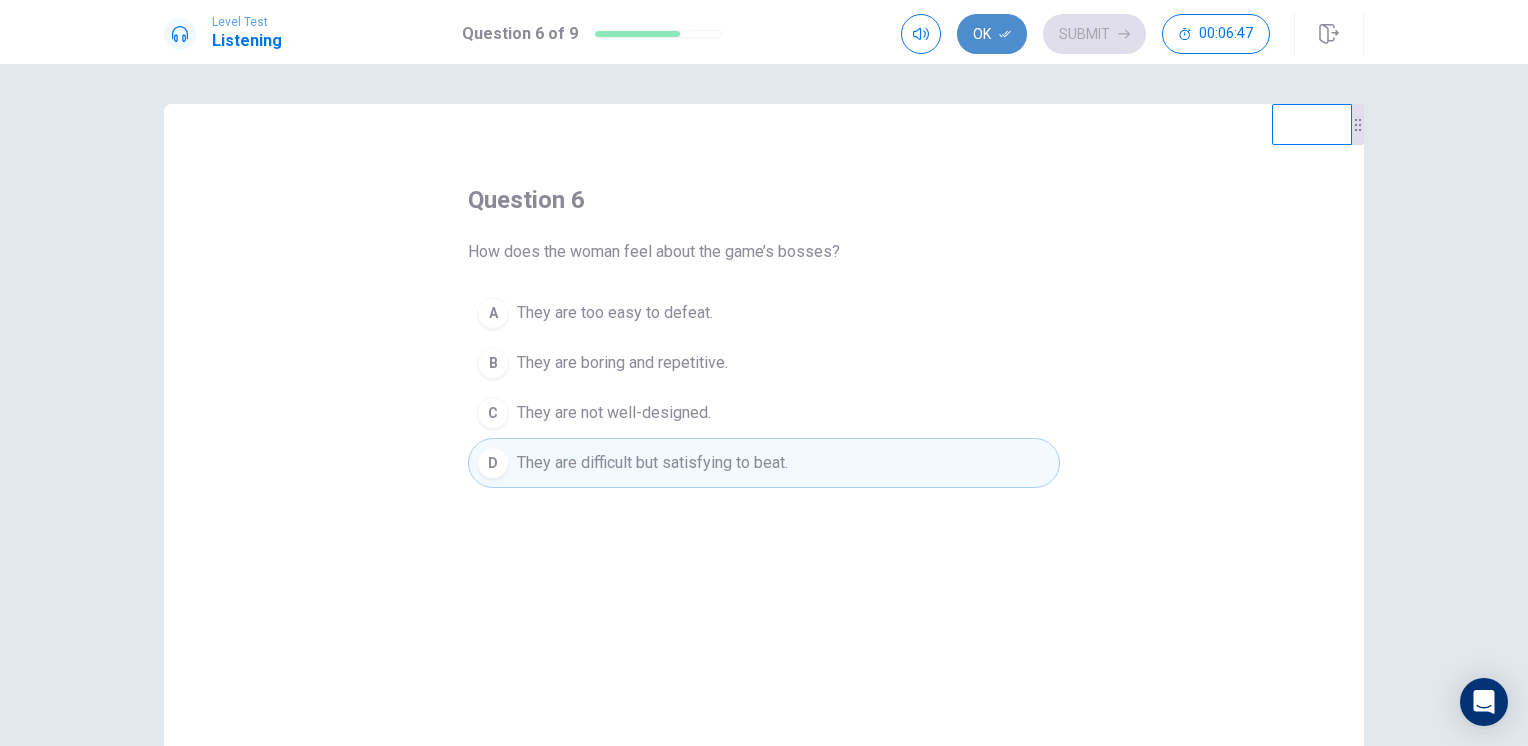 click on "Ok" at bounding box center (992, 34) 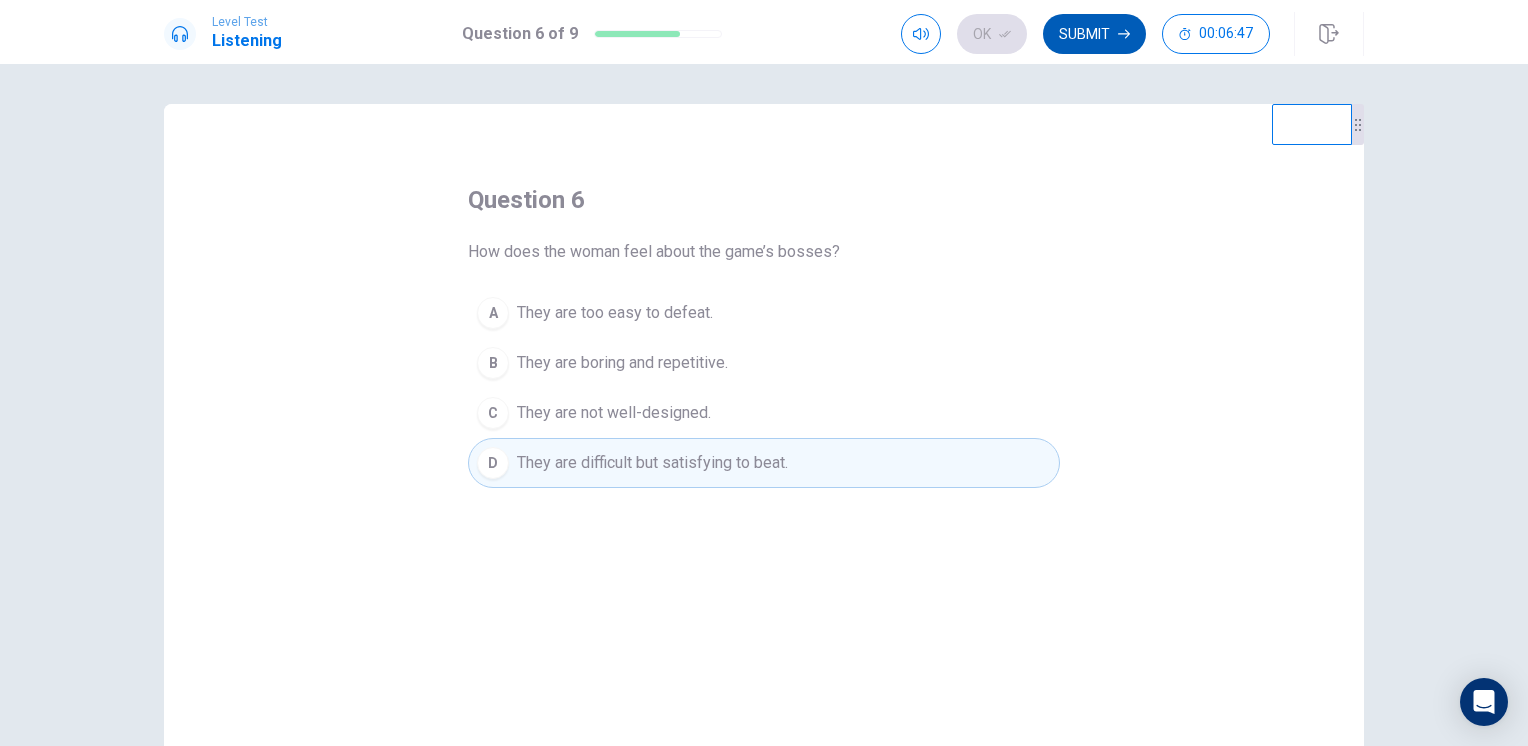 click on "Submit" at bounding box center (1094, 34) 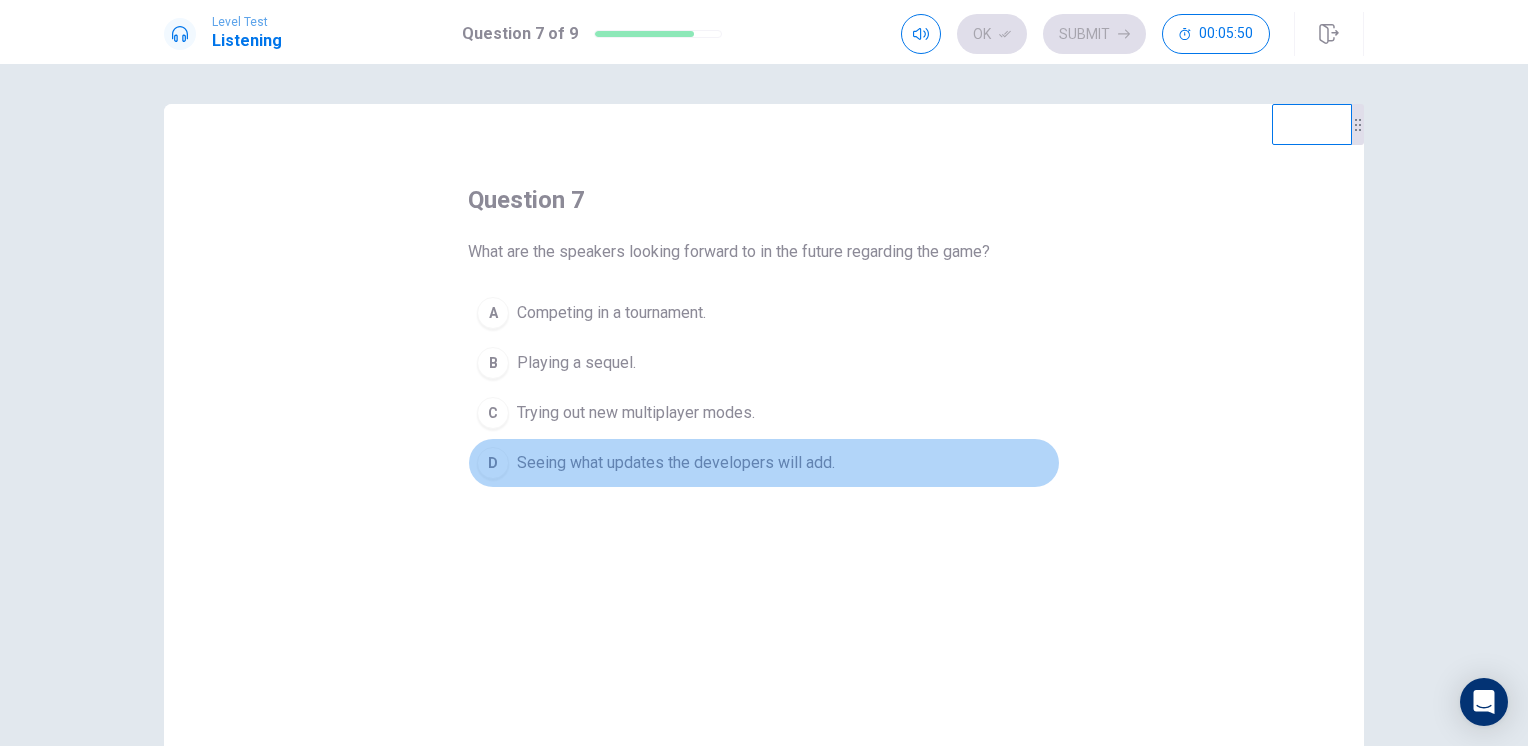 click on "Seeing what updates the developers will add." at bounding box center (676, 463) 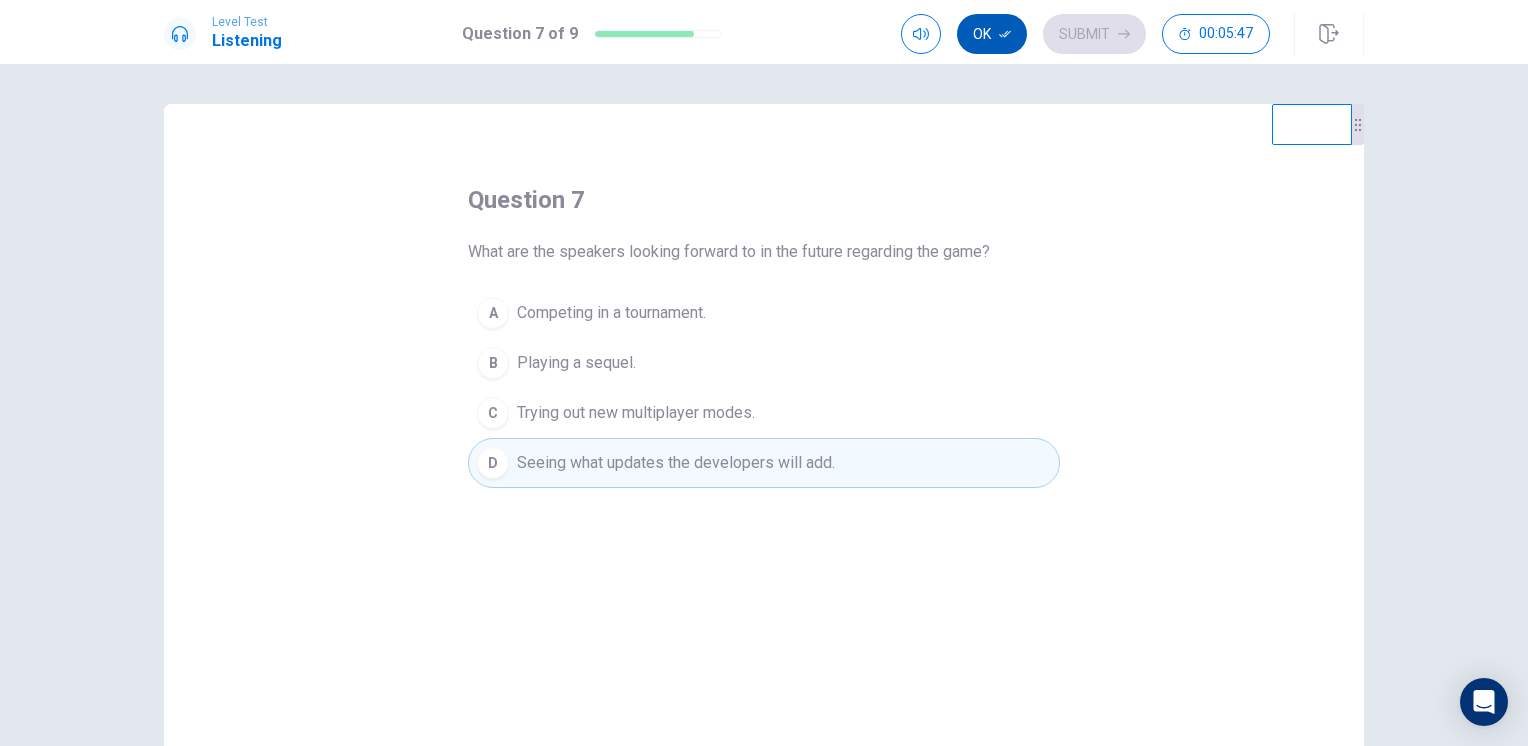 click on "Ok" at bounding box center [992, 34] 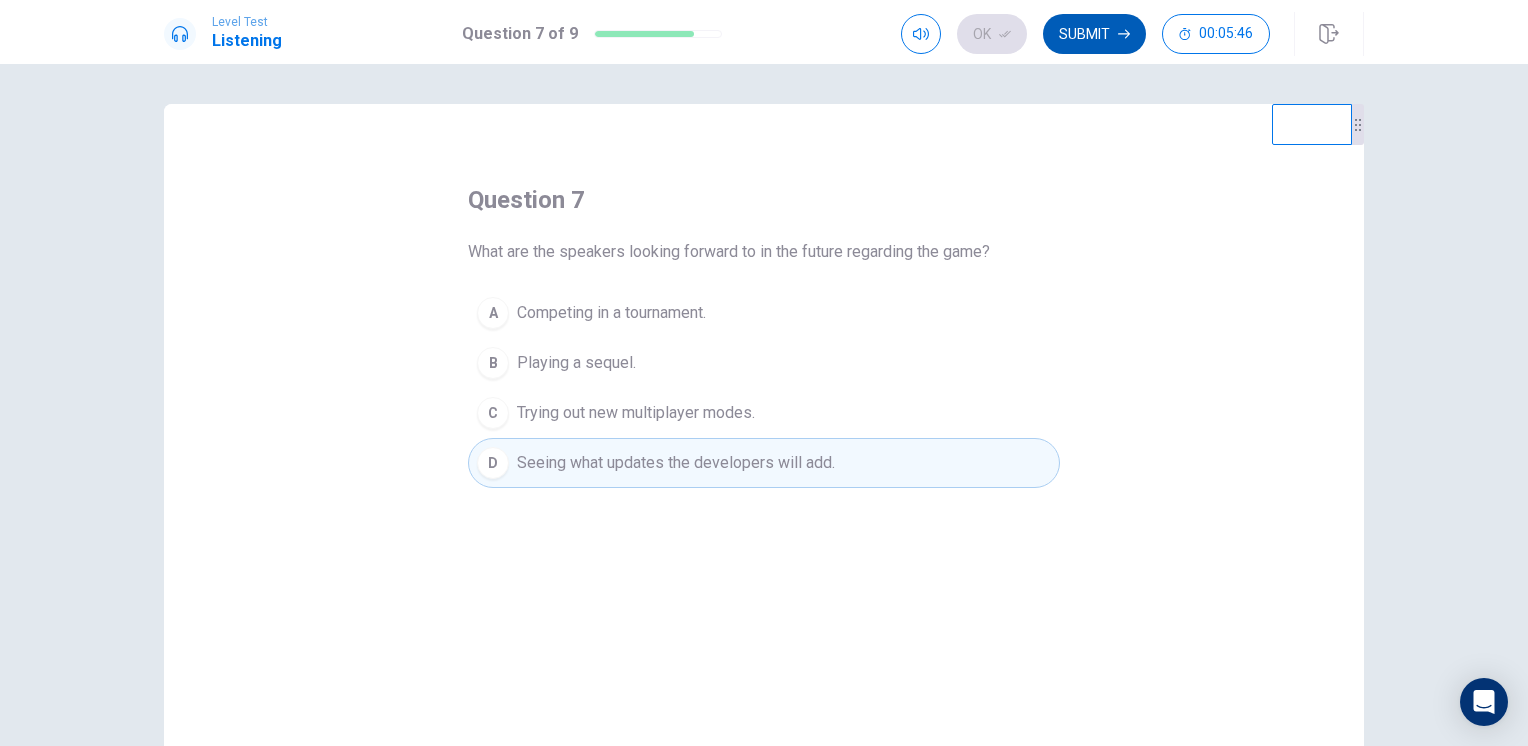 click on "Submit" at bounding box center [1094, 34] 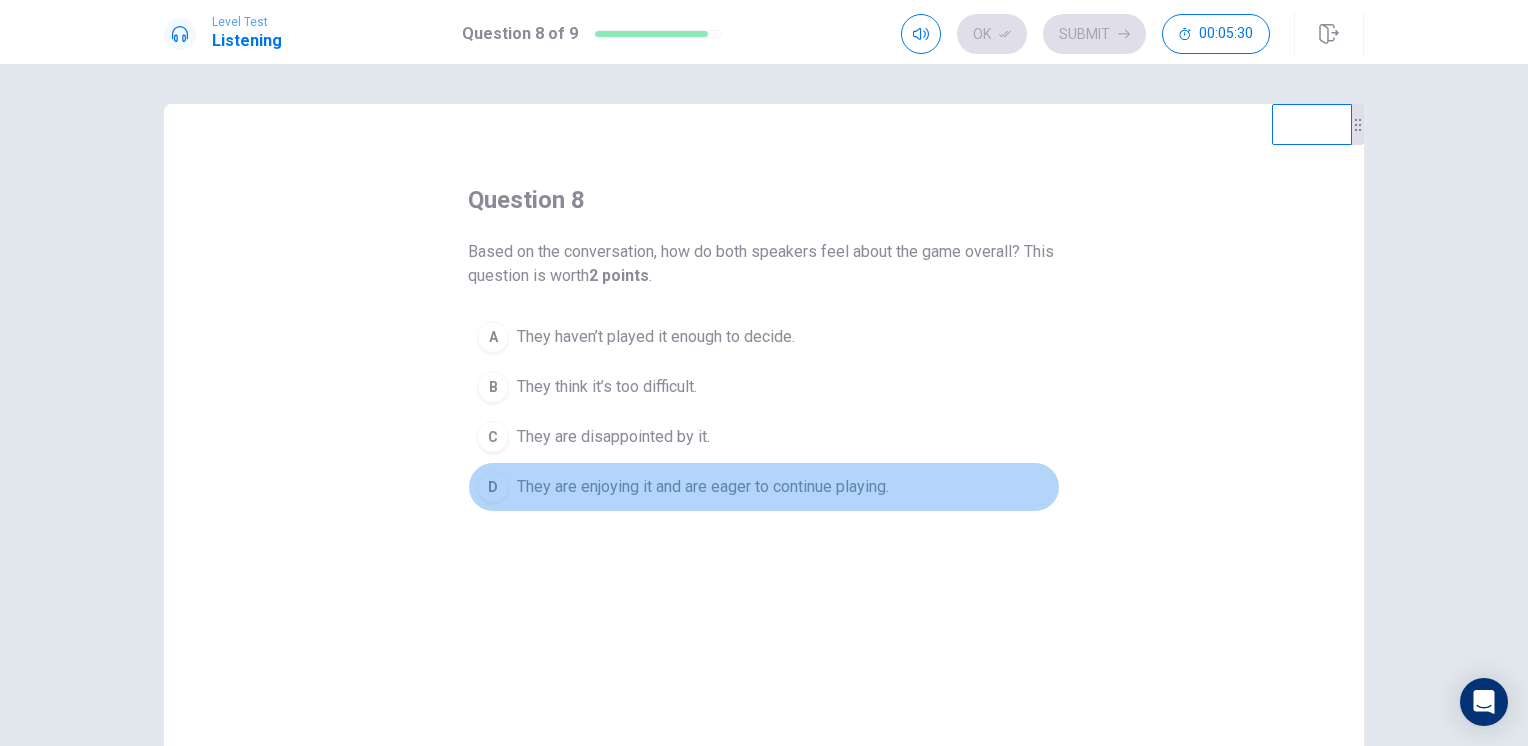 click on "They are enjoying it and are eager to continue playing." at bounding box center (703, 487) 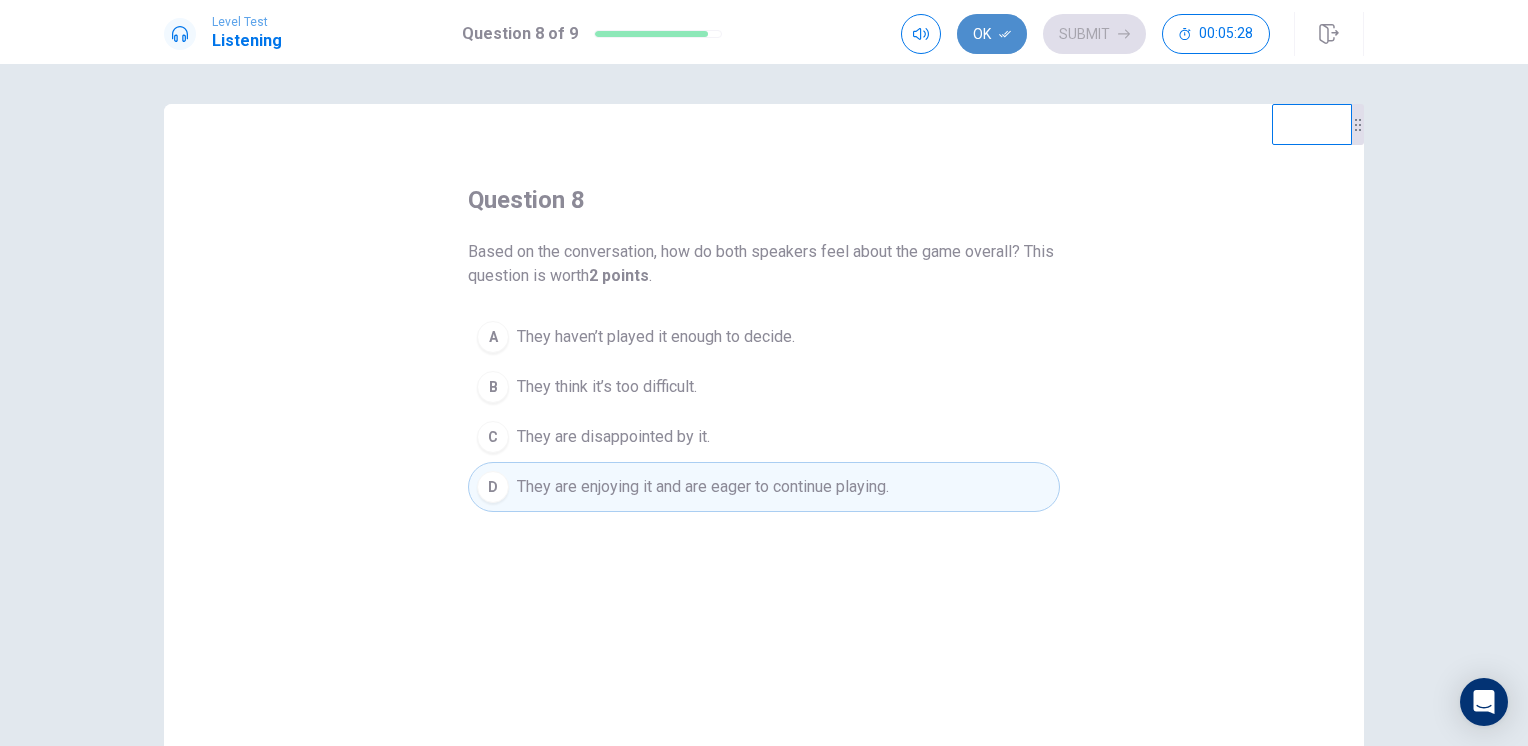 click on "Ok" at bounding box center [992, 34] 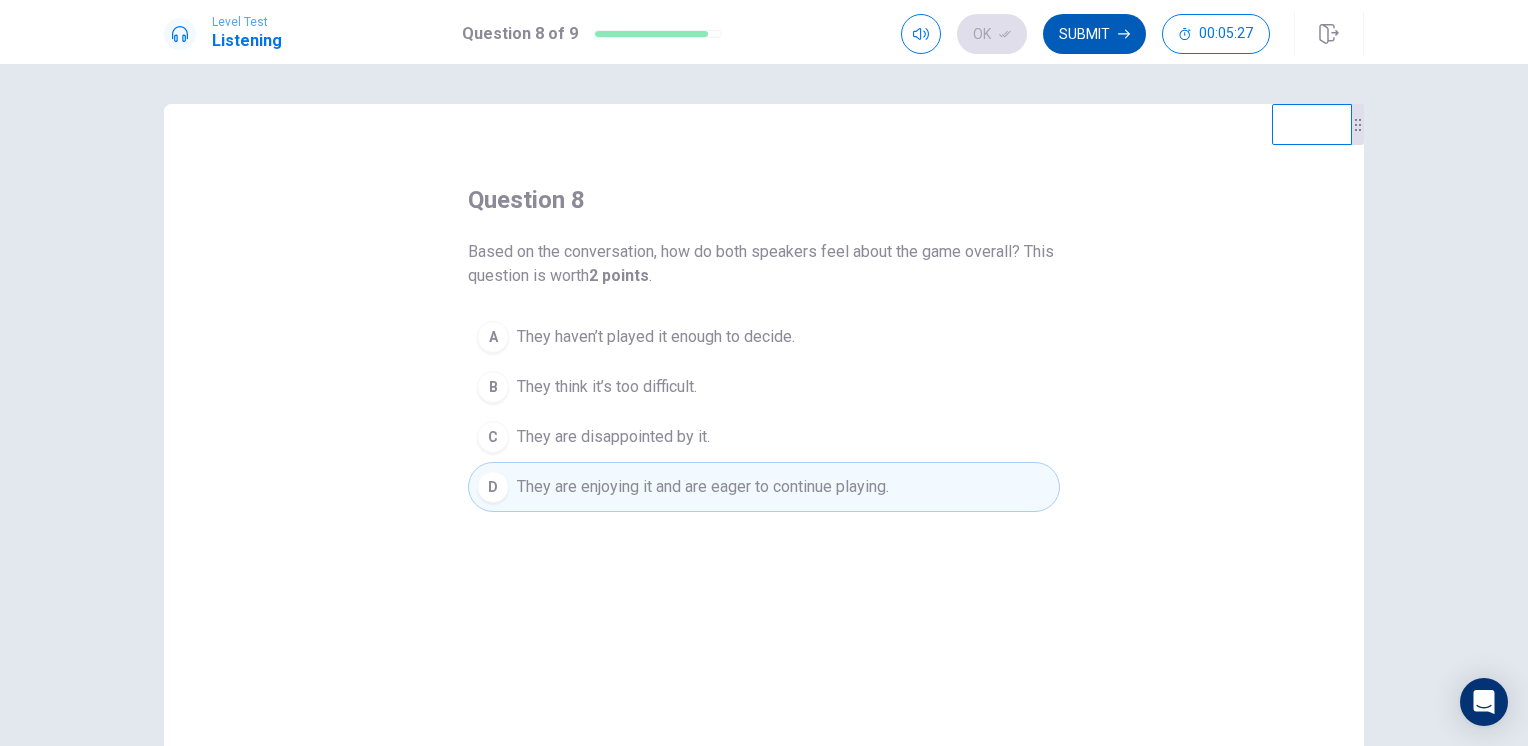 click on "Submit" at bounding box center (1094, 34) 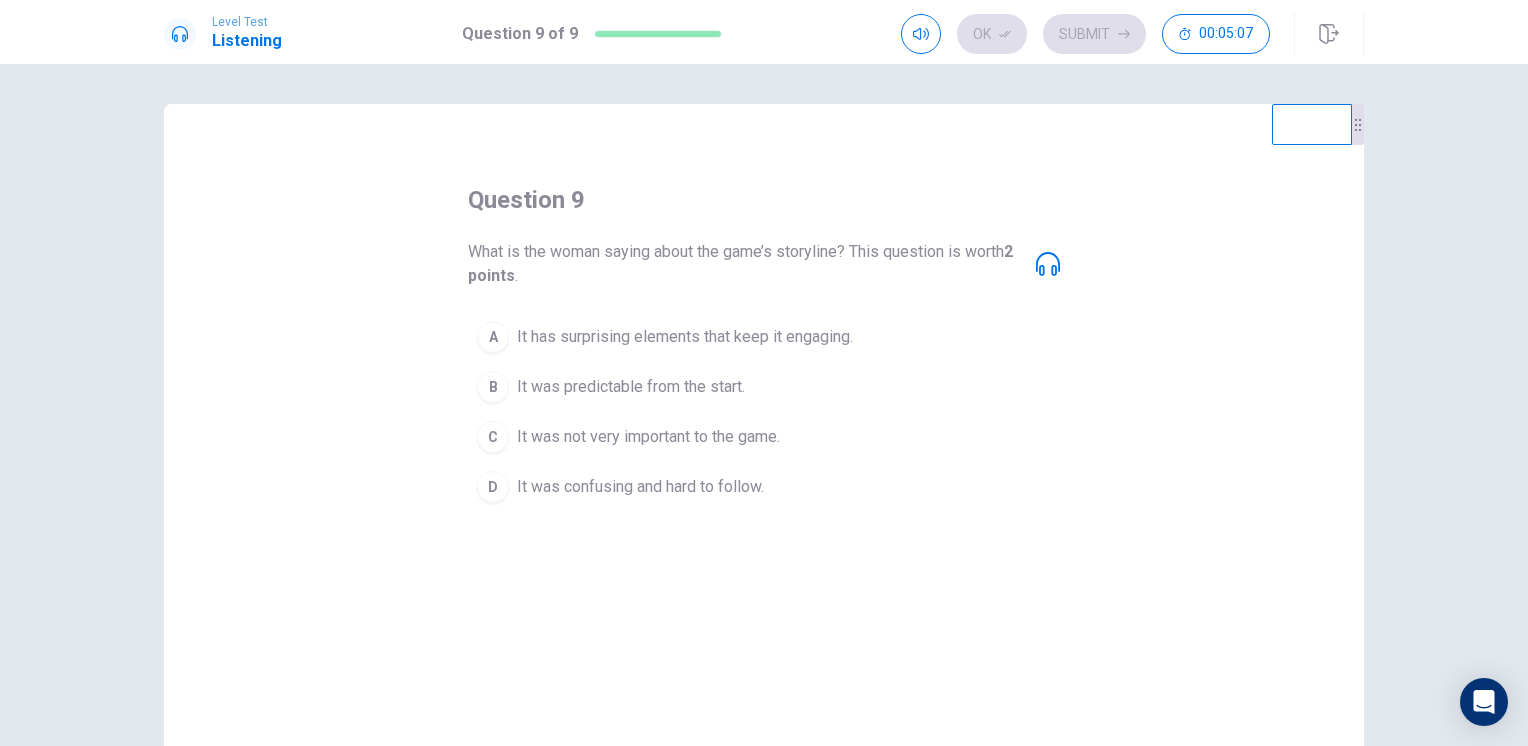 click on "It has surprising elements that keep it engaging." at bounding box center (685, 337) 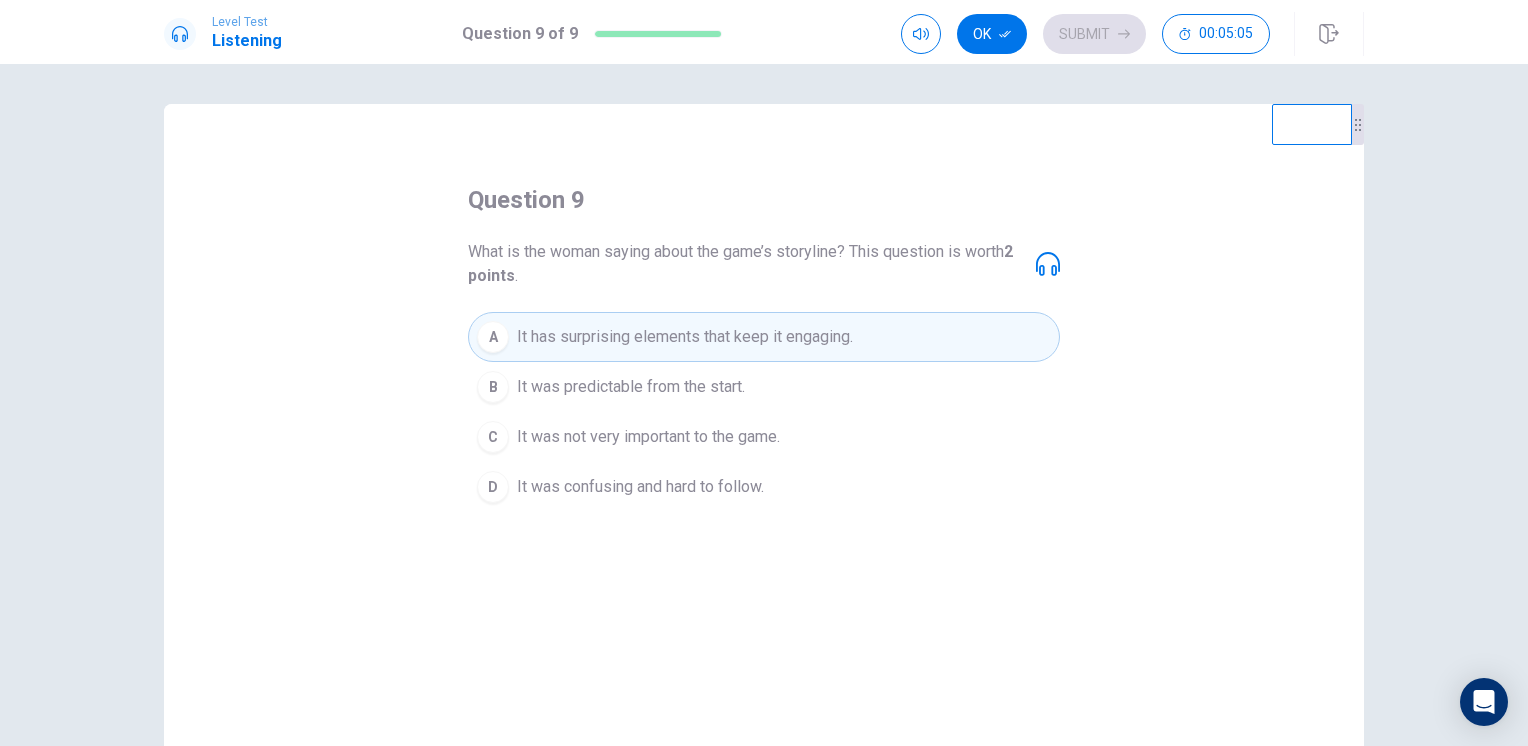click on "Ok" at bounding box center (992, 34) 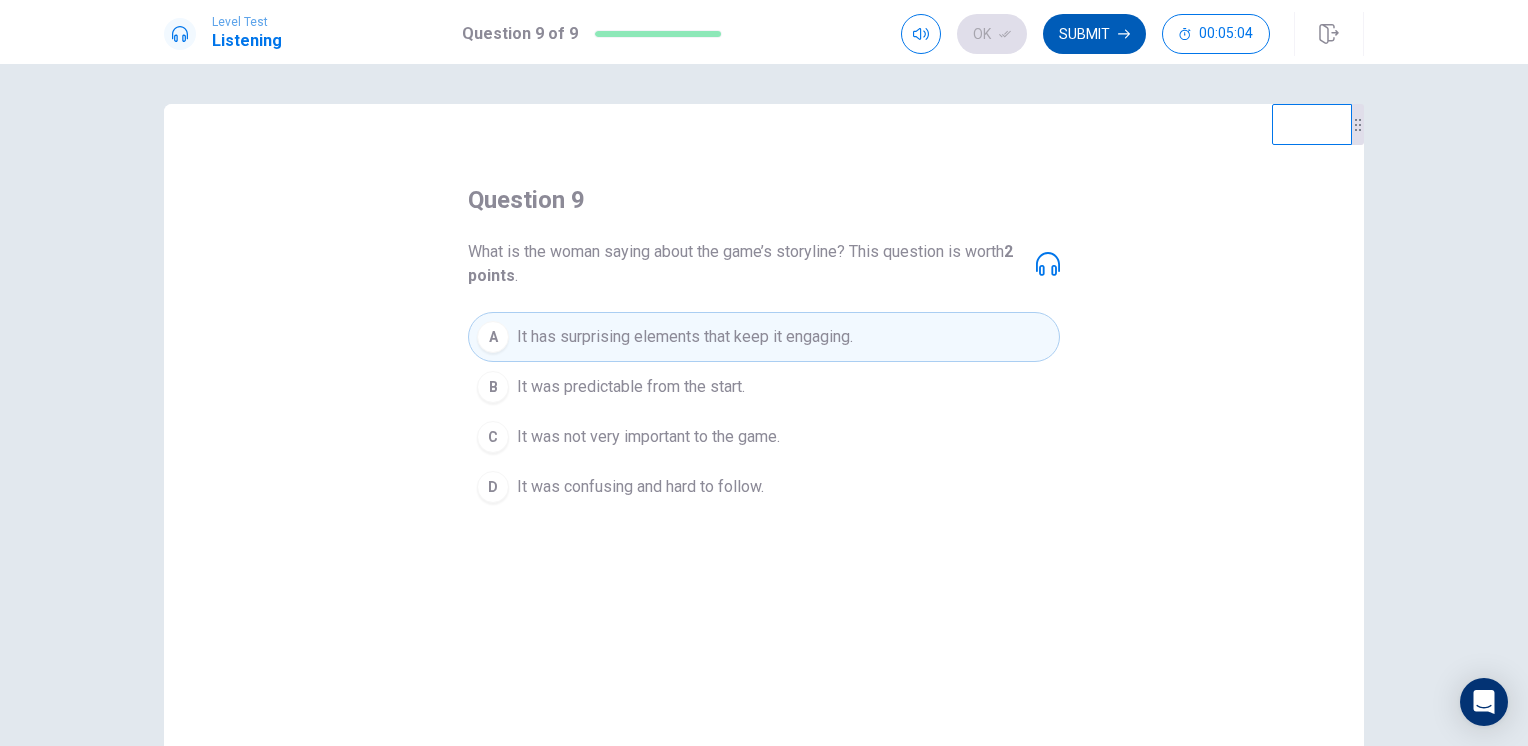 click on "Submit" at bounding box center (1094, 34) 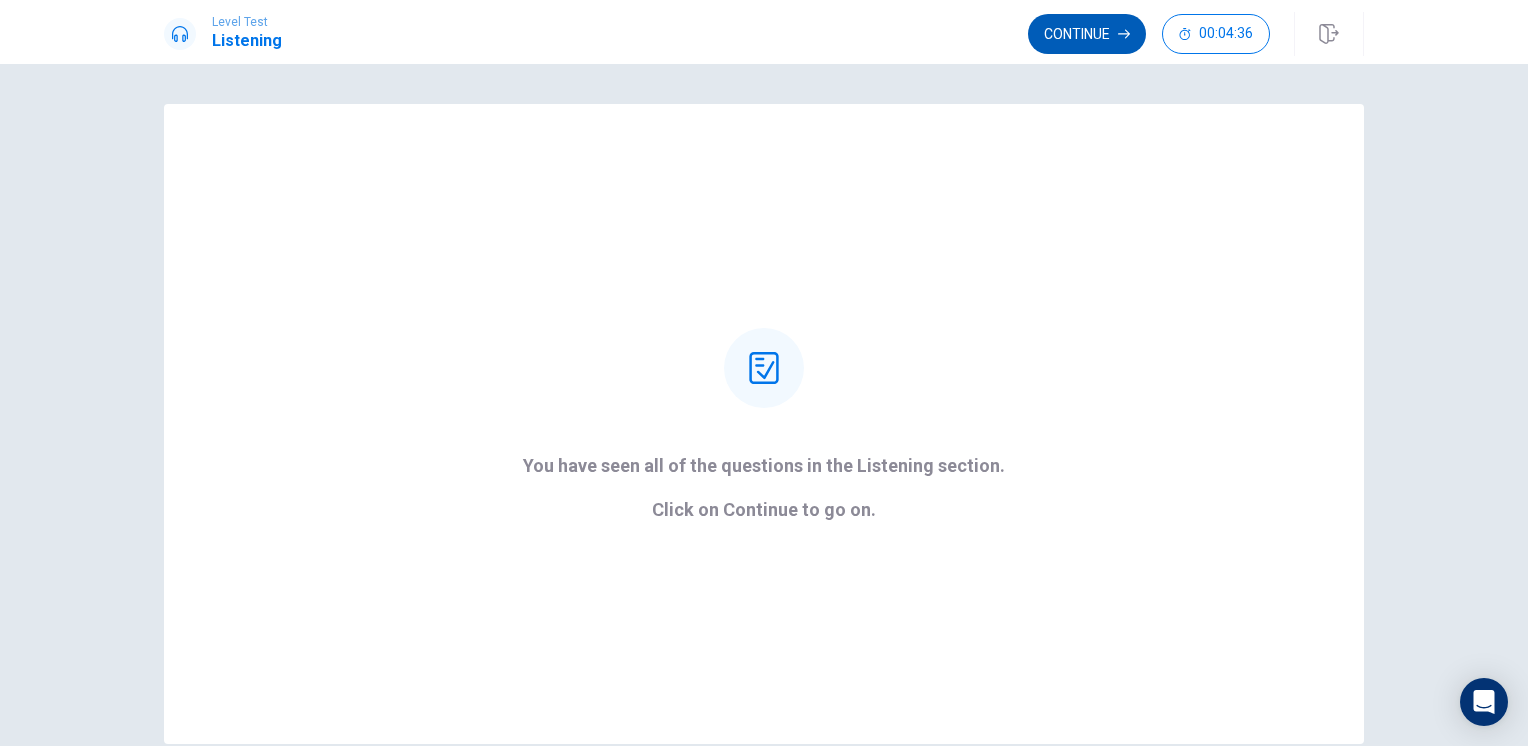 click on "Continue" at bounding box center (1087, 34) 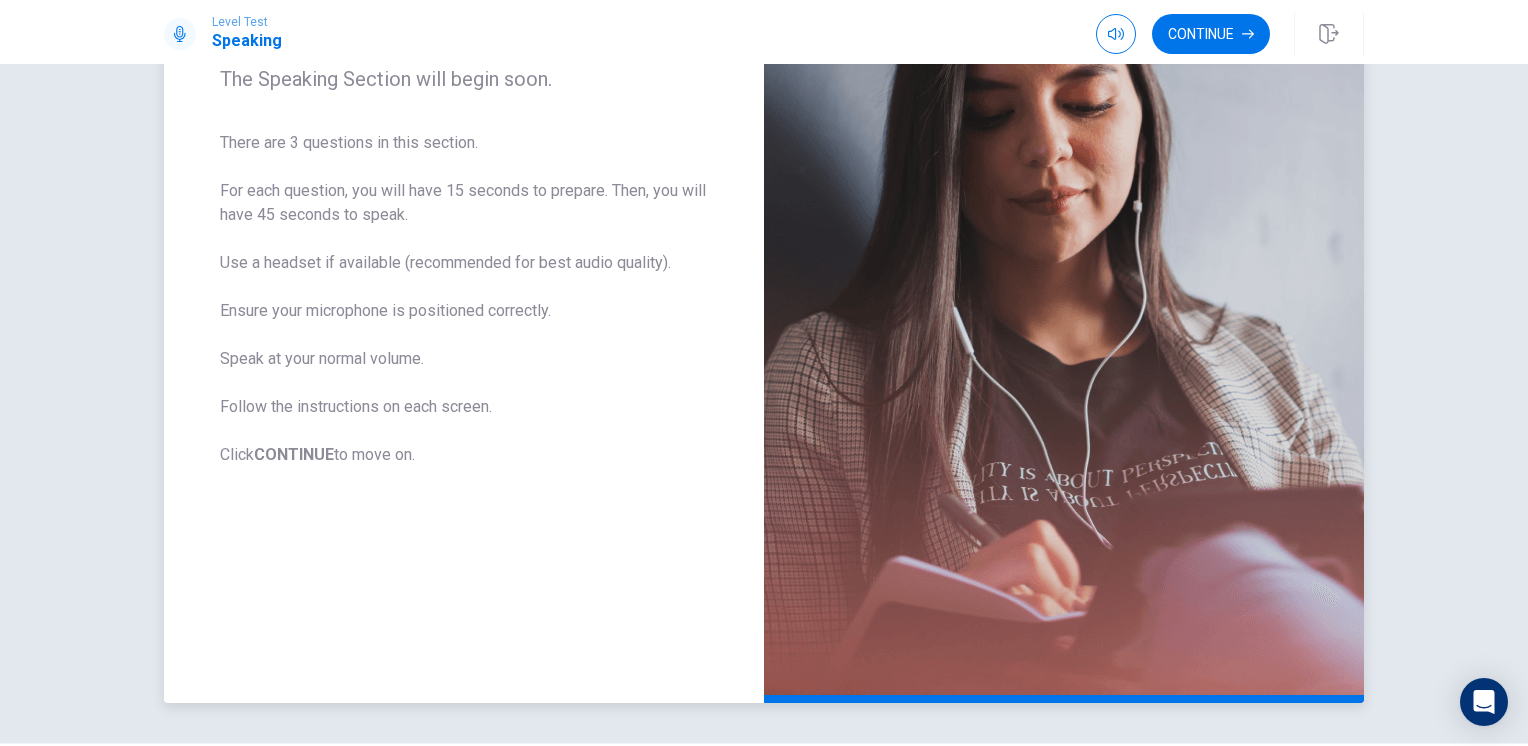 scroll, scrollTop: 33, scrollLeft: 0, axis: vertical 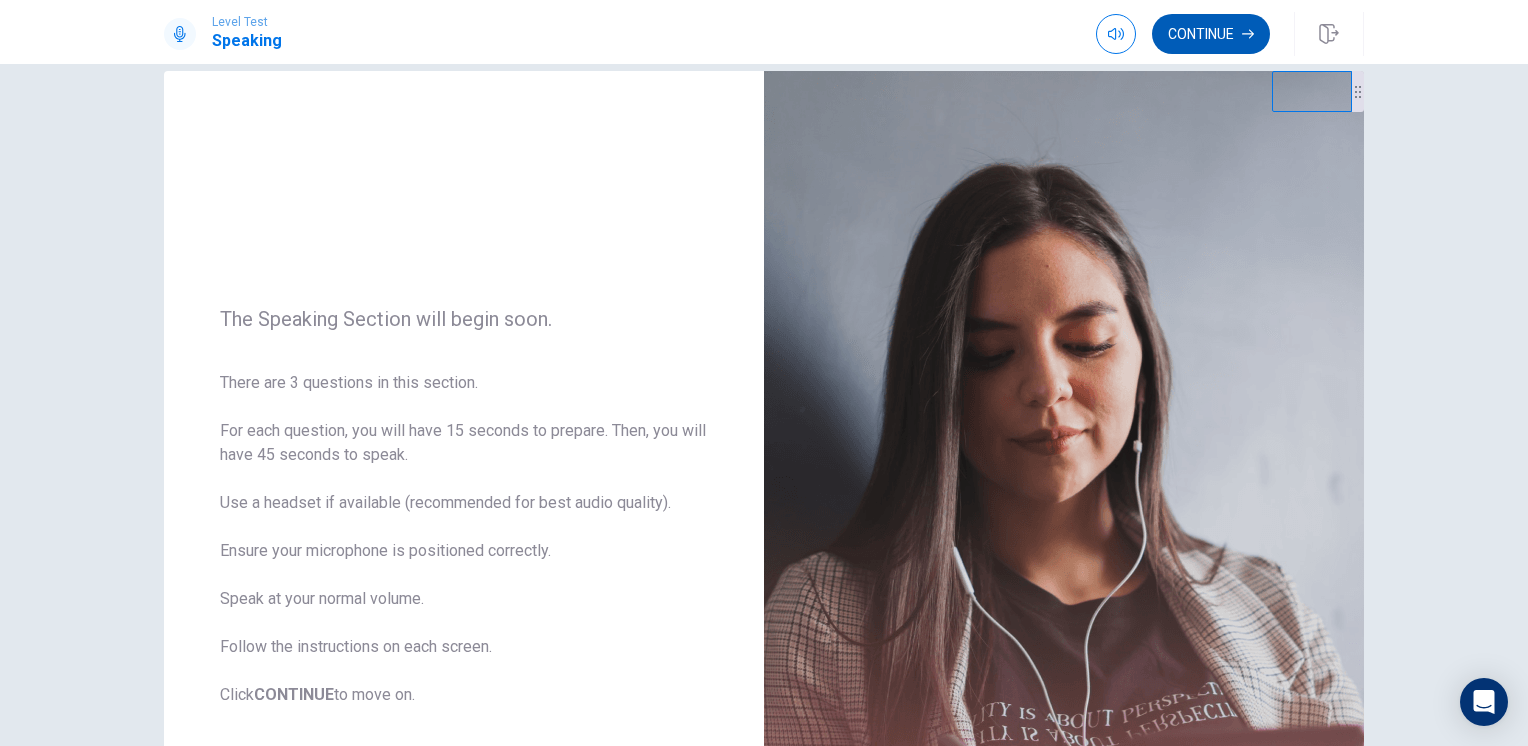 click on "Continue" at bounding box center [1211, 34] 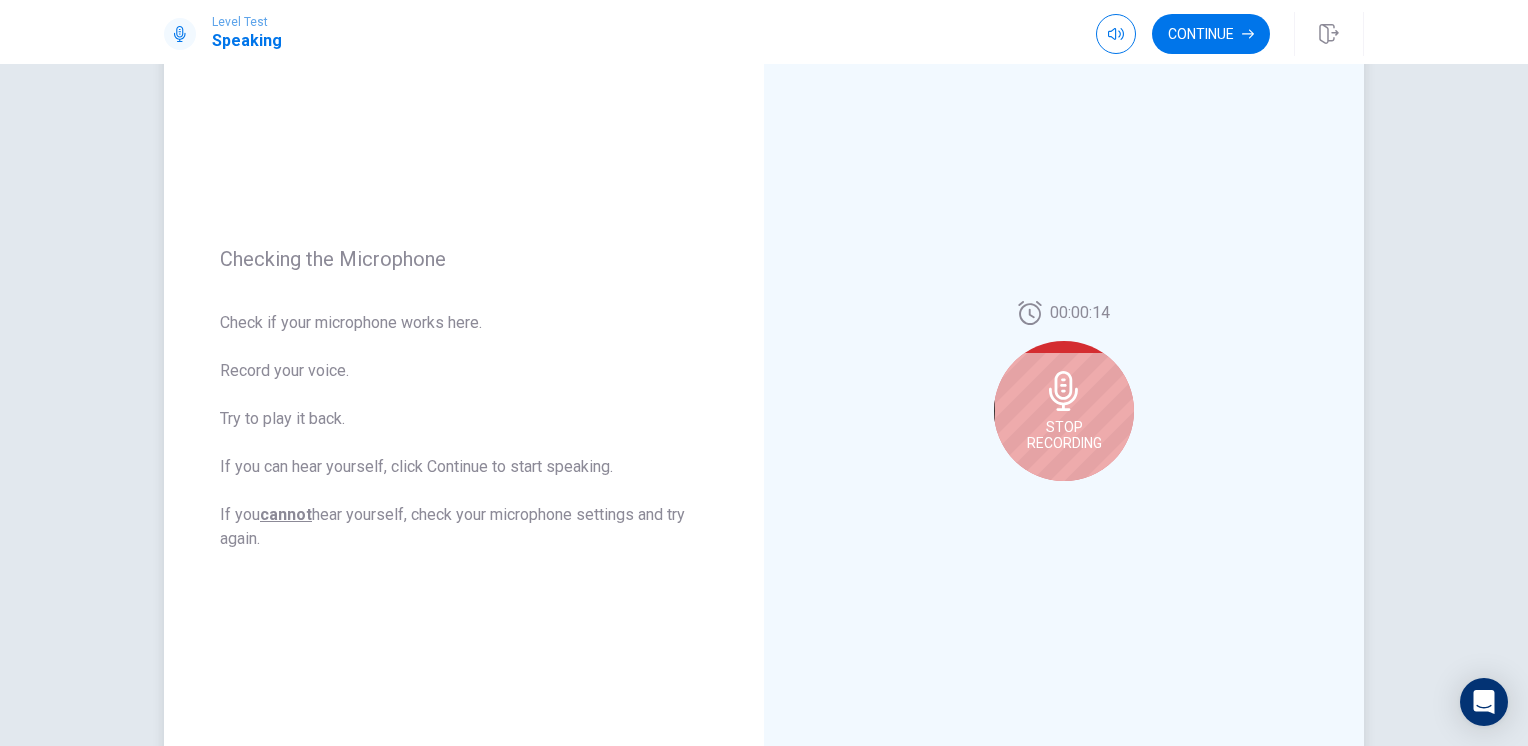 scroll, scrollTop: 133, scrollLeft: 0, axis: vertical 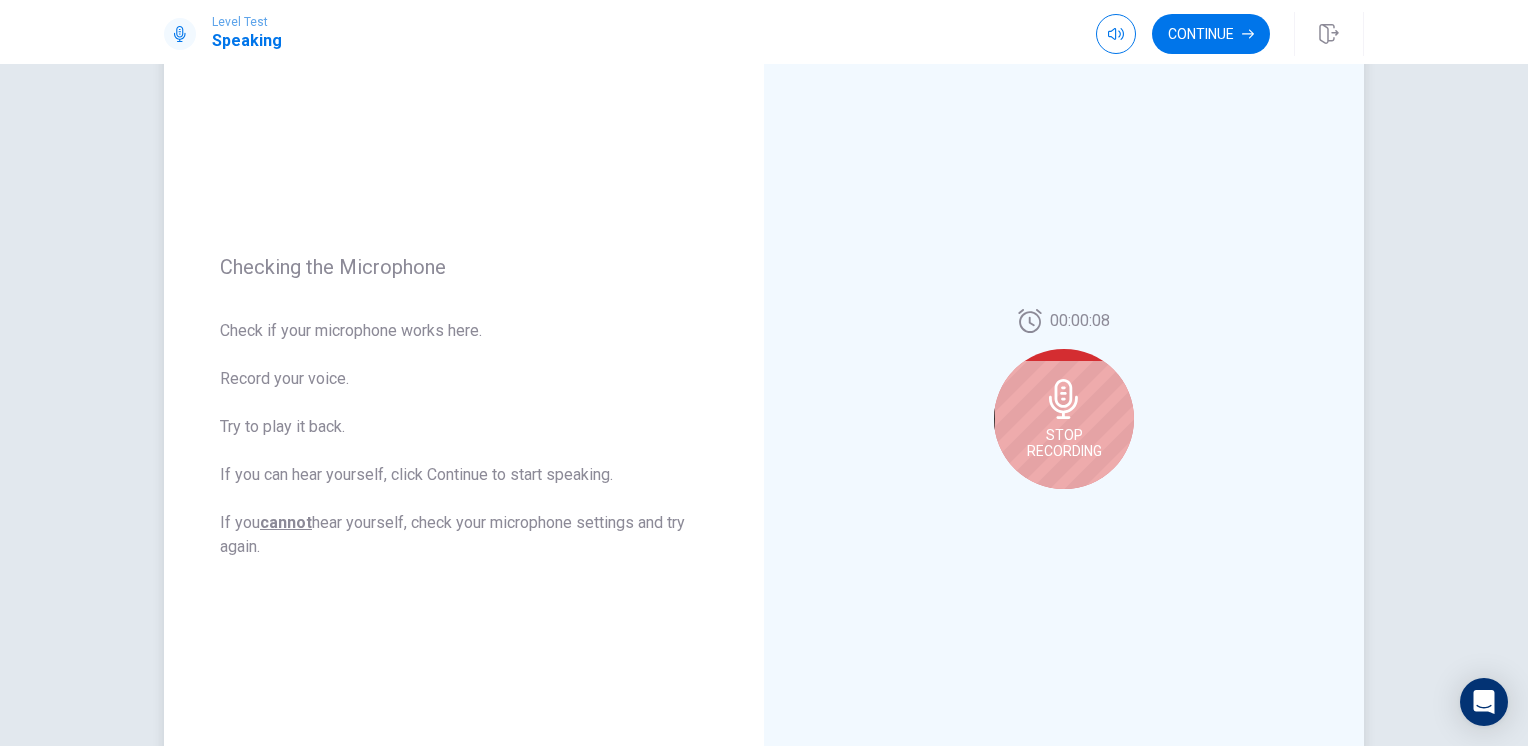 click on "Stop   Recording" at bounding box center [1064, 443] 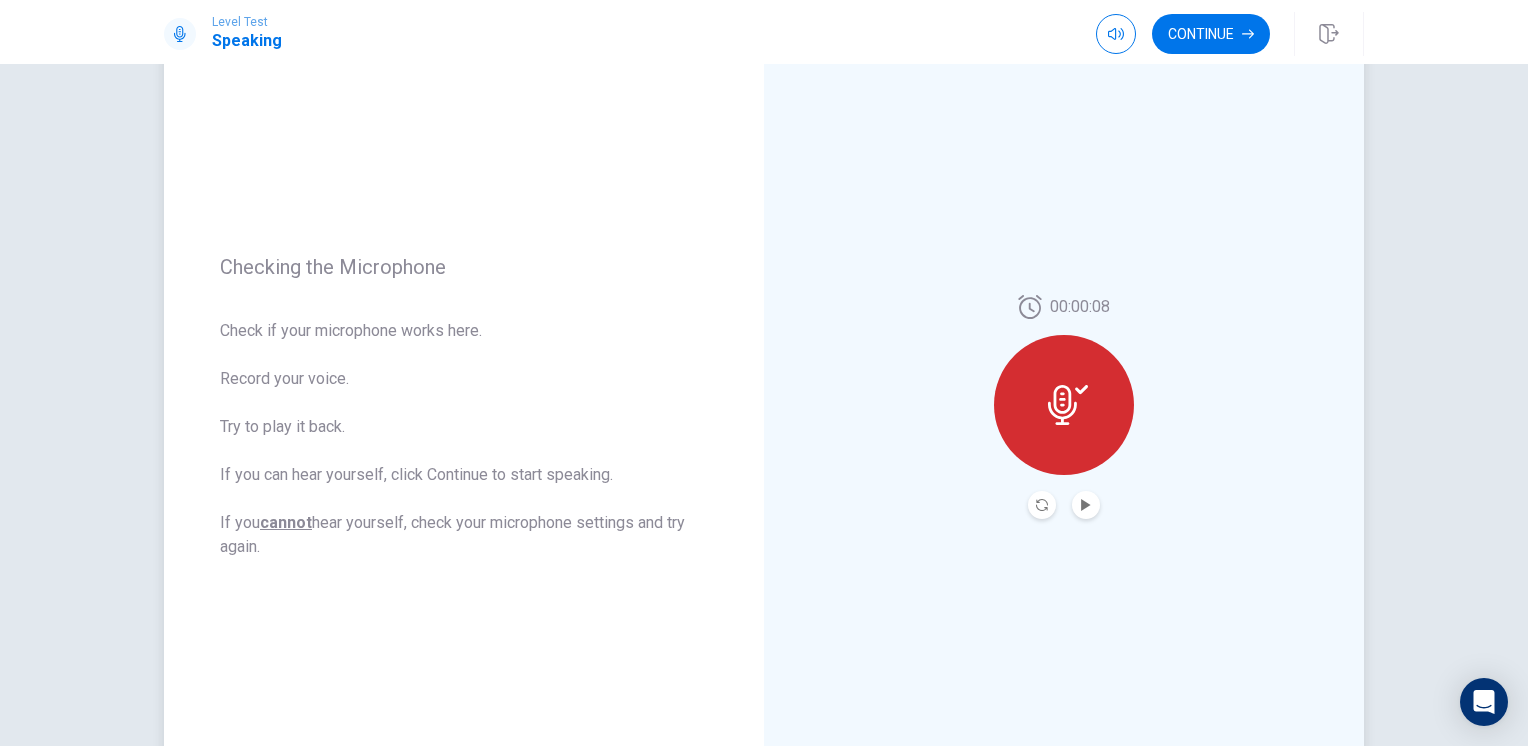 click 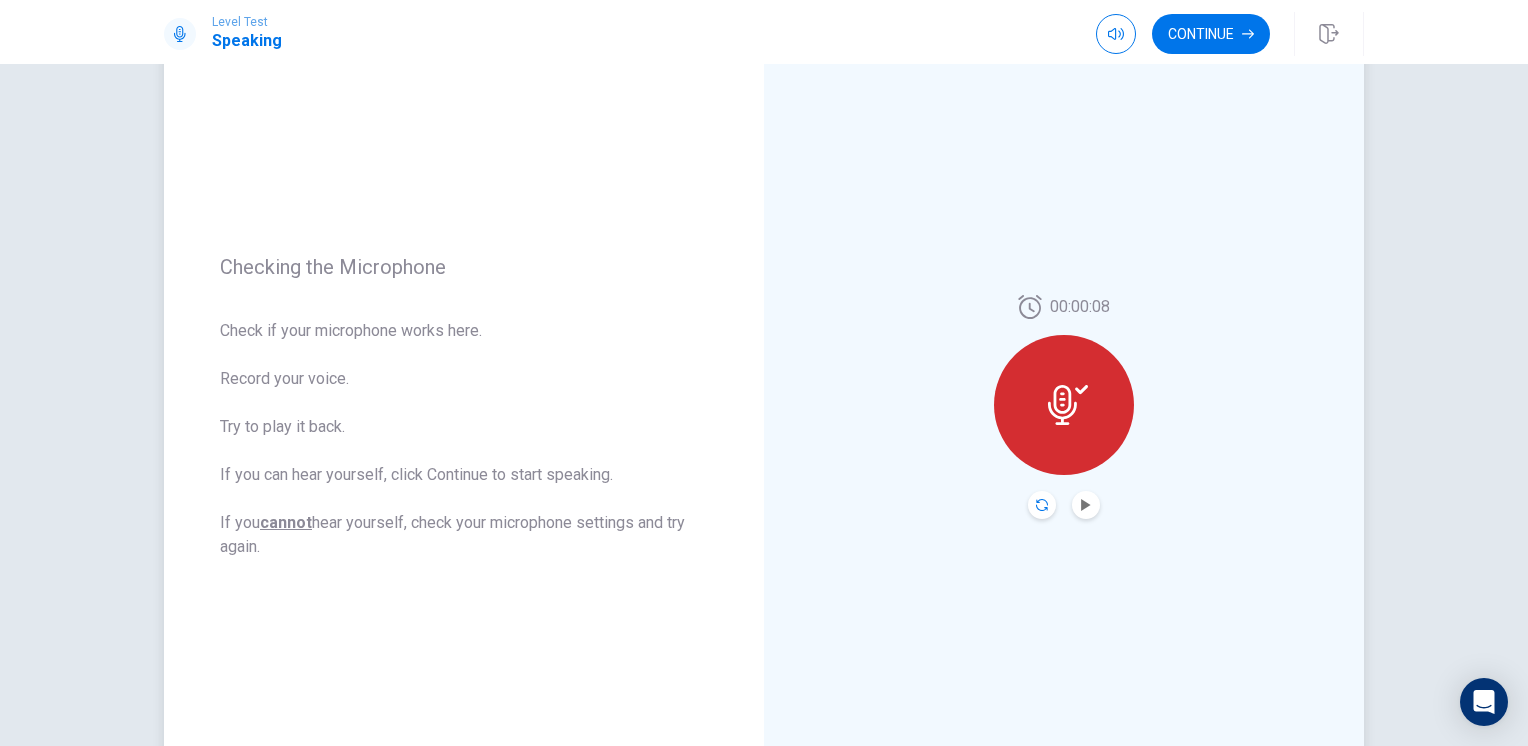 click 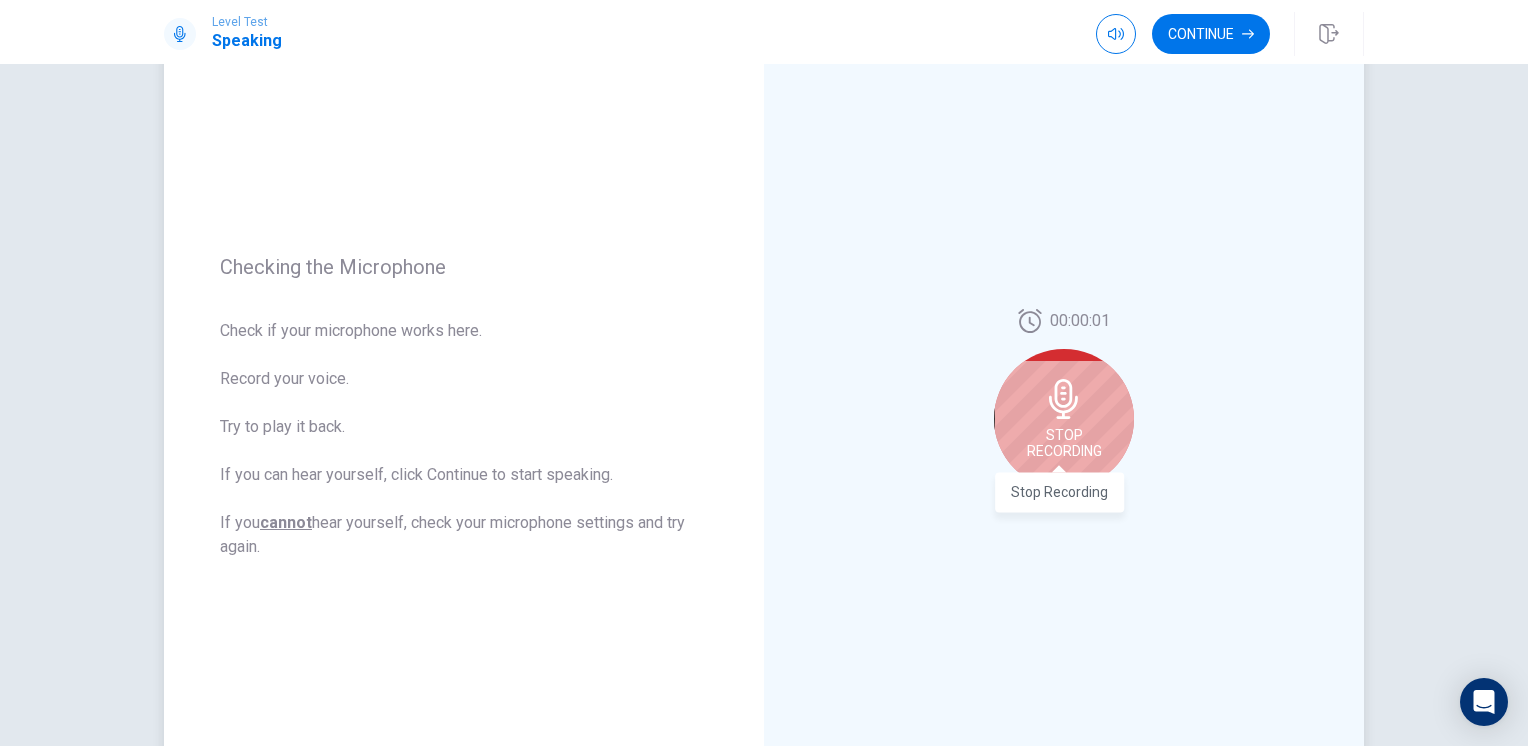click on "Stop   Recording" at bounding box center [1064, 443] 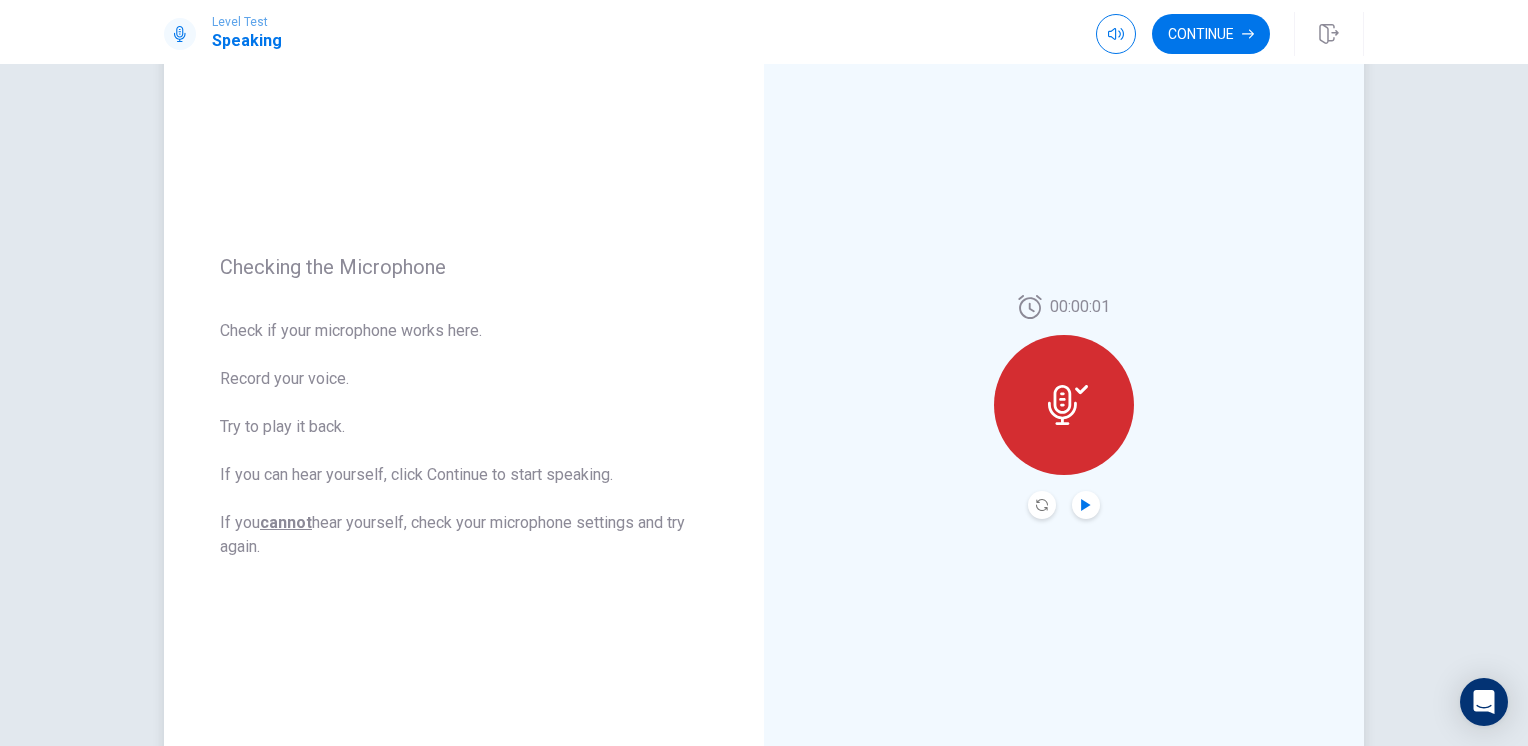 click 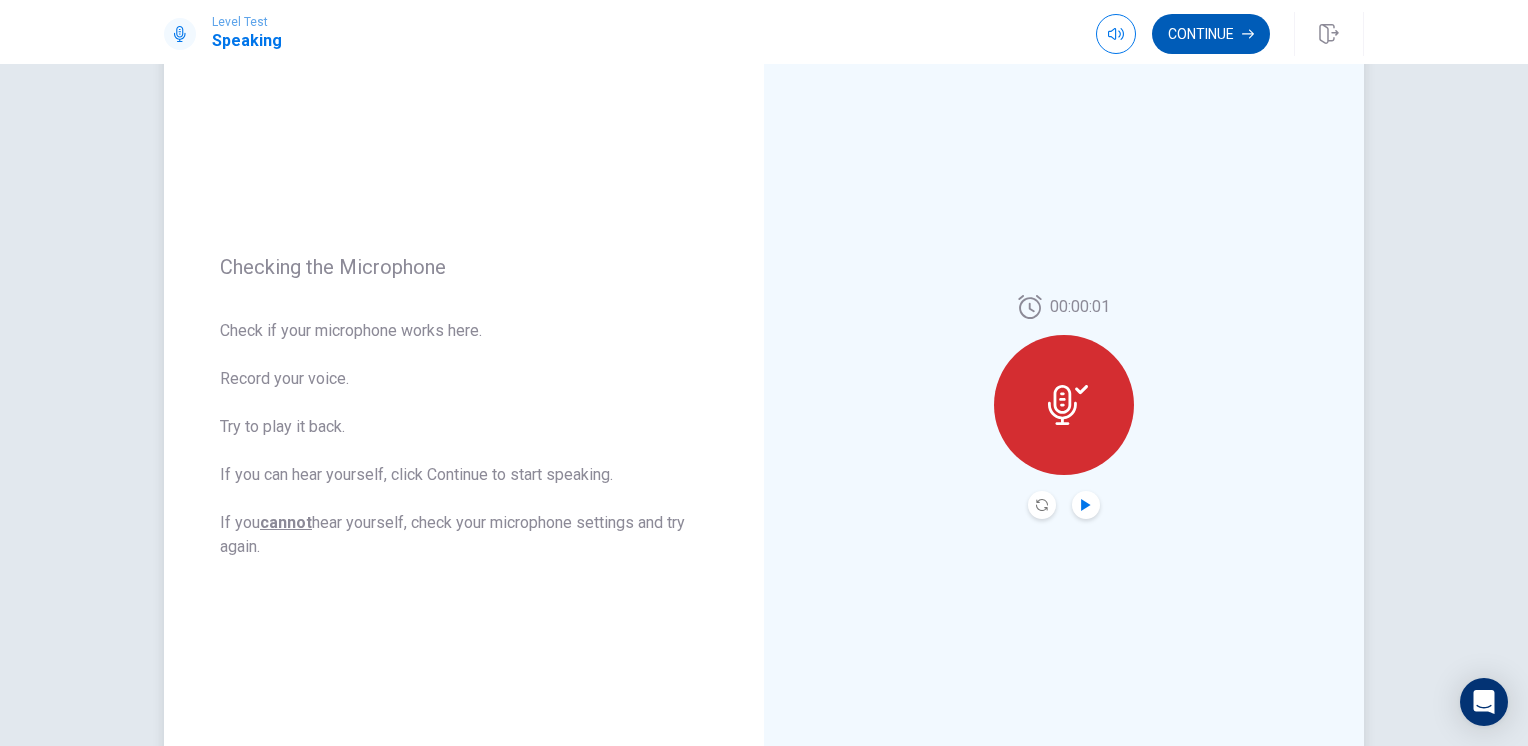 click on "Continue" at bounding box center [1211, 34] 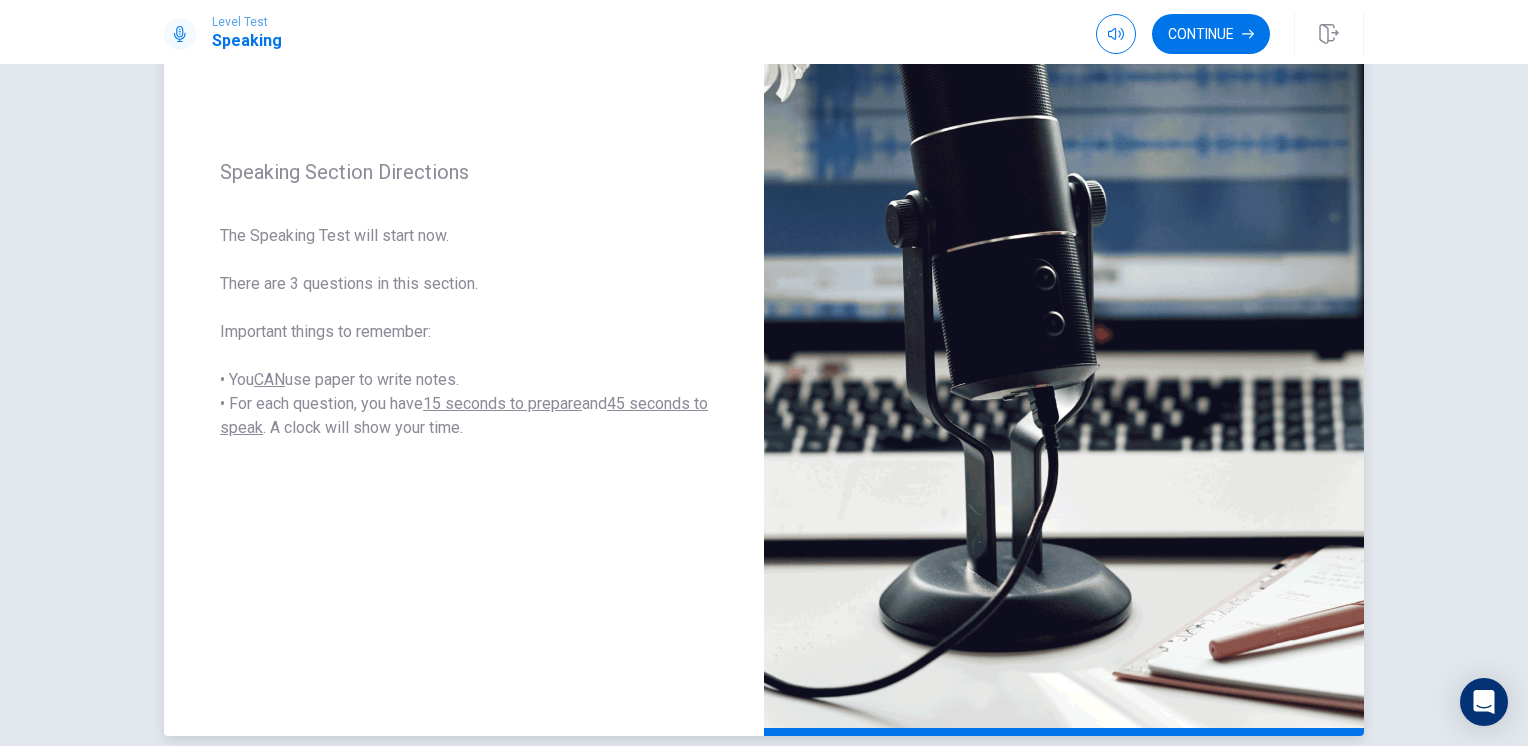 scroll, scrollTop: 233, scrollLeft: 0, axis: vertical 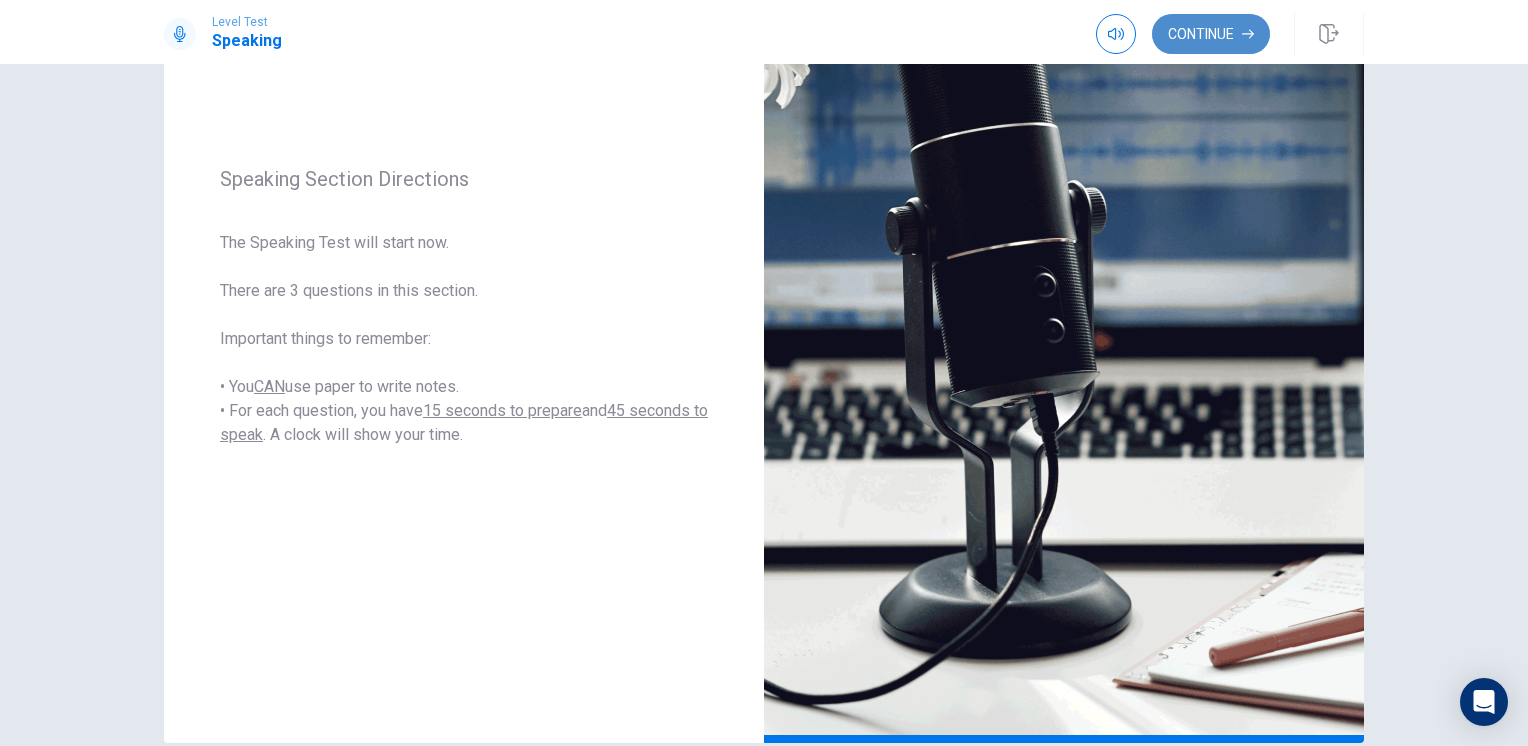 click on "Continue" at bounding box center (1211, 34) 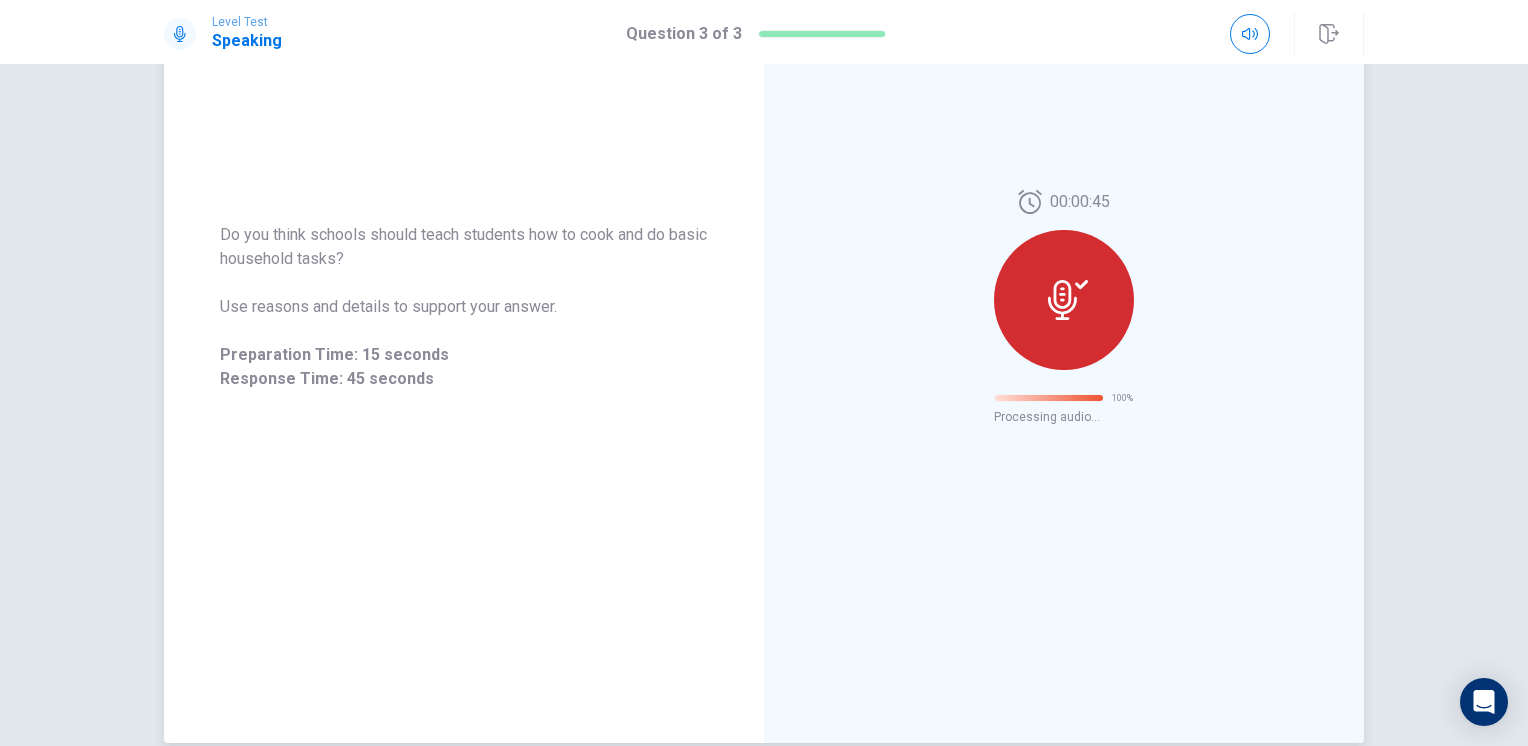 scroll, scrollTop: 0, scrollLeft: 0, axis: both 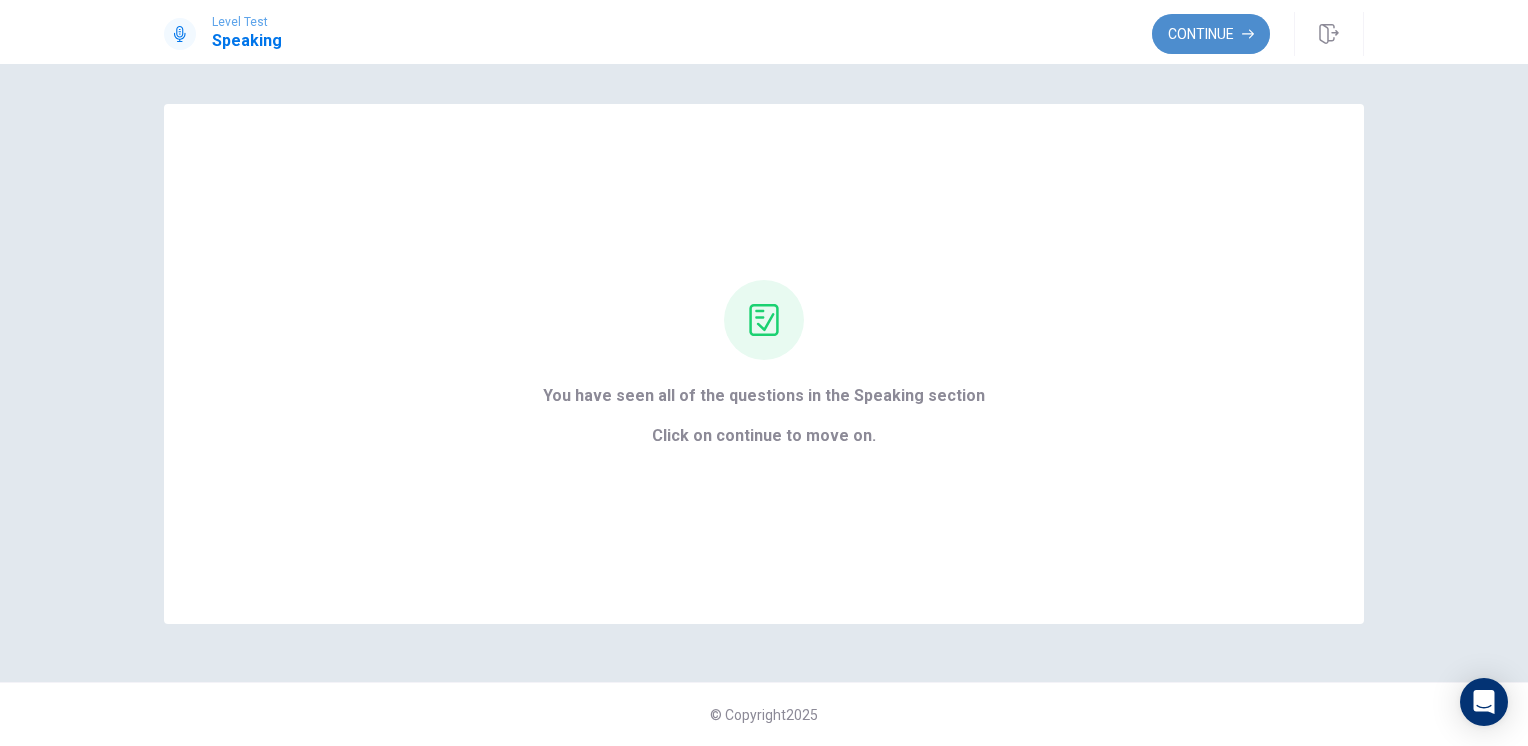 click on "Continue" at bounding box center (1211, 34) 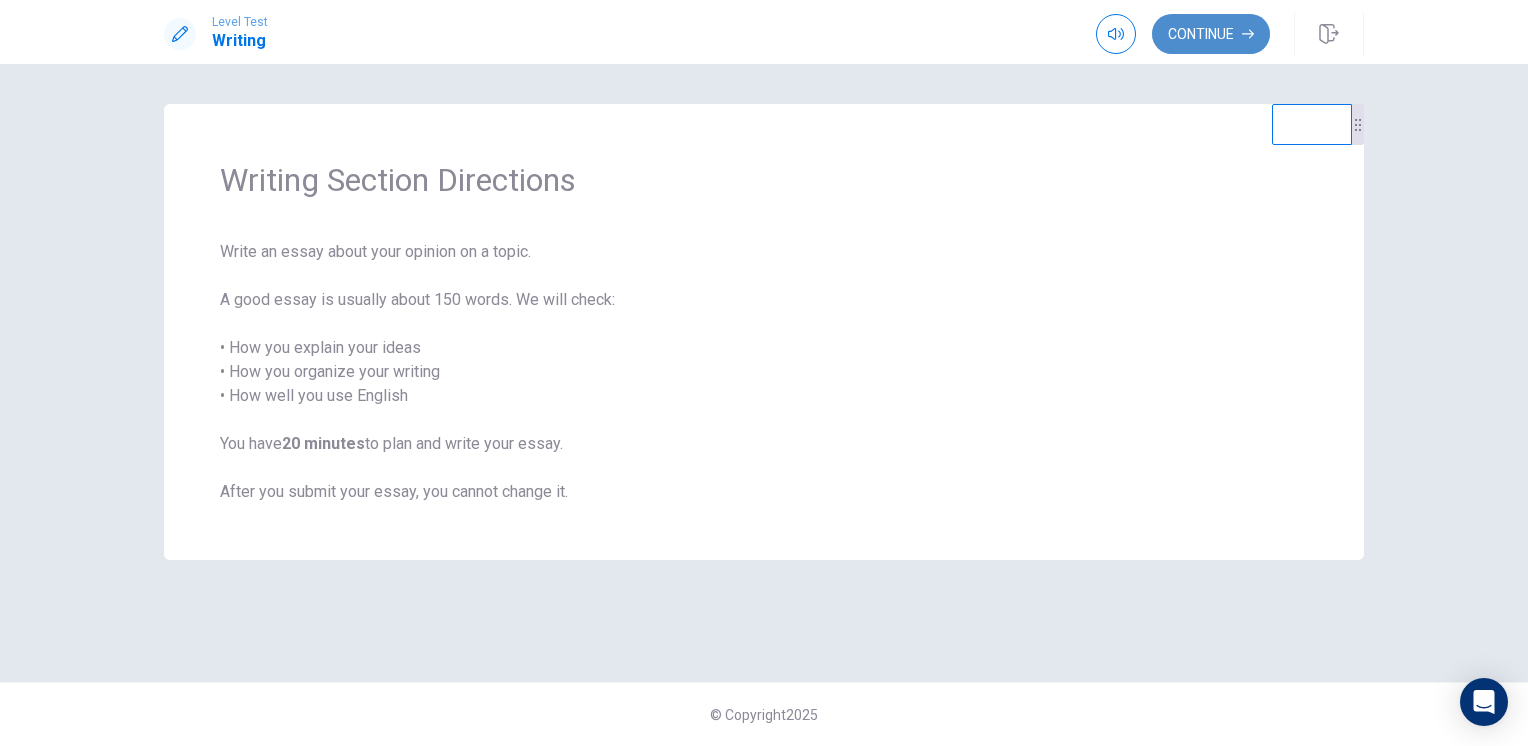 click on "Continue" at bounding box center (1211, 34) 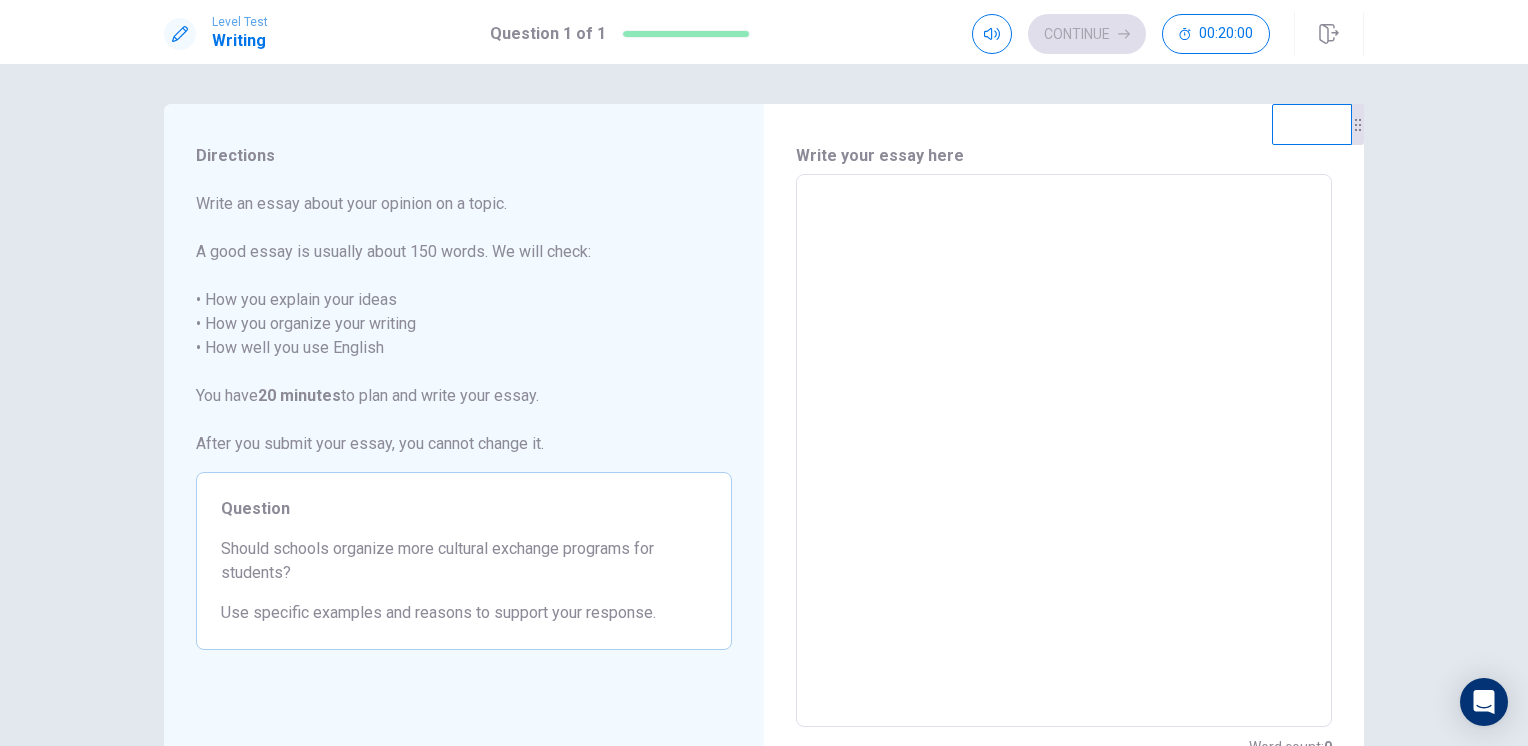 click at bounding box center [1064, 451] 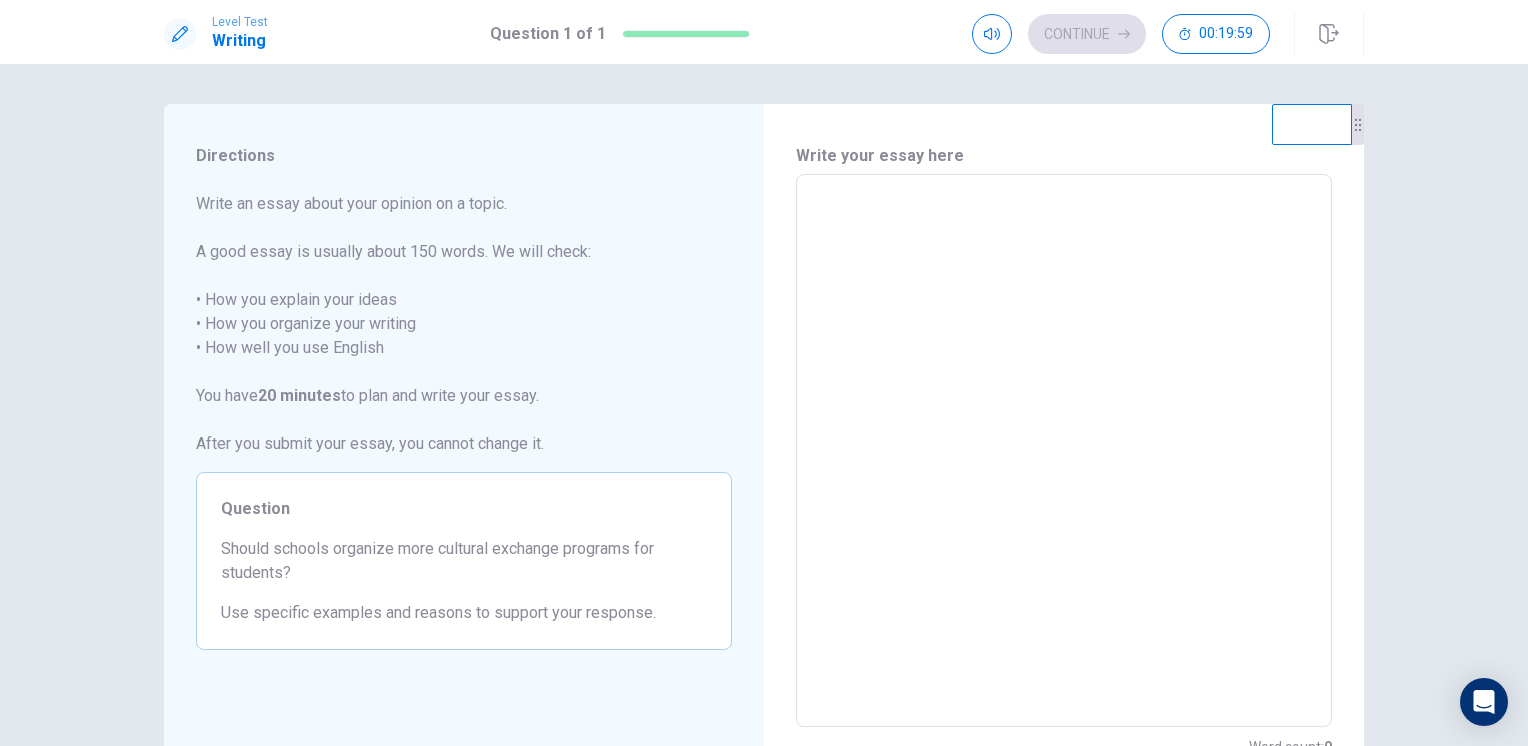 type 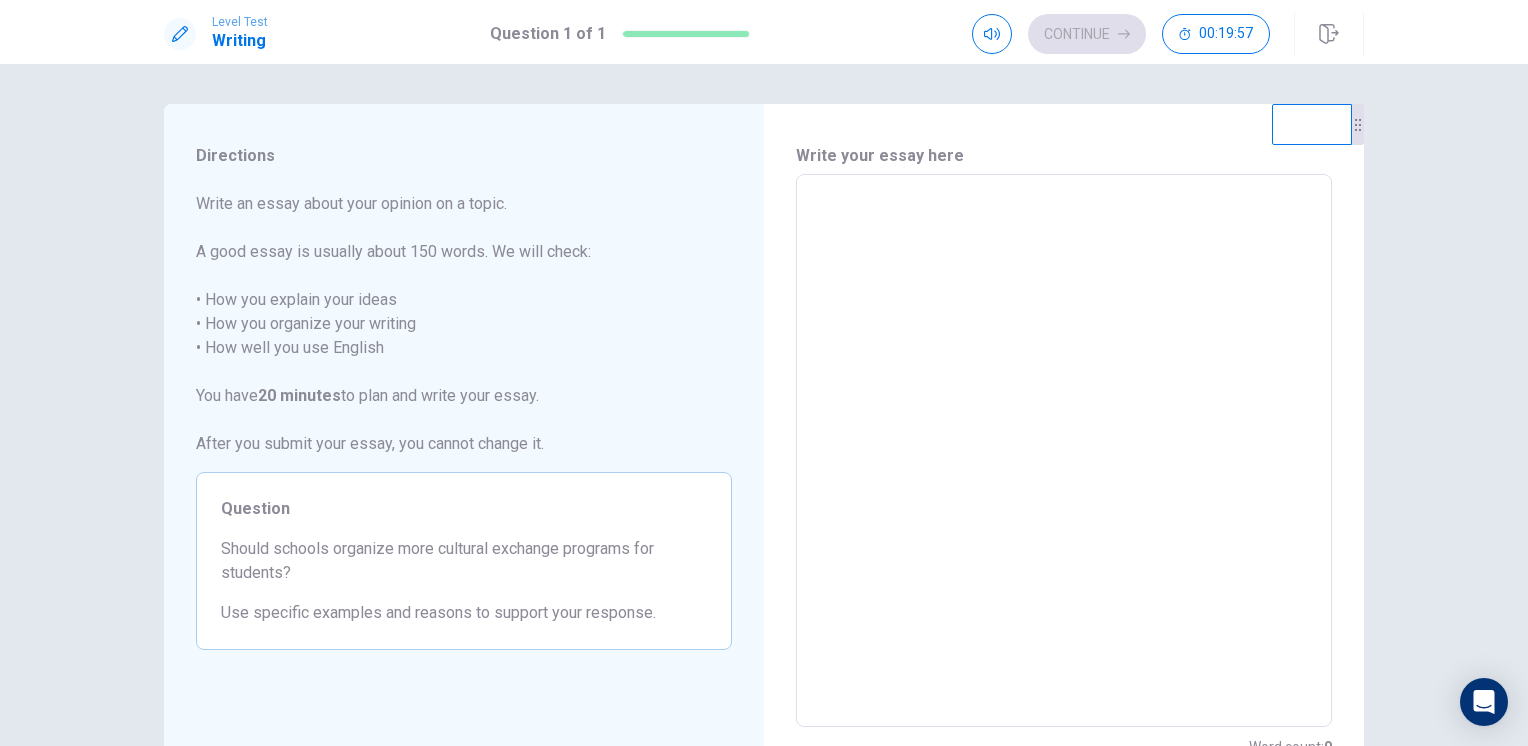 drag, startPoint x: 938, startPoint y: 235, endPoint x: 848, endPoint y: 202, distance: 95.85927 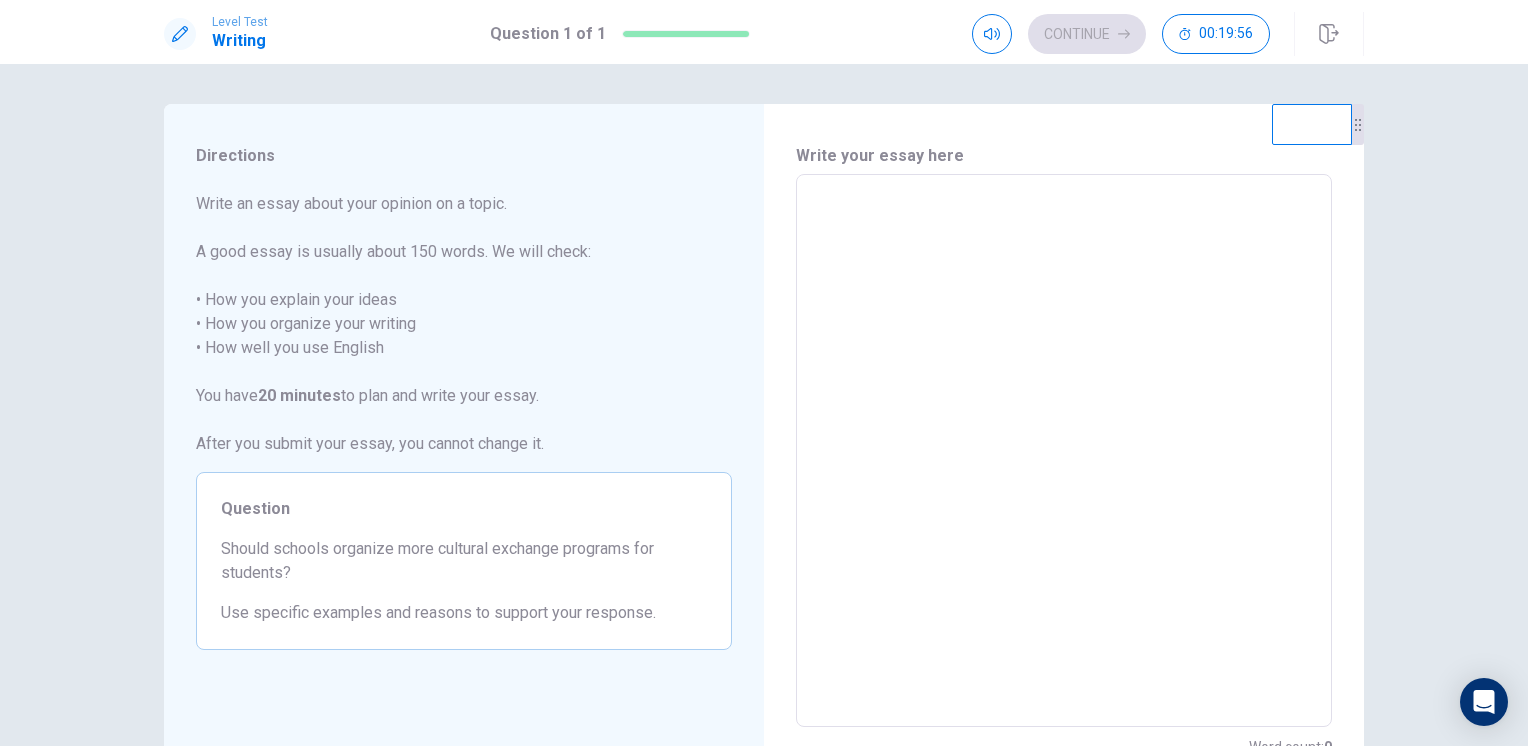 click at bounding box center [1064, 451] 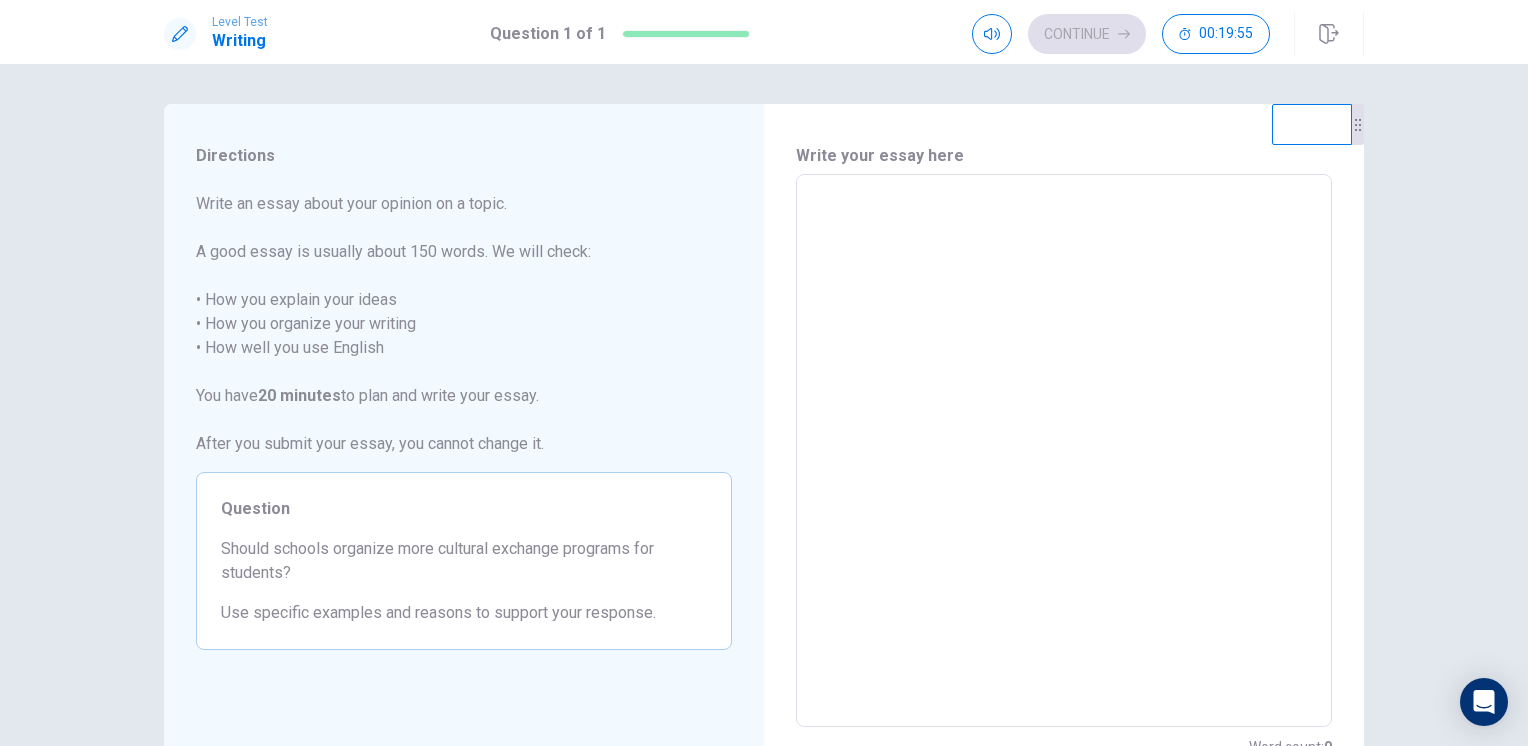 type on "*" 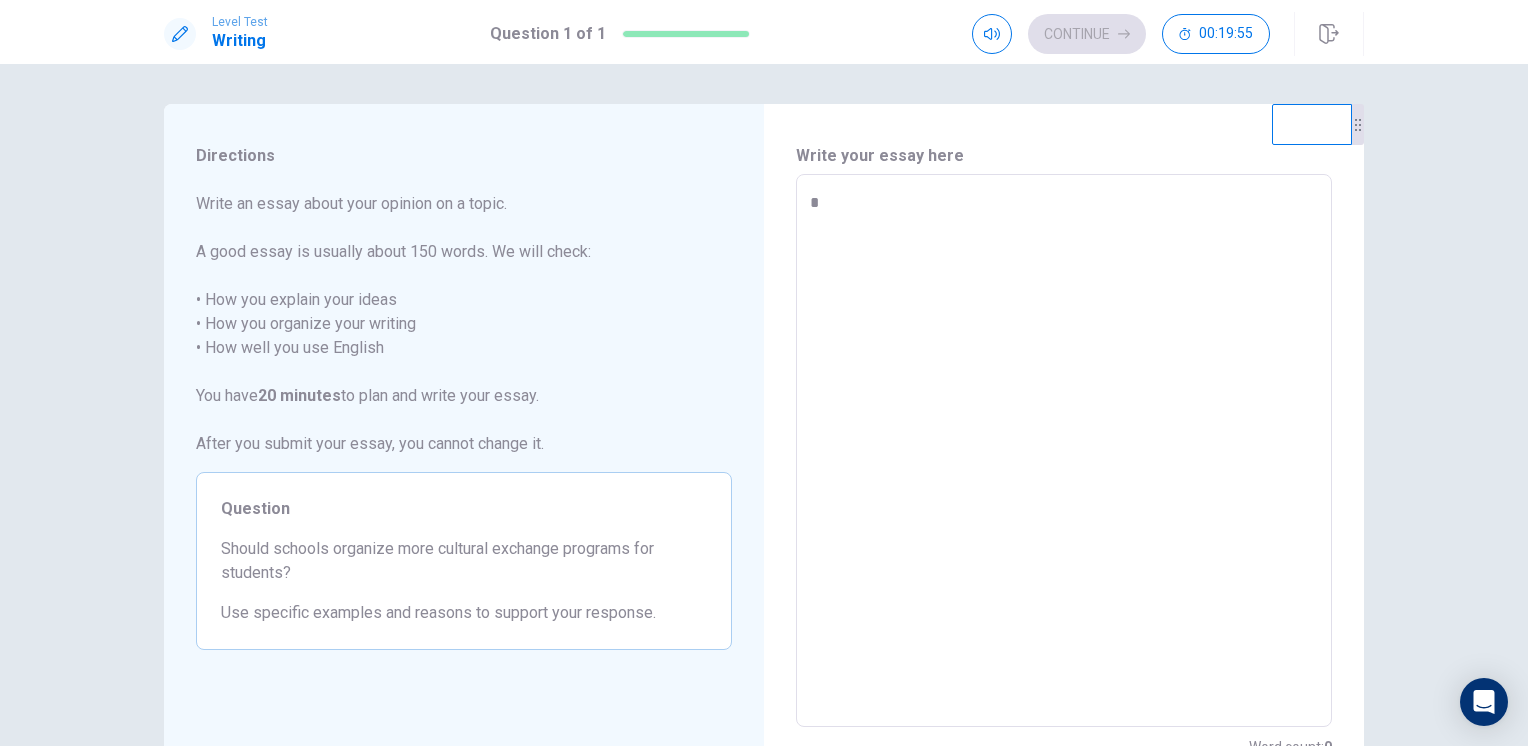 type on "*" 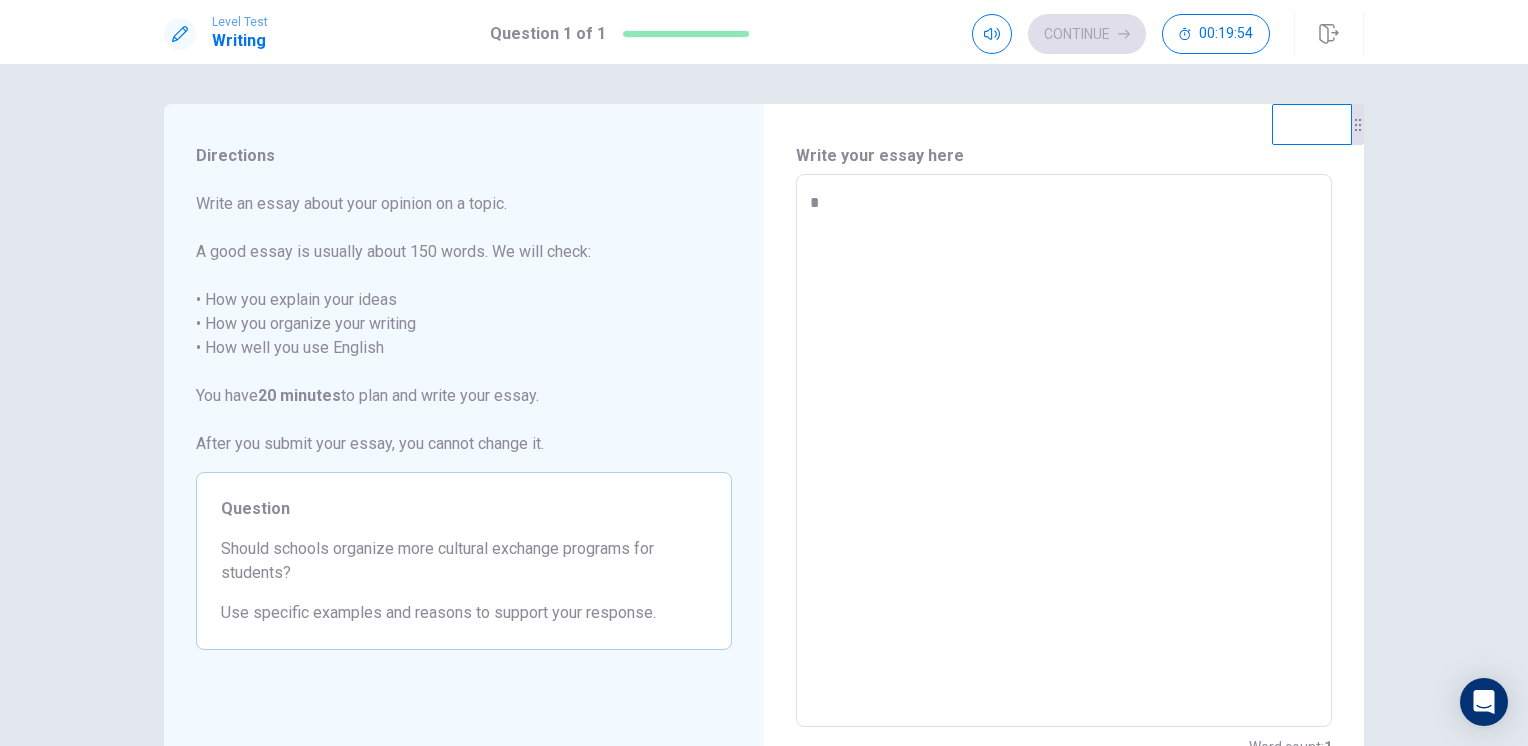 type on "**" 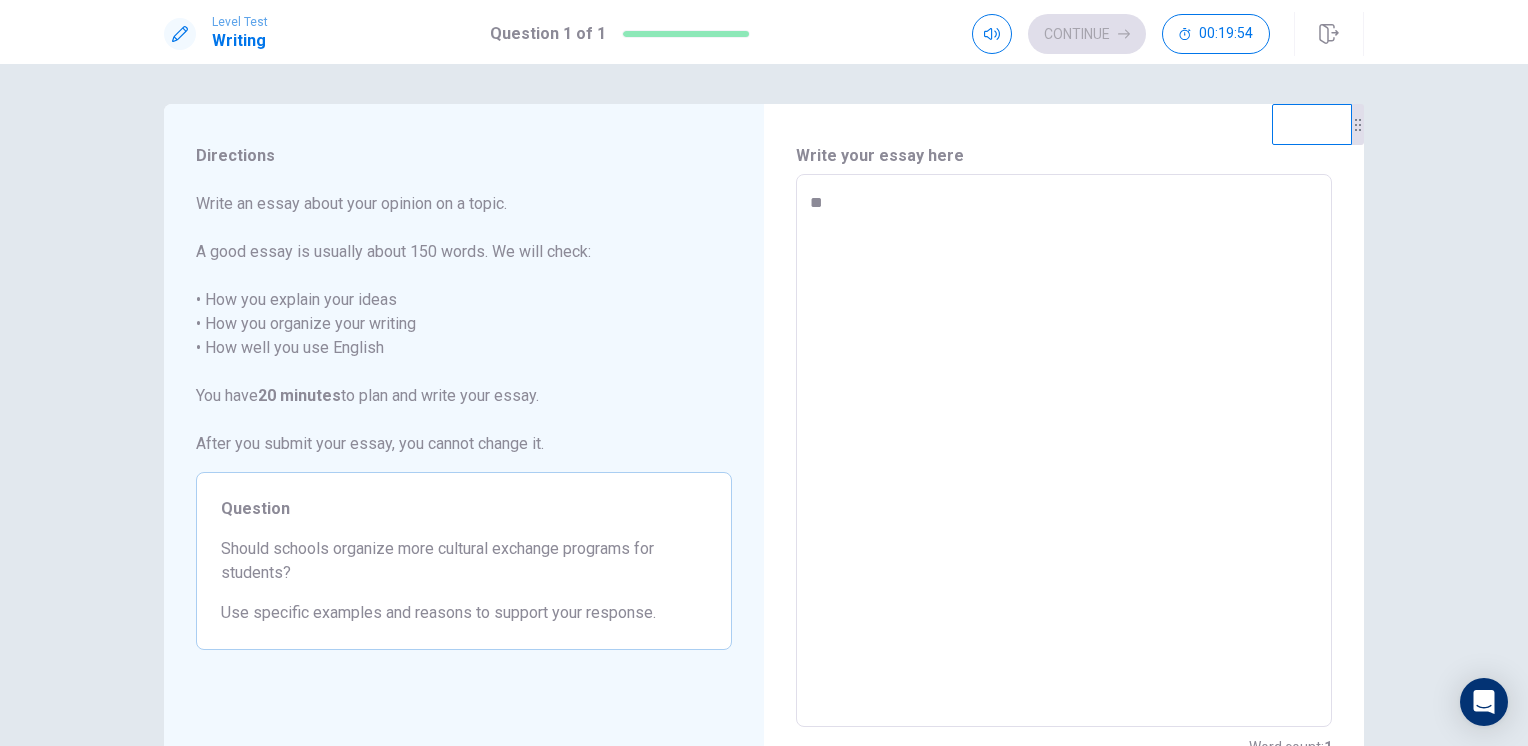 type on "*" 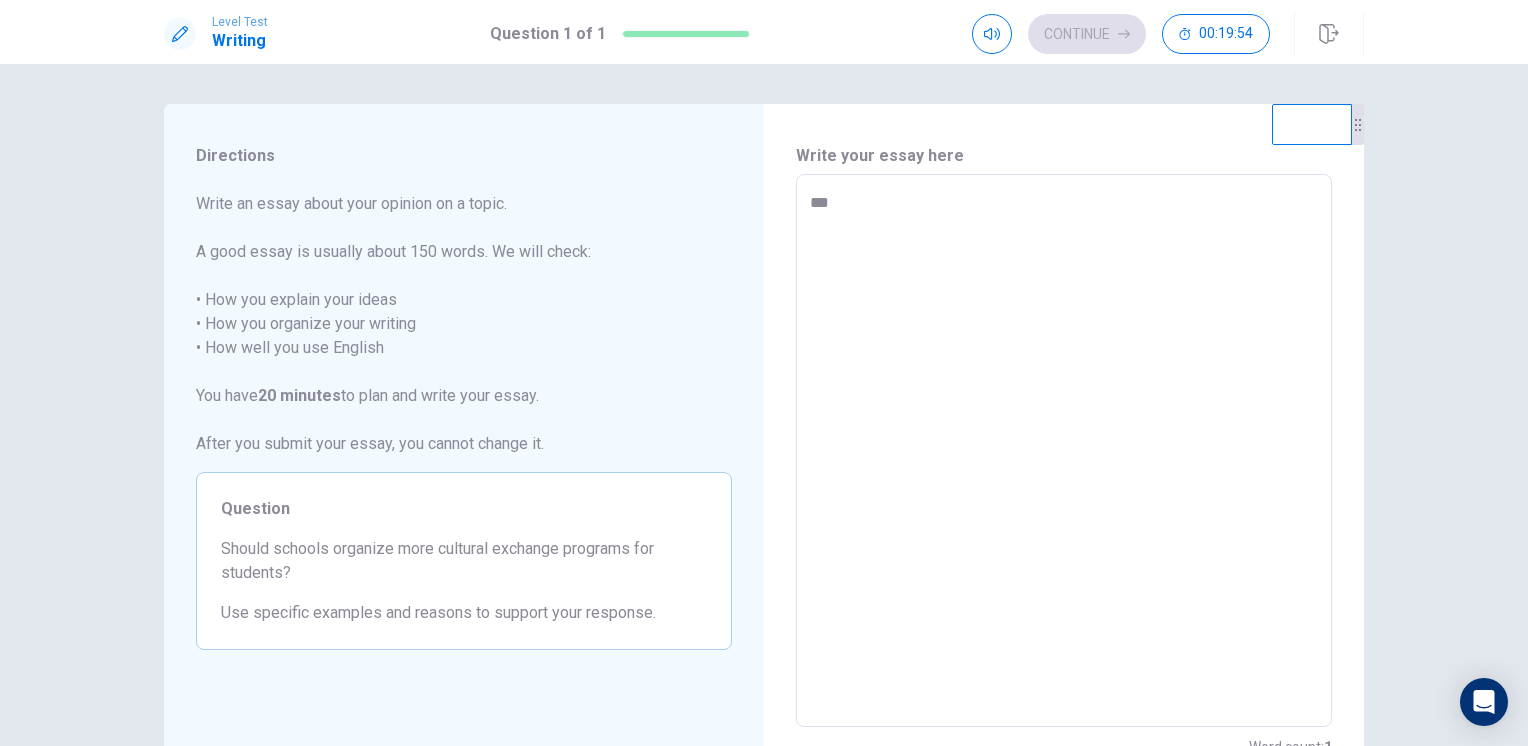 type on "*" 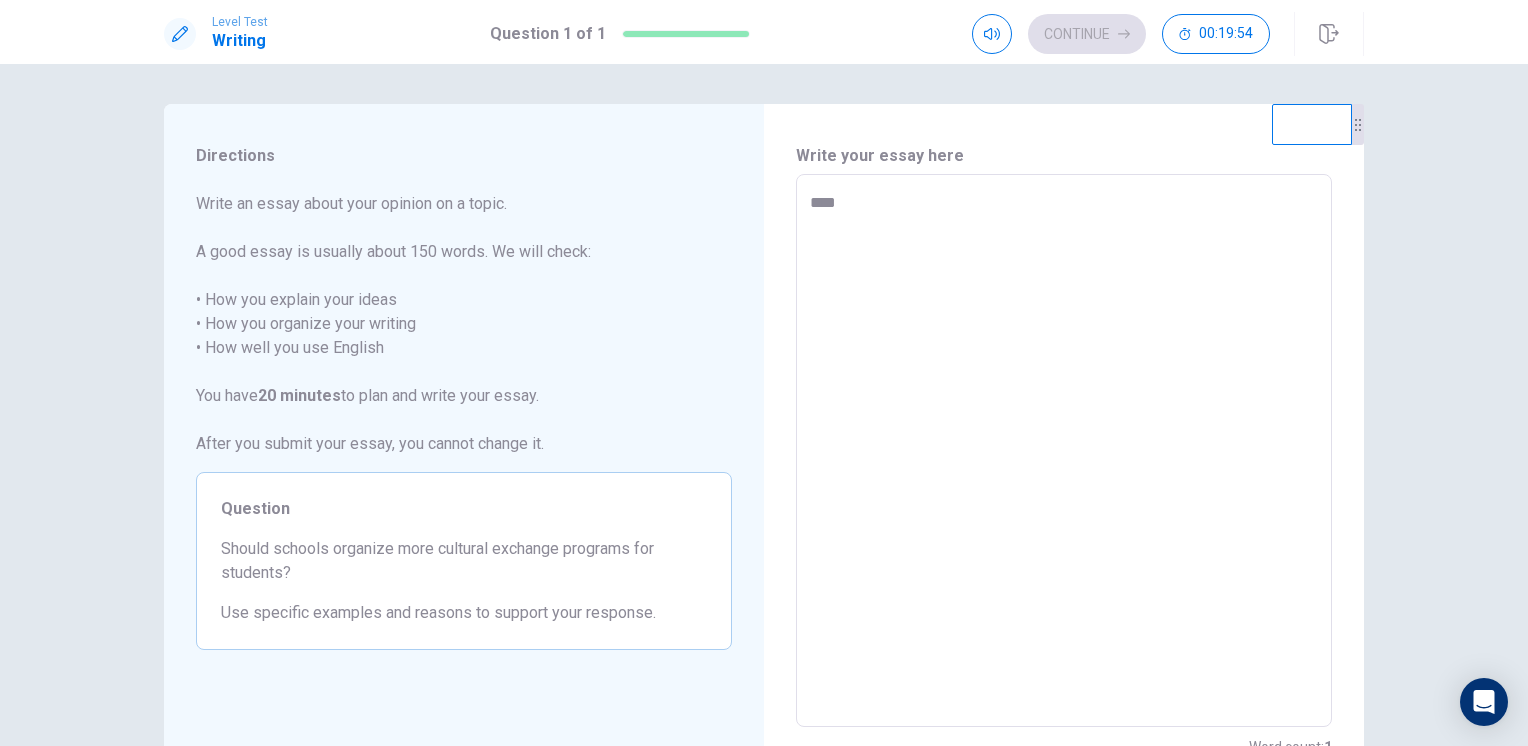 type on "*" 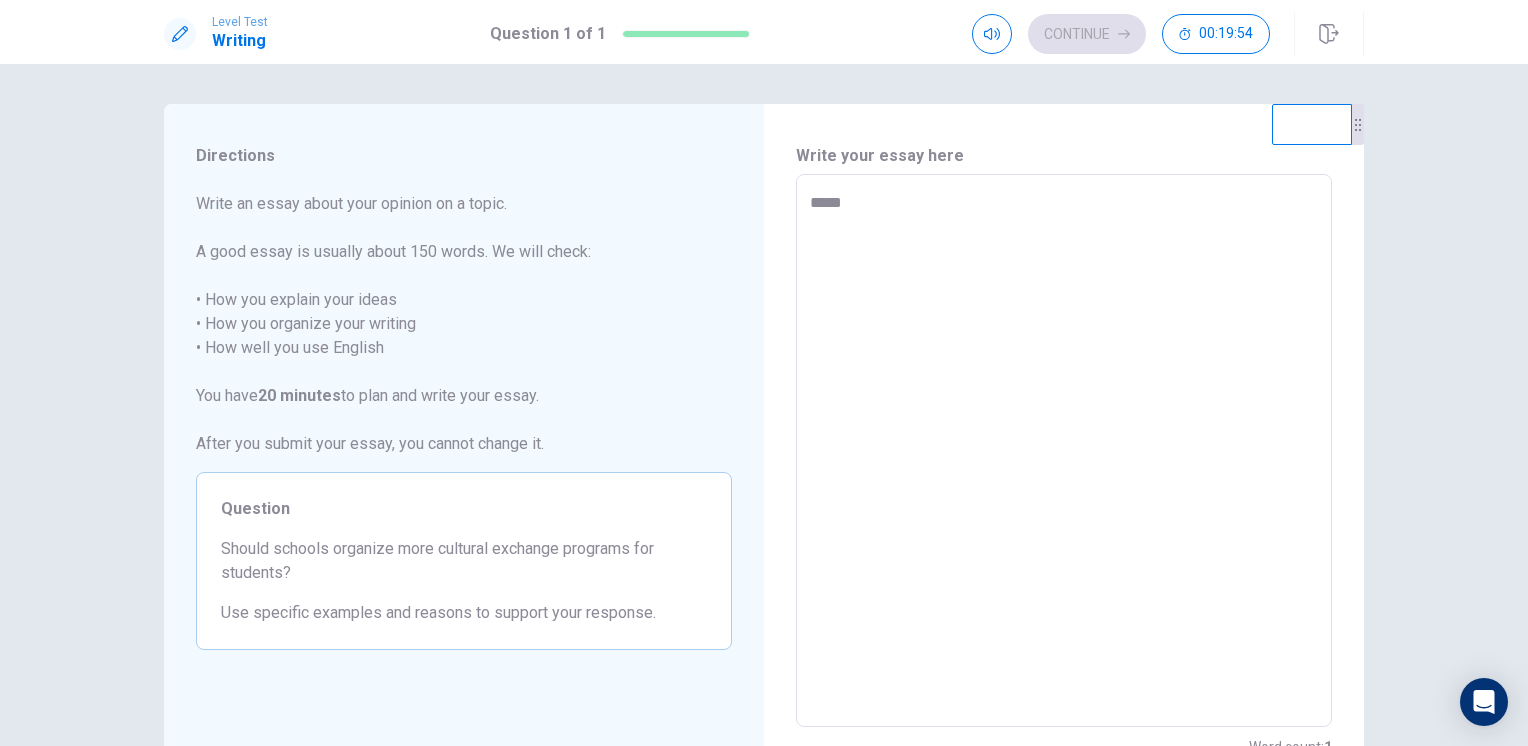 type on "*" 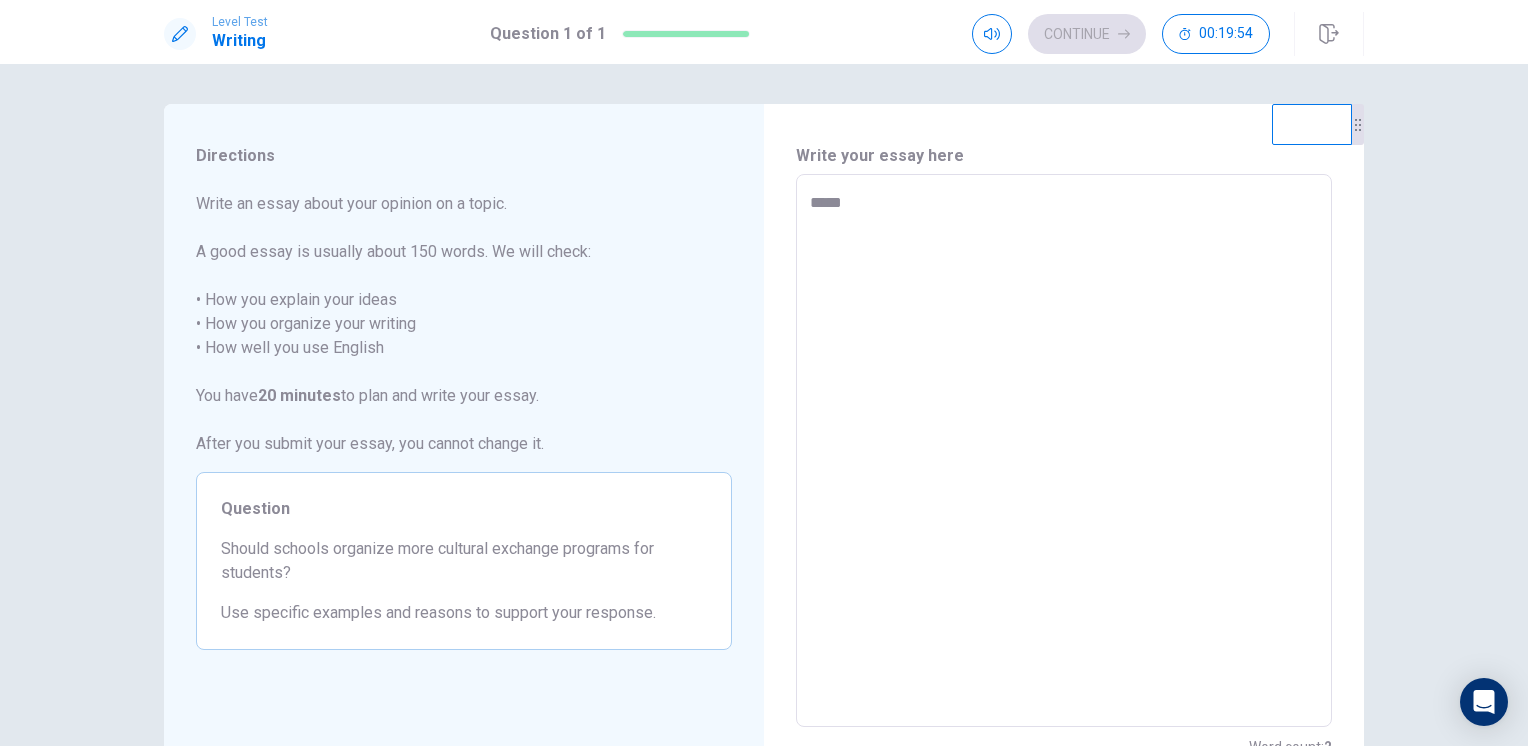type on "******" 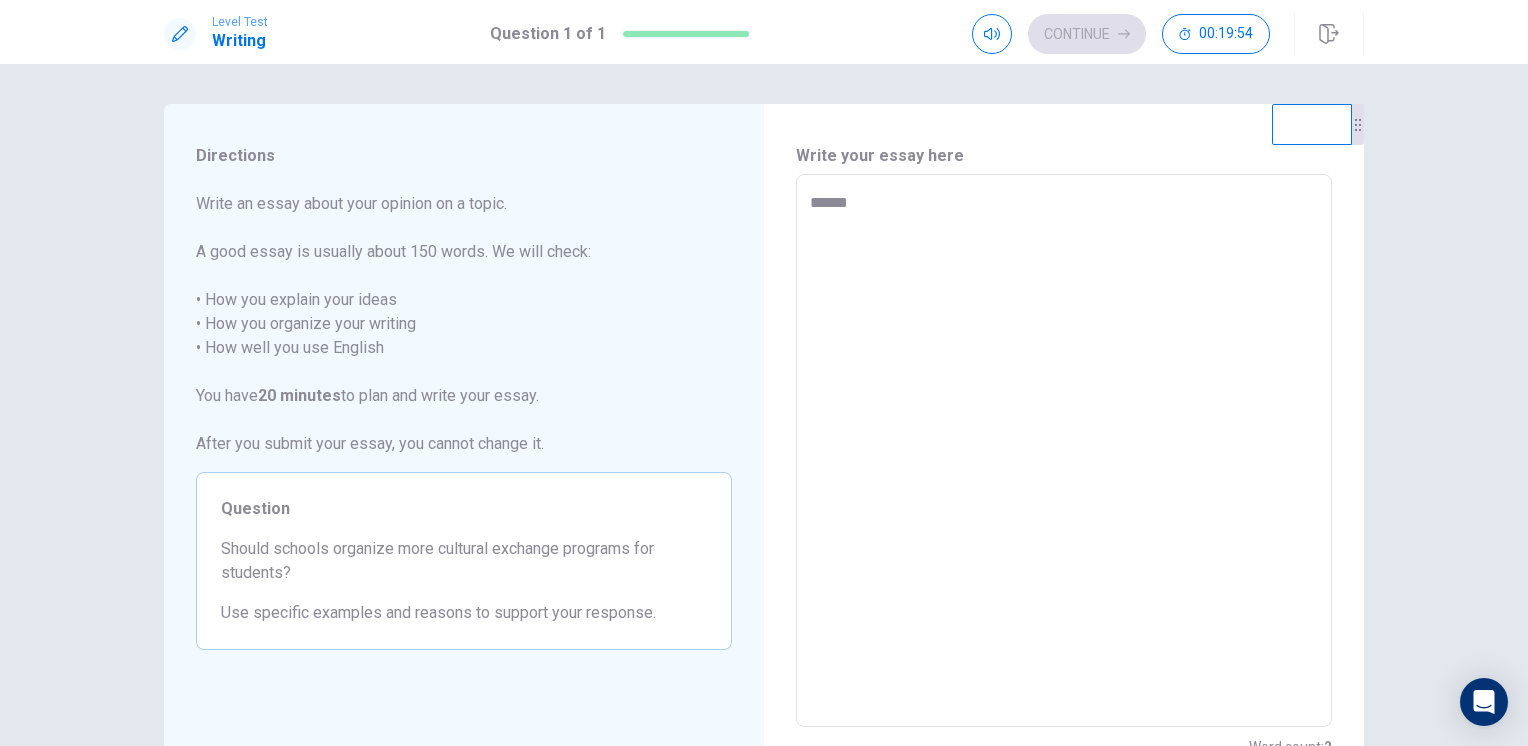 type on "*" 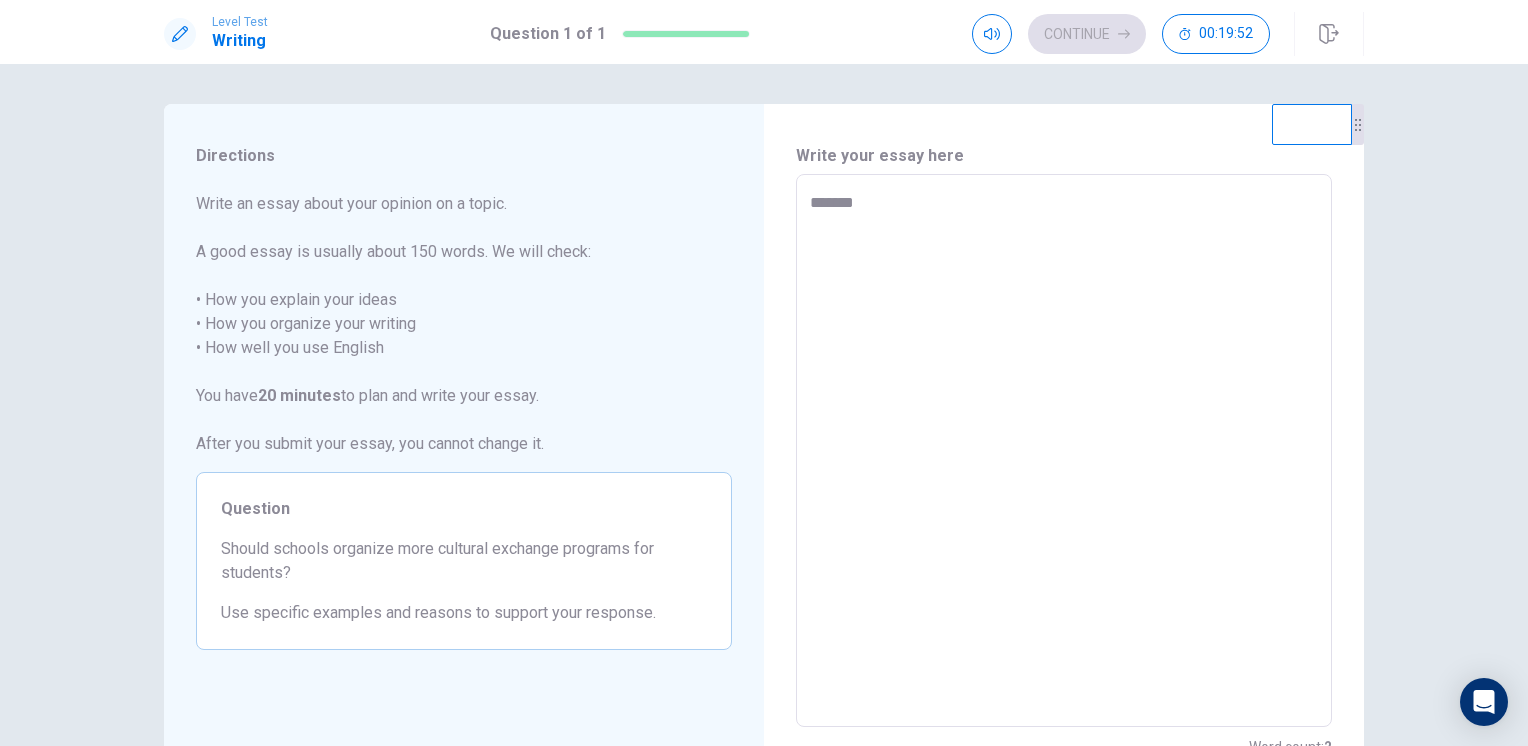type on "*" 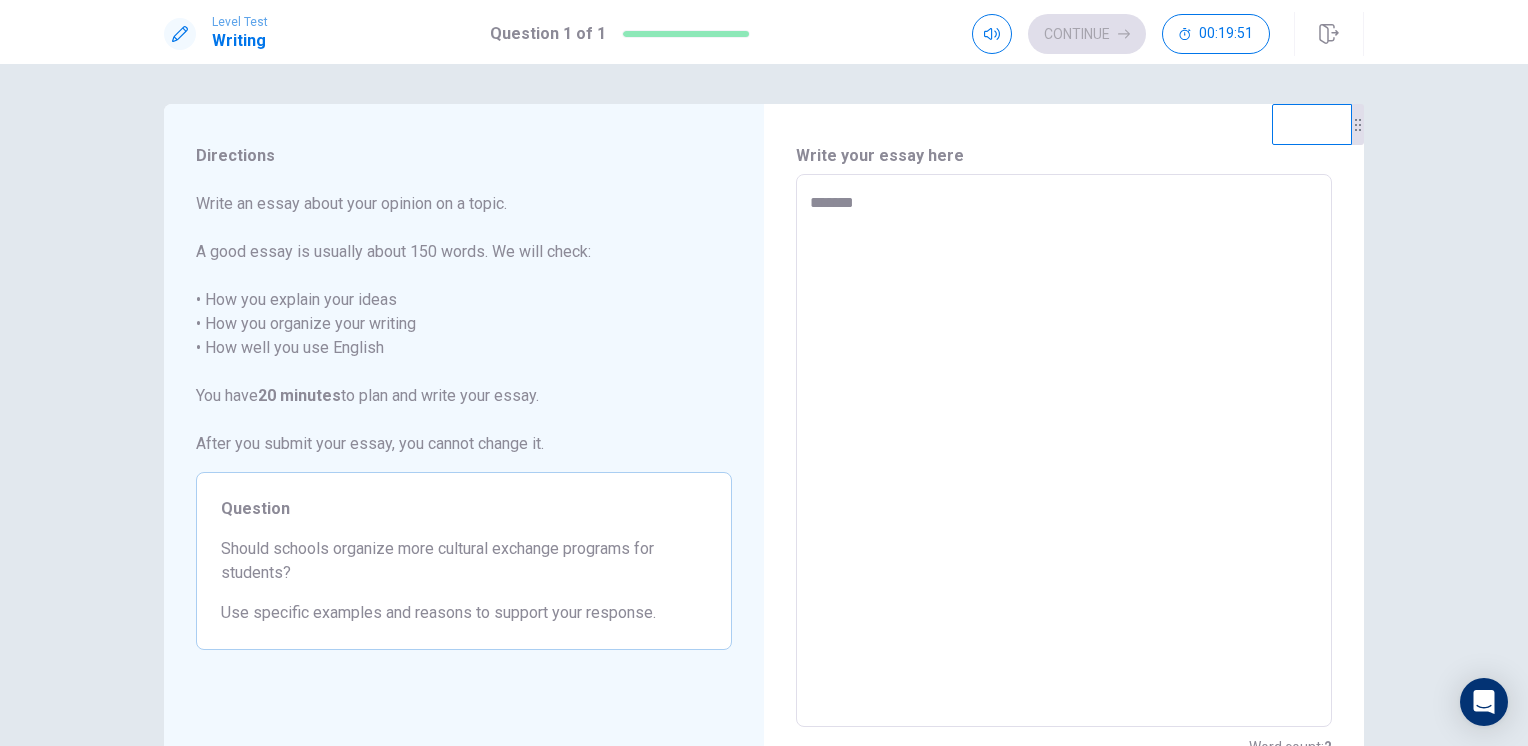 type on "*******" 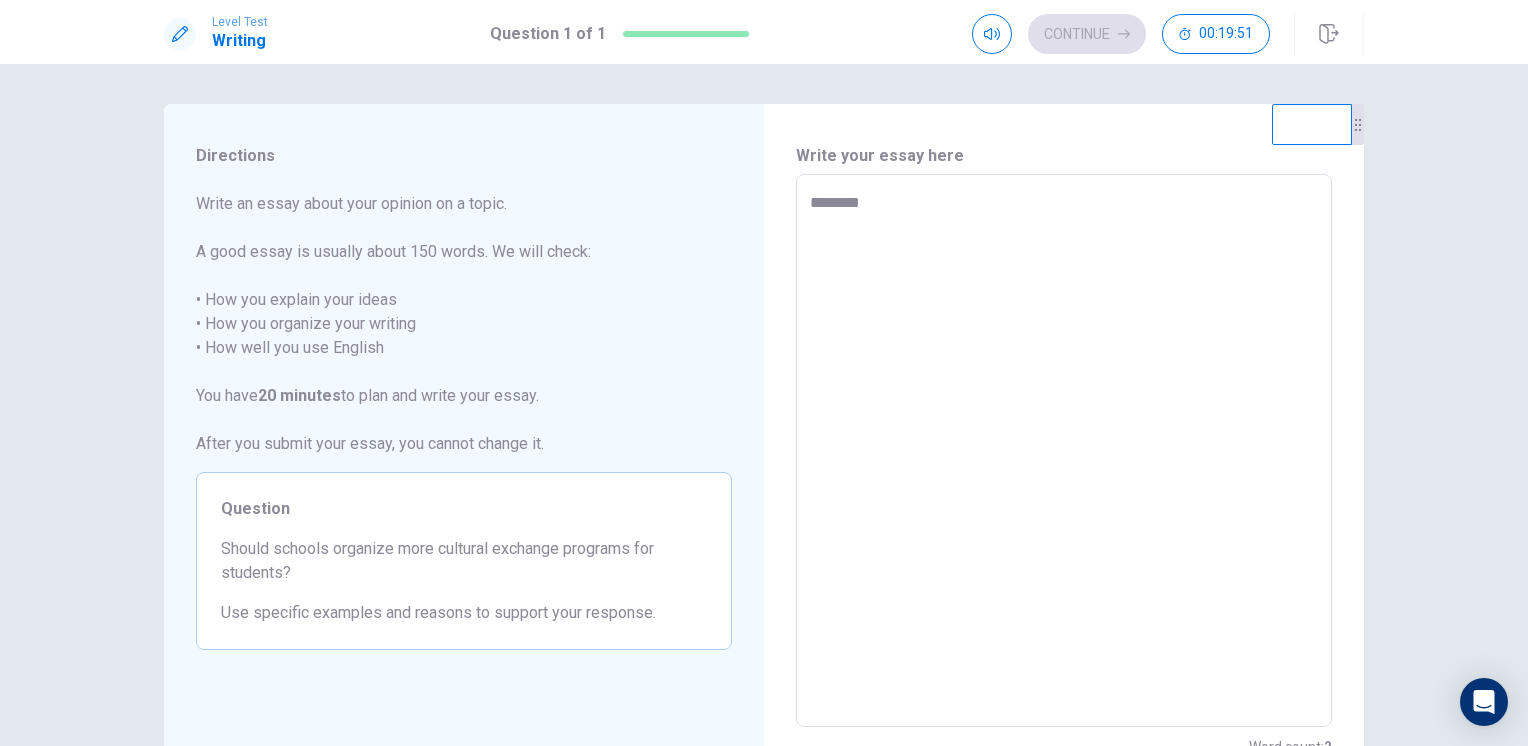 type on "*" 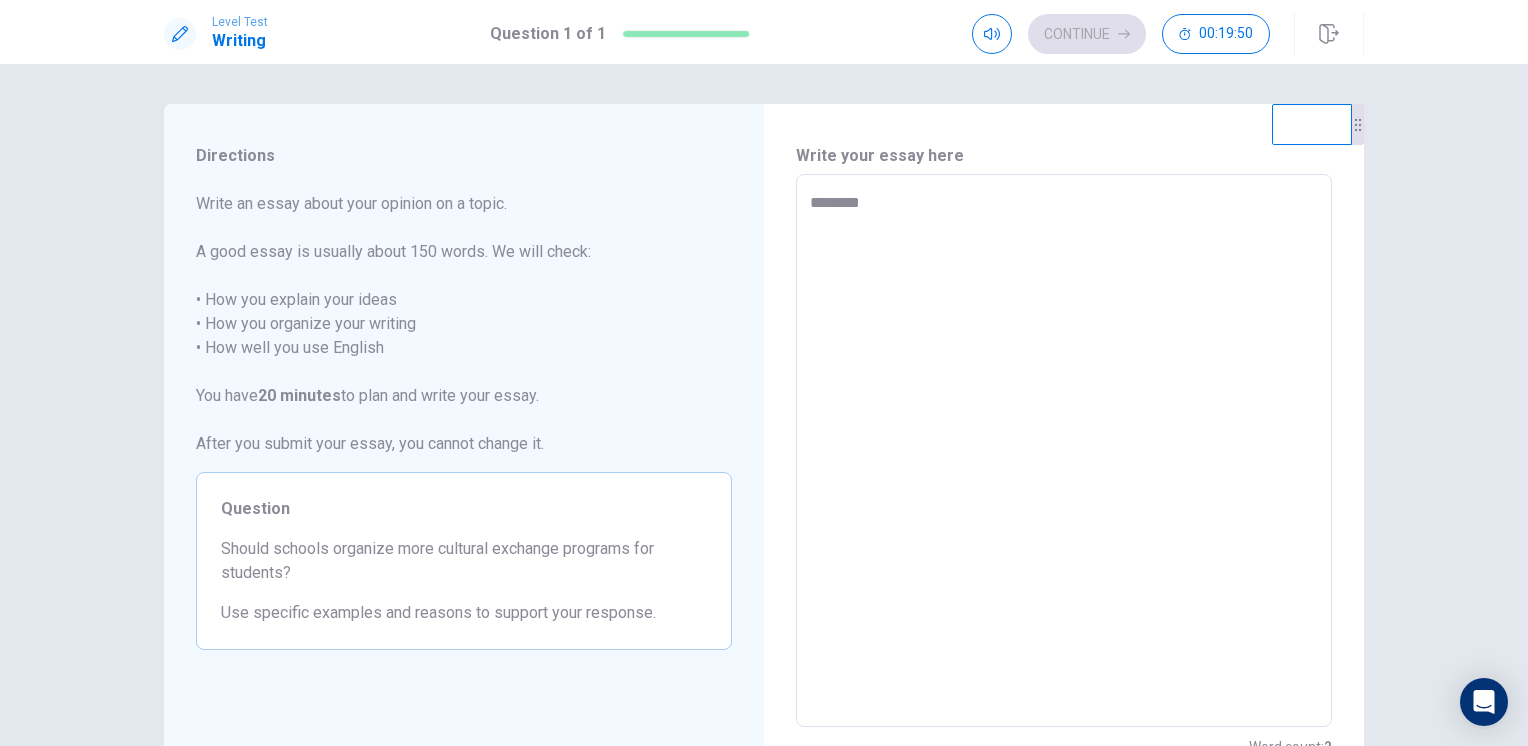 type on "*********" 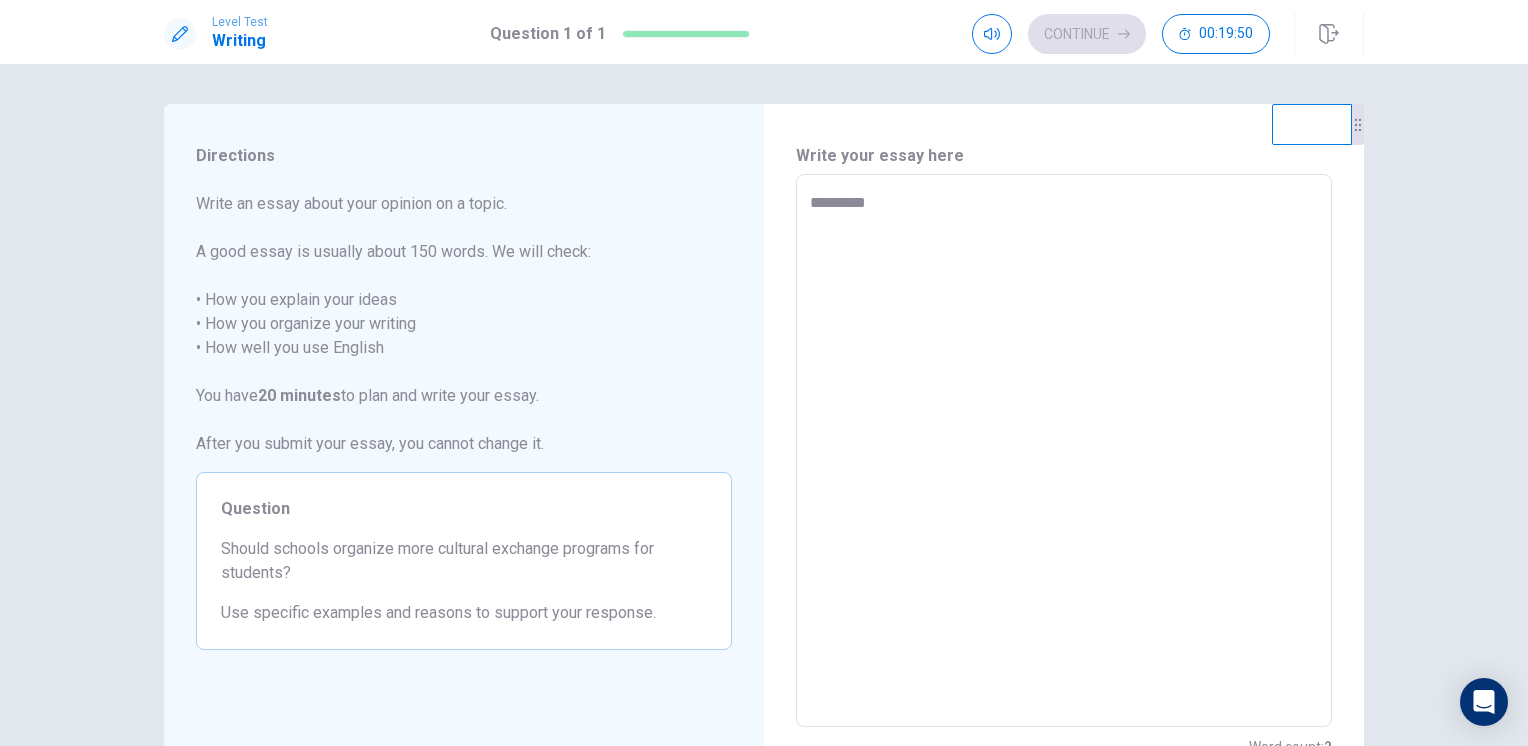 type on "*" 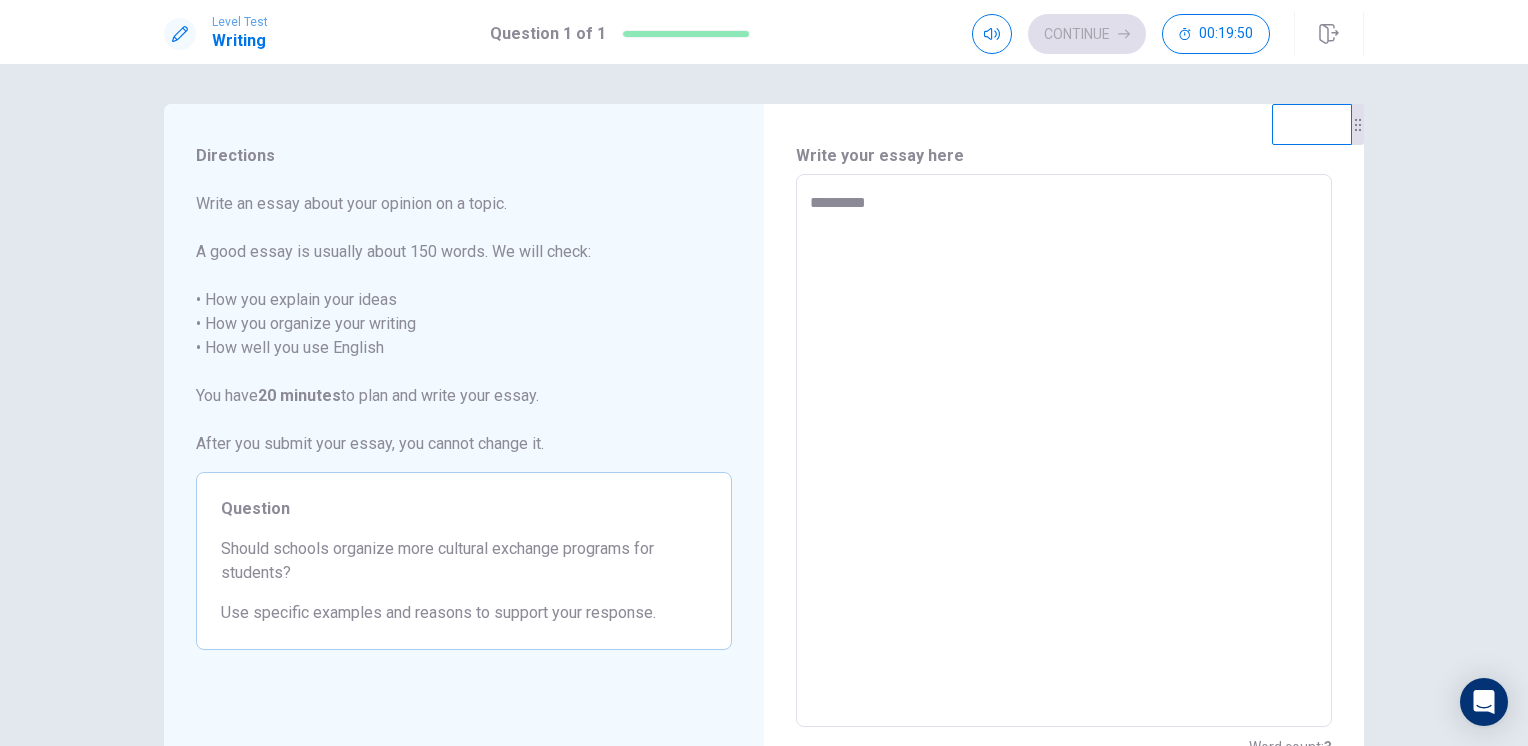 type on "**********" 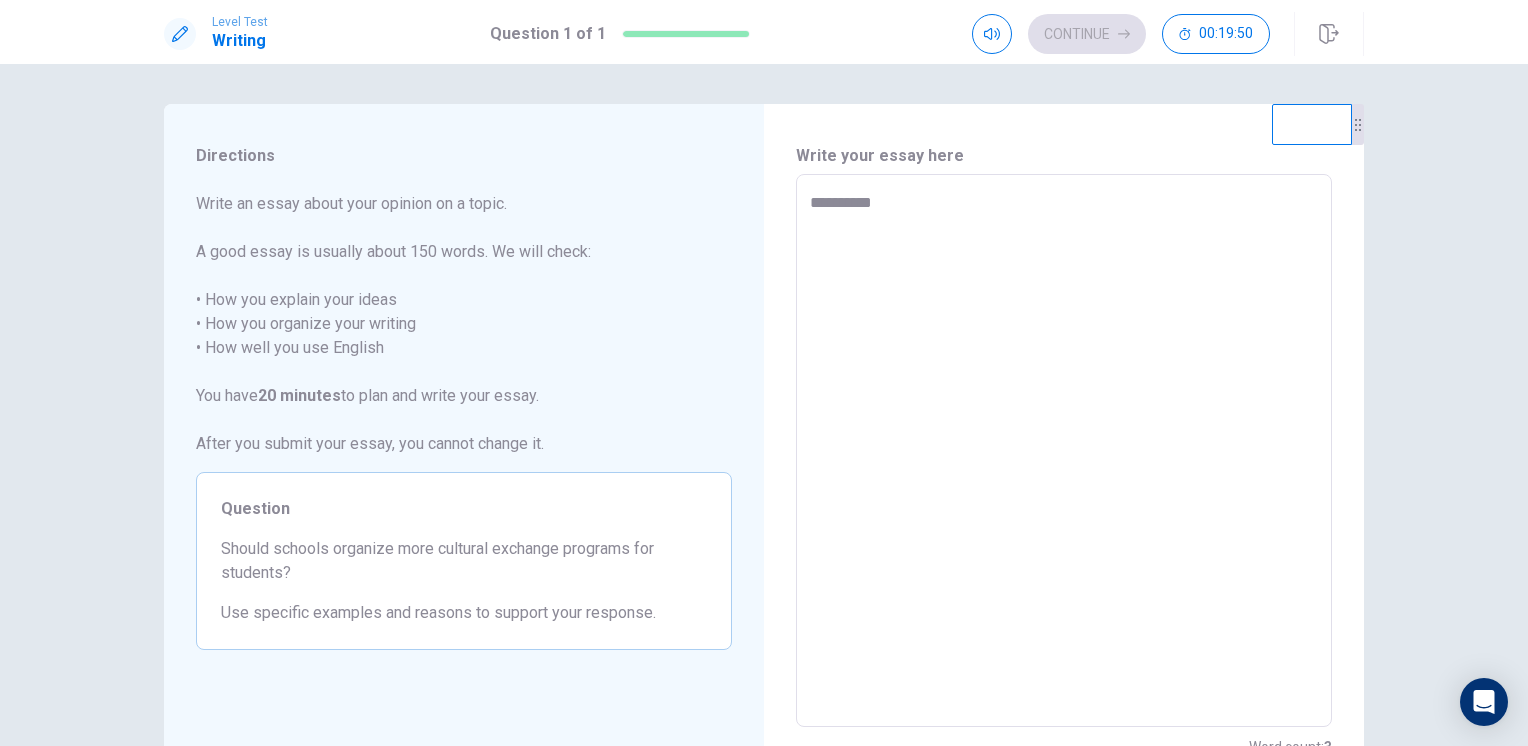 type on "*" 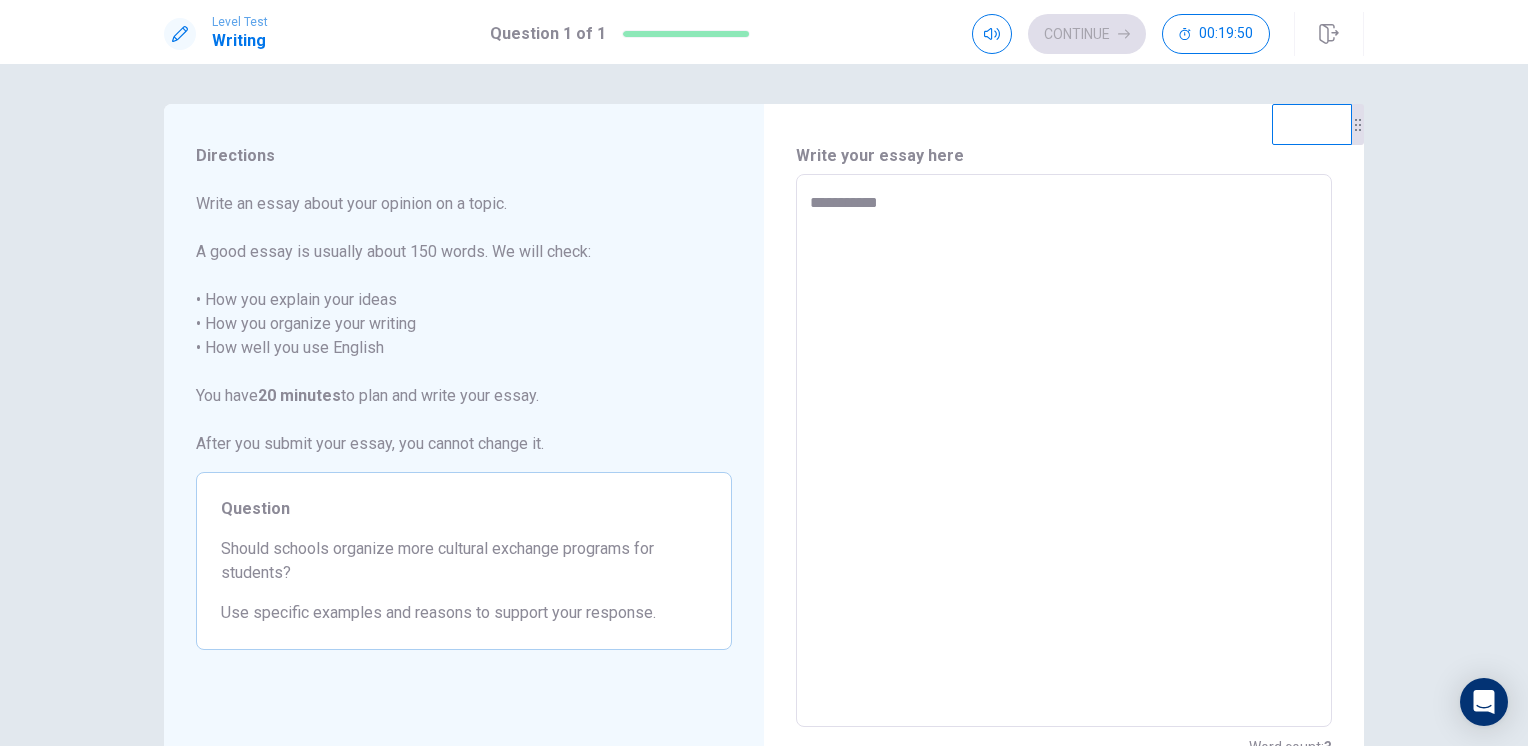 type on "*" 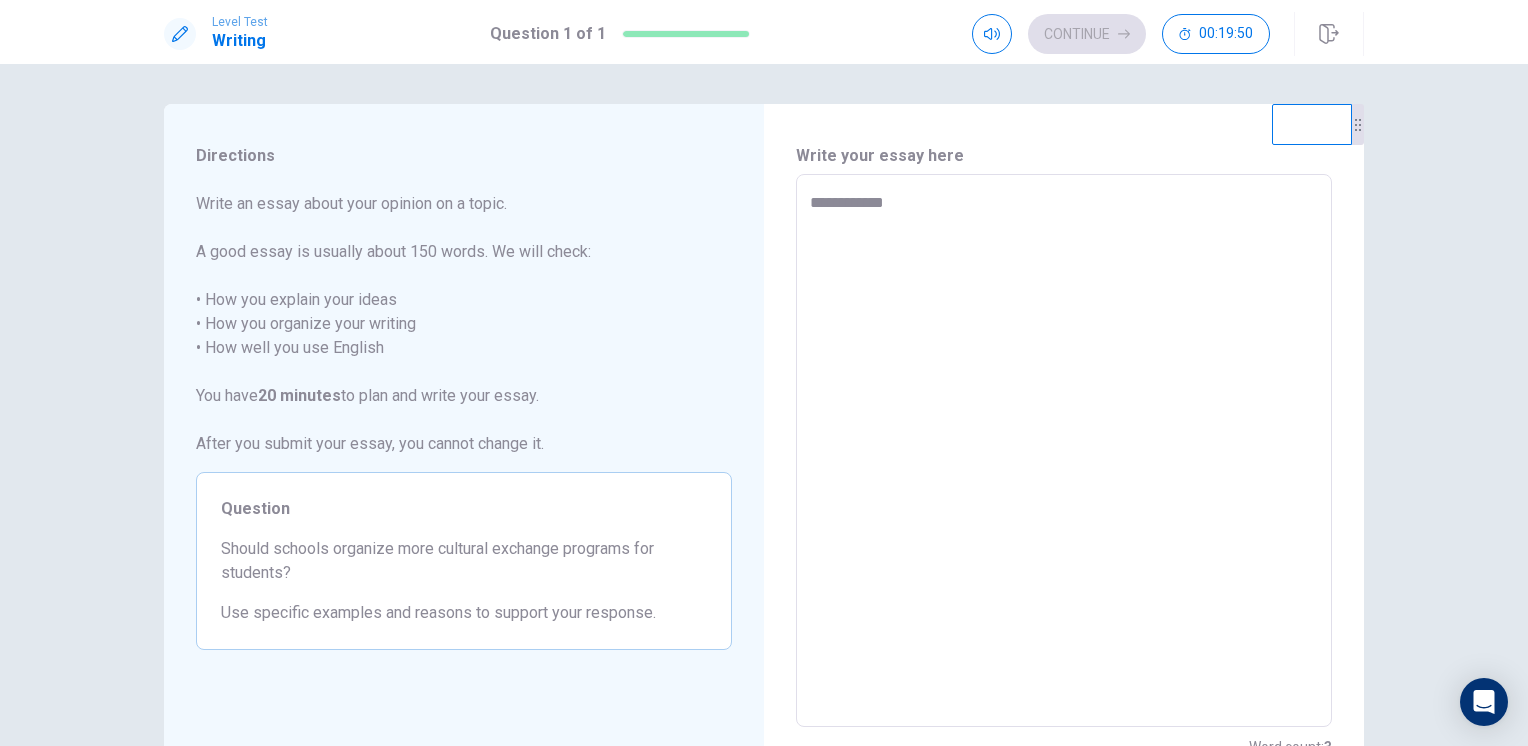 type on "*" 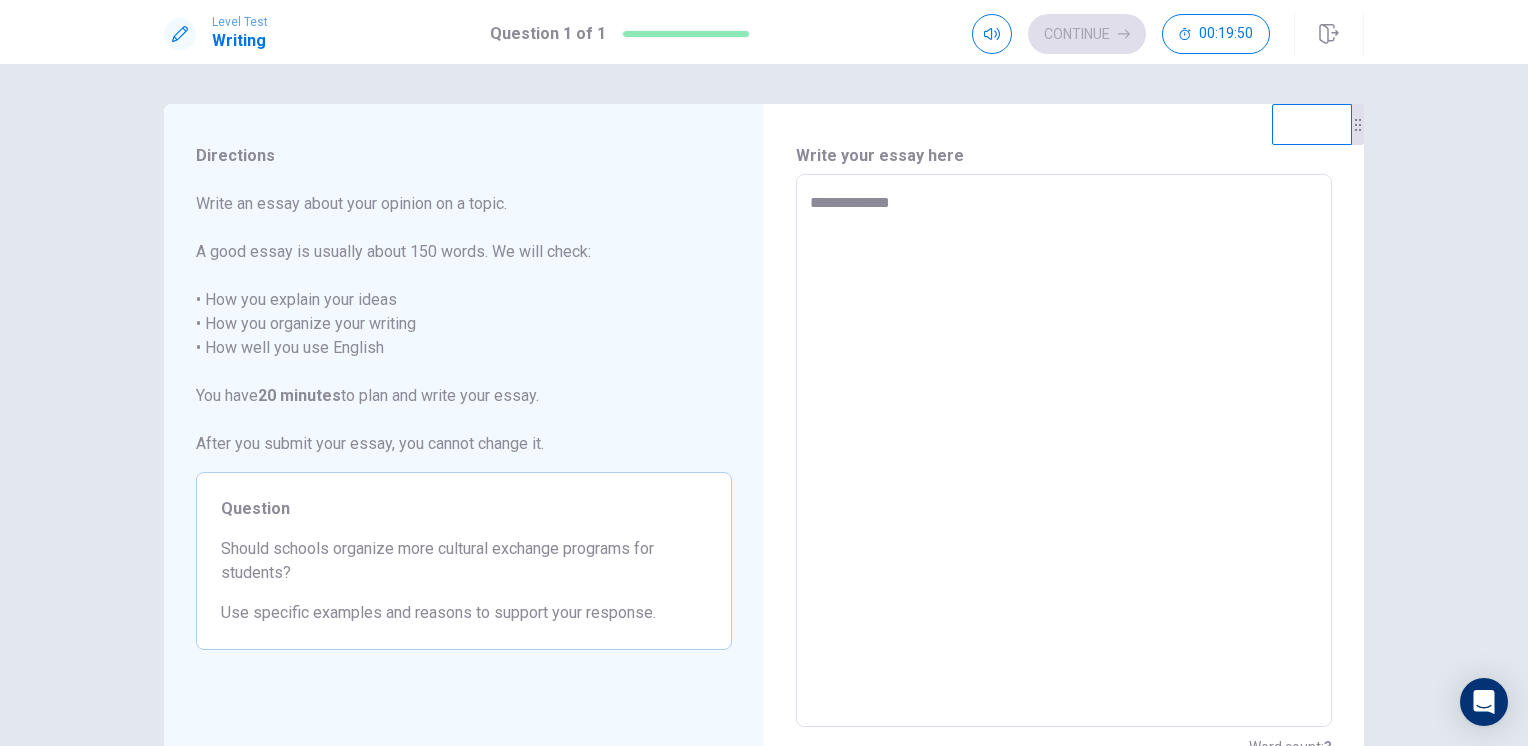 type on "*" 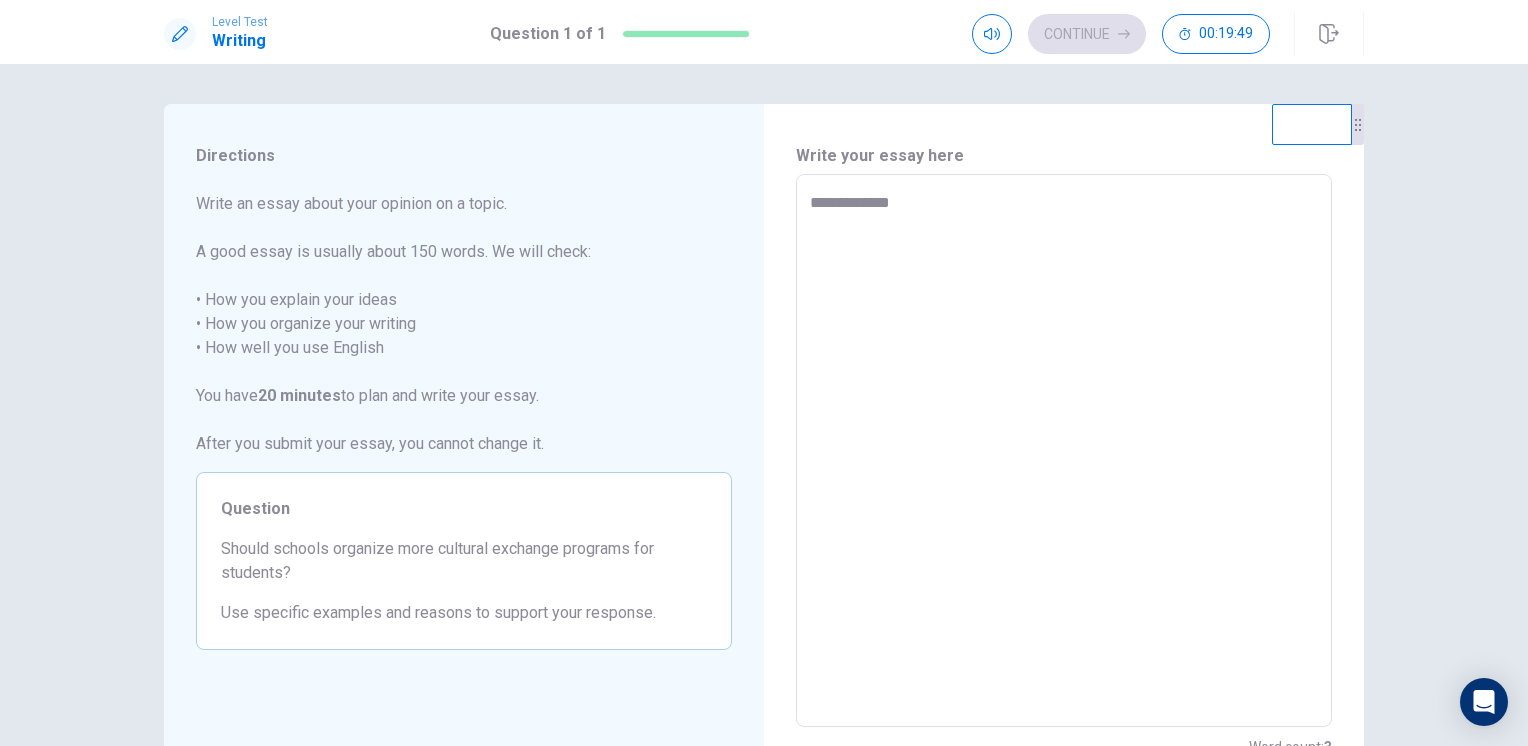 type on "**********" 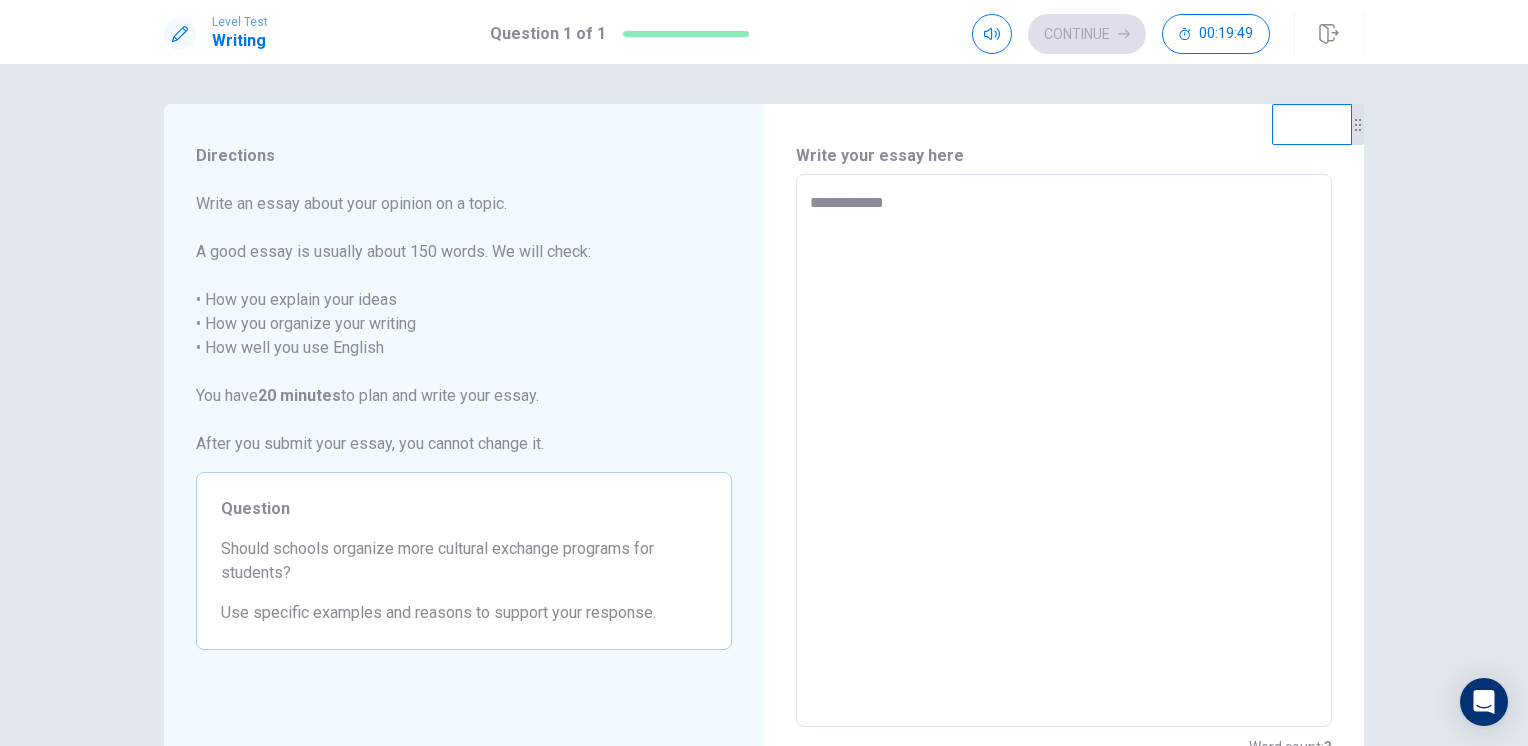 type on "*" 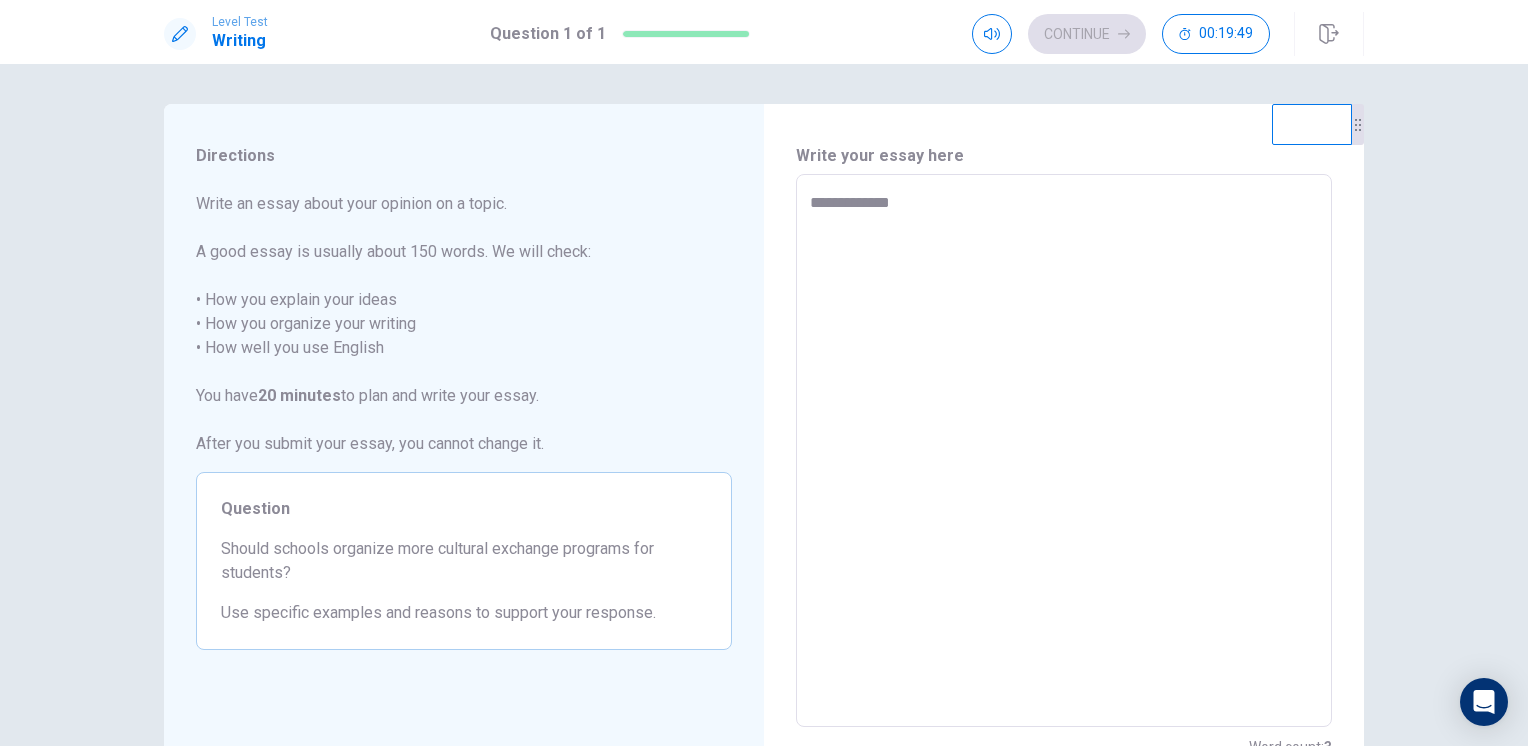 type on "*" 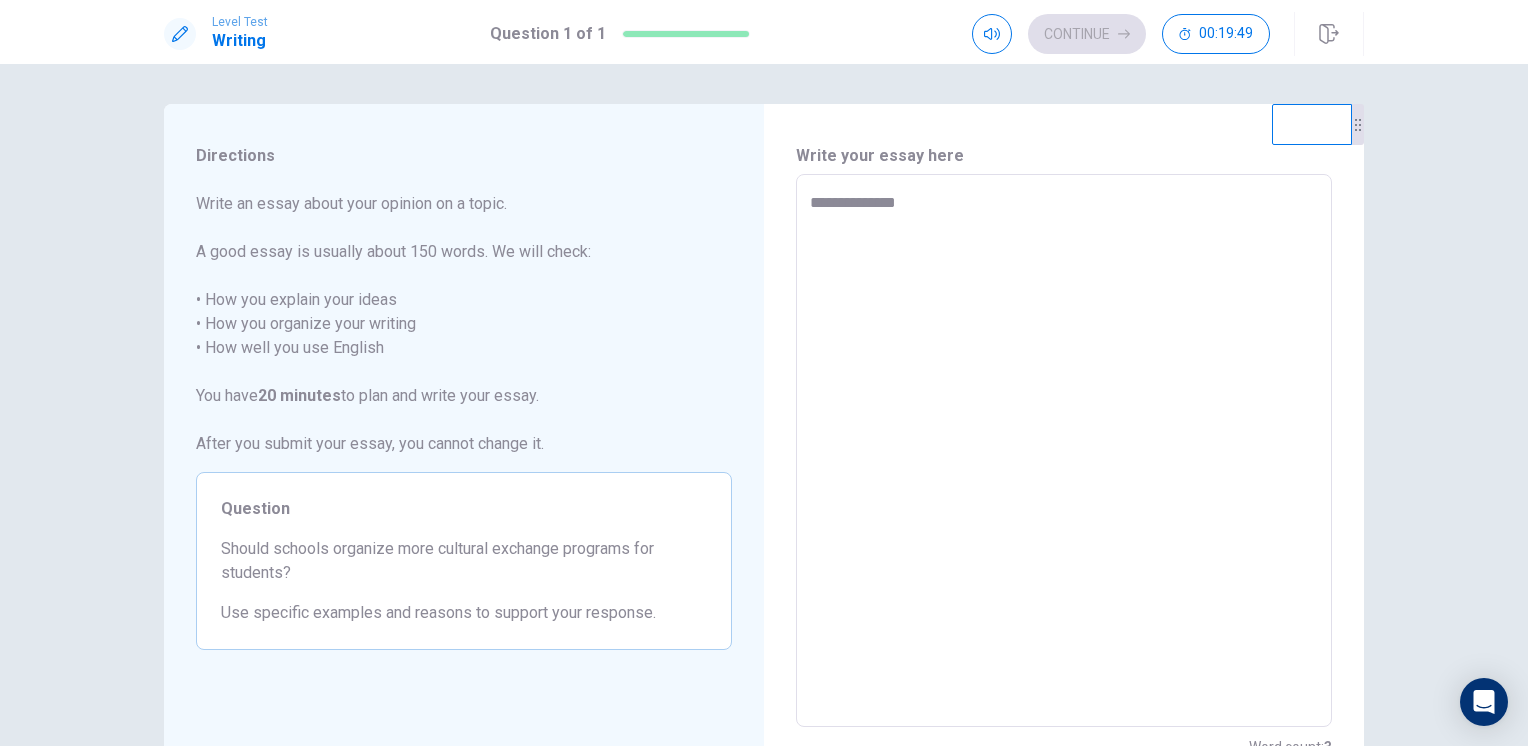 type on "*" 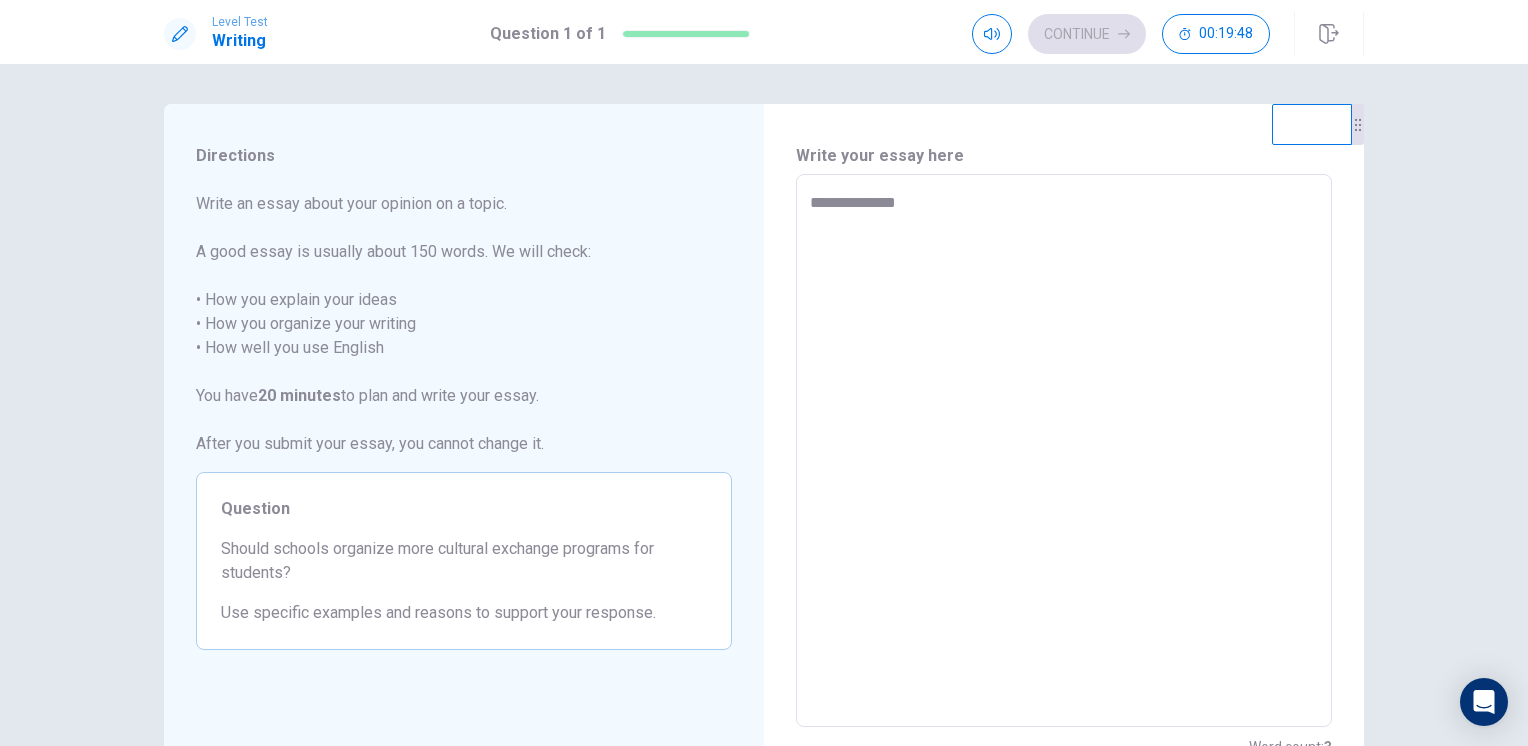 type on "**********" 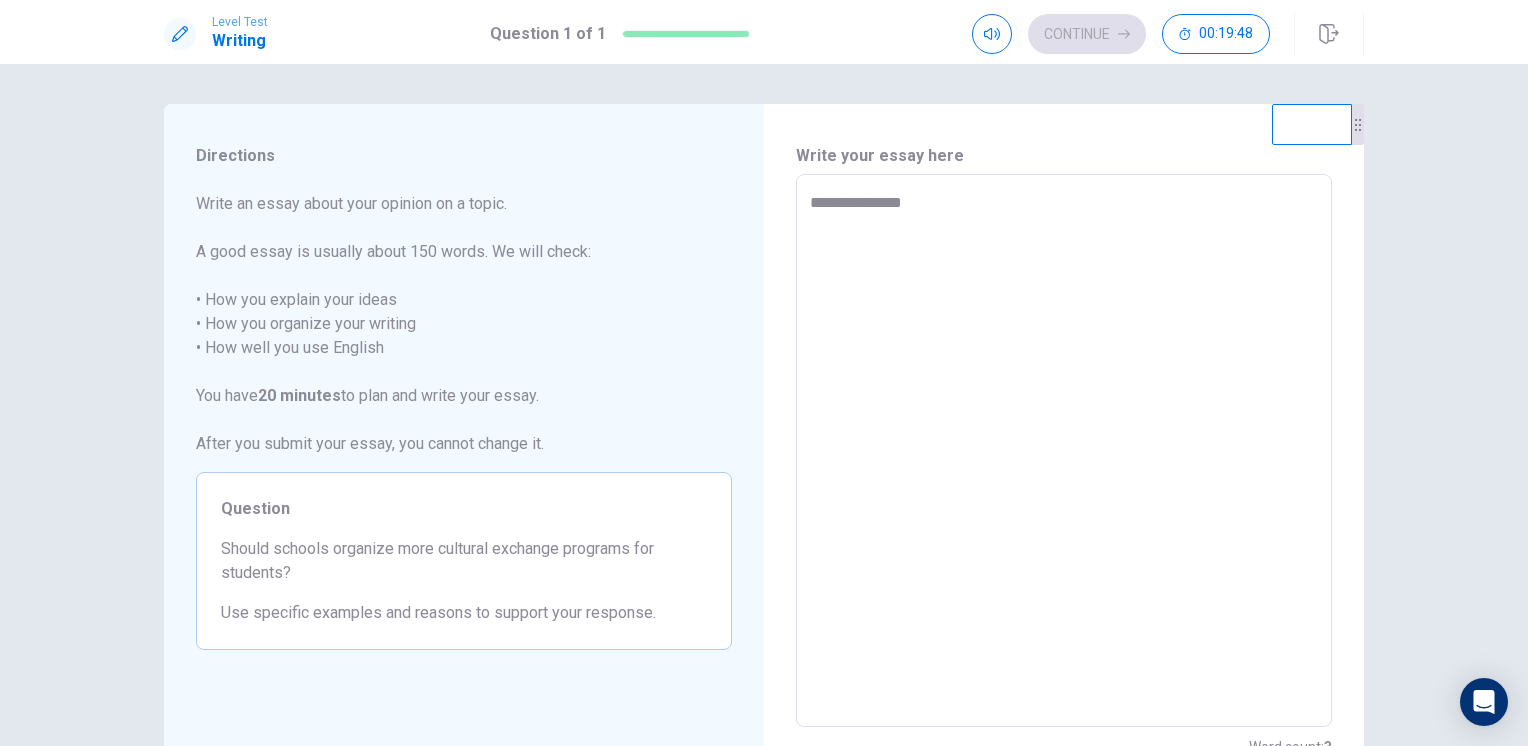 type on "*" 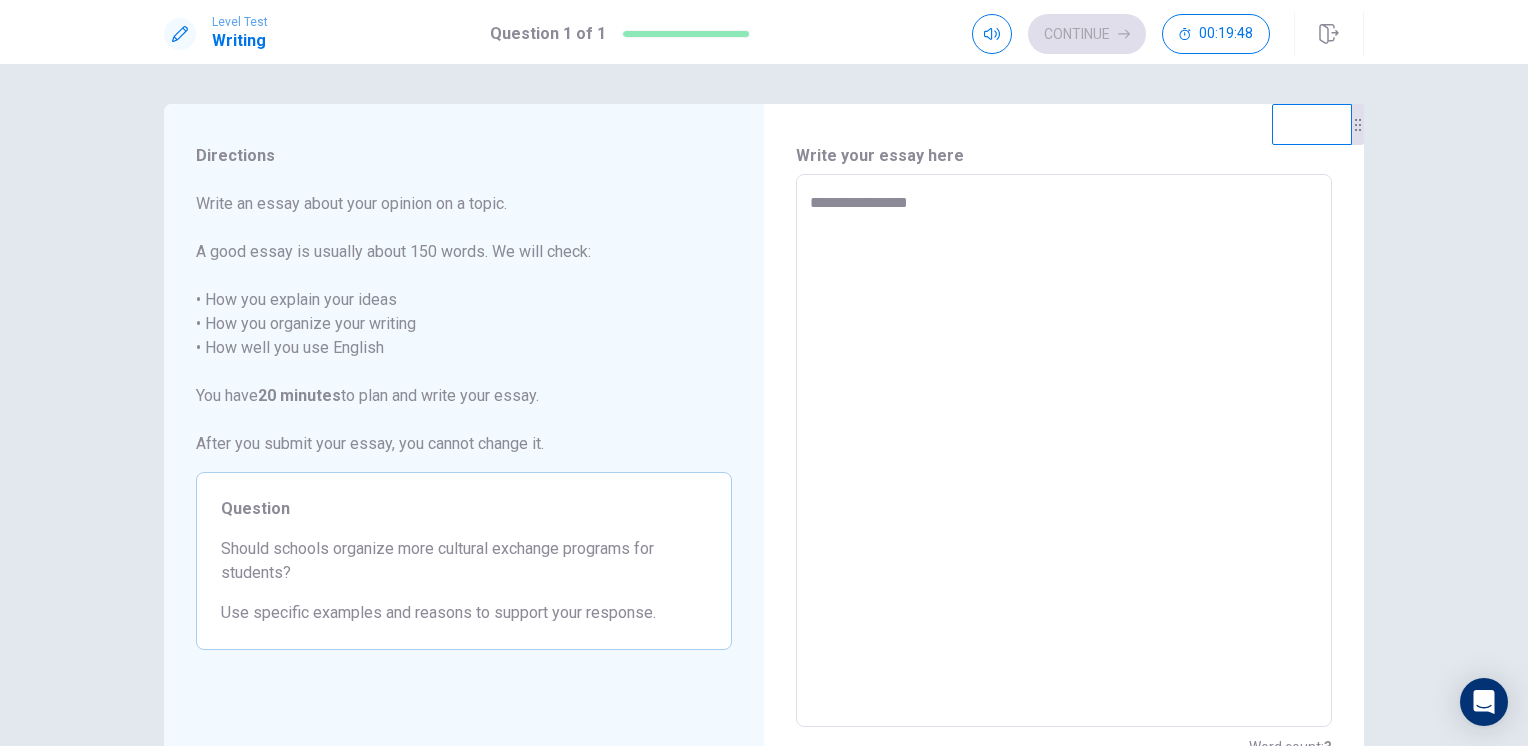 type on "*" 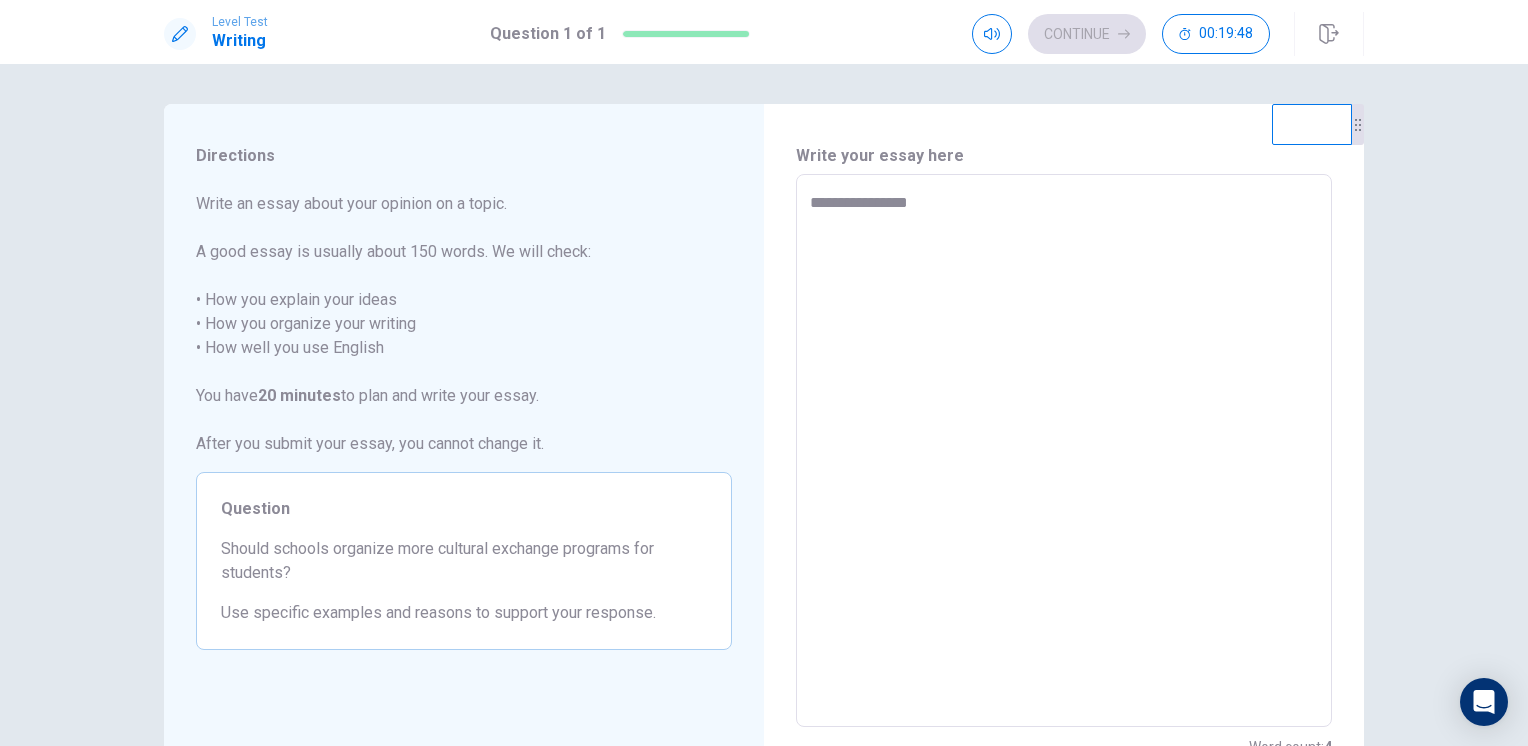 type on "**********" 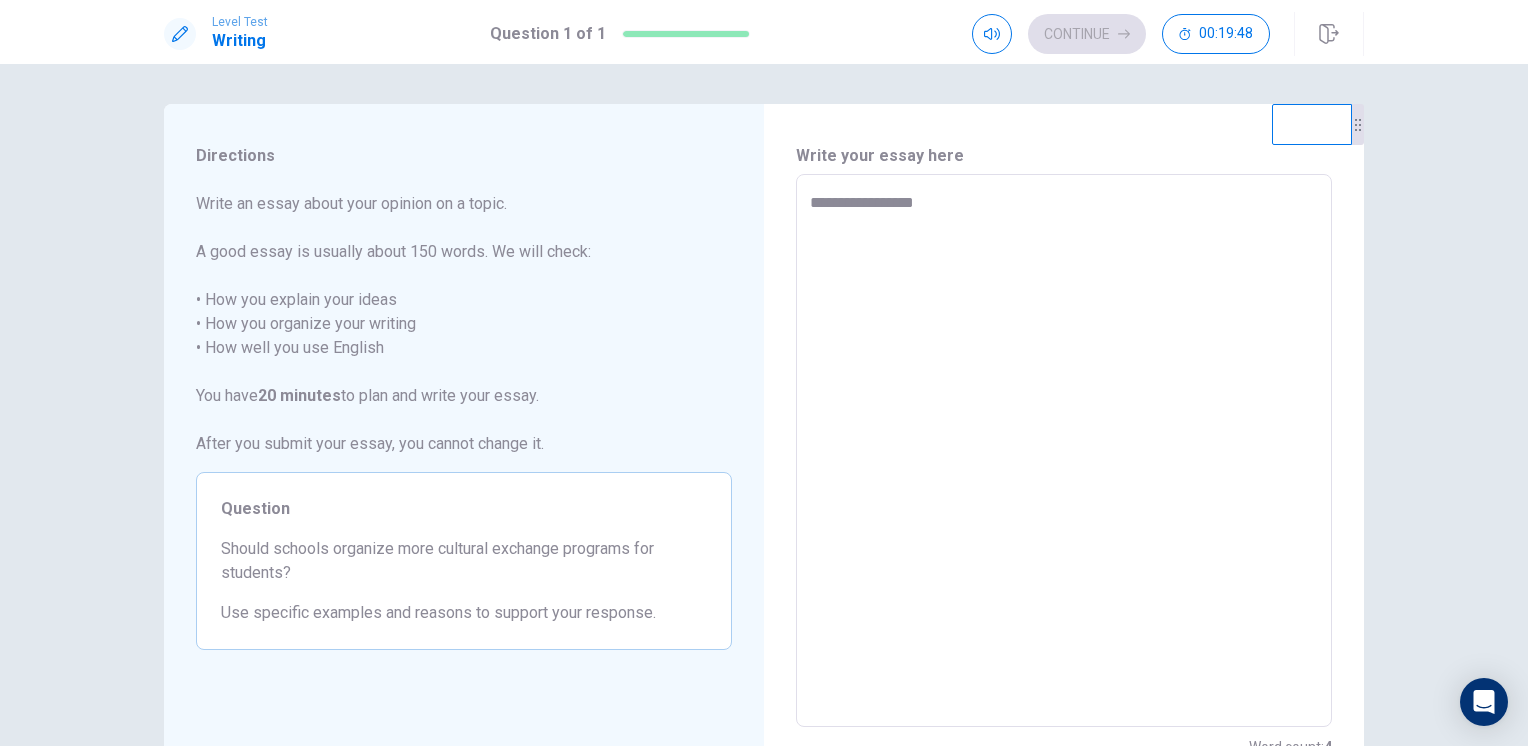 type on "*" 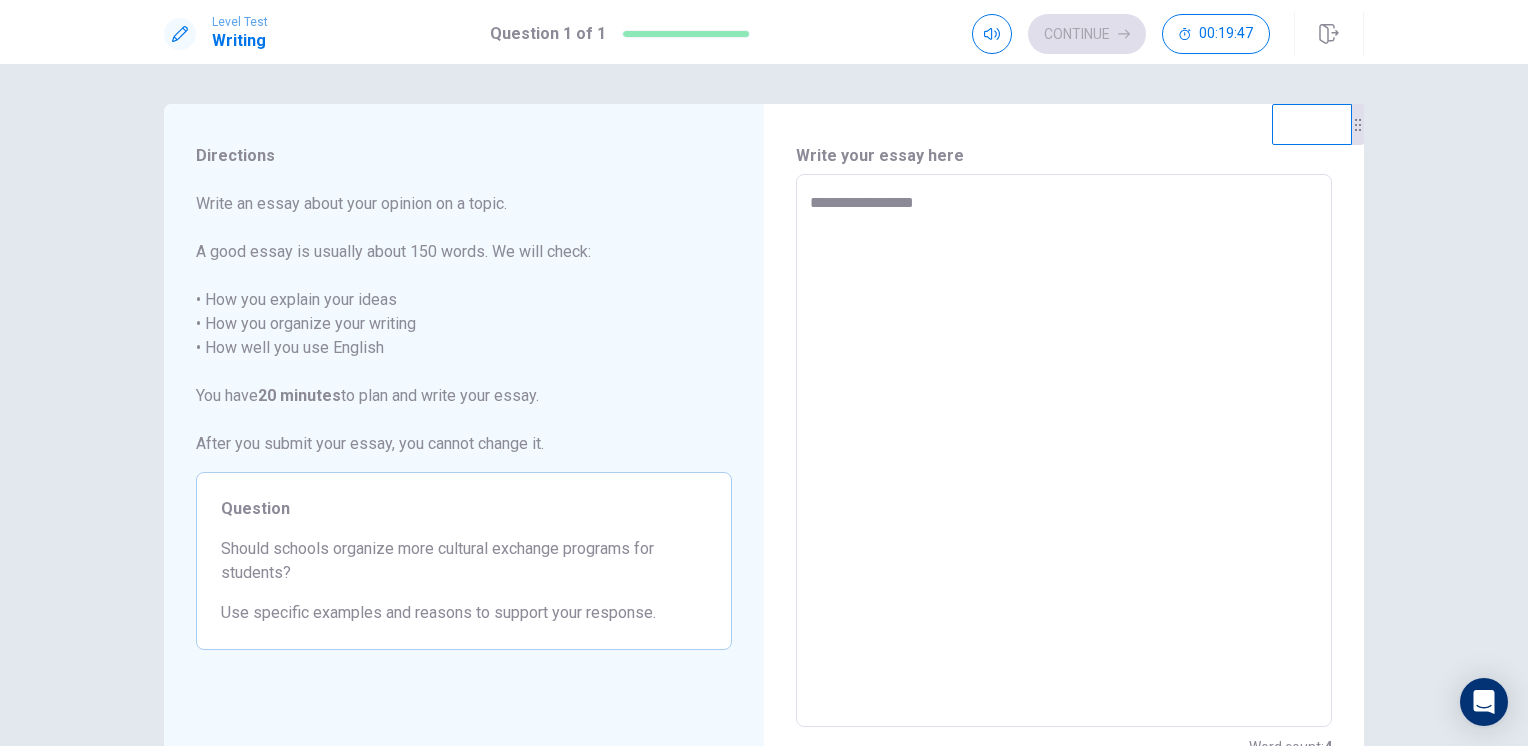 type on "**********" 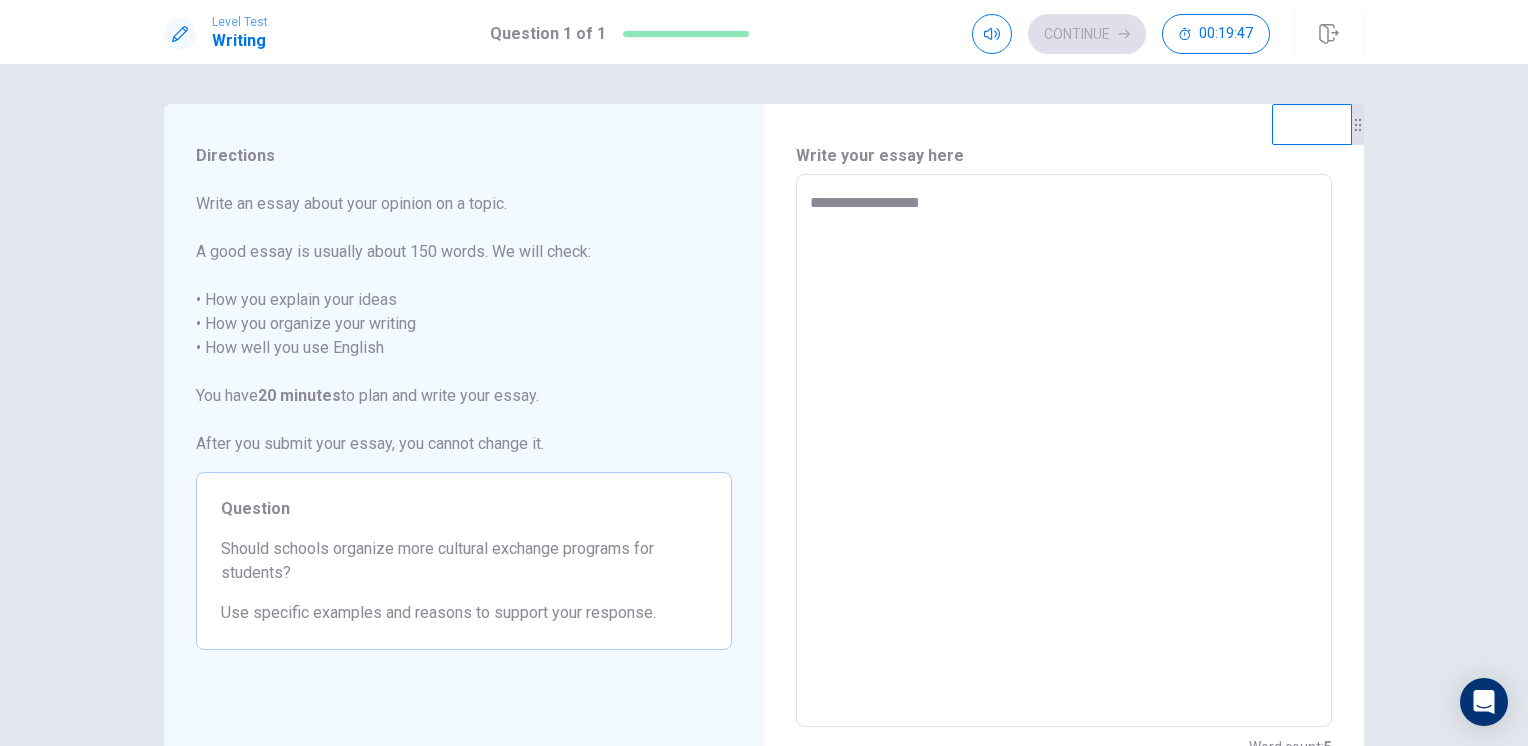 type on "*" 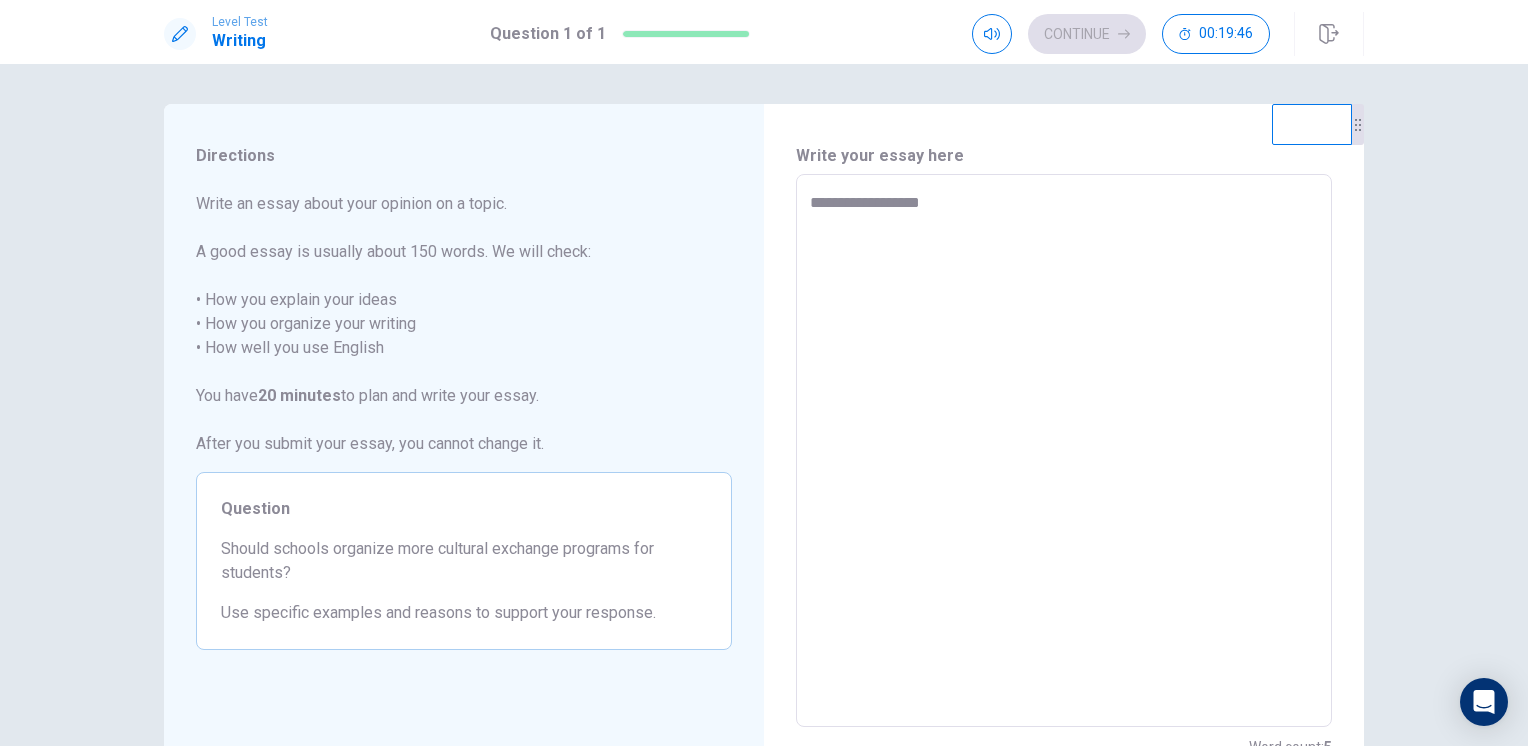 type on "**********" 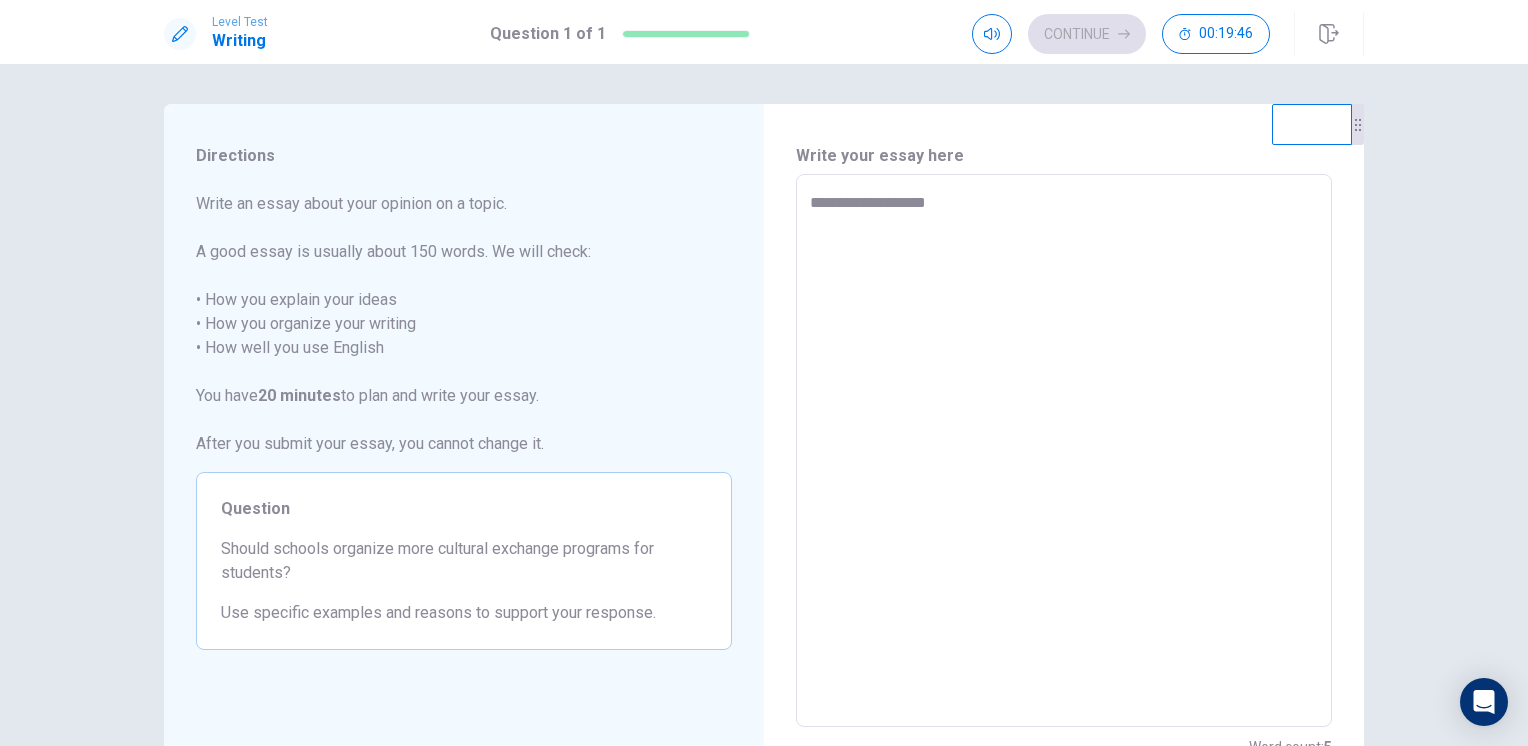 type on "*" 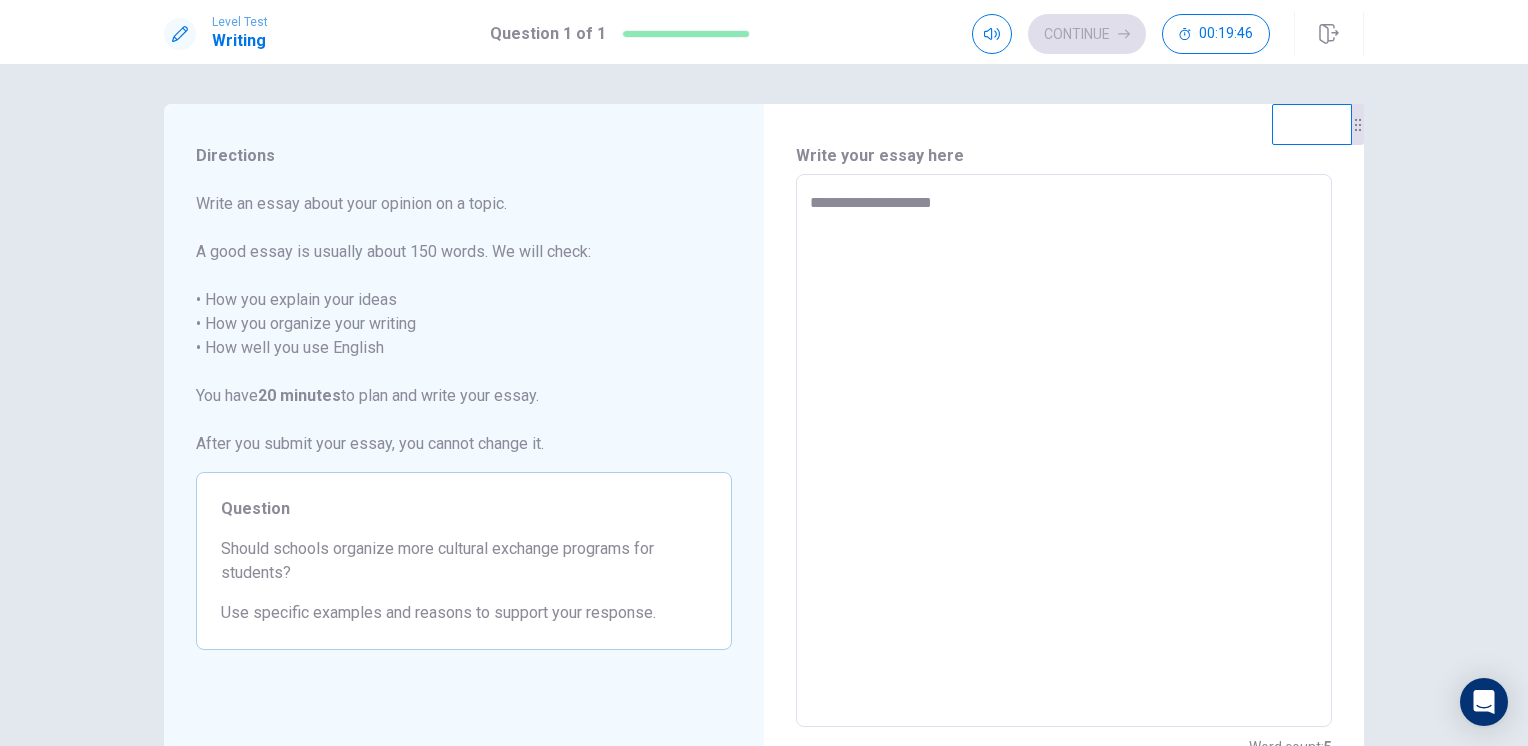 type on "*" 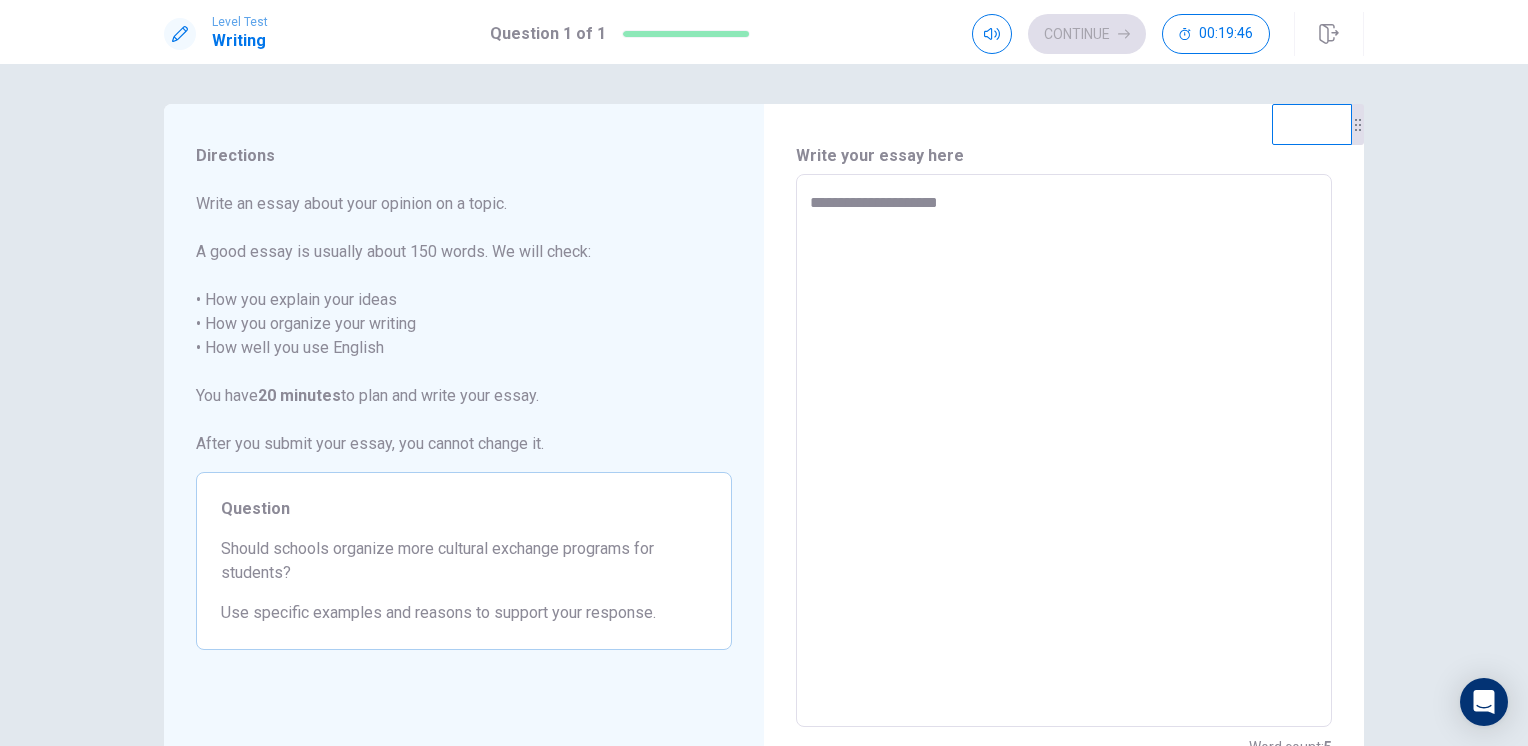 type on "*" 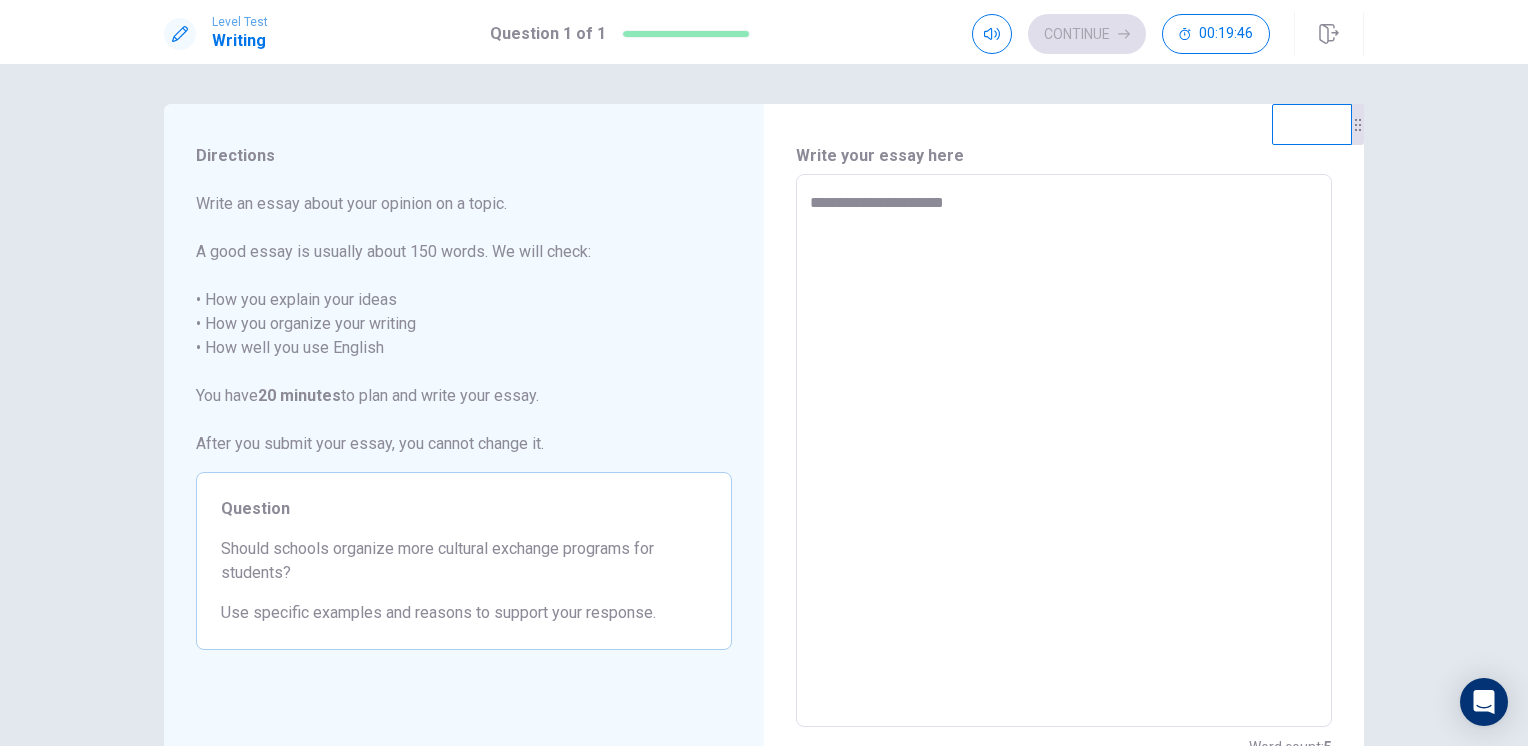 type on "*" 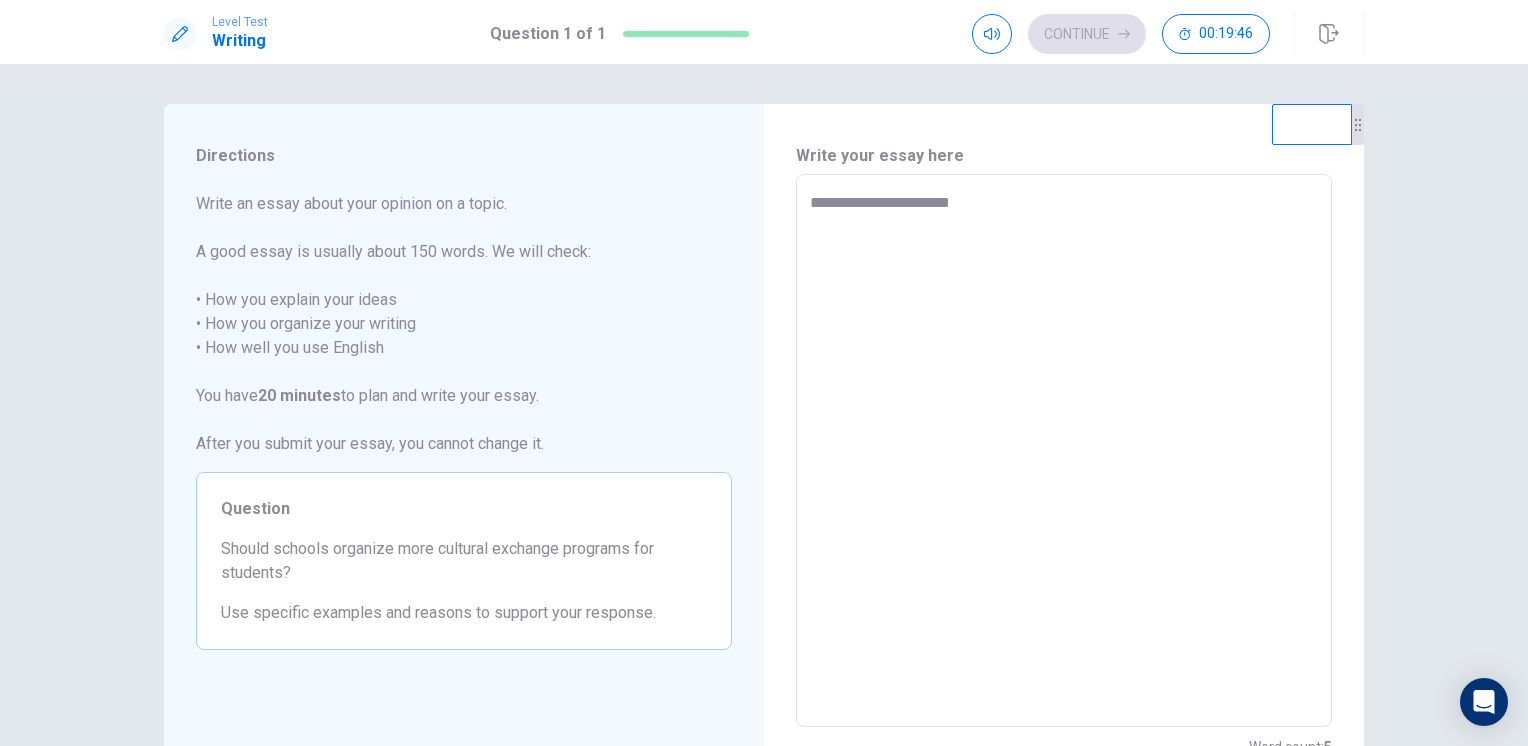 type on "*" 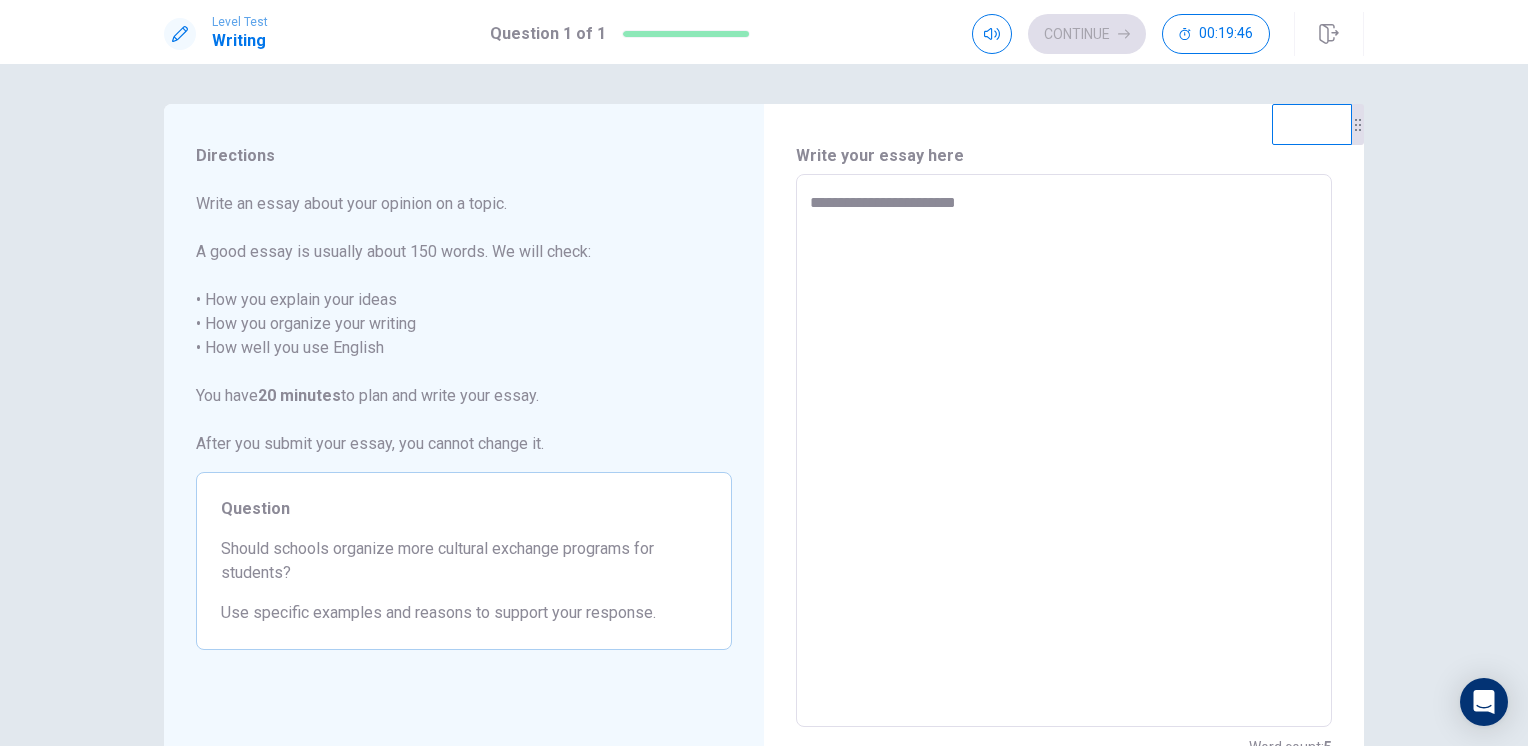 type on "*" 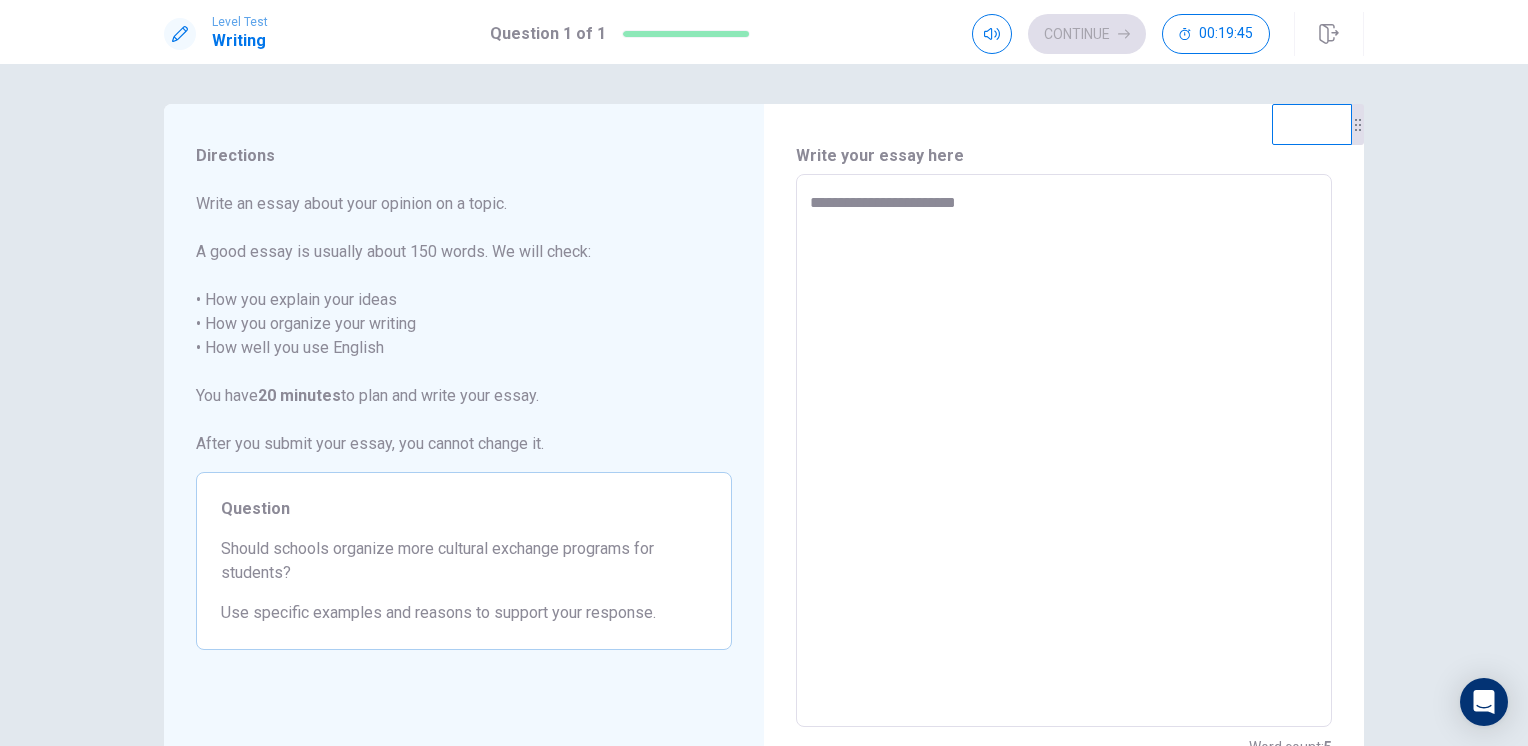 type on "**********" 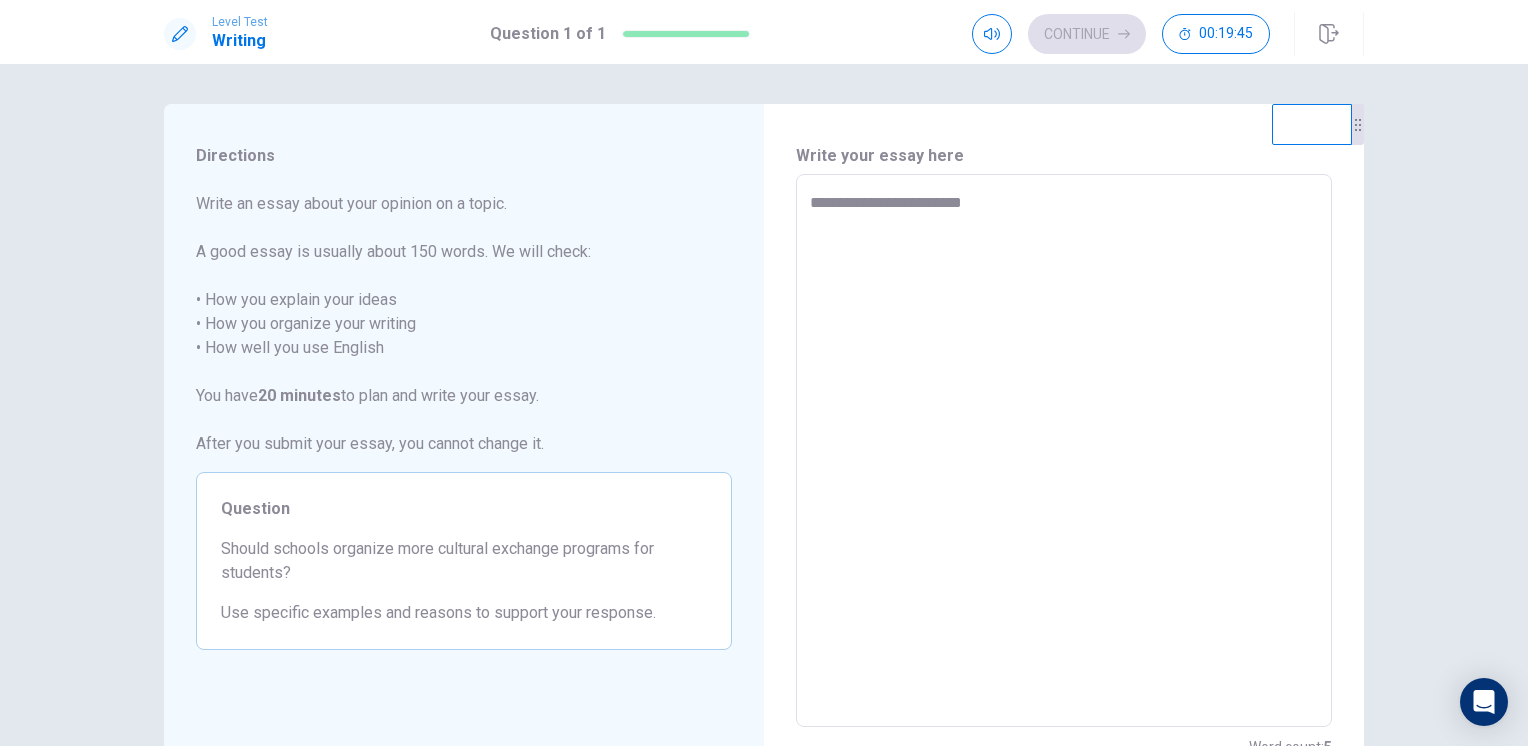 type on "*" 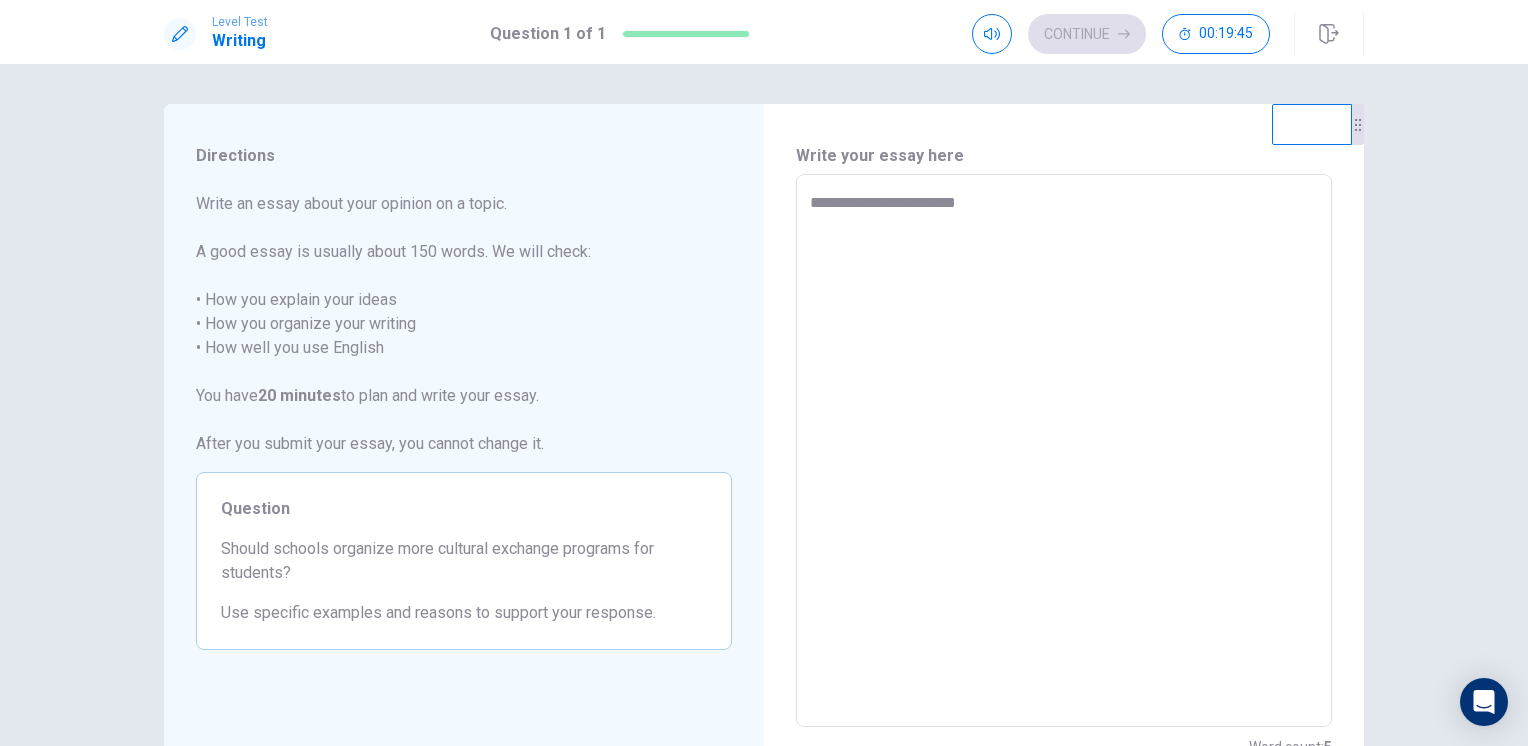 type on "*" 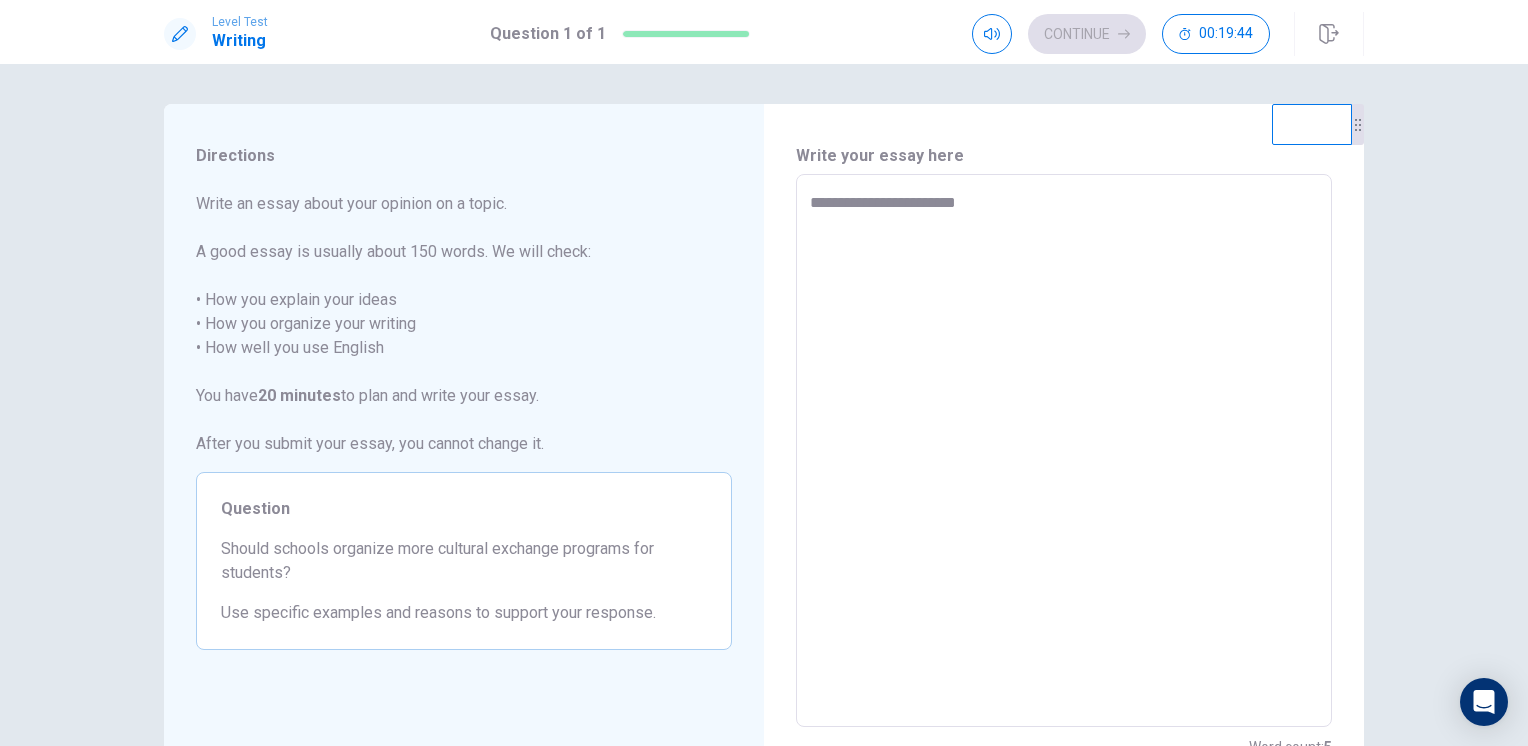 type on "**********" 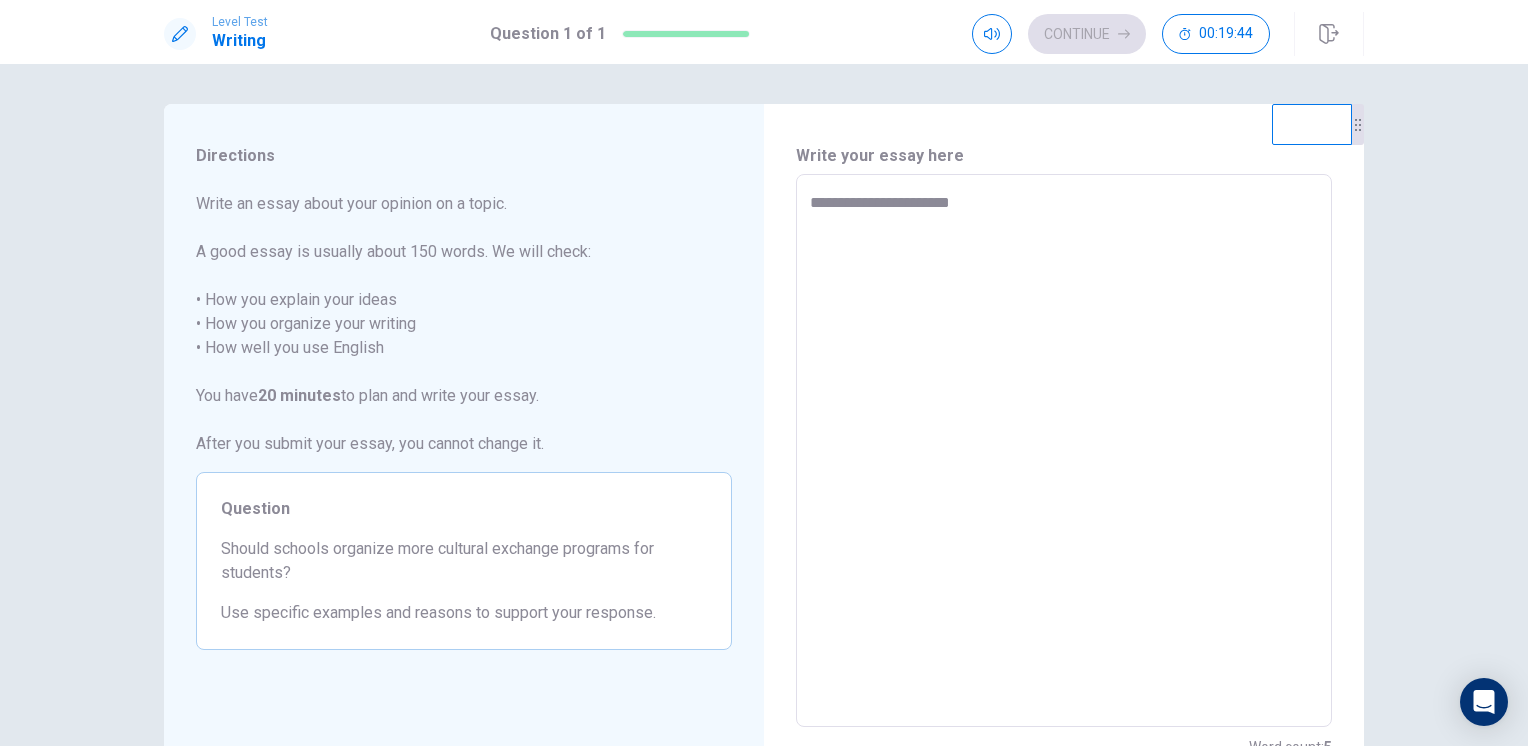 type on "*" 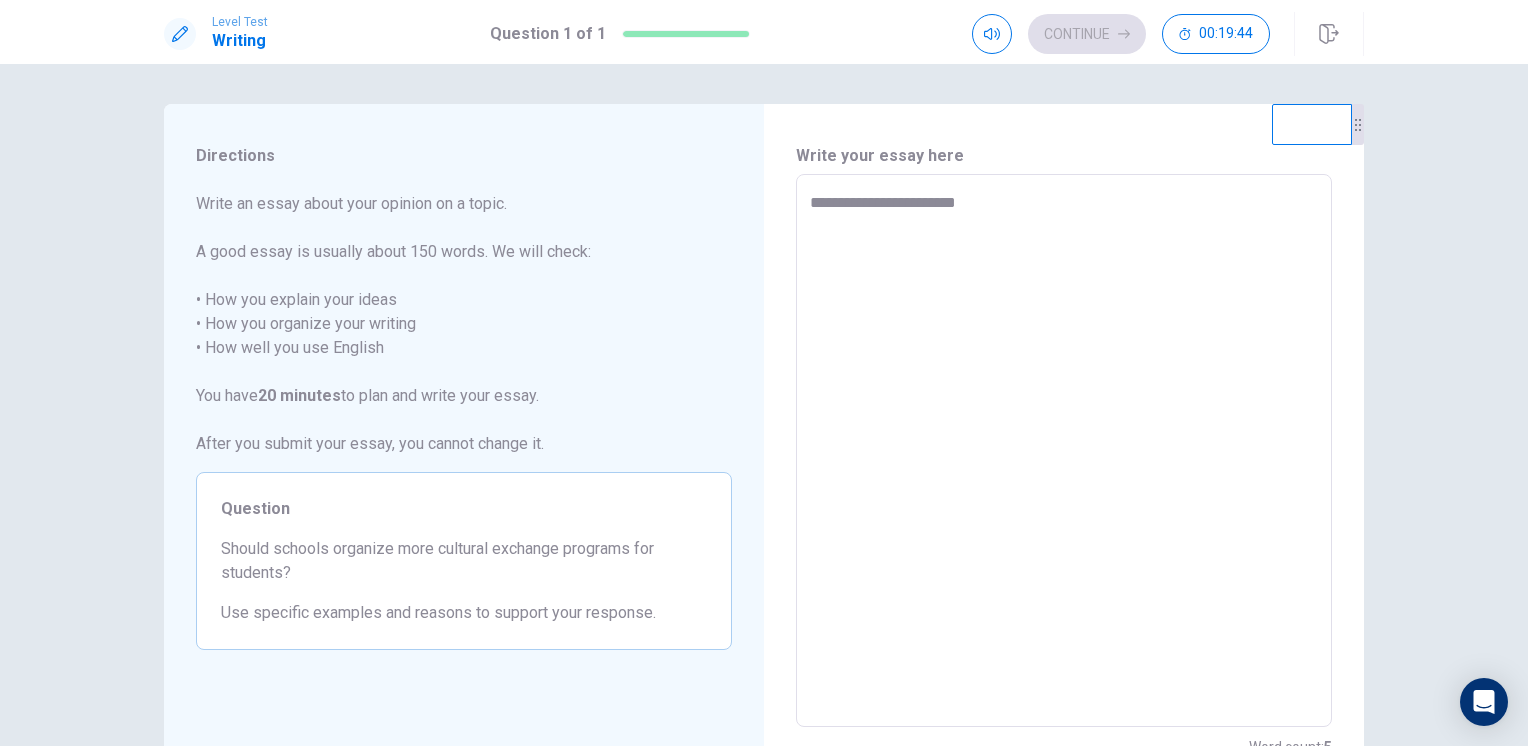 type on "**********" 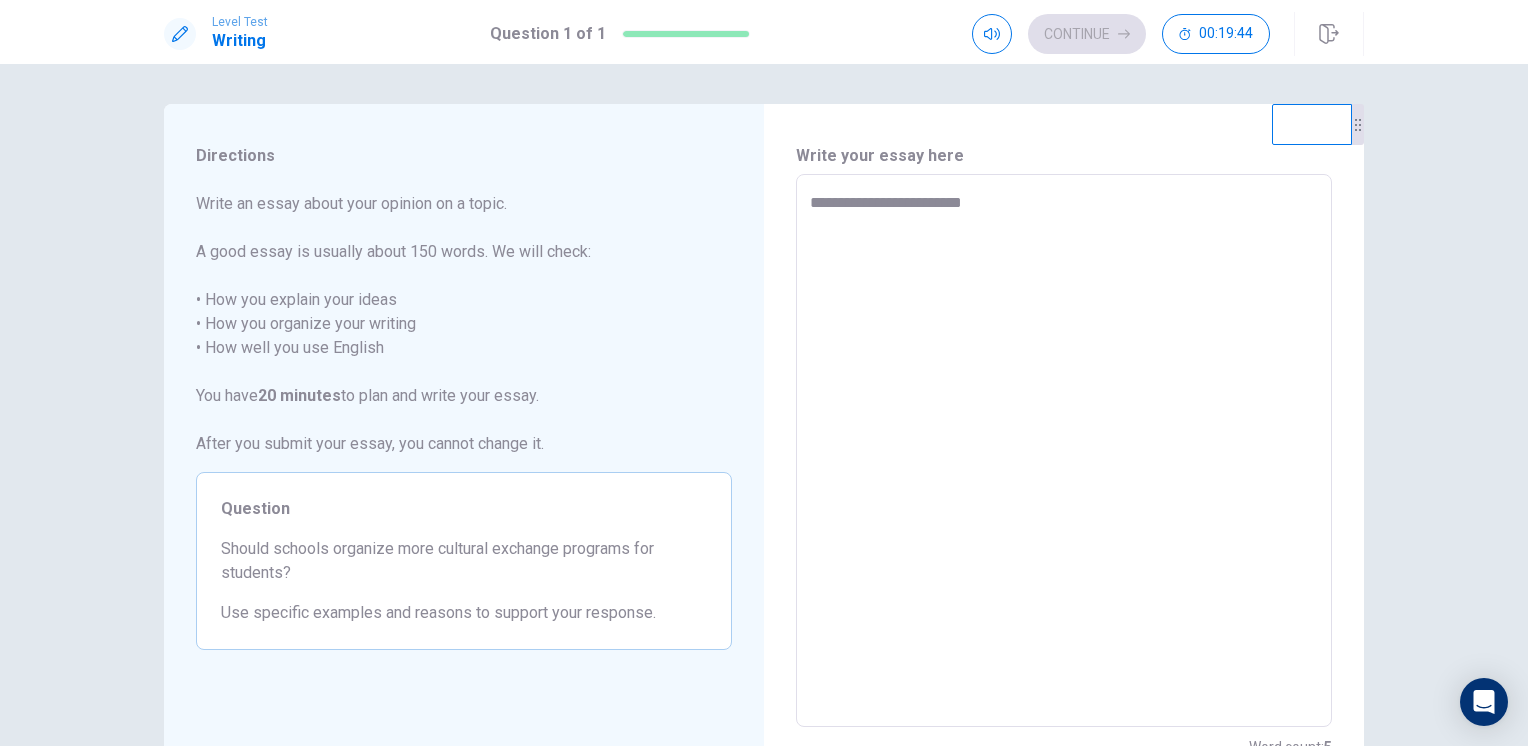 type on "*" 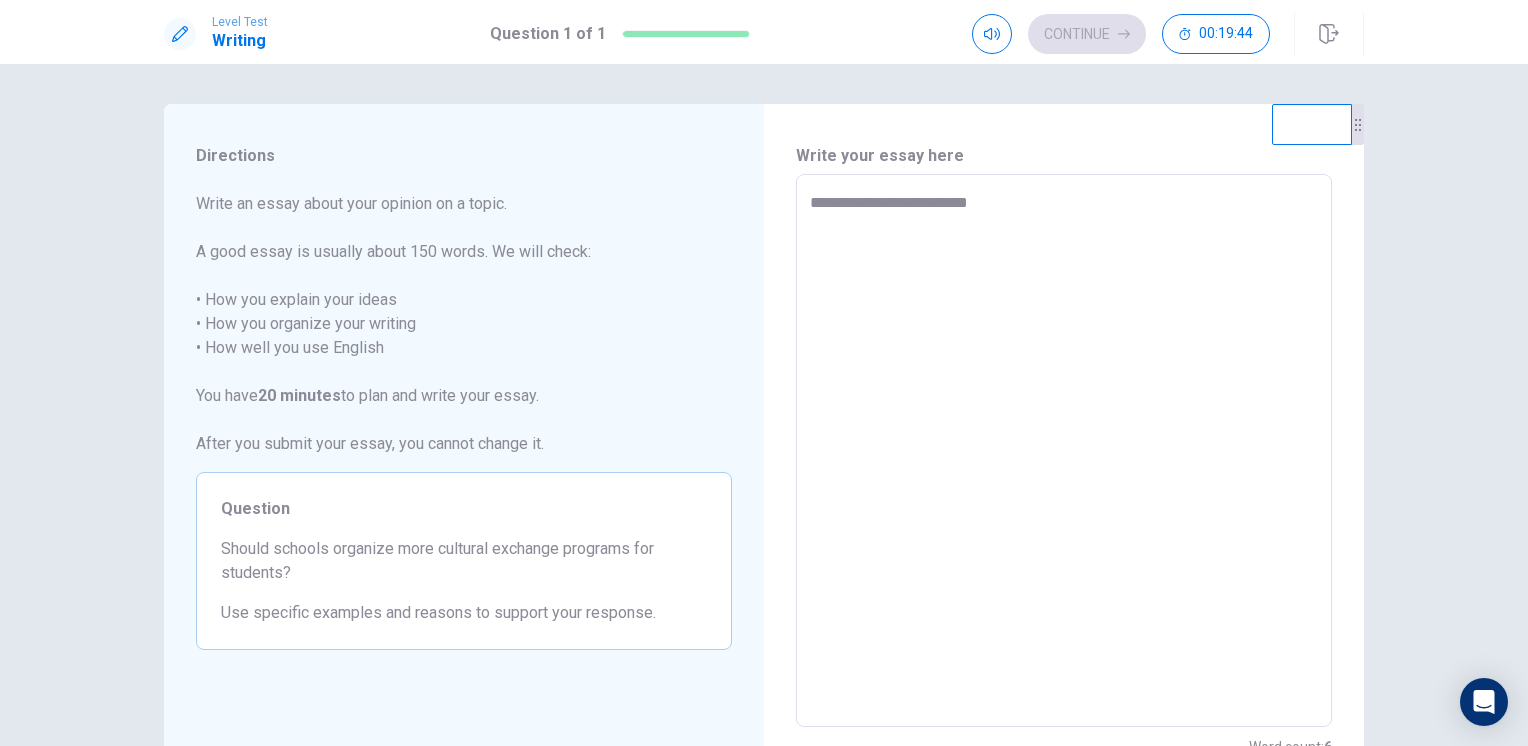 type on "**********" 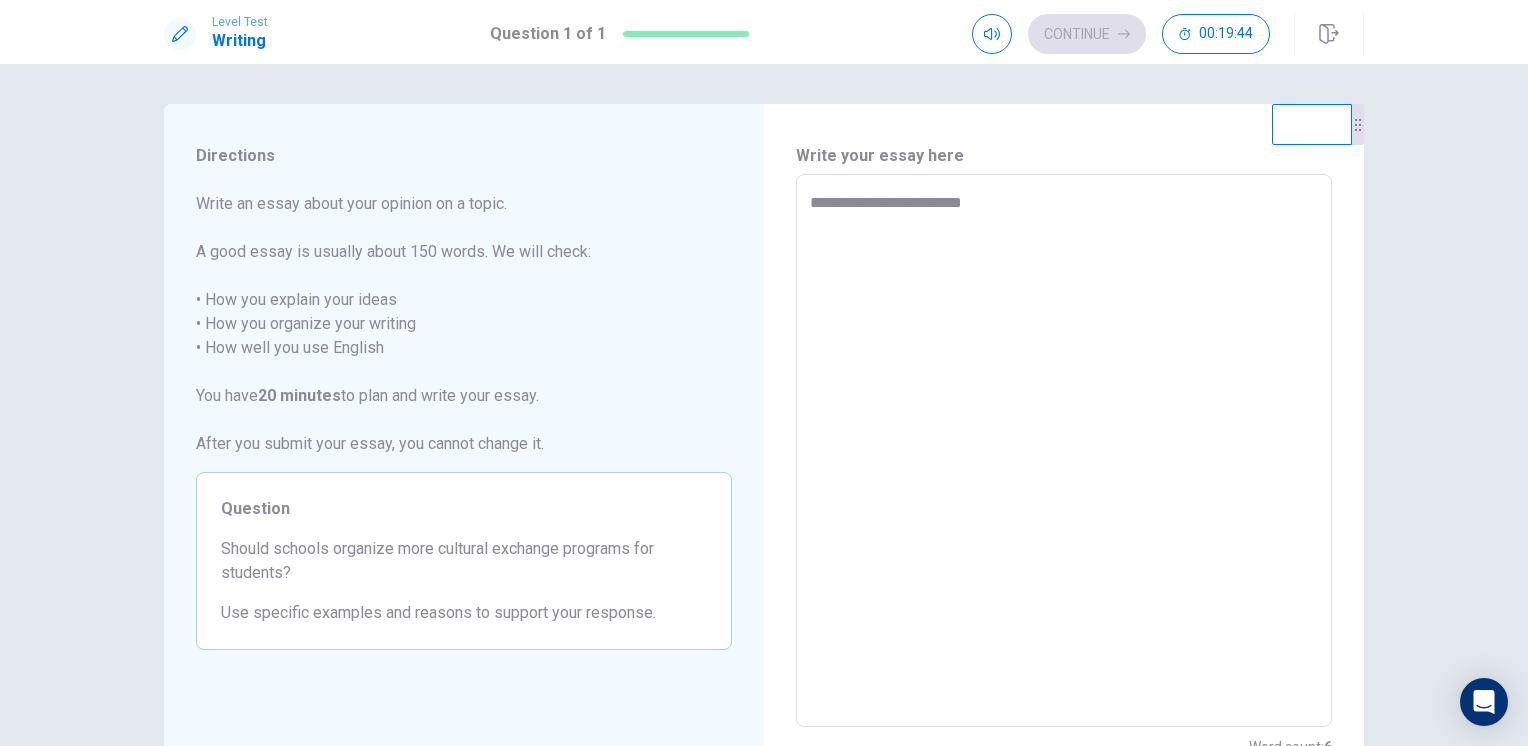 type on "*" 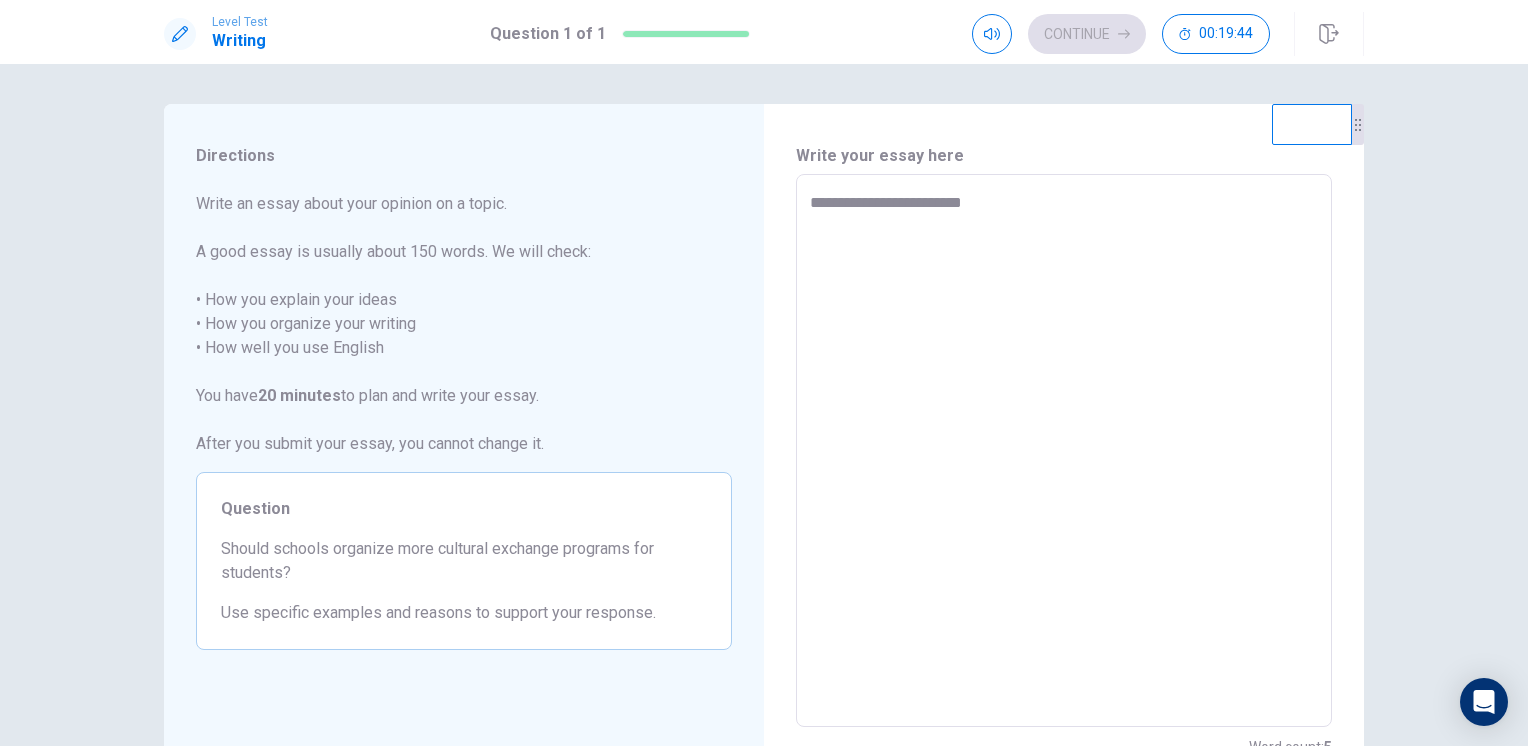 type on "**********" 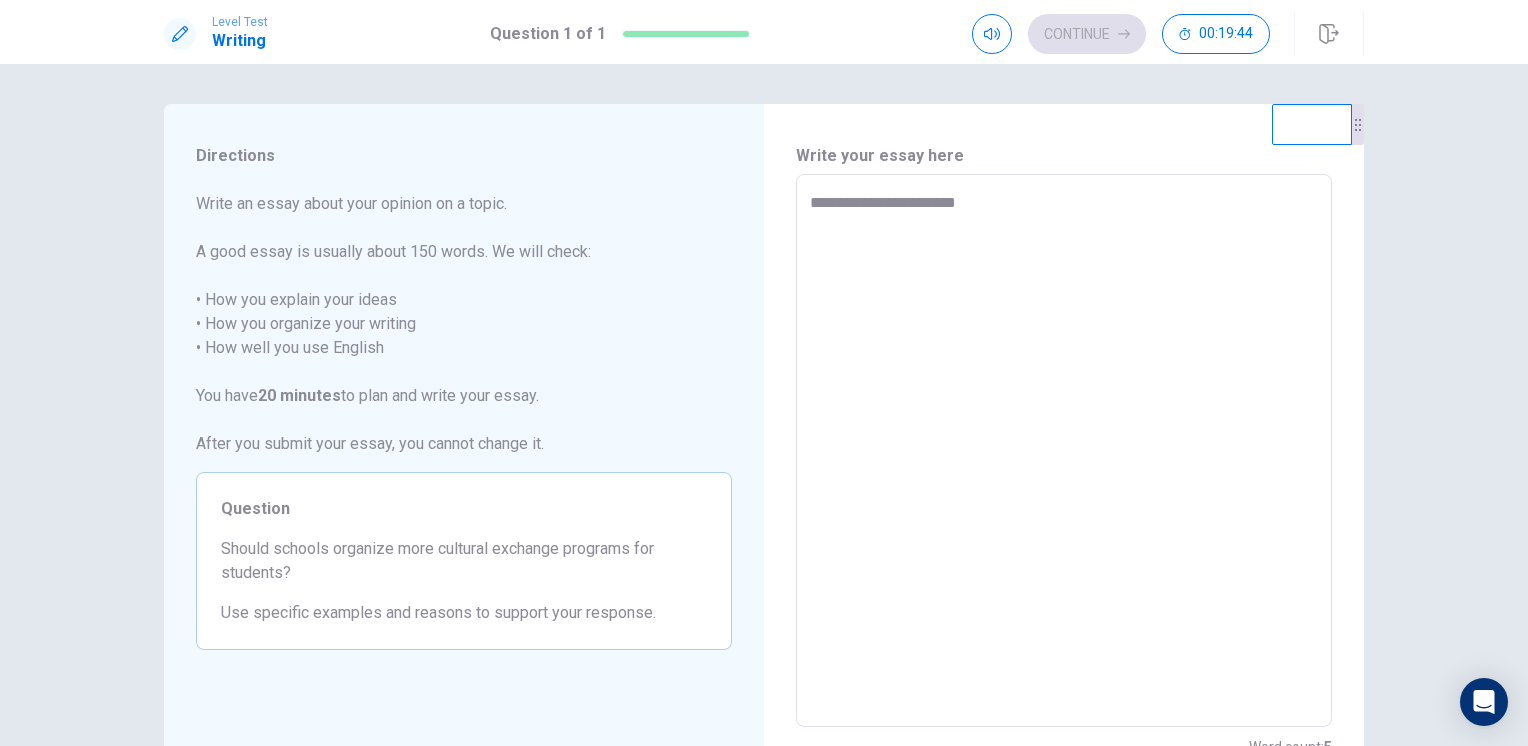 type on "*" 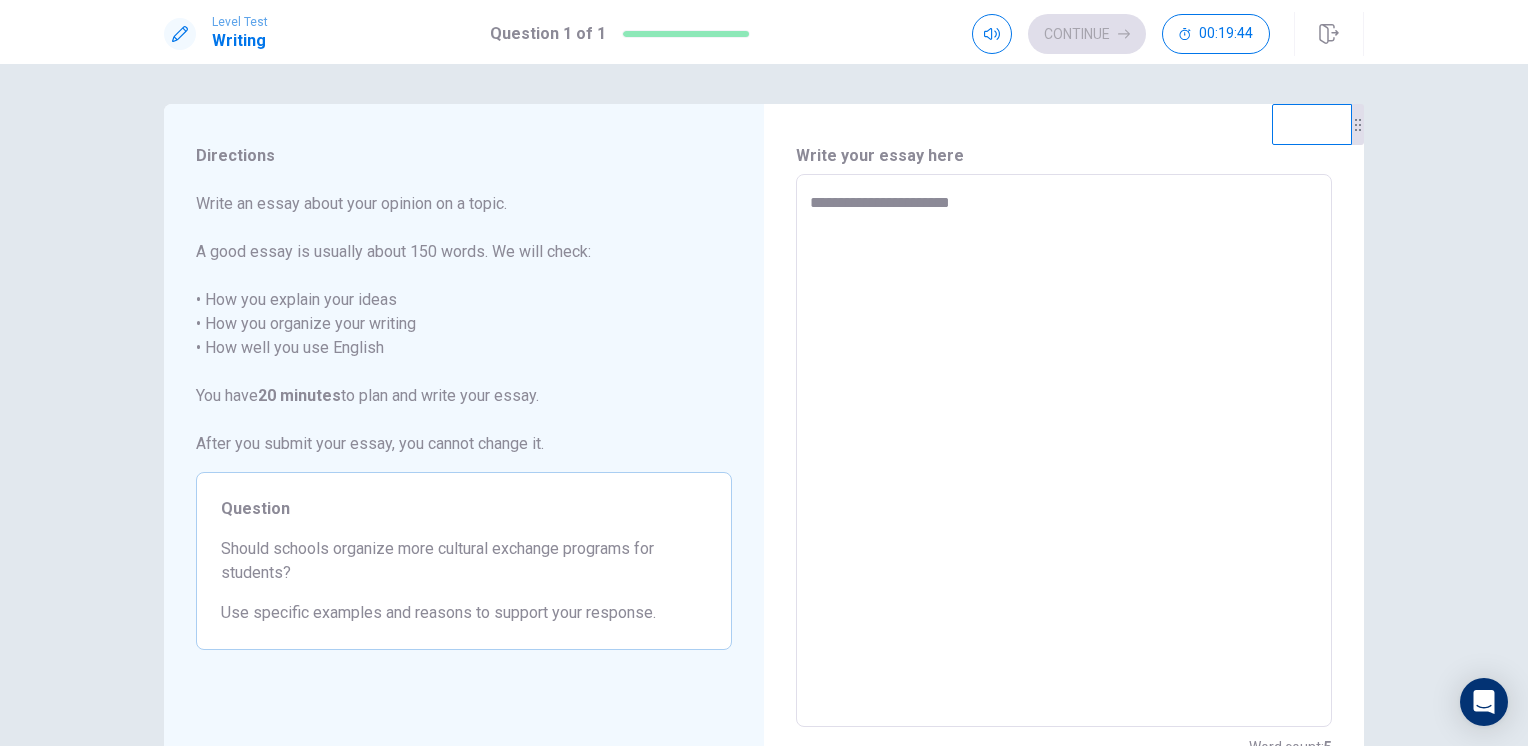 type on "*" 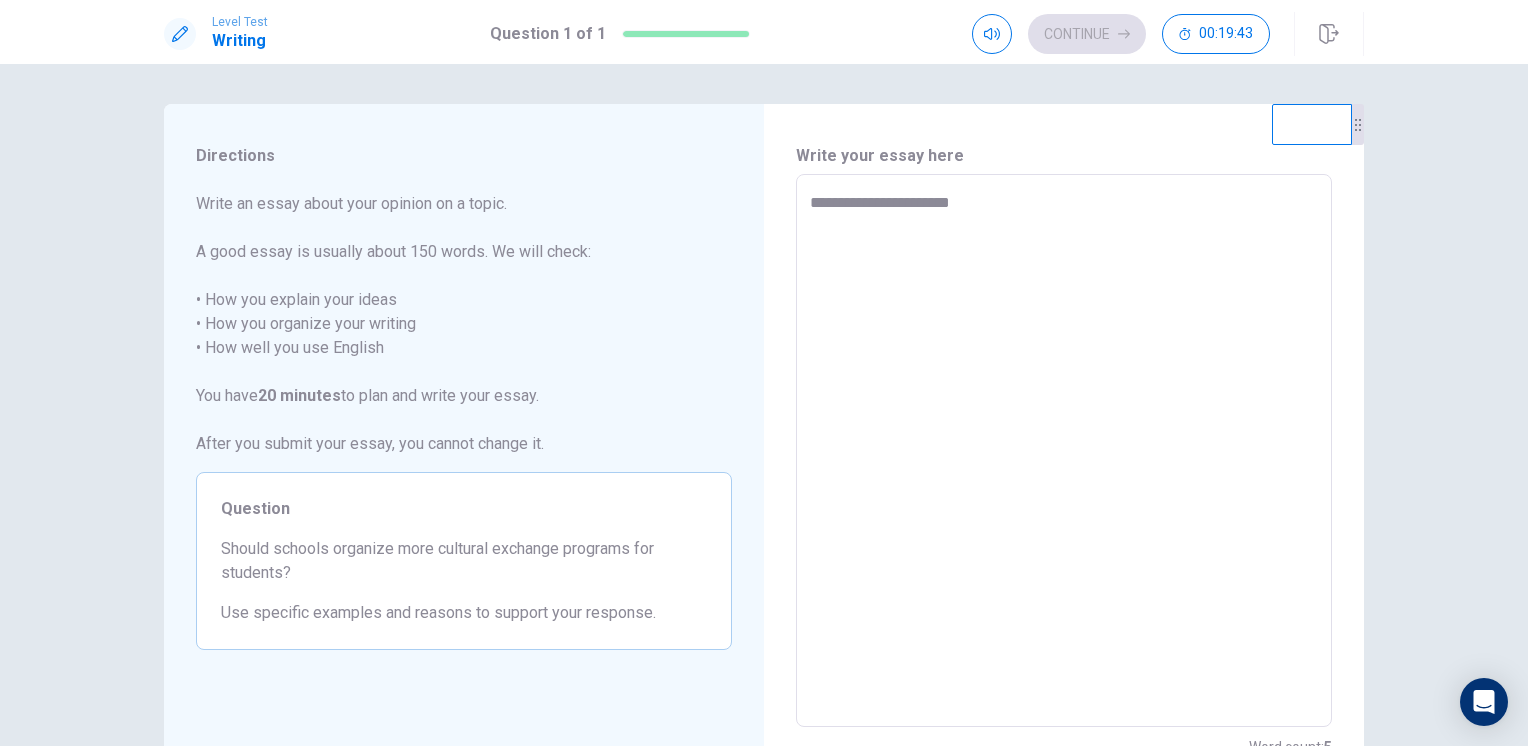 type on "**********" 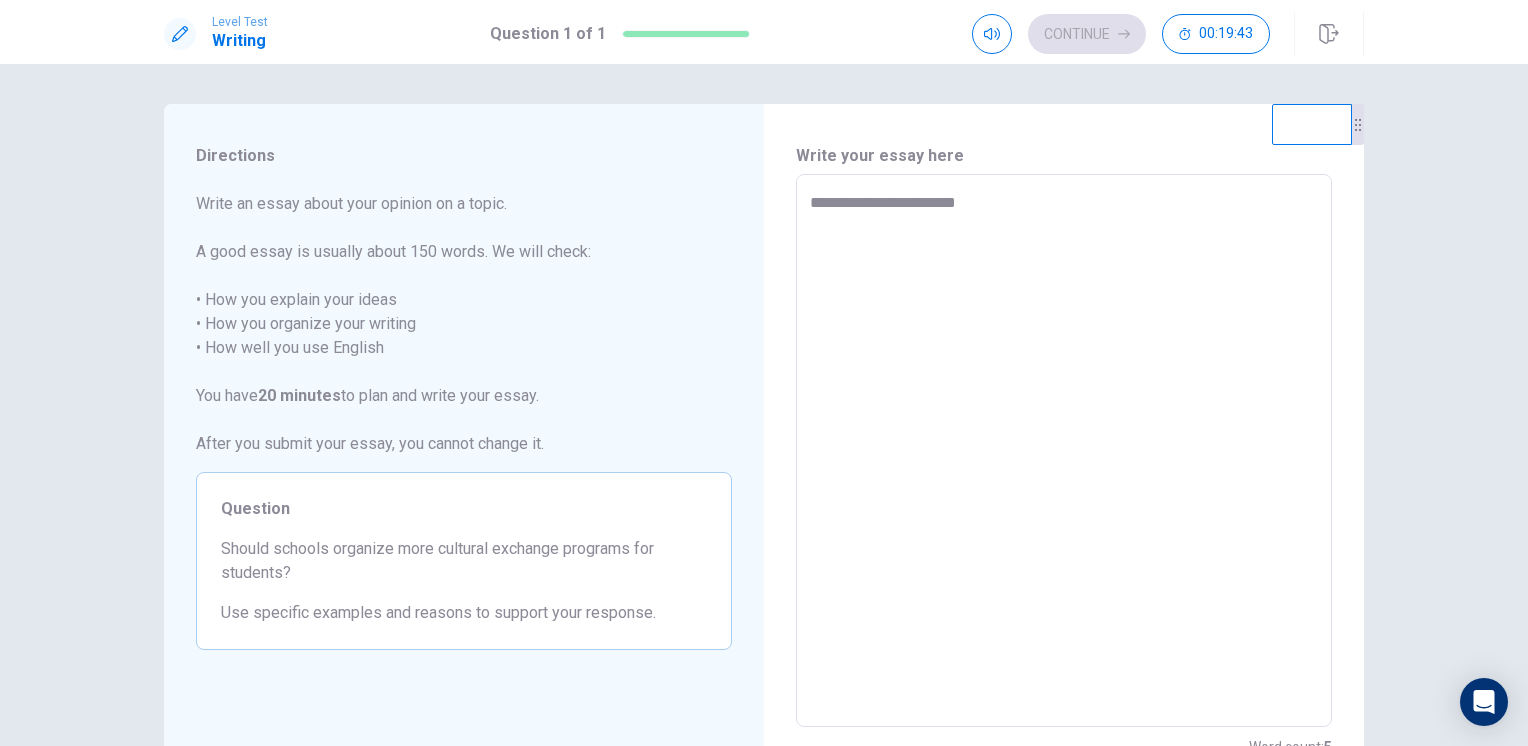 type on "*" 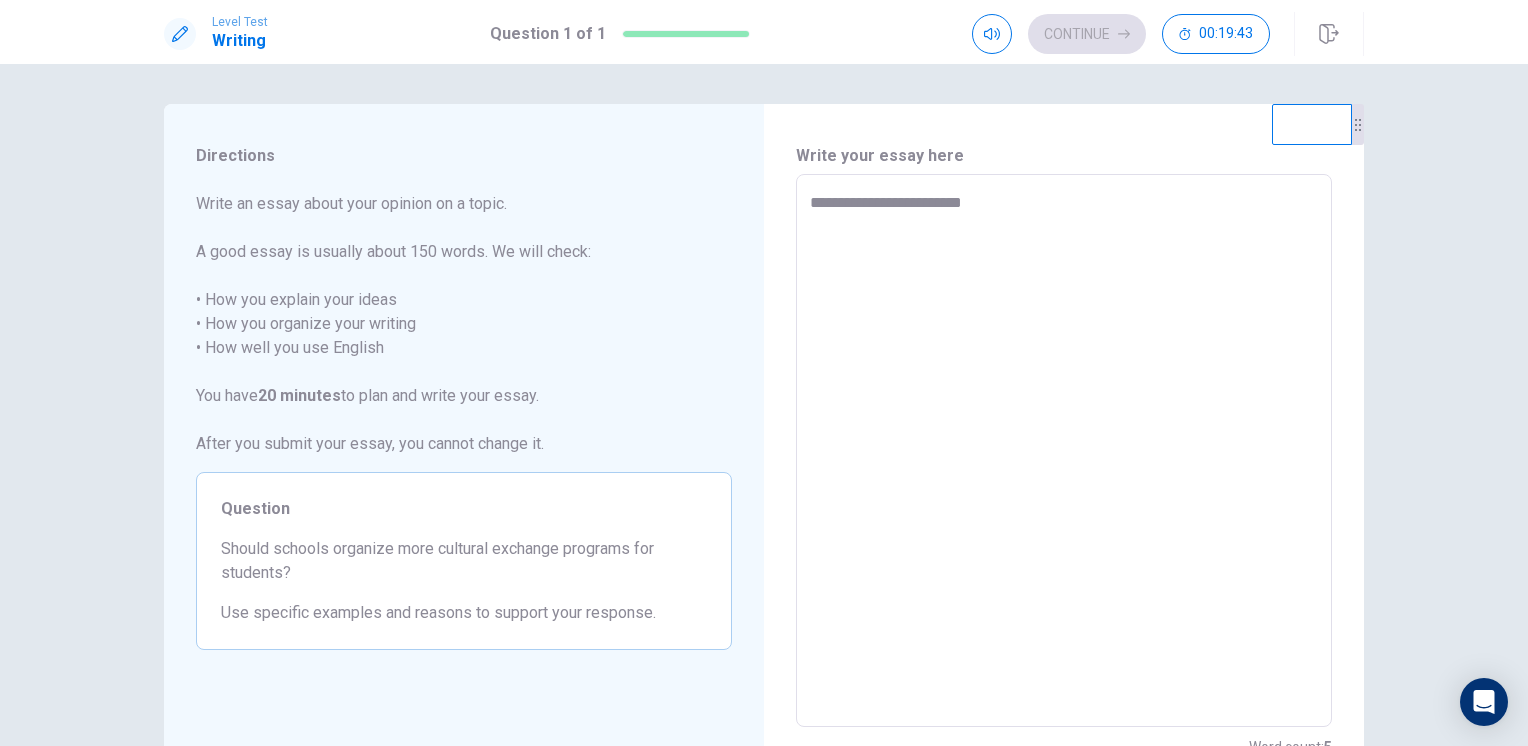 type on "*" 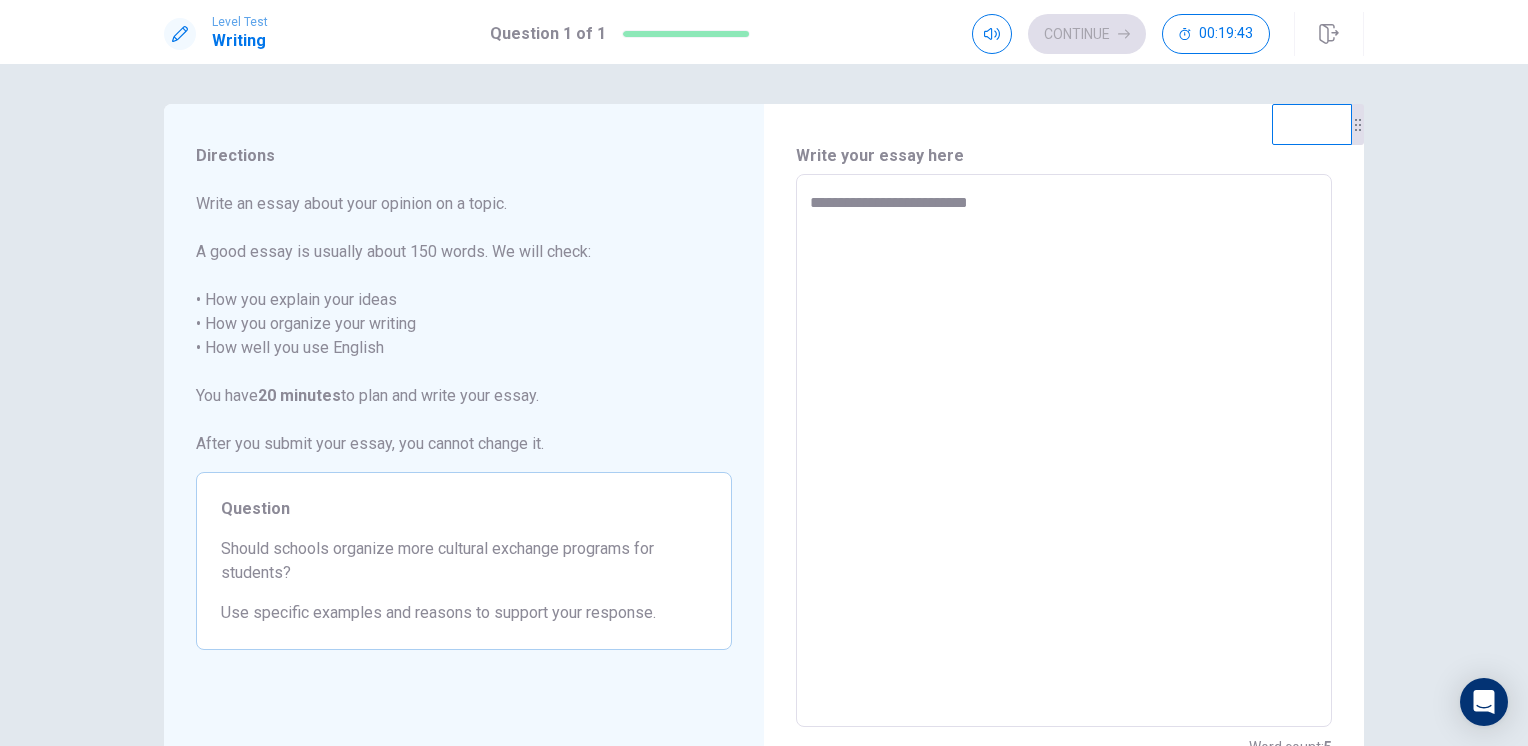 type on "*" 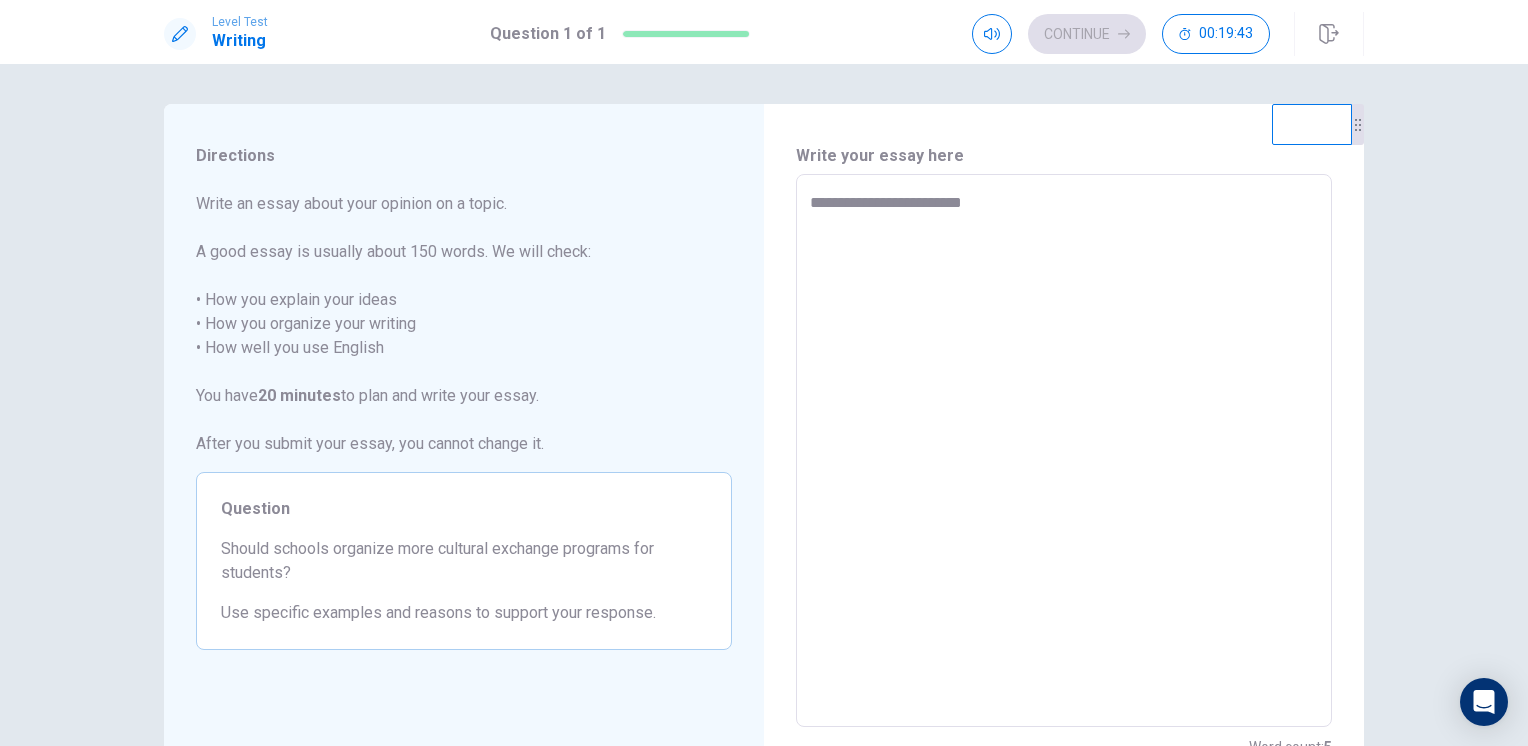type on "*" 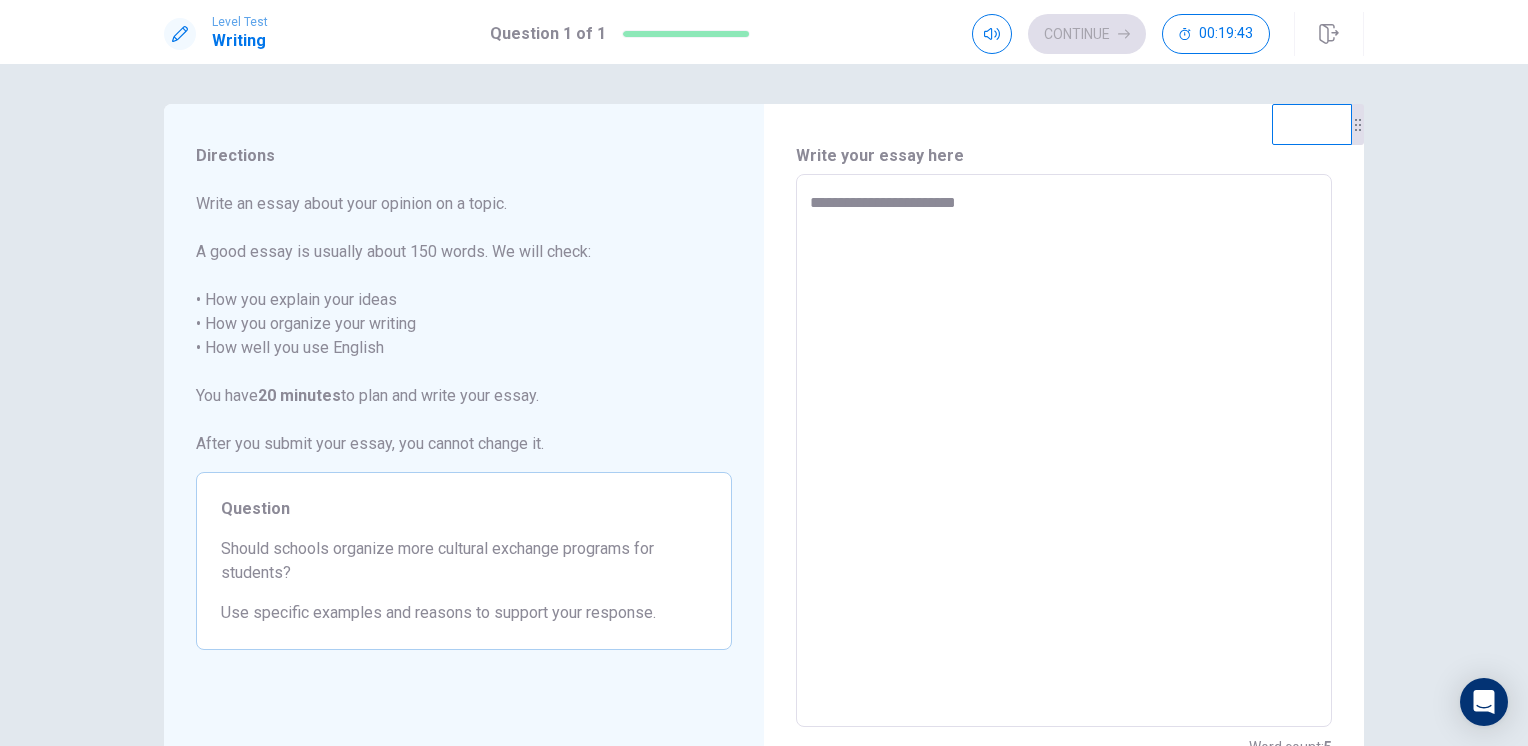 type on "*" 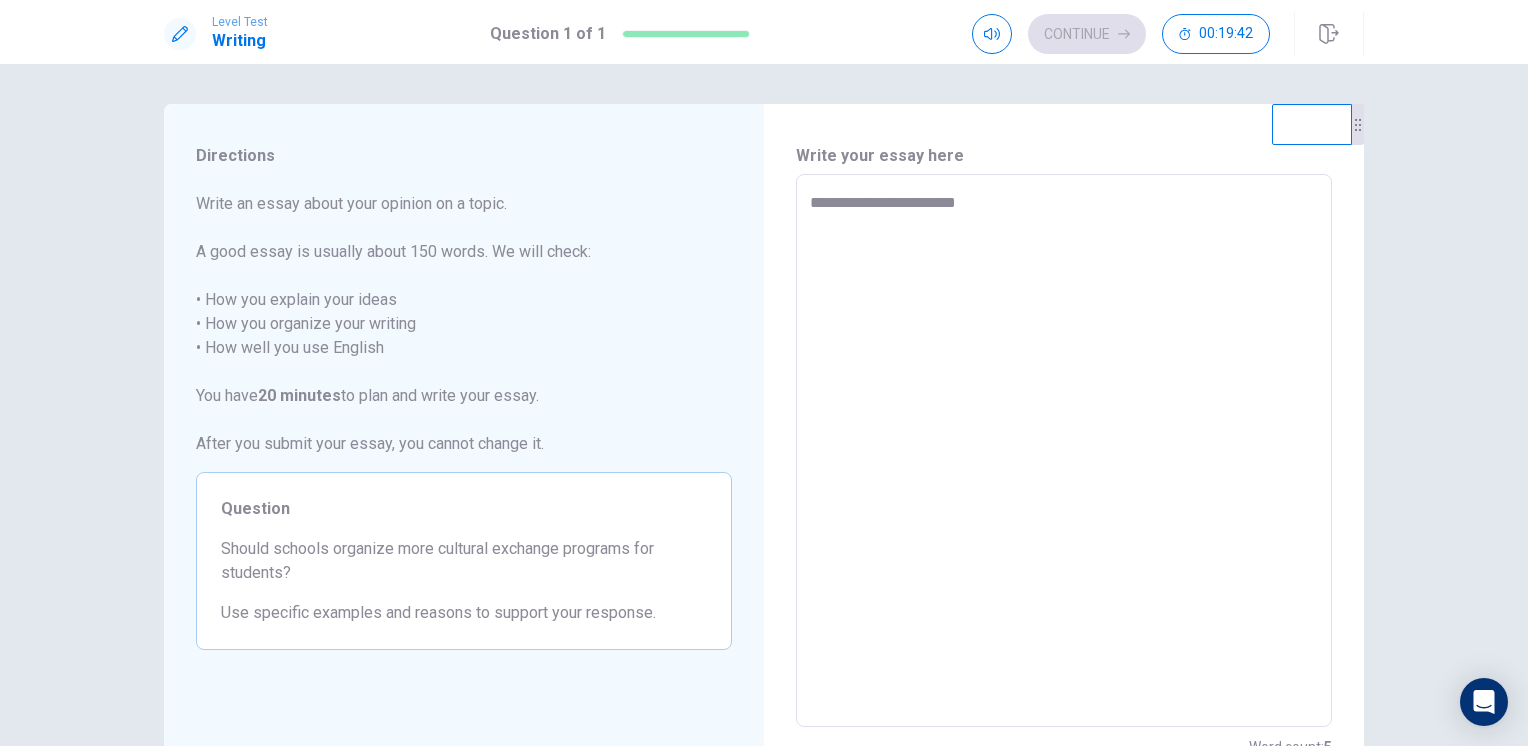type on "**********" 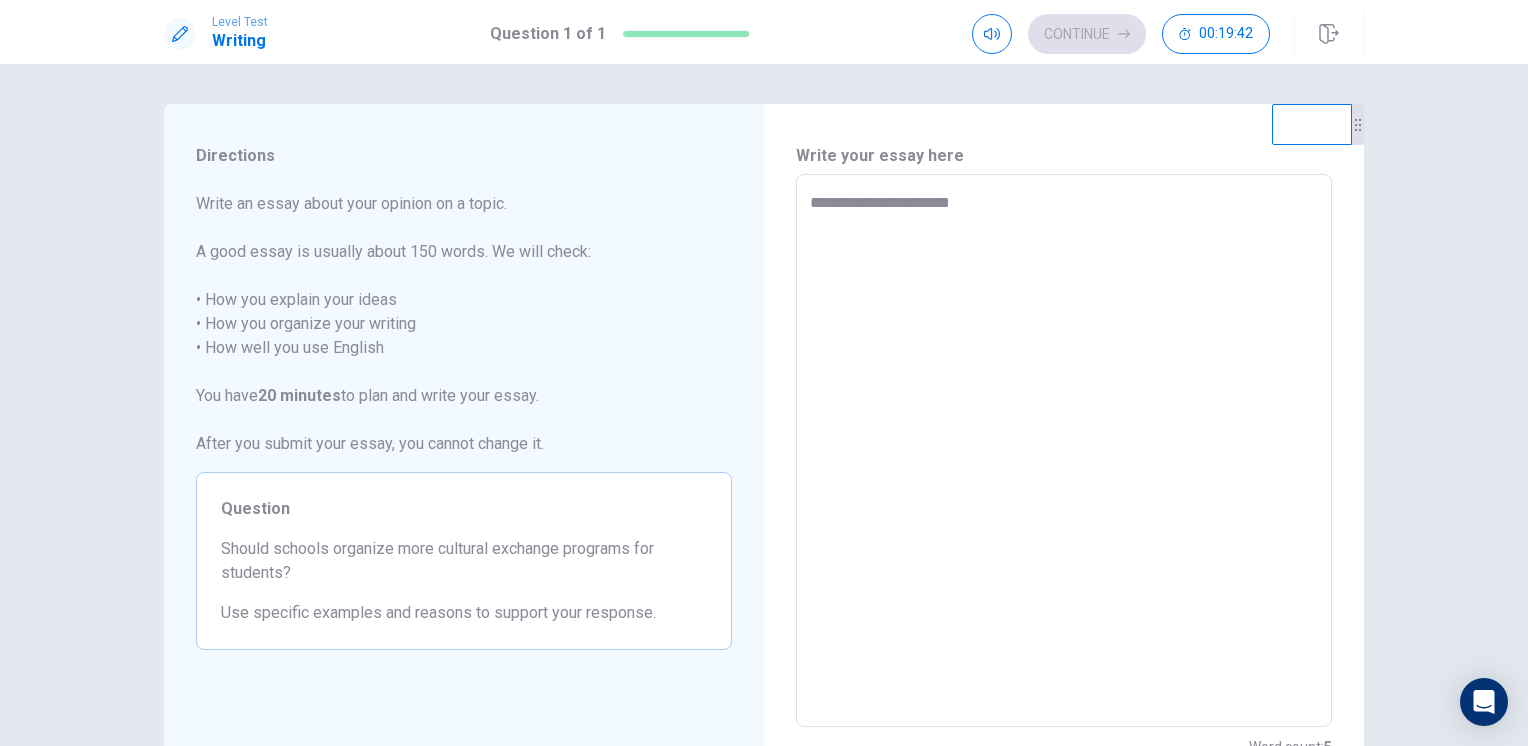 type on "*" 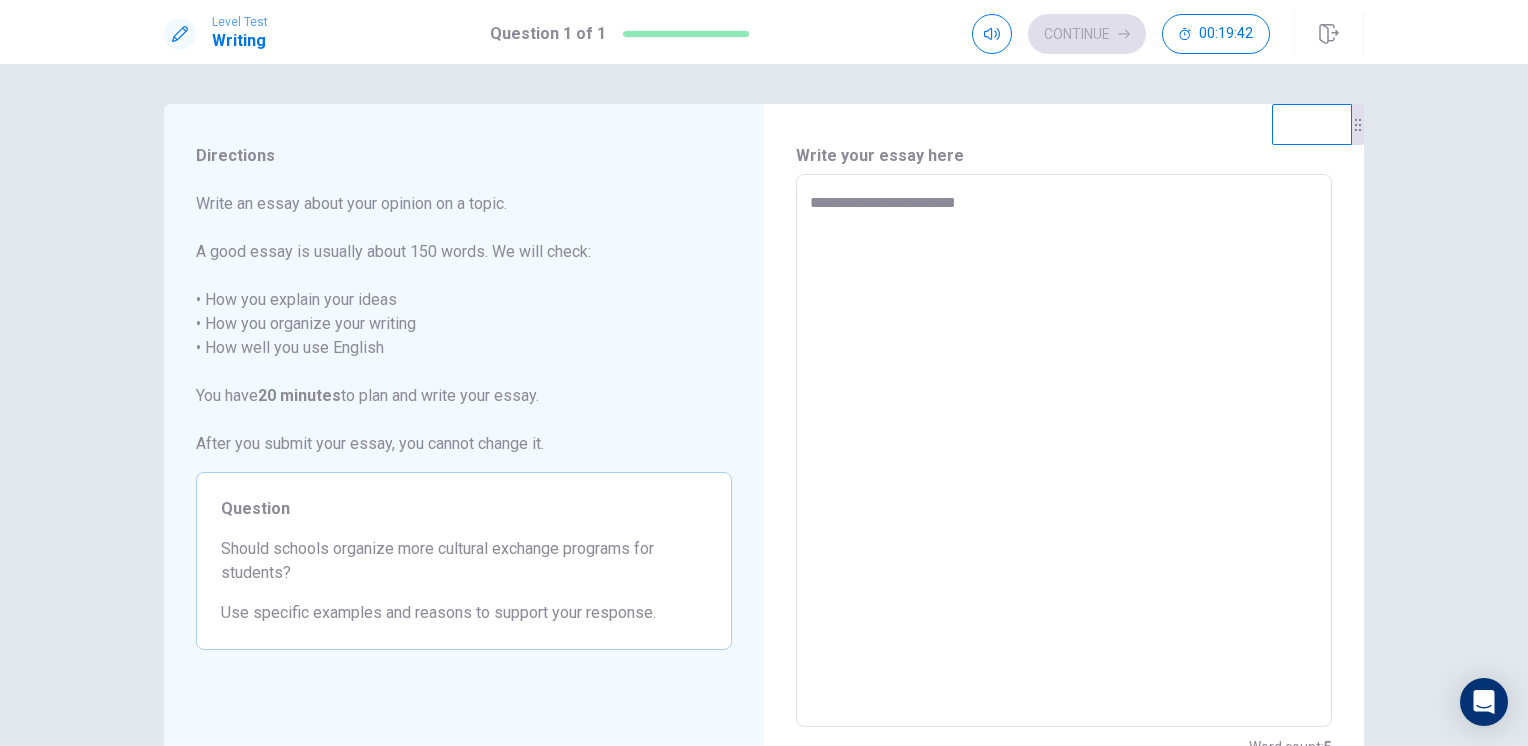 type on "*" 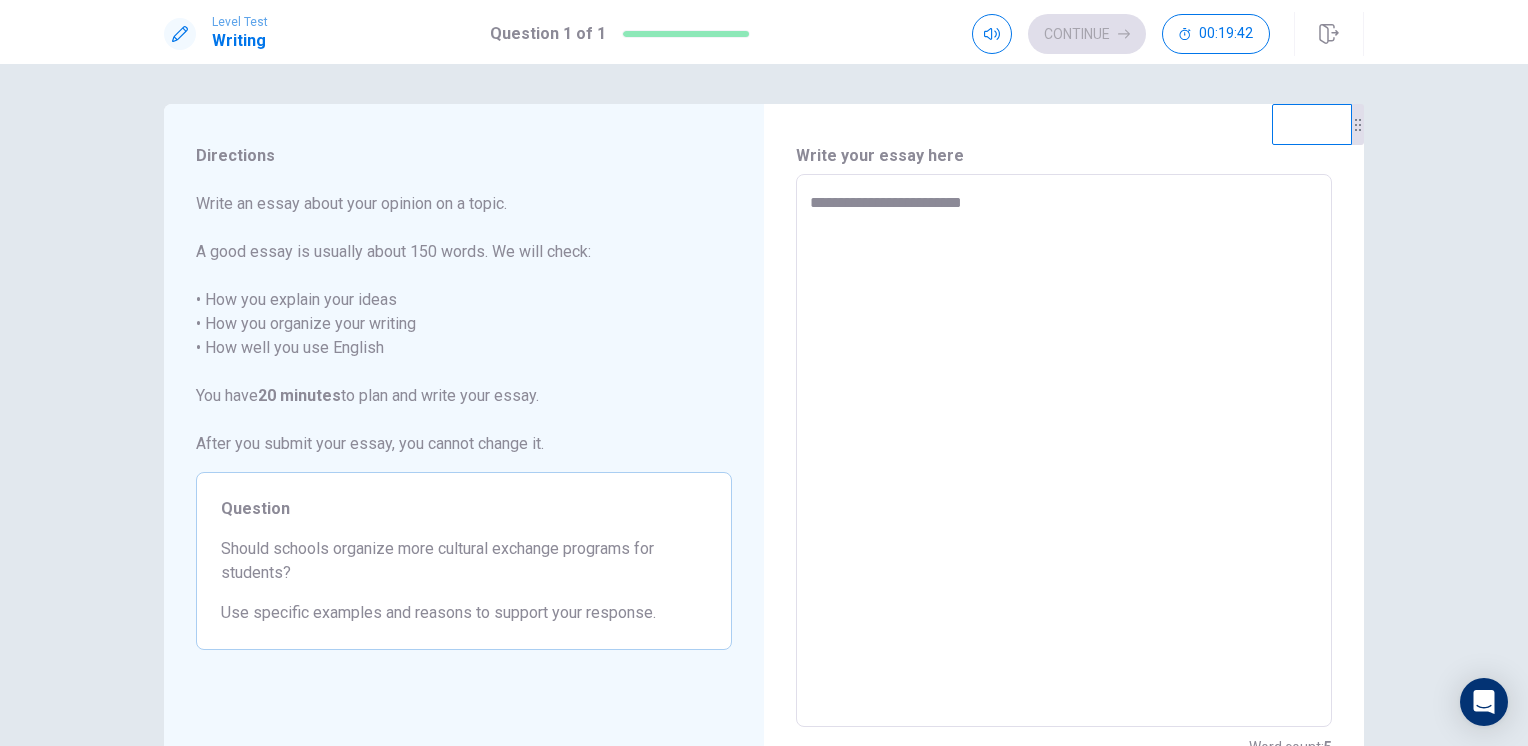 type on "*" 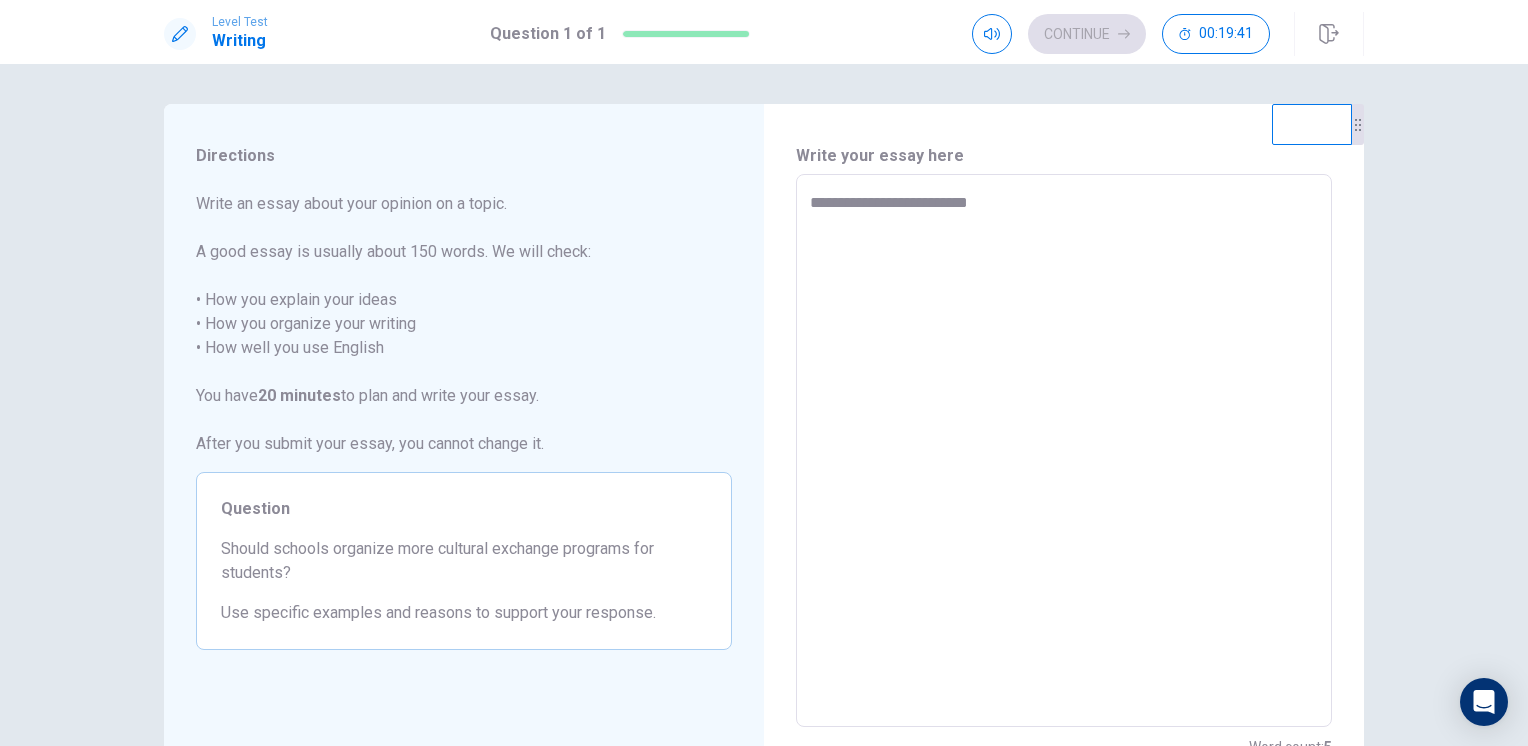 type on "*" 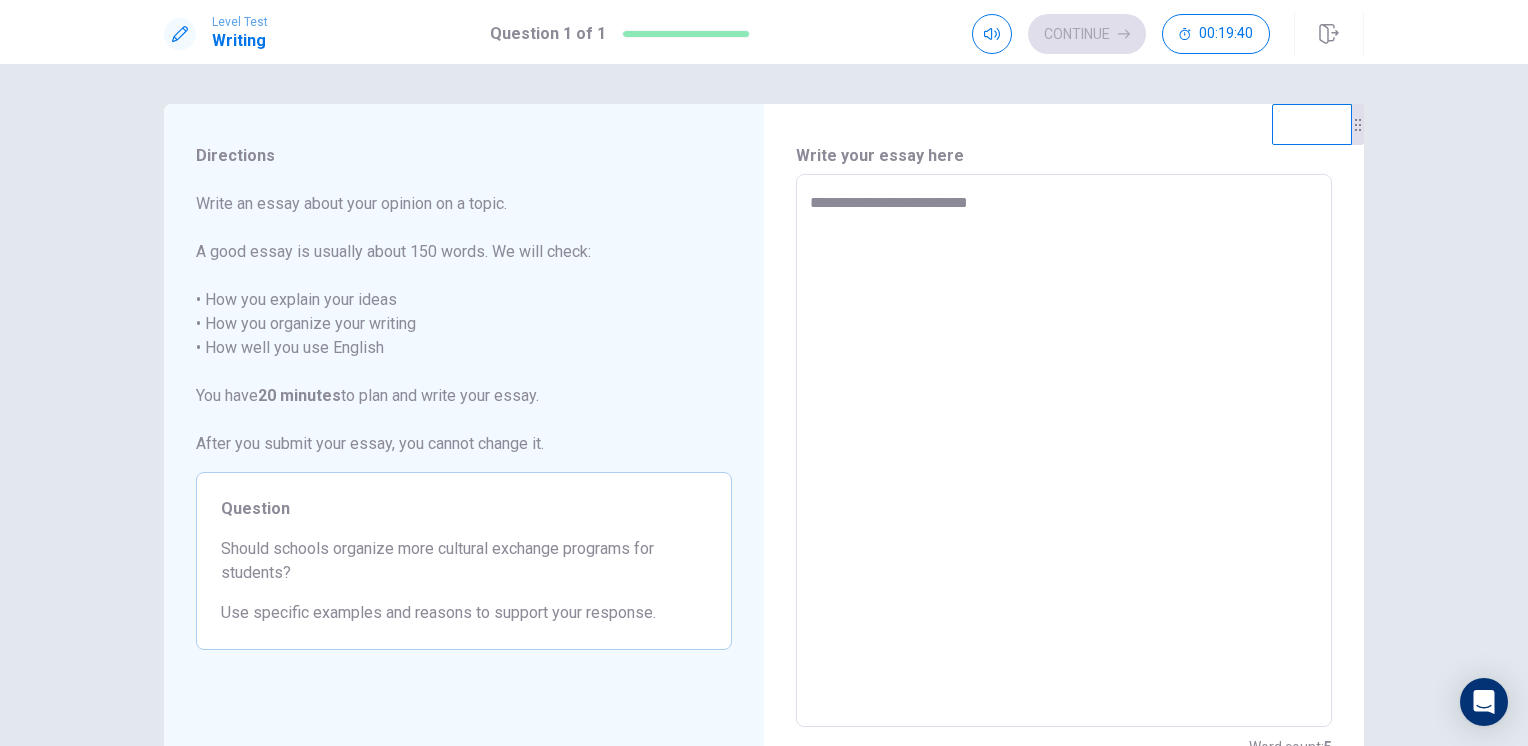 type on "**********" 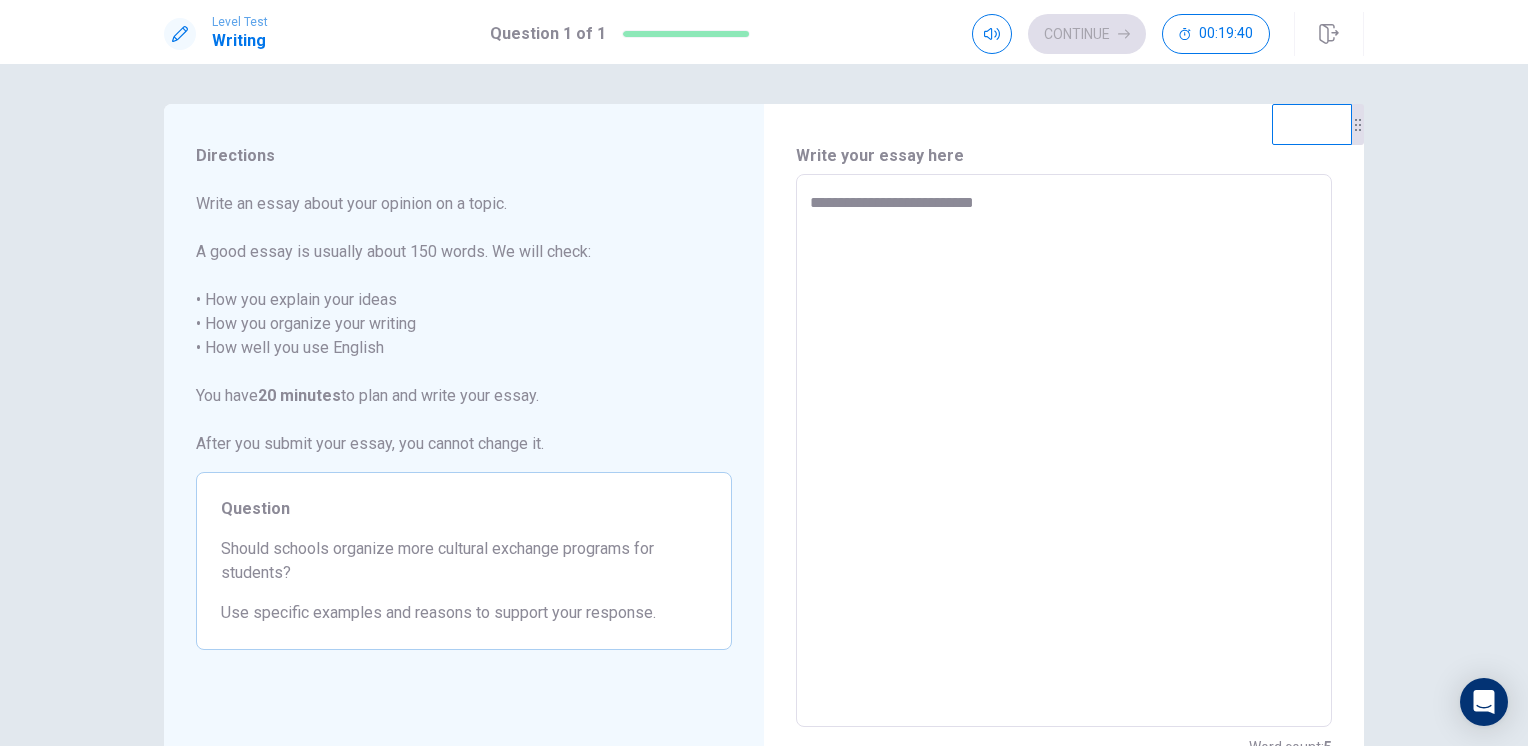 type on "*" 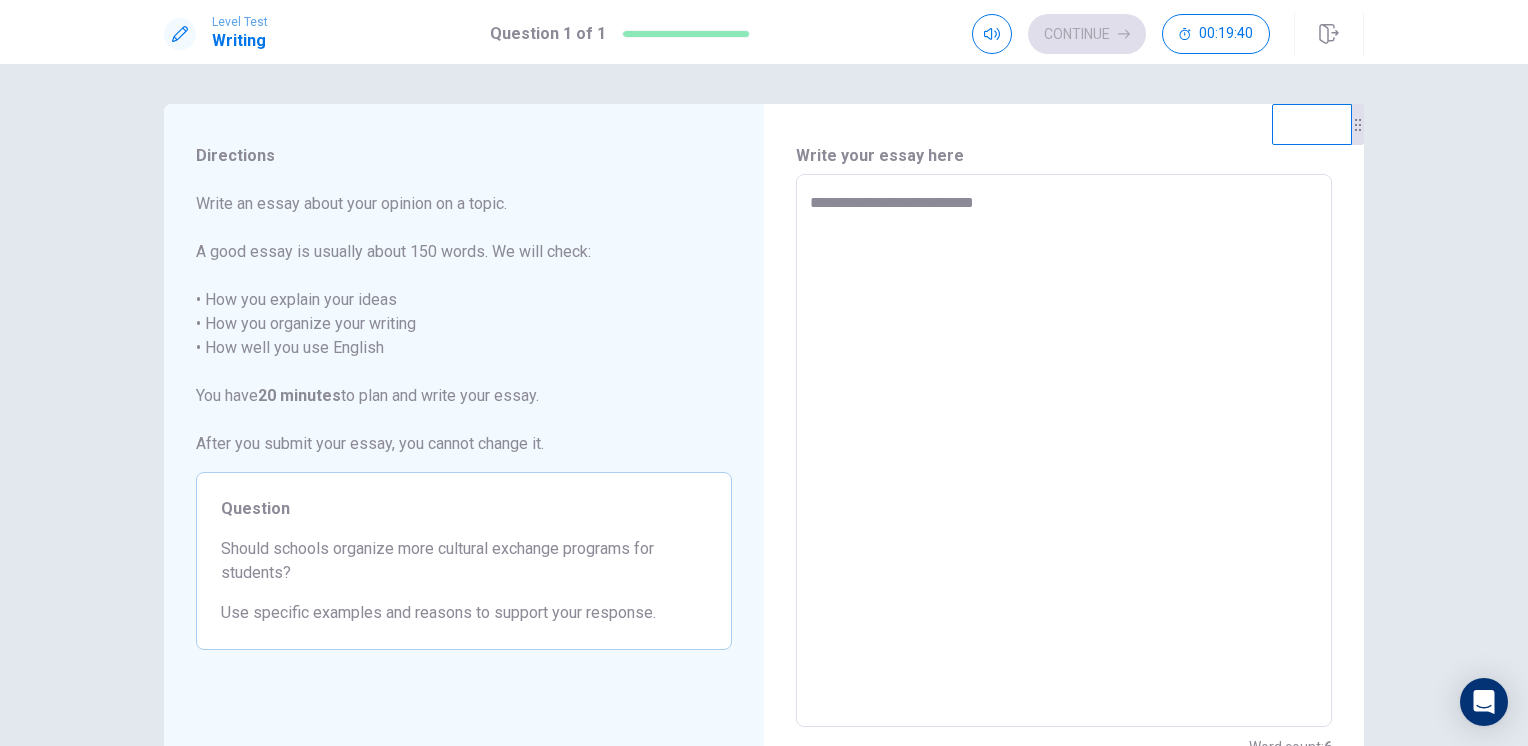 type on "**********" 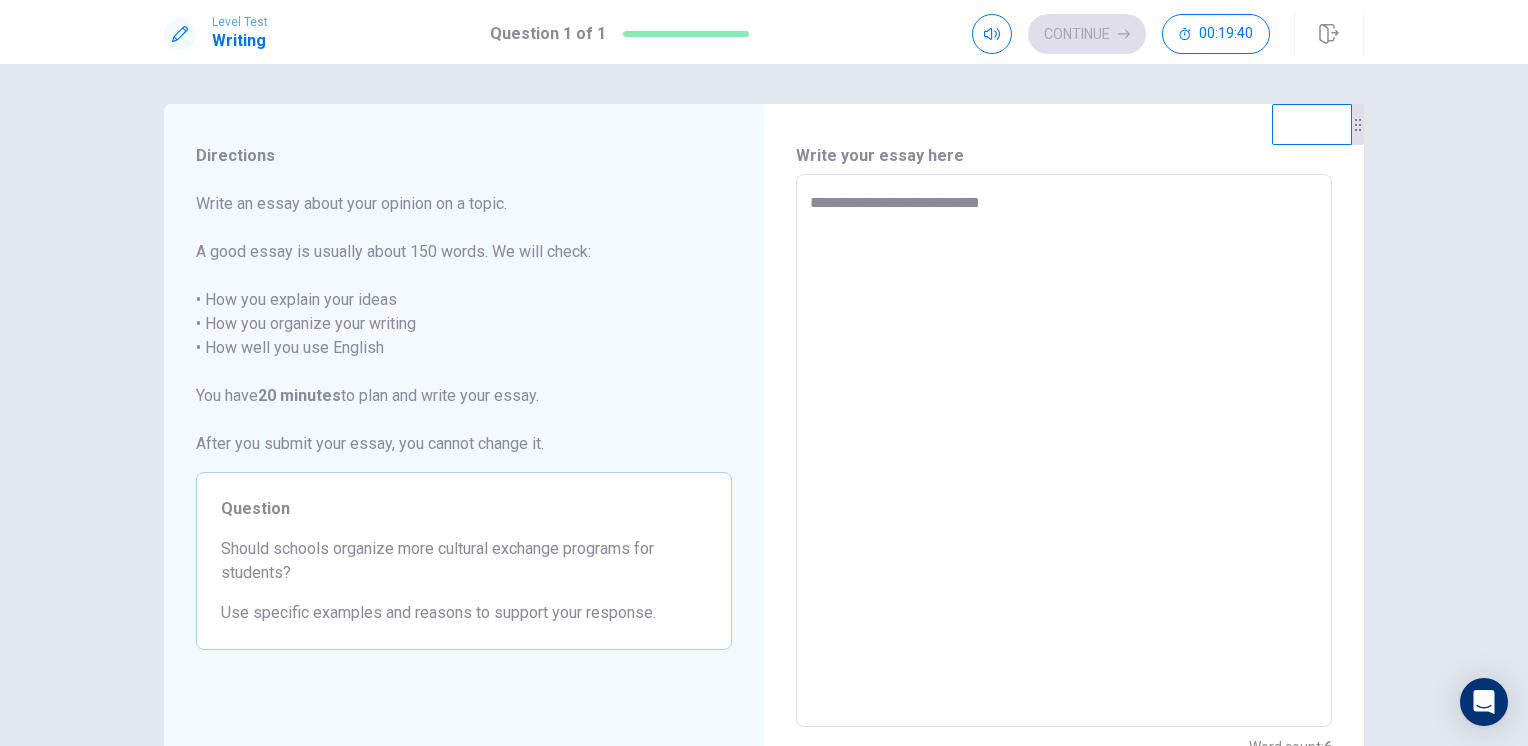 type on "*" 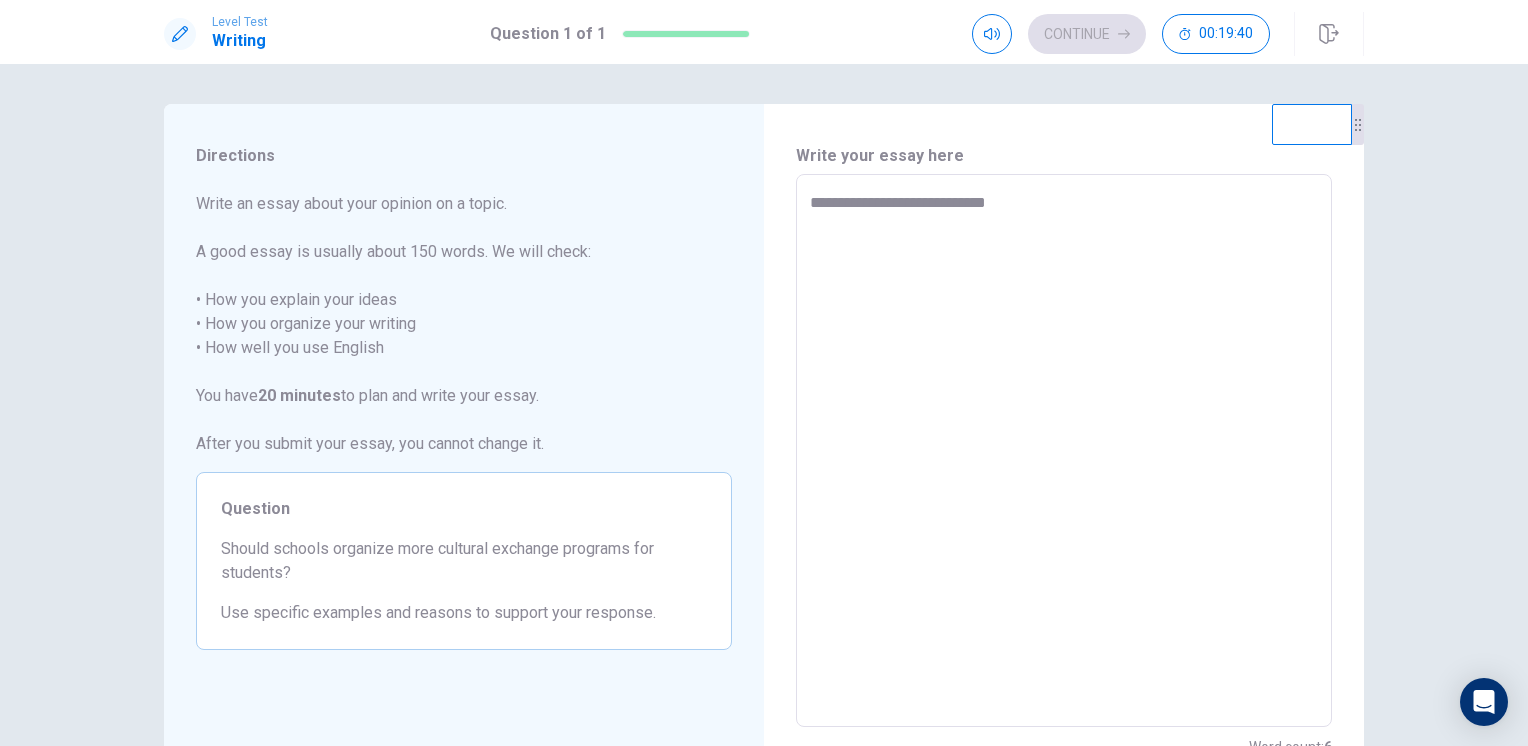 type on "*" 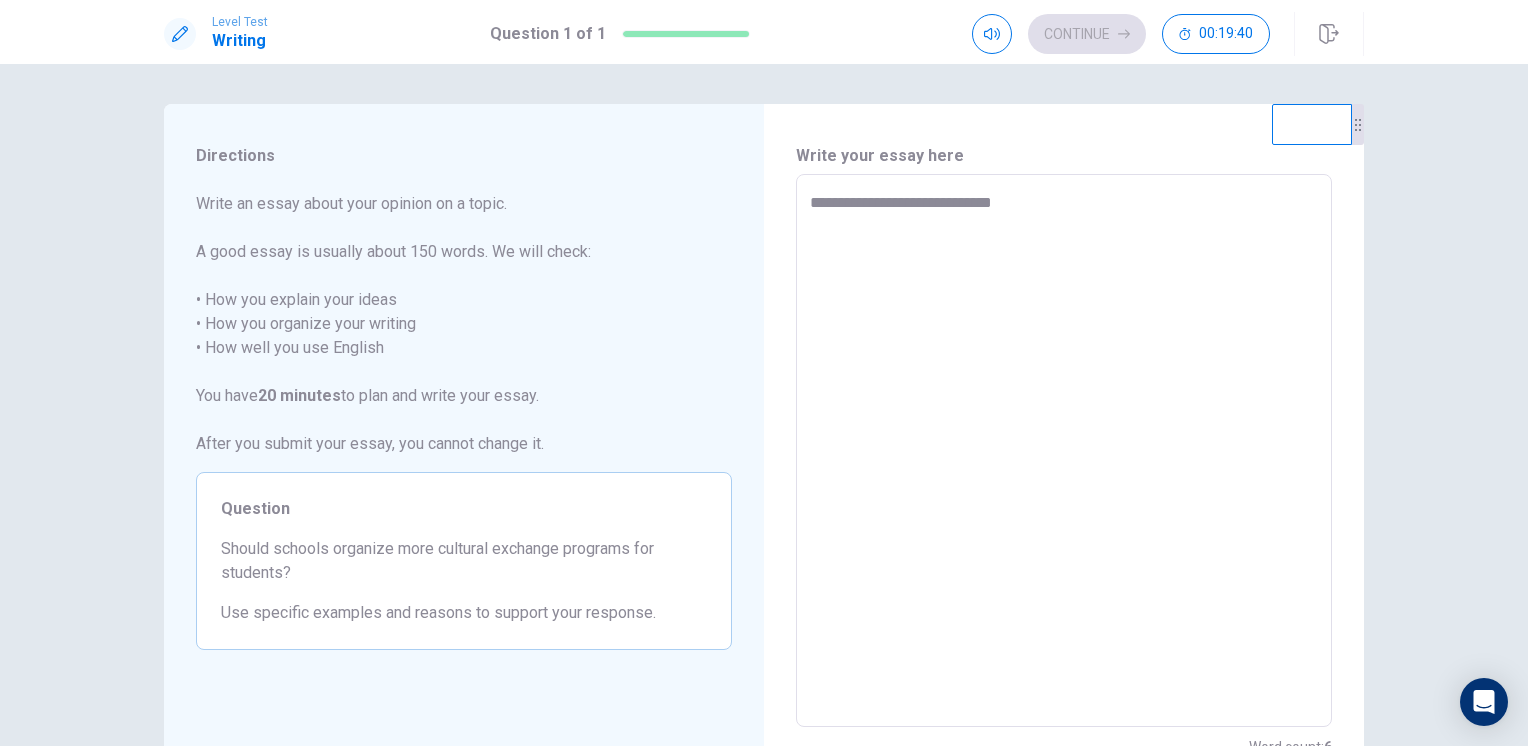 type on "*" 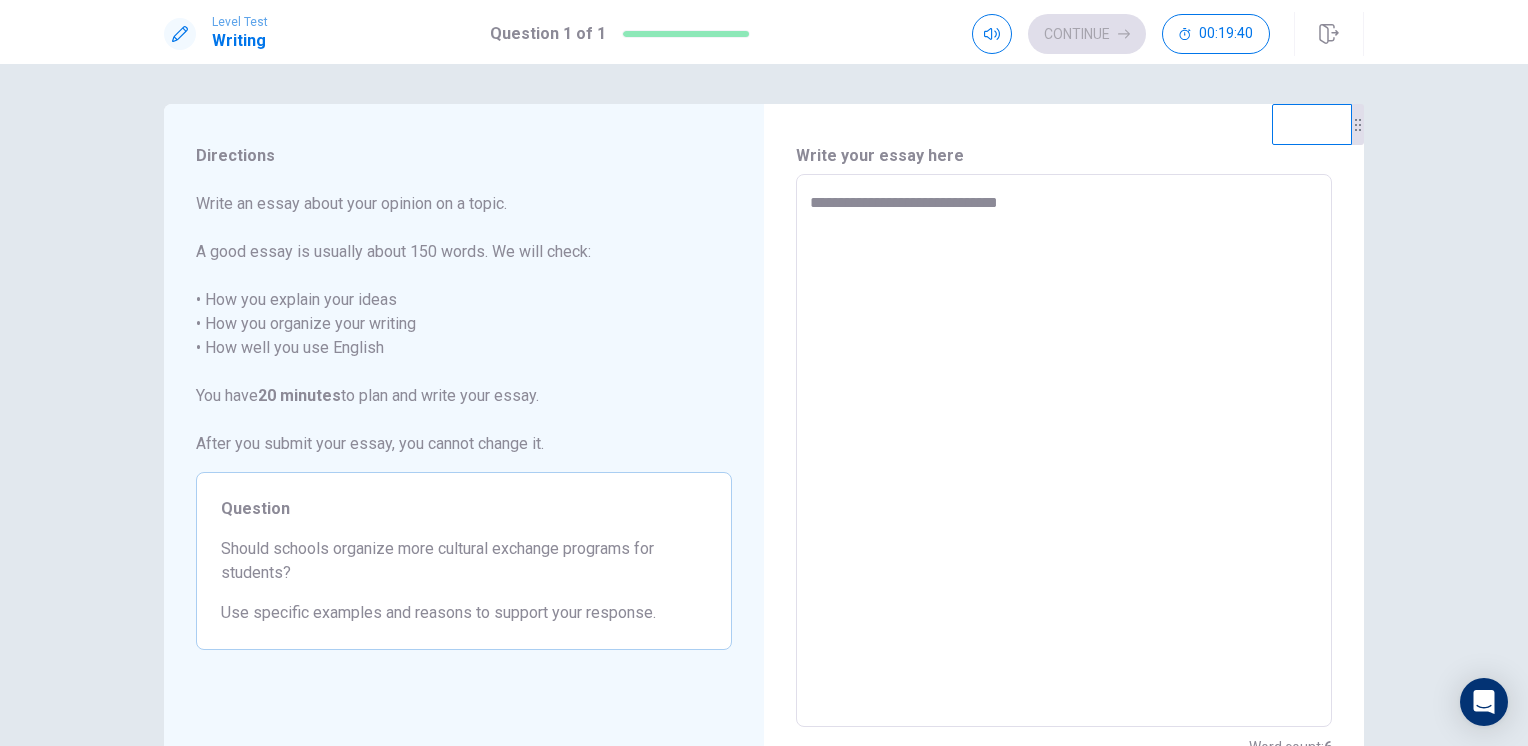 type on "*" 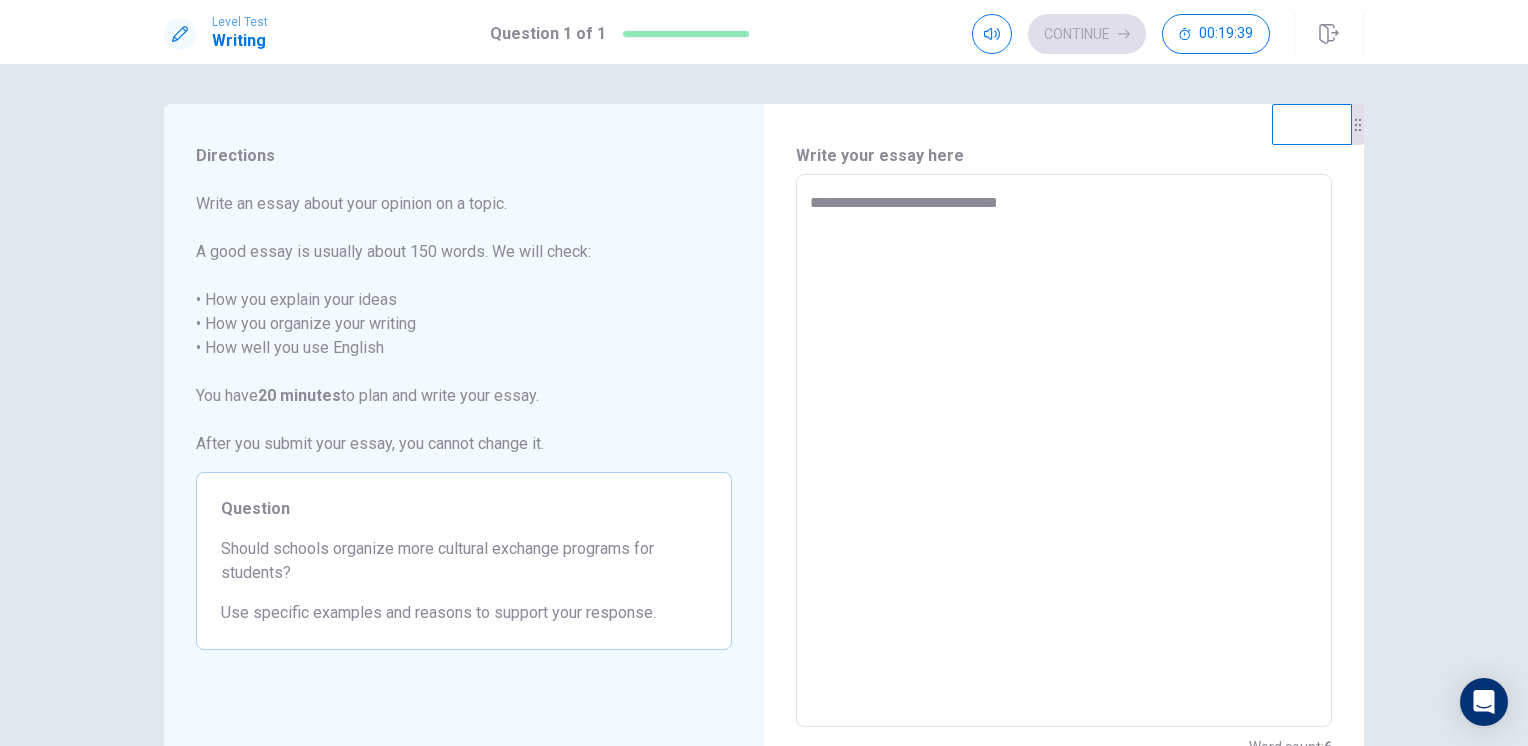 type on "**********" 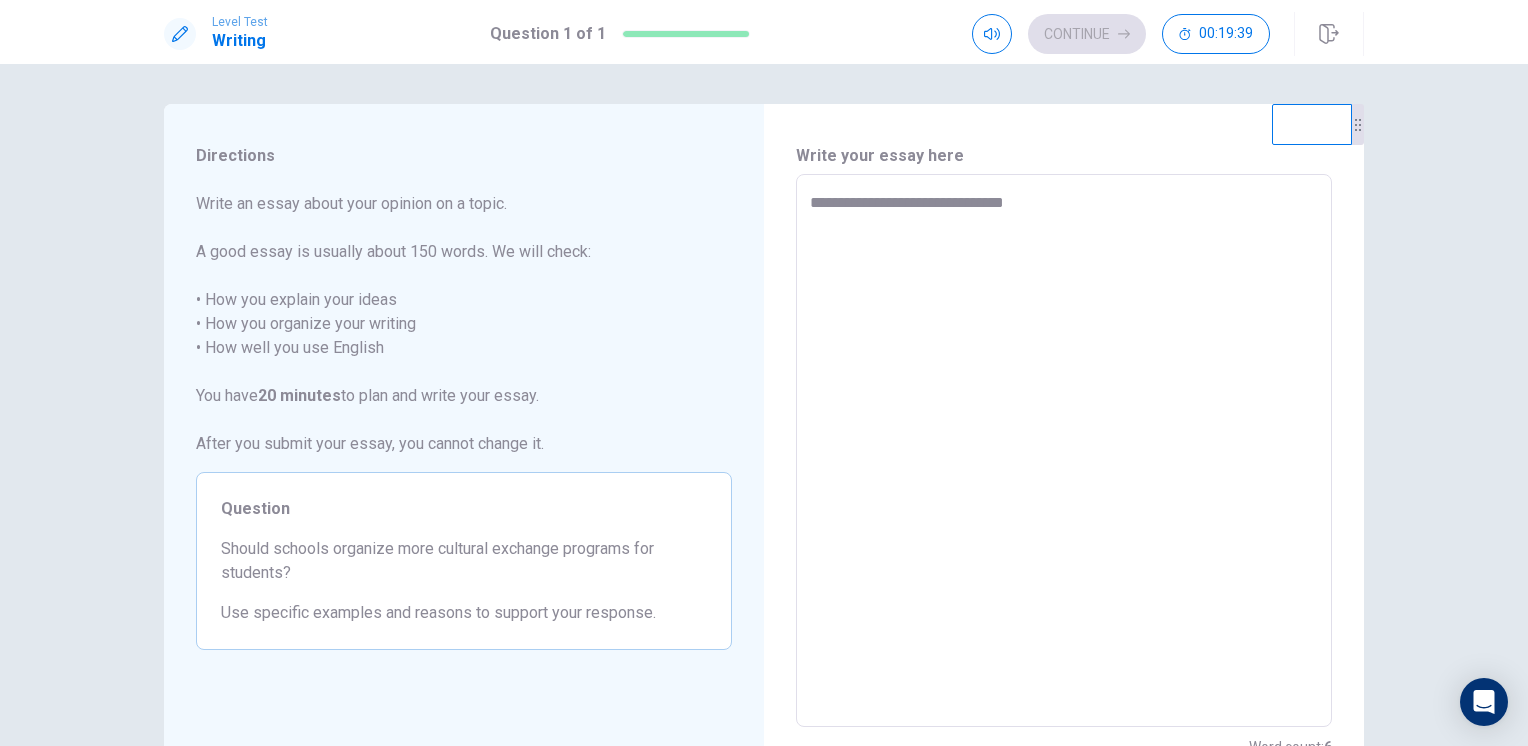 type on "*" 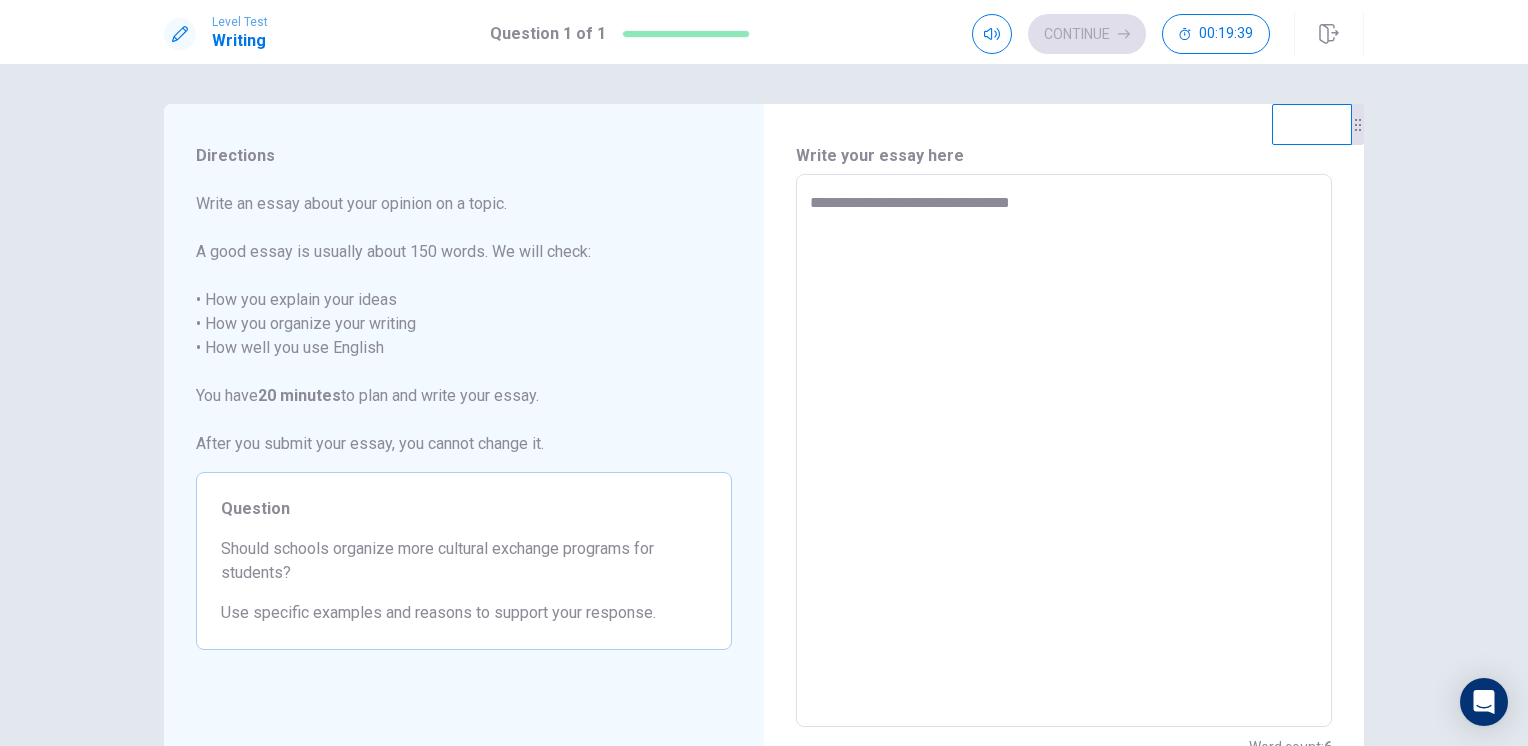 type on "*" 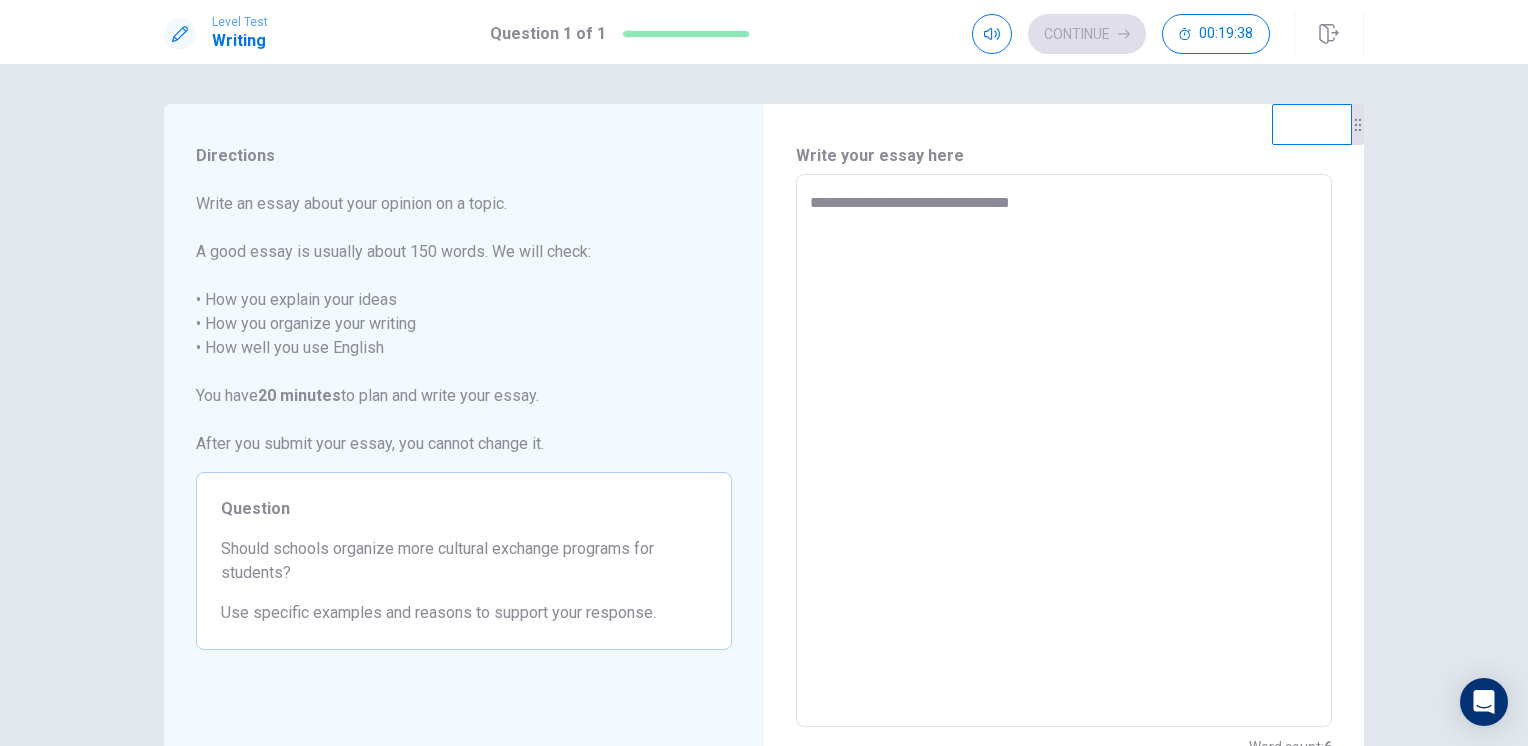 type on "**********" 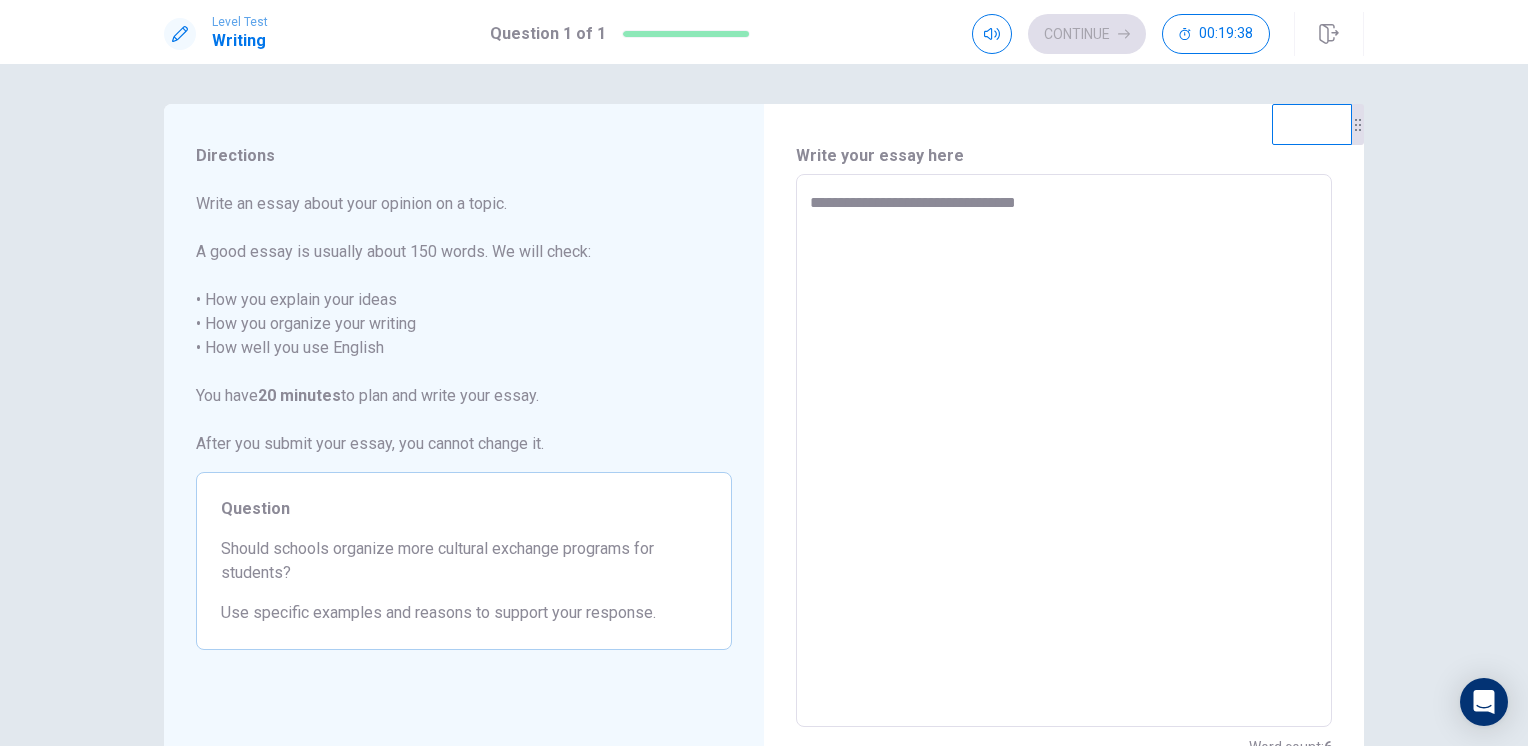 type on "*" 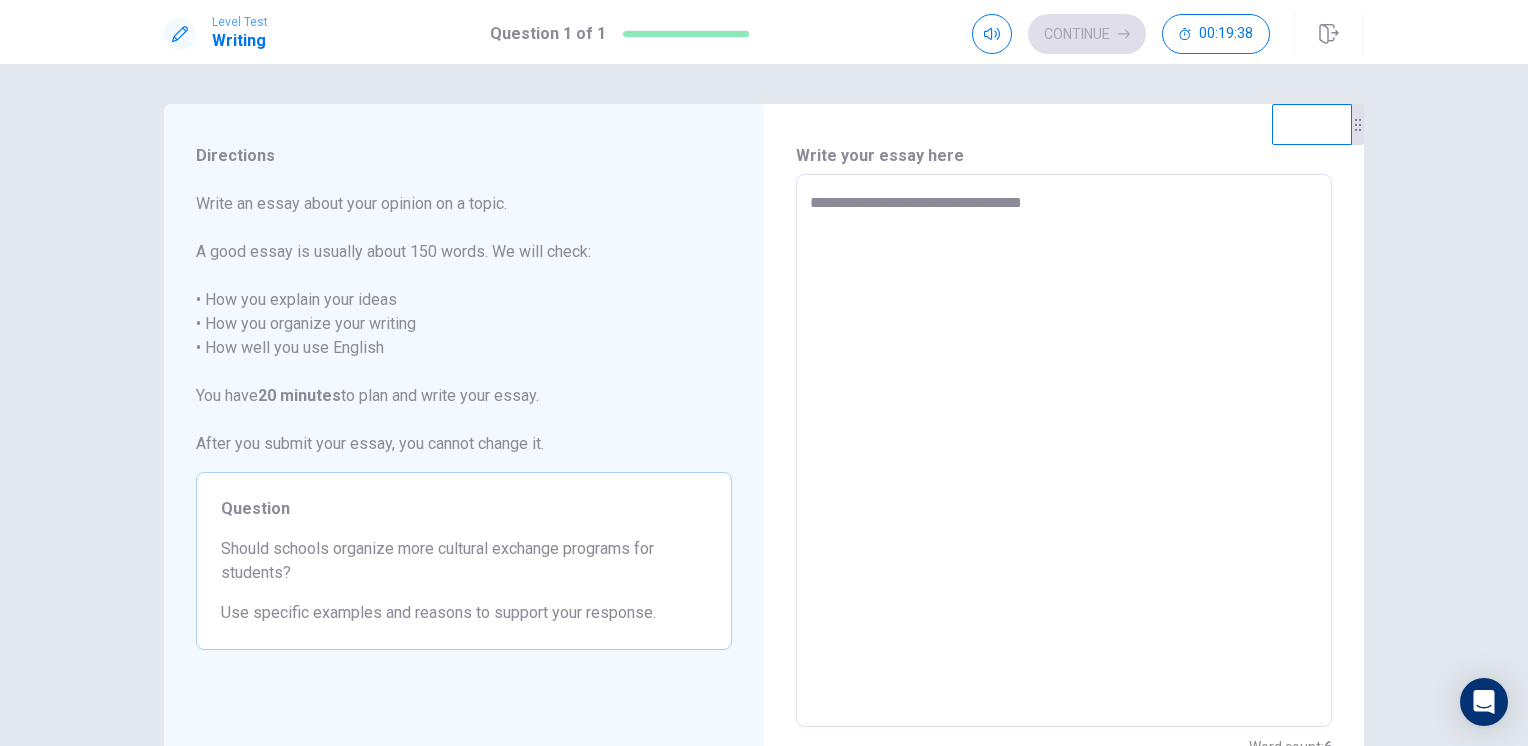 type on "*" 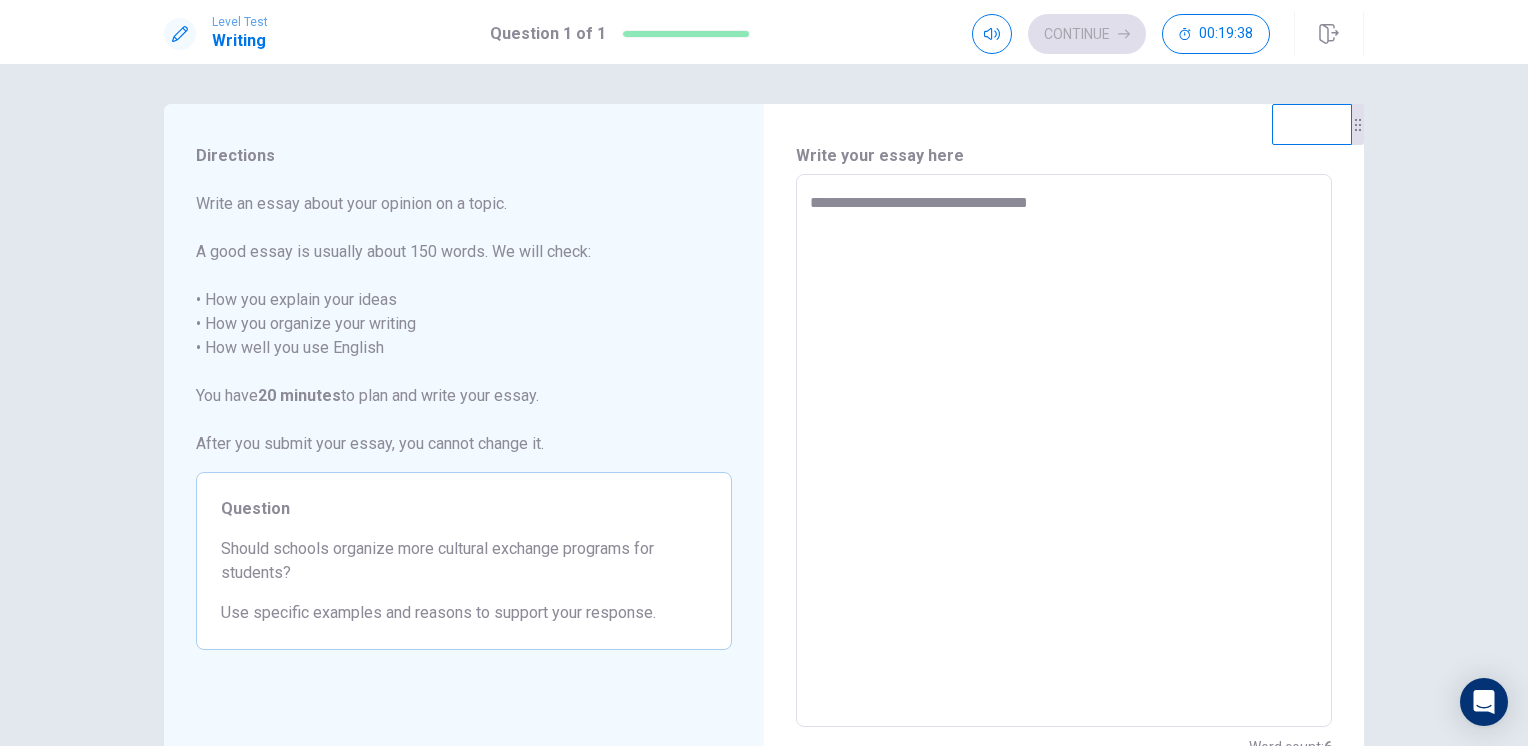 type on "*" 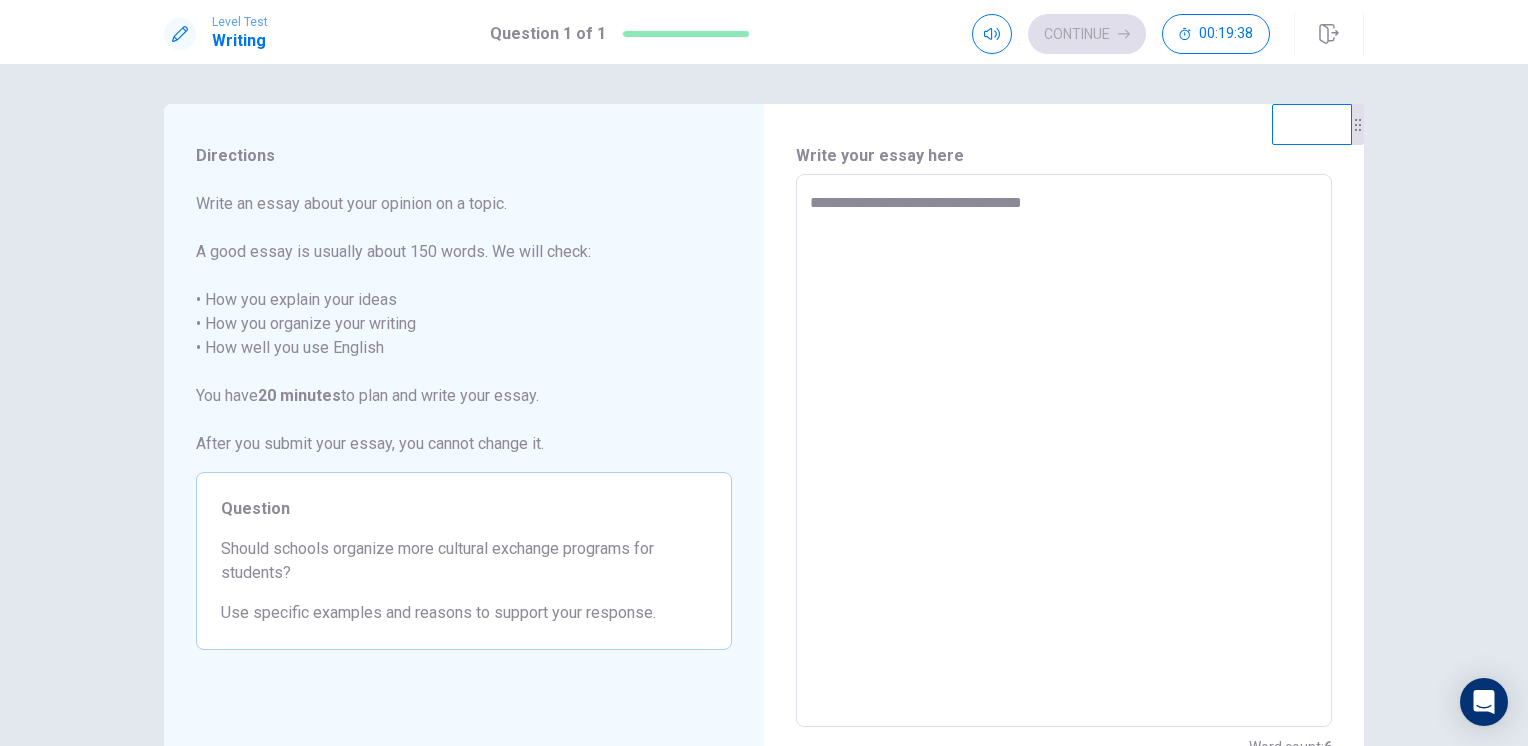 type on "*" 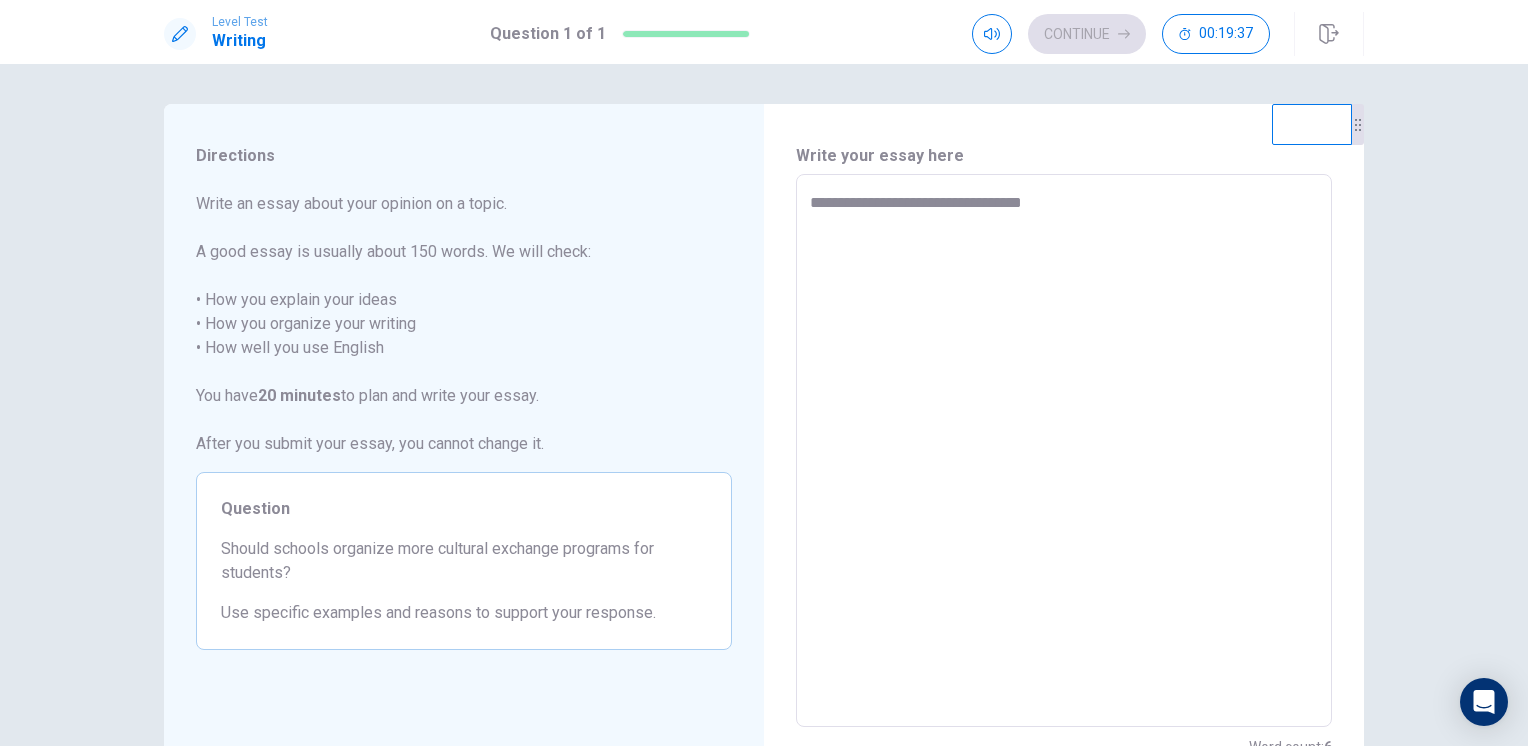 type on "**********" 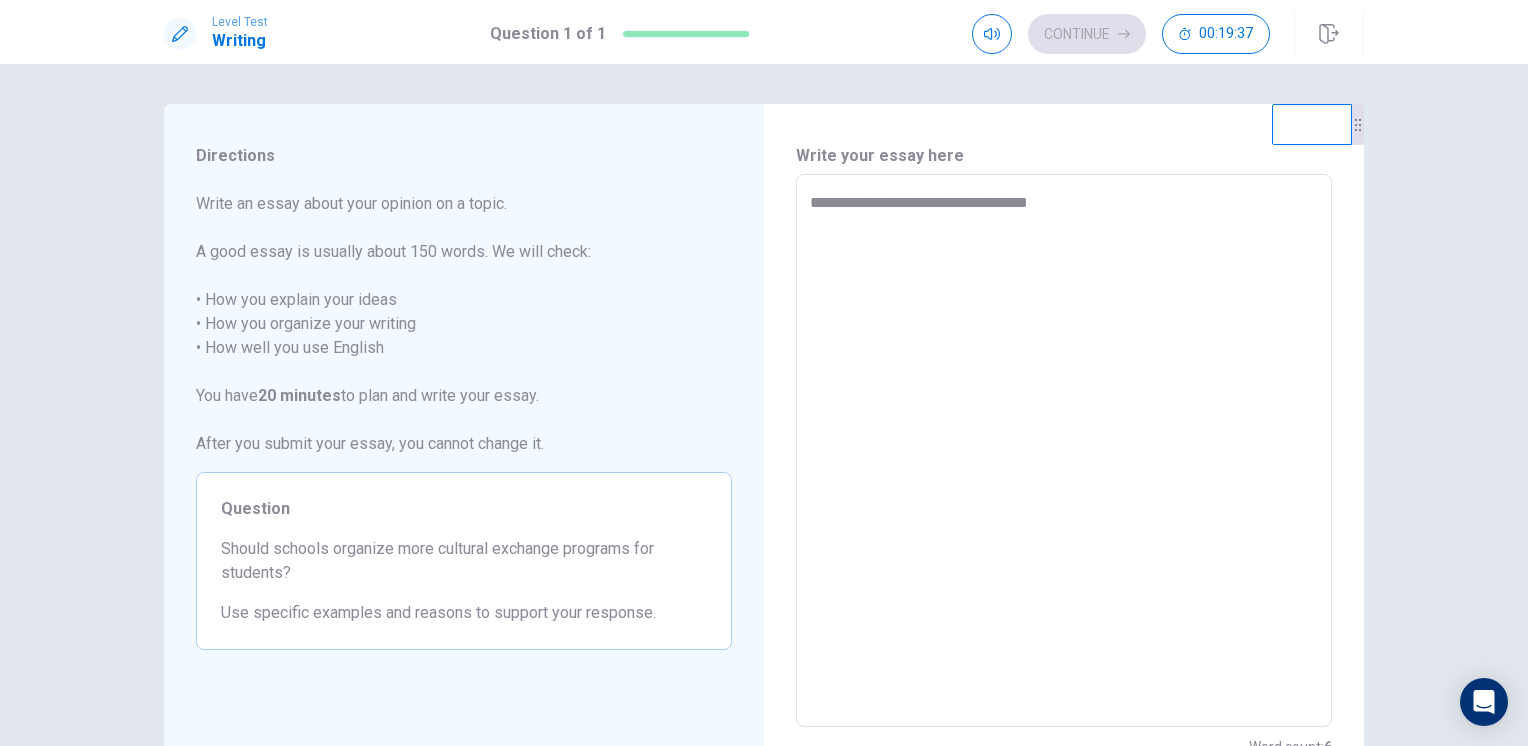 type on "*" 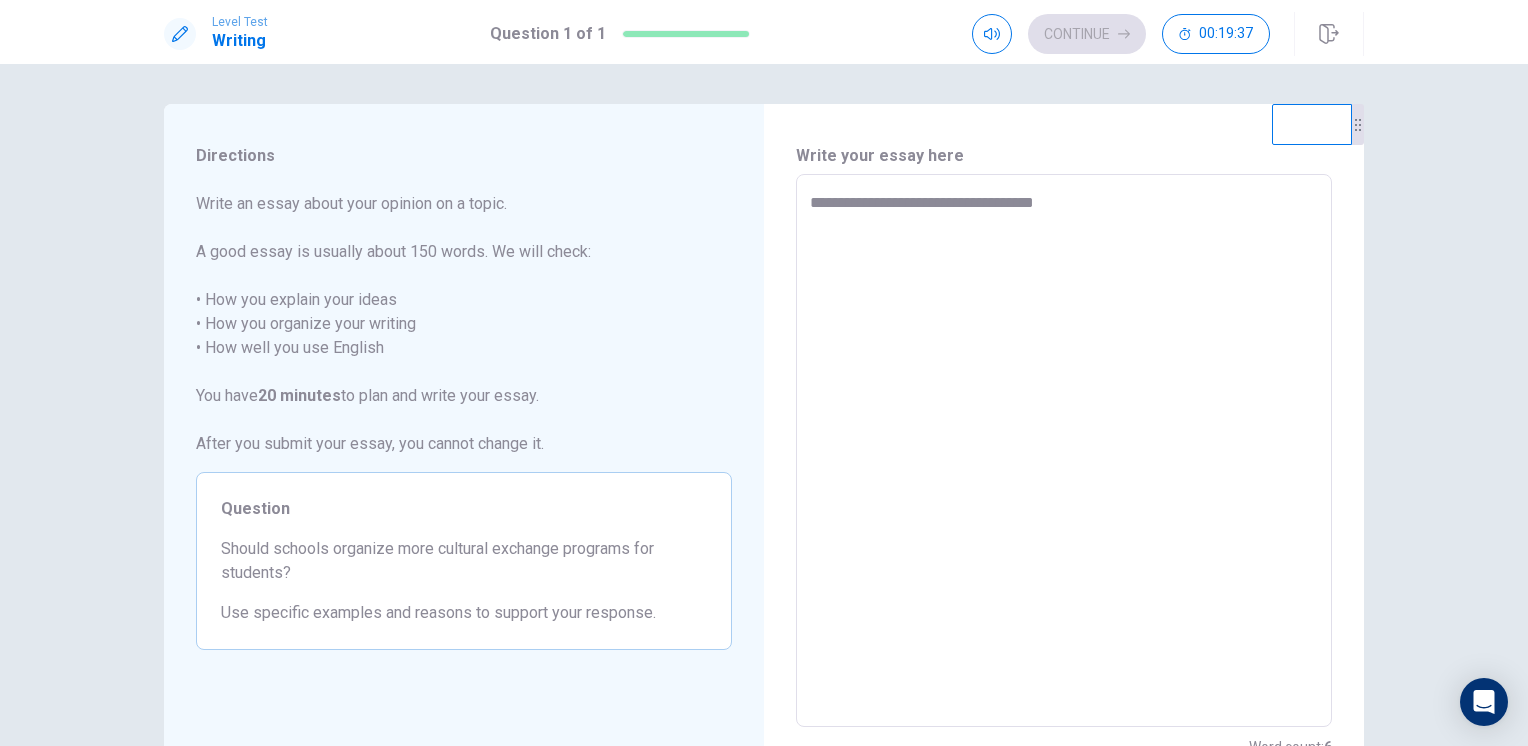 type on "*" 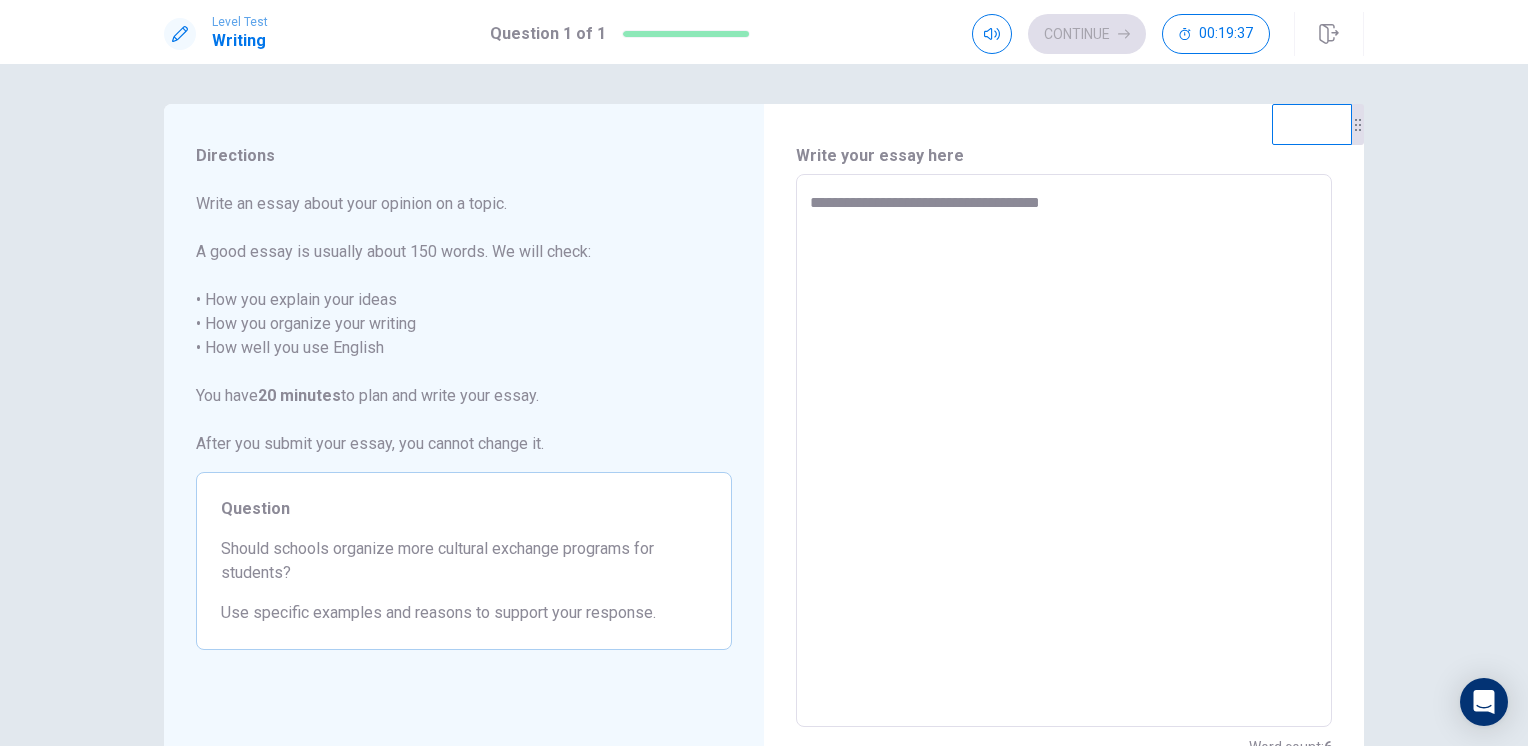 type on "*" 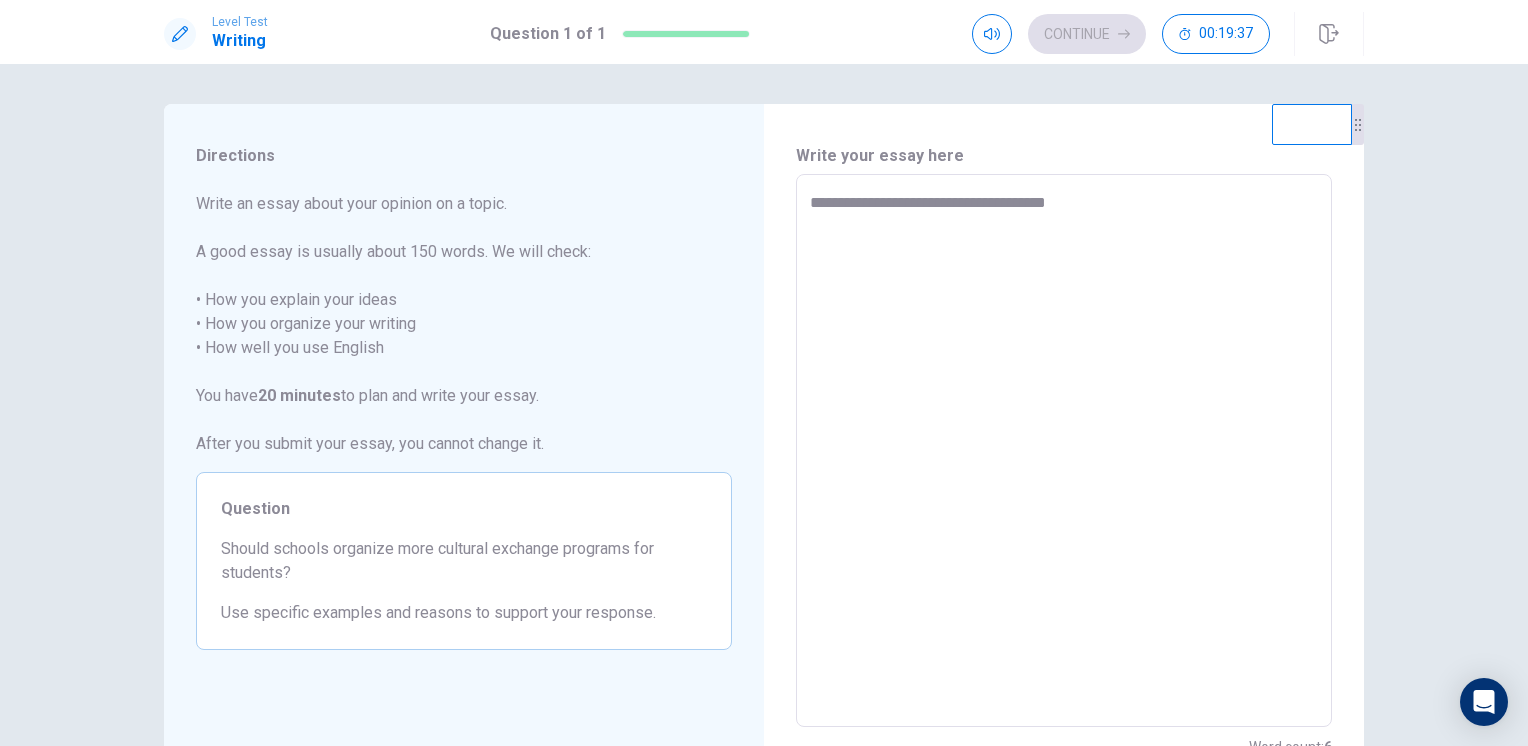 type on "*" 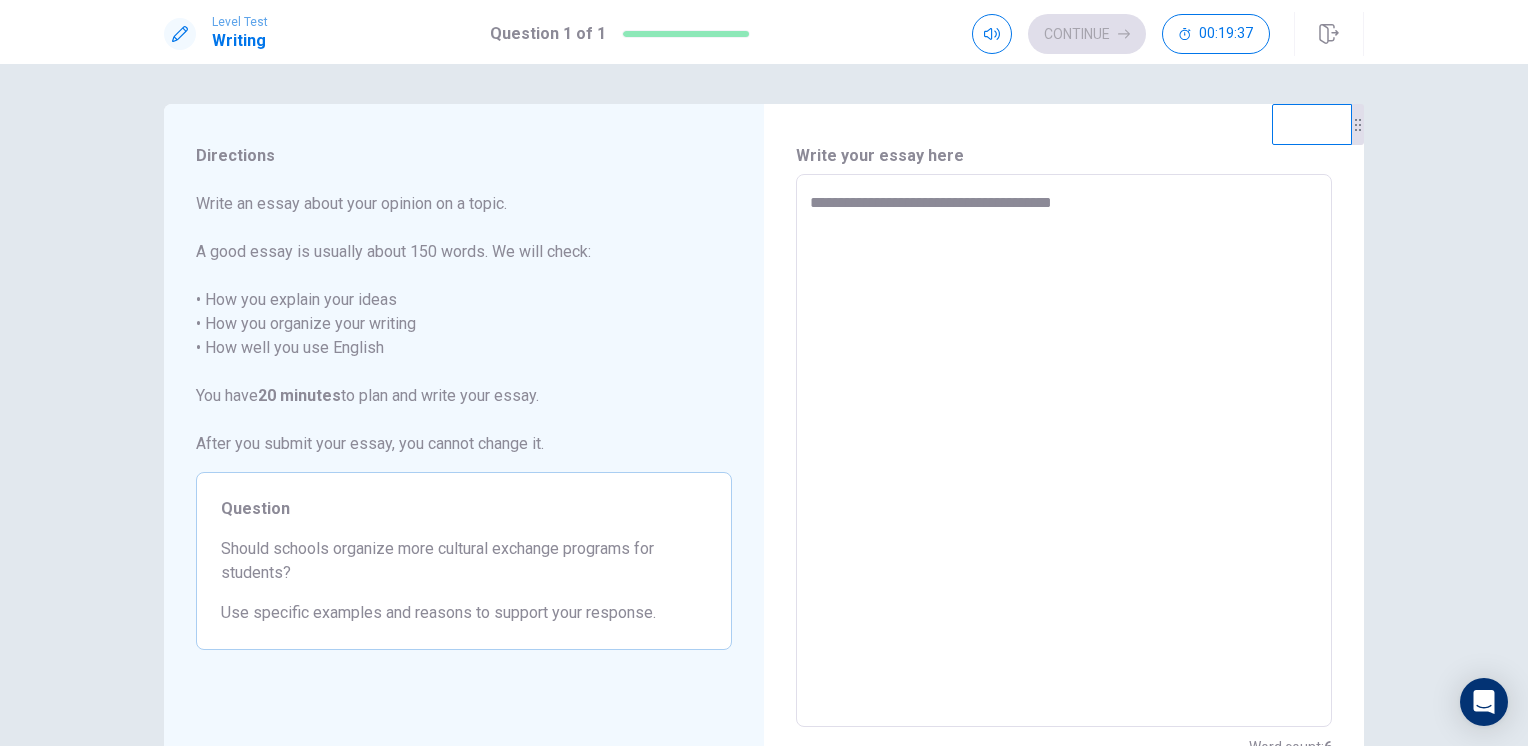 type on "*" 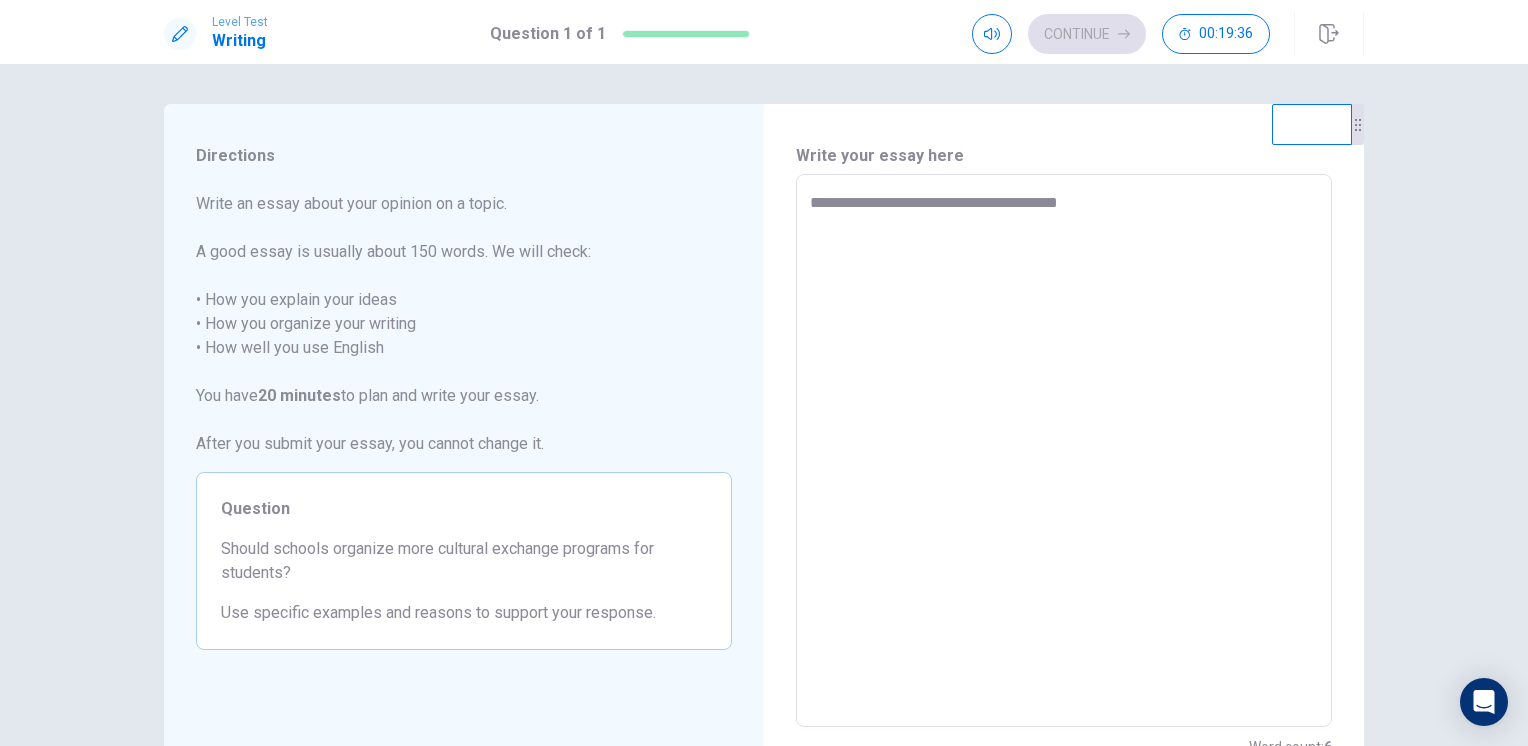 type on "*" 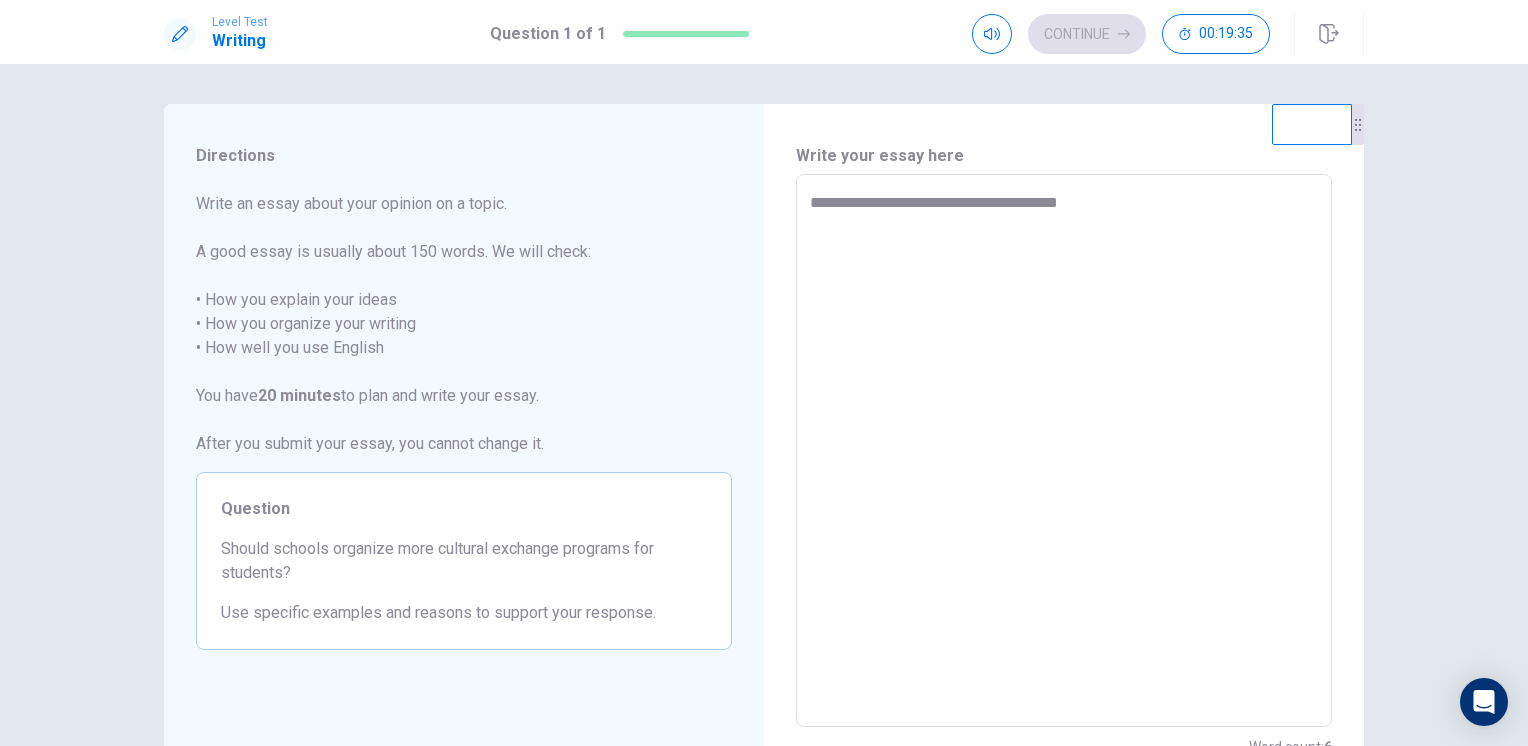 type on "**********" 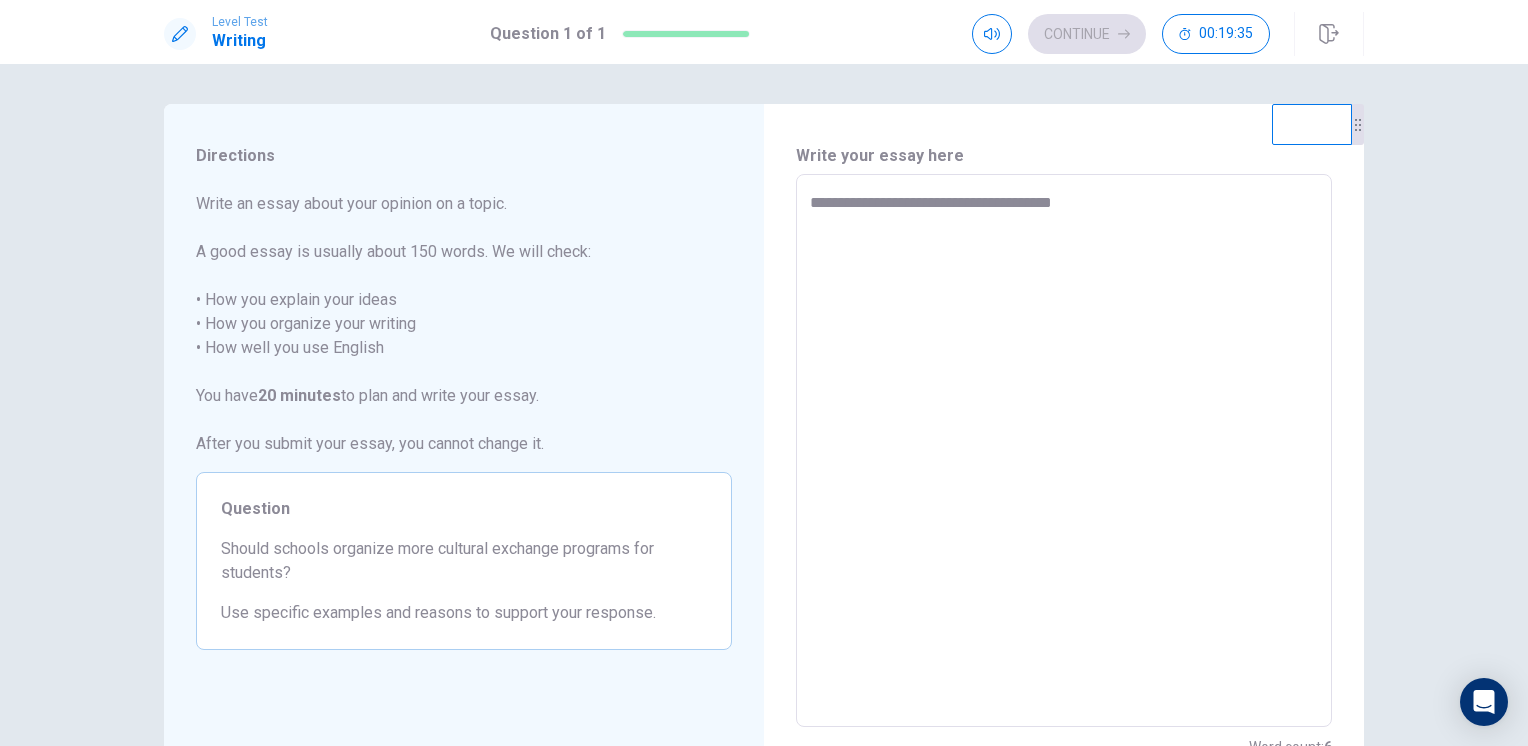 type on "*" 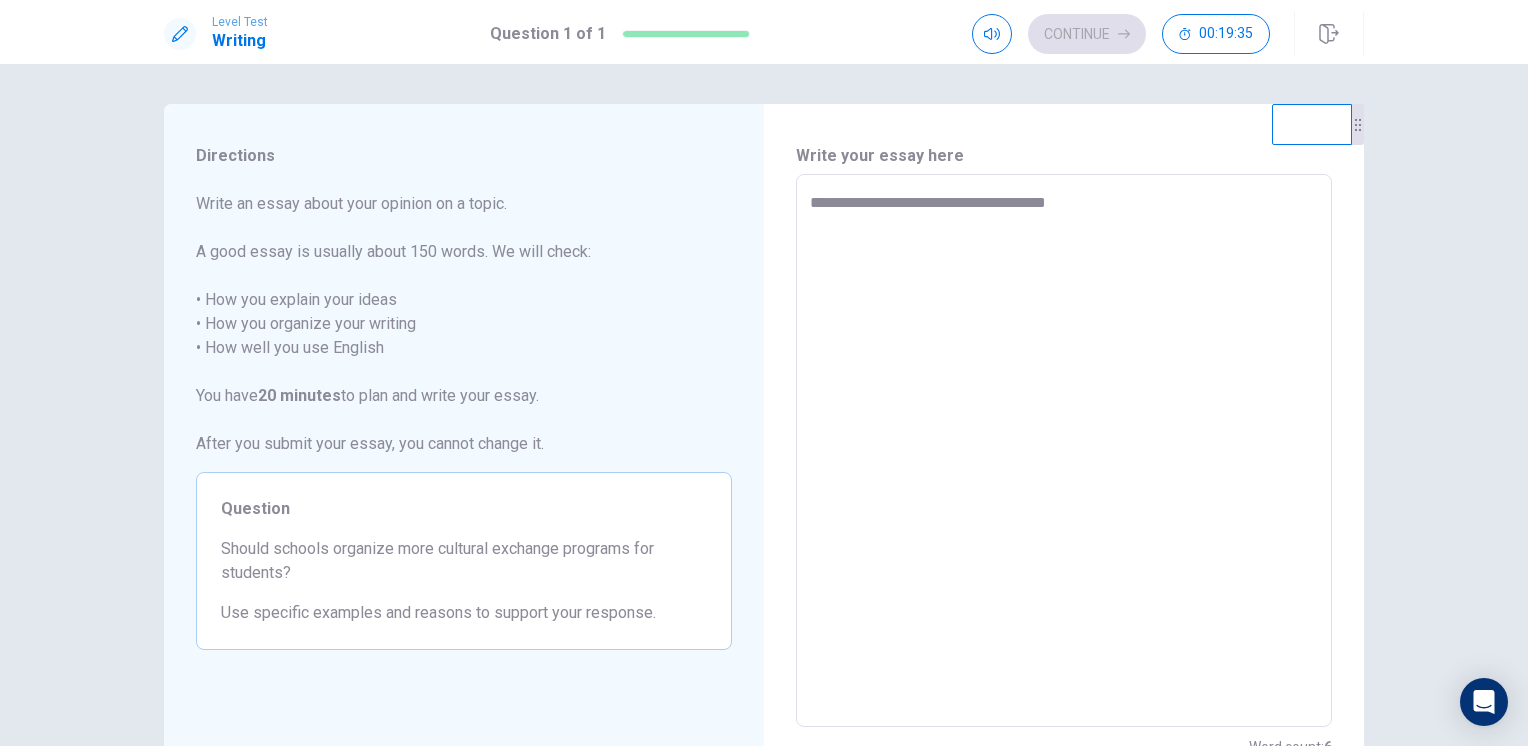 type on "*" 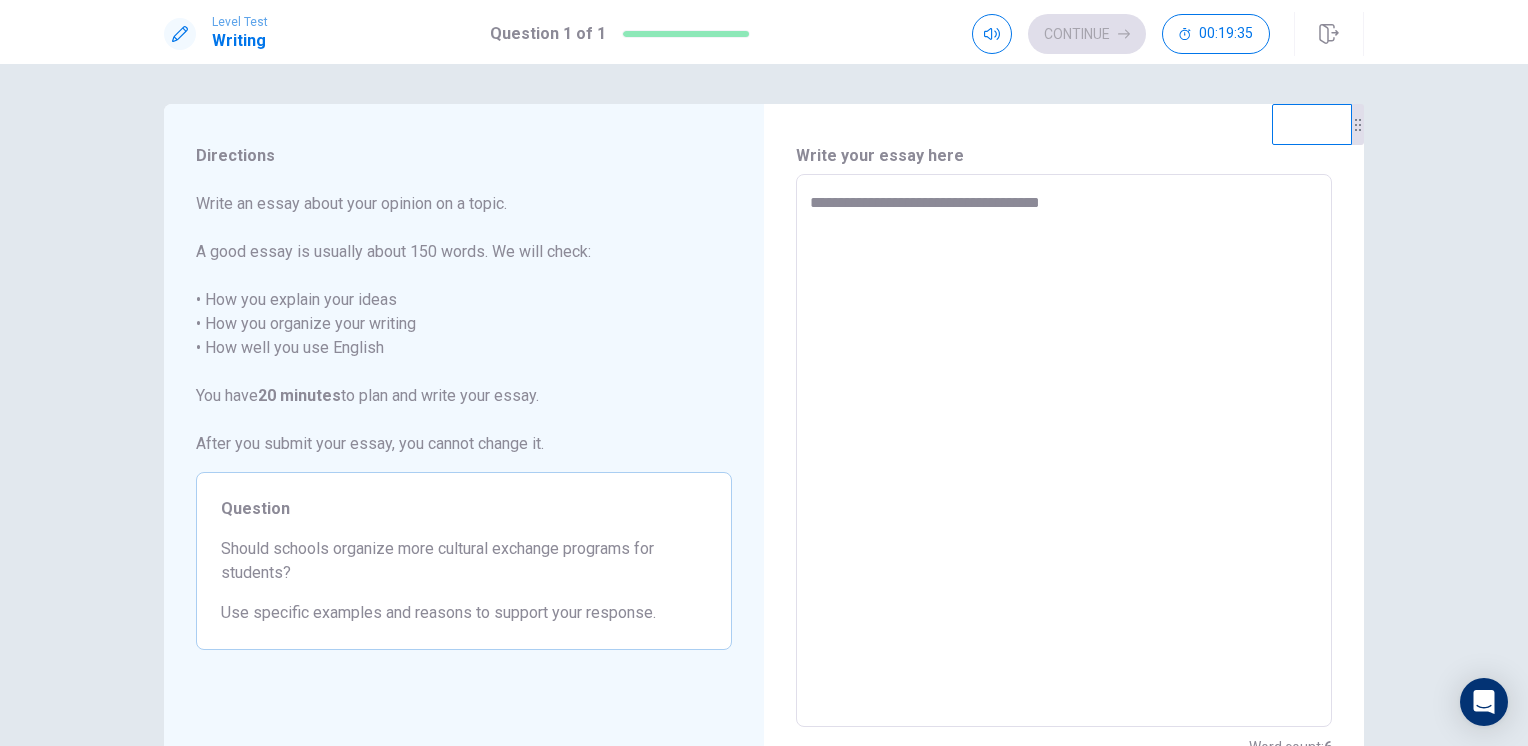 type on "*" 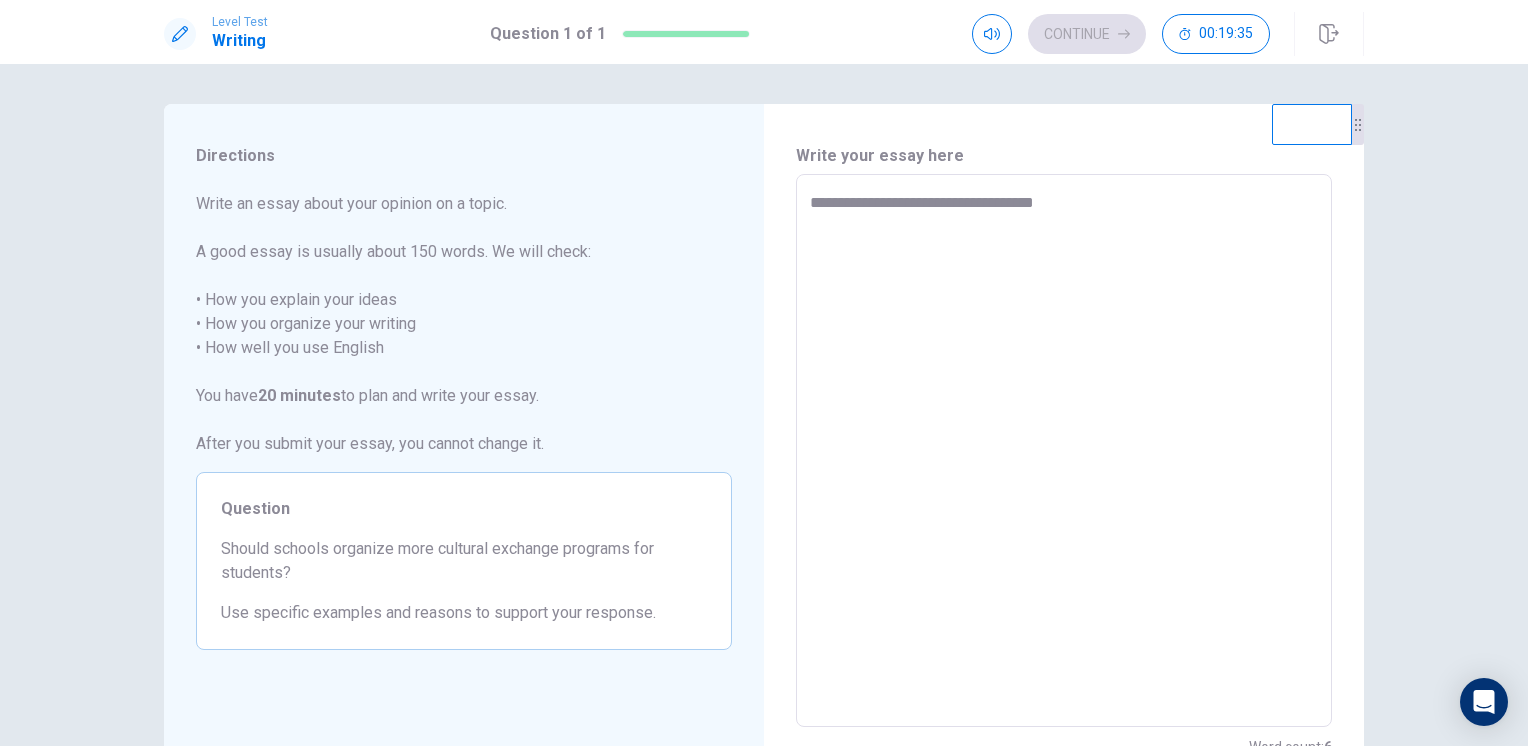 type on "*" 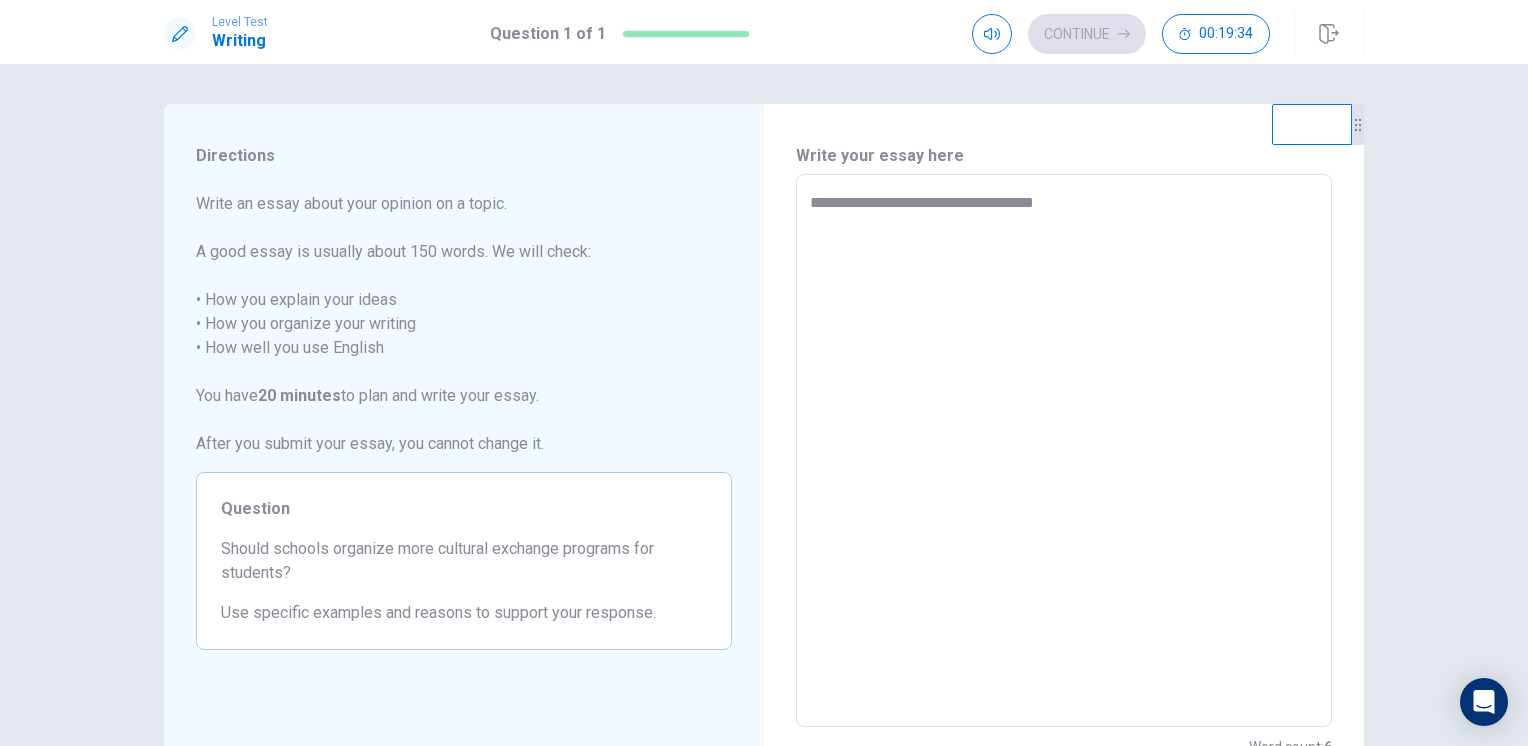 type on "**********" 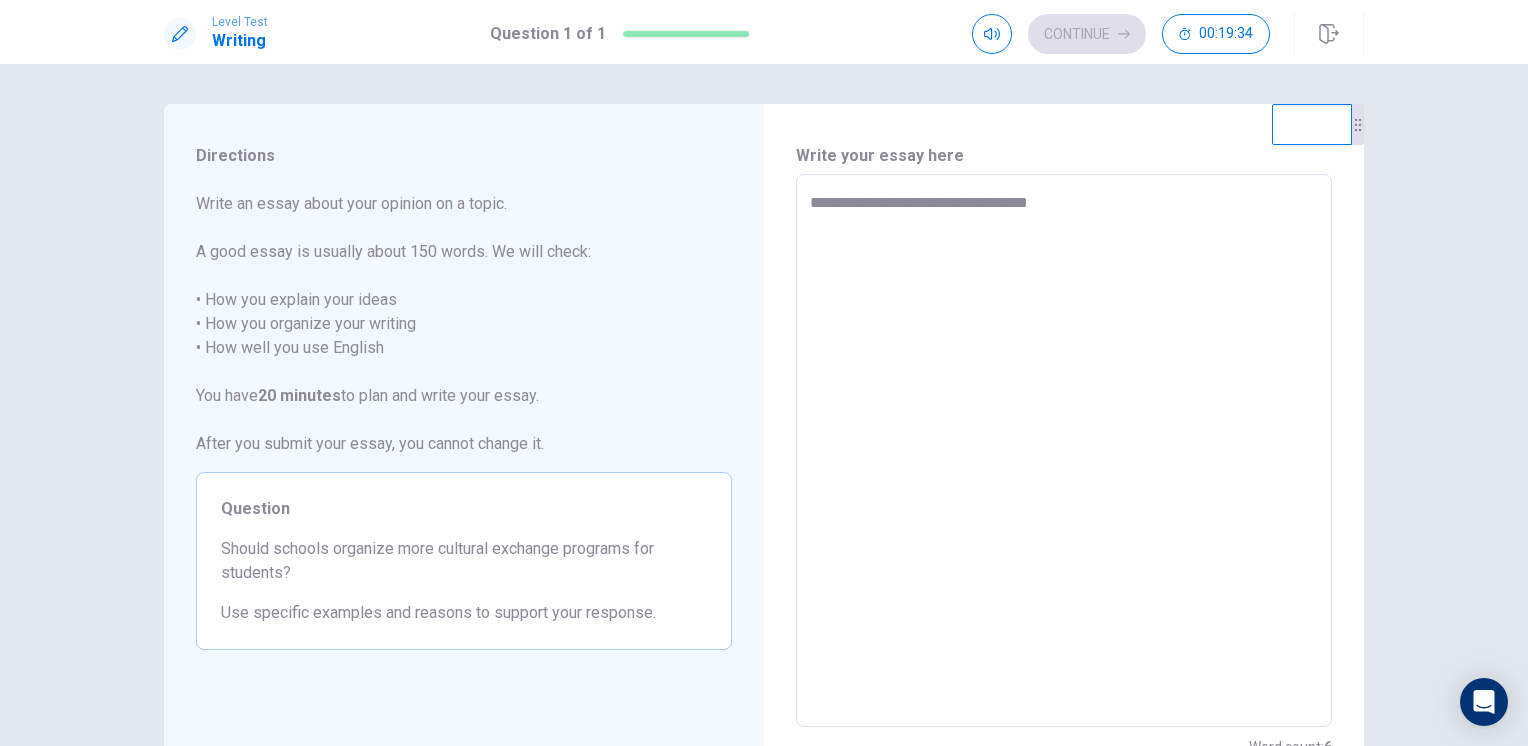 type on "*" 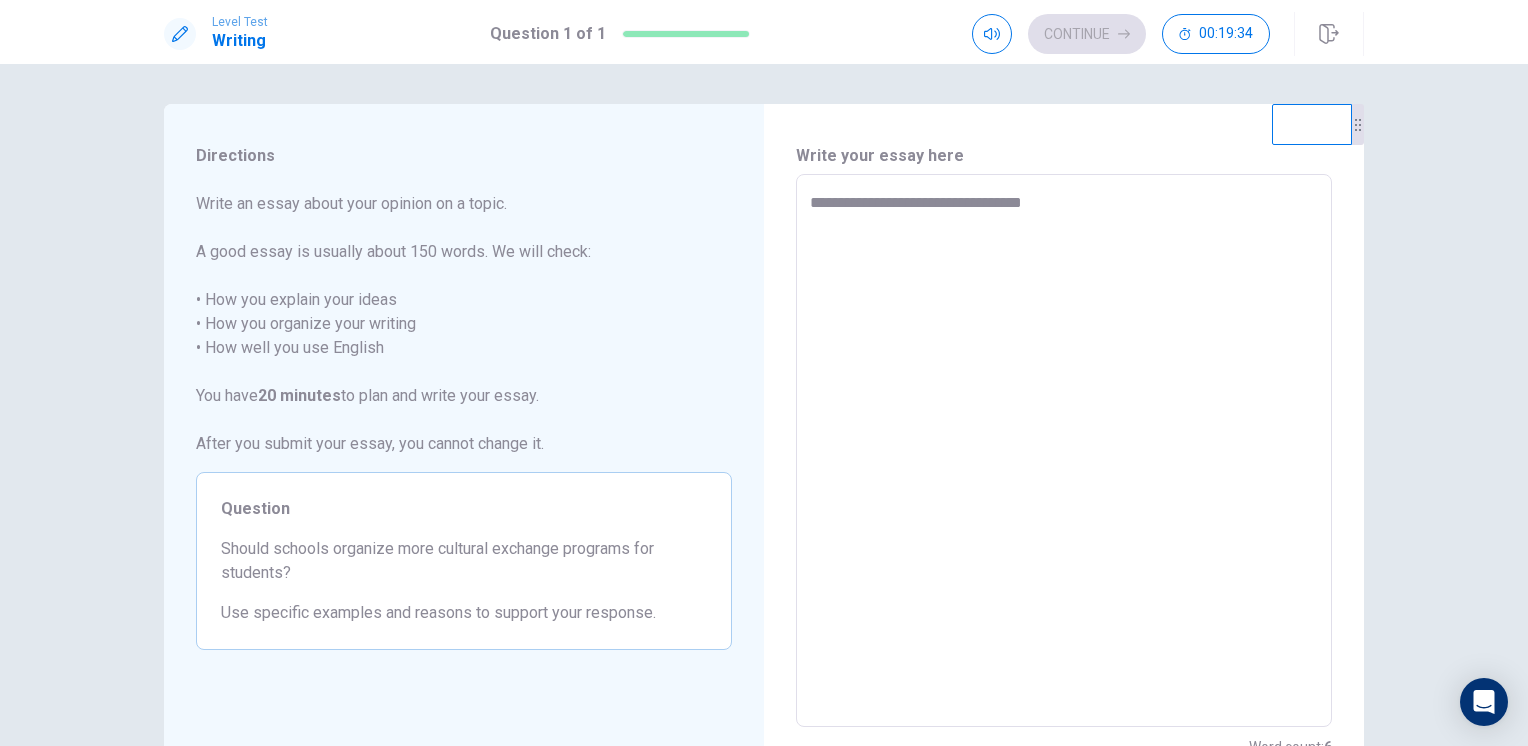 type on "*" 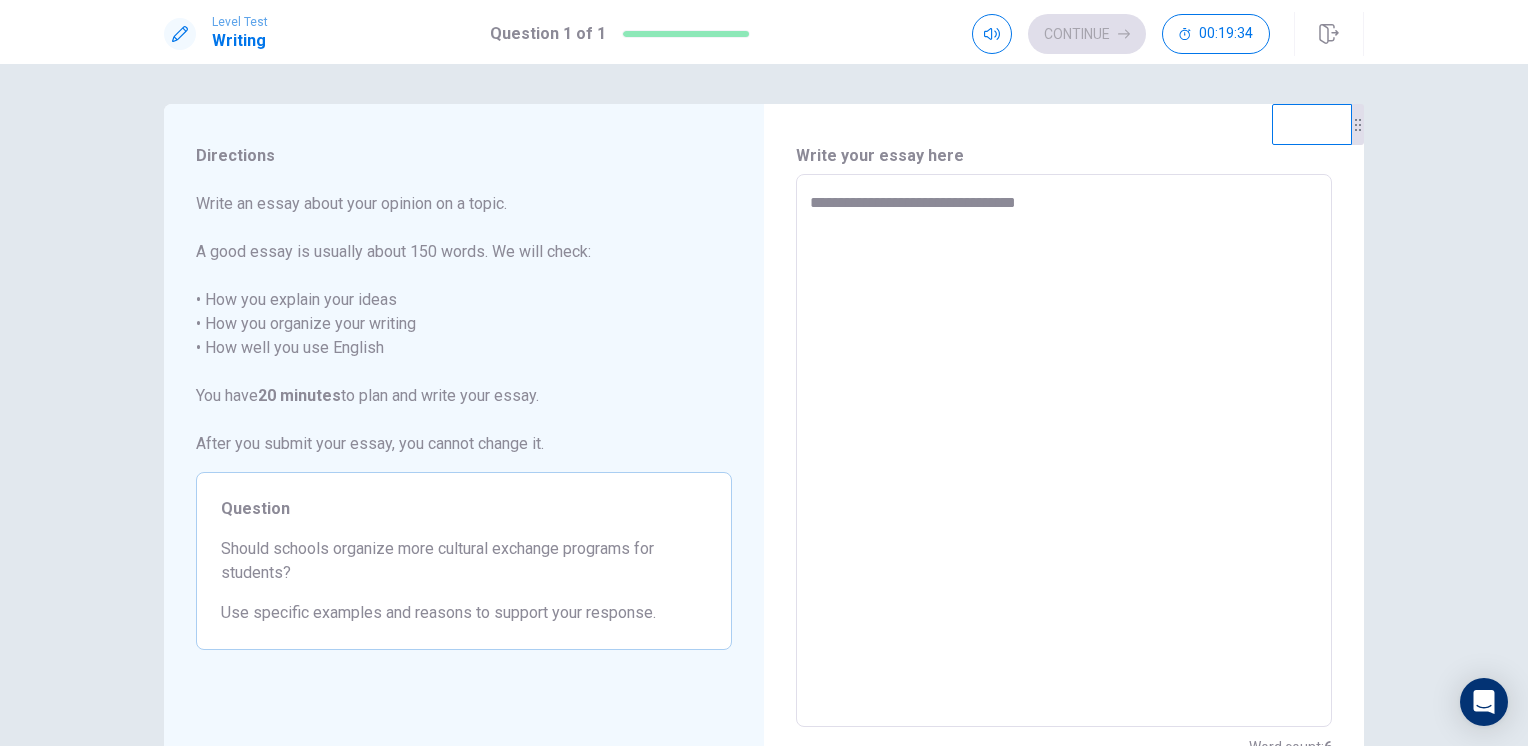 type on "*" 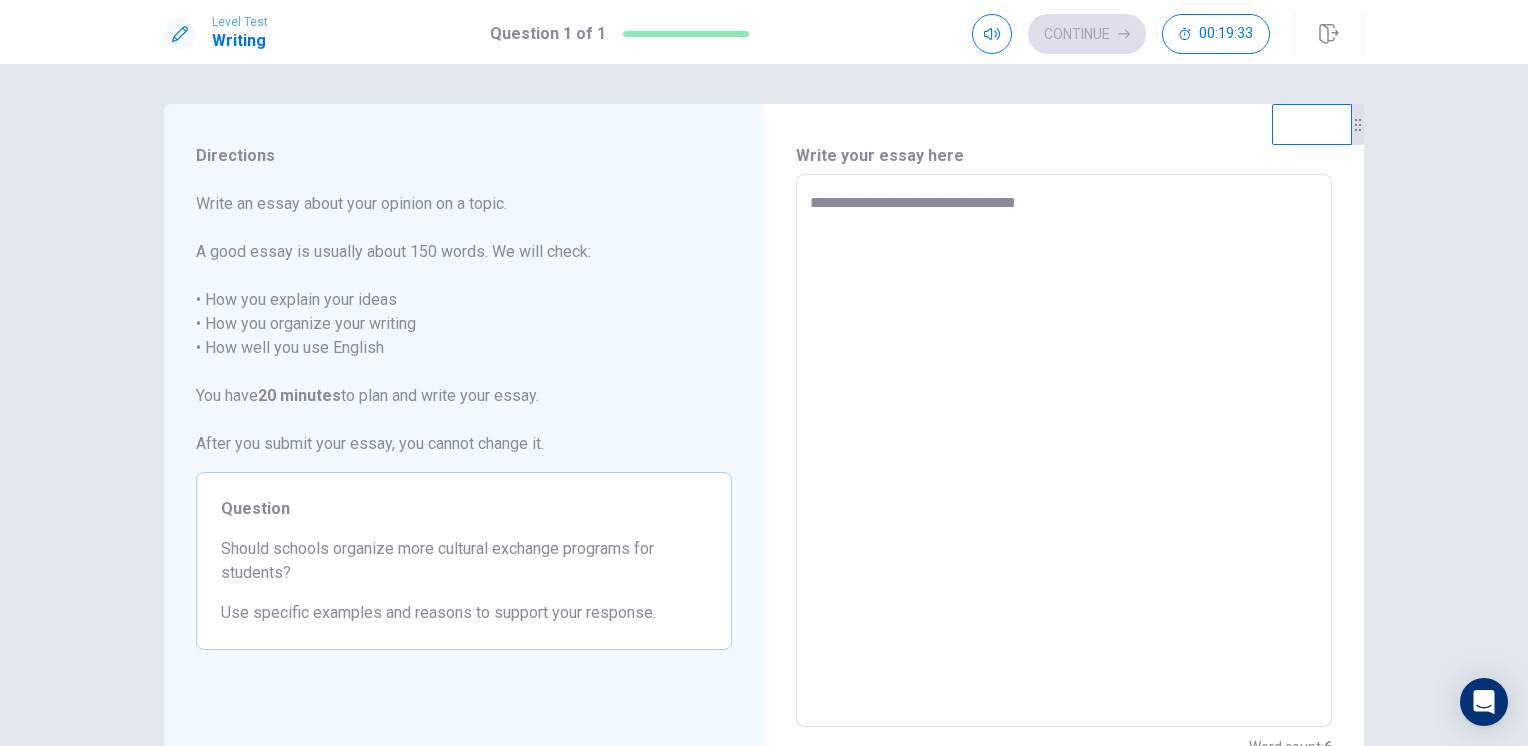 type on "**********" 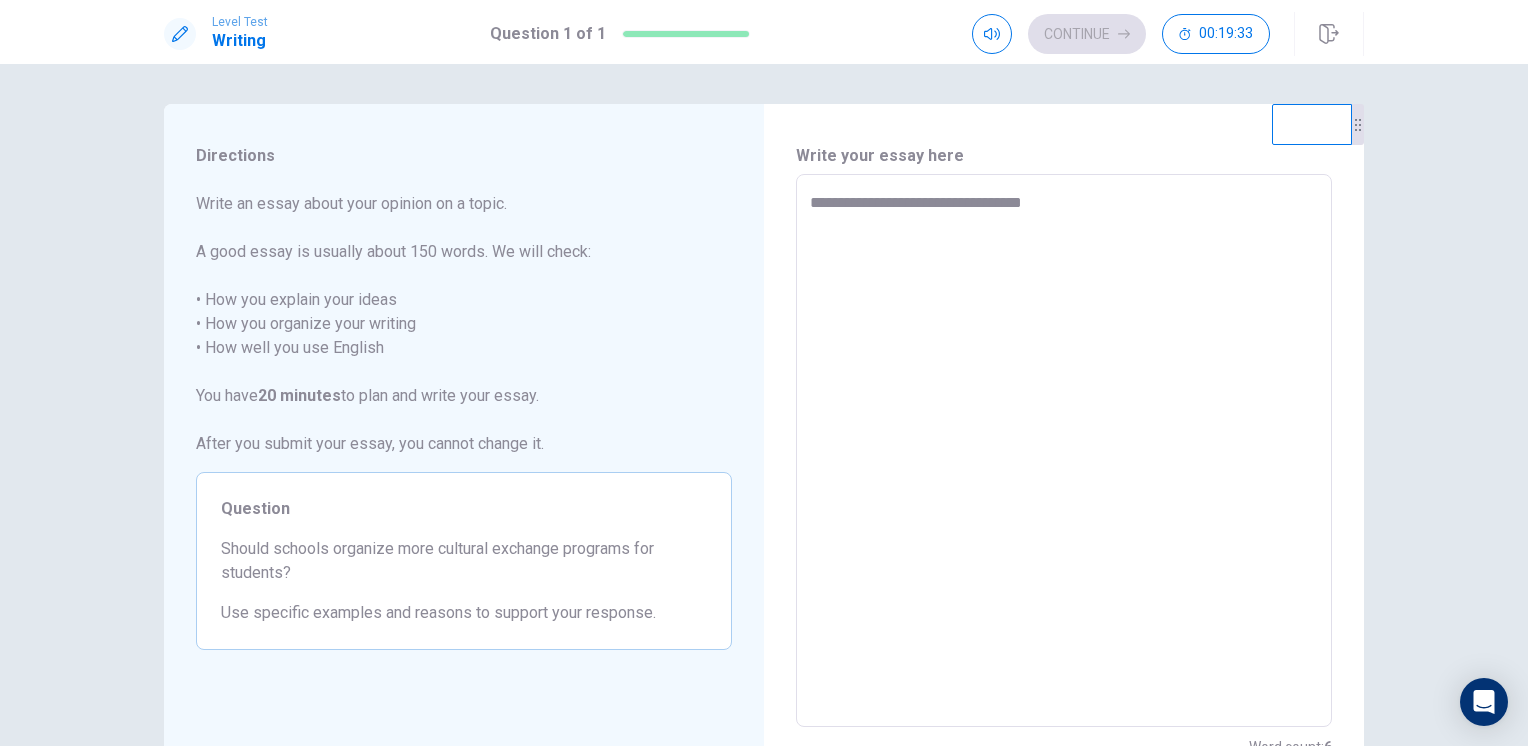type on "*" 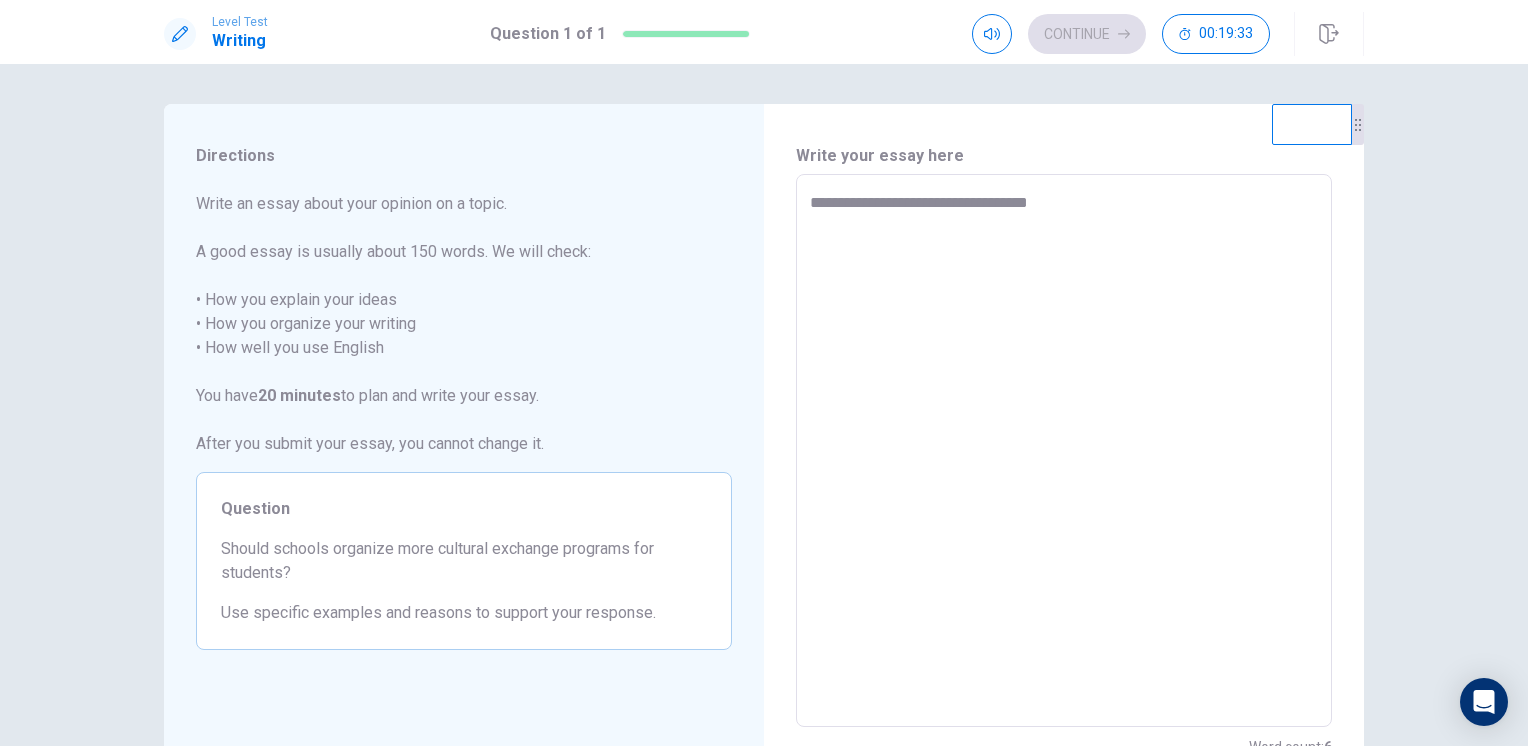 type on "*" 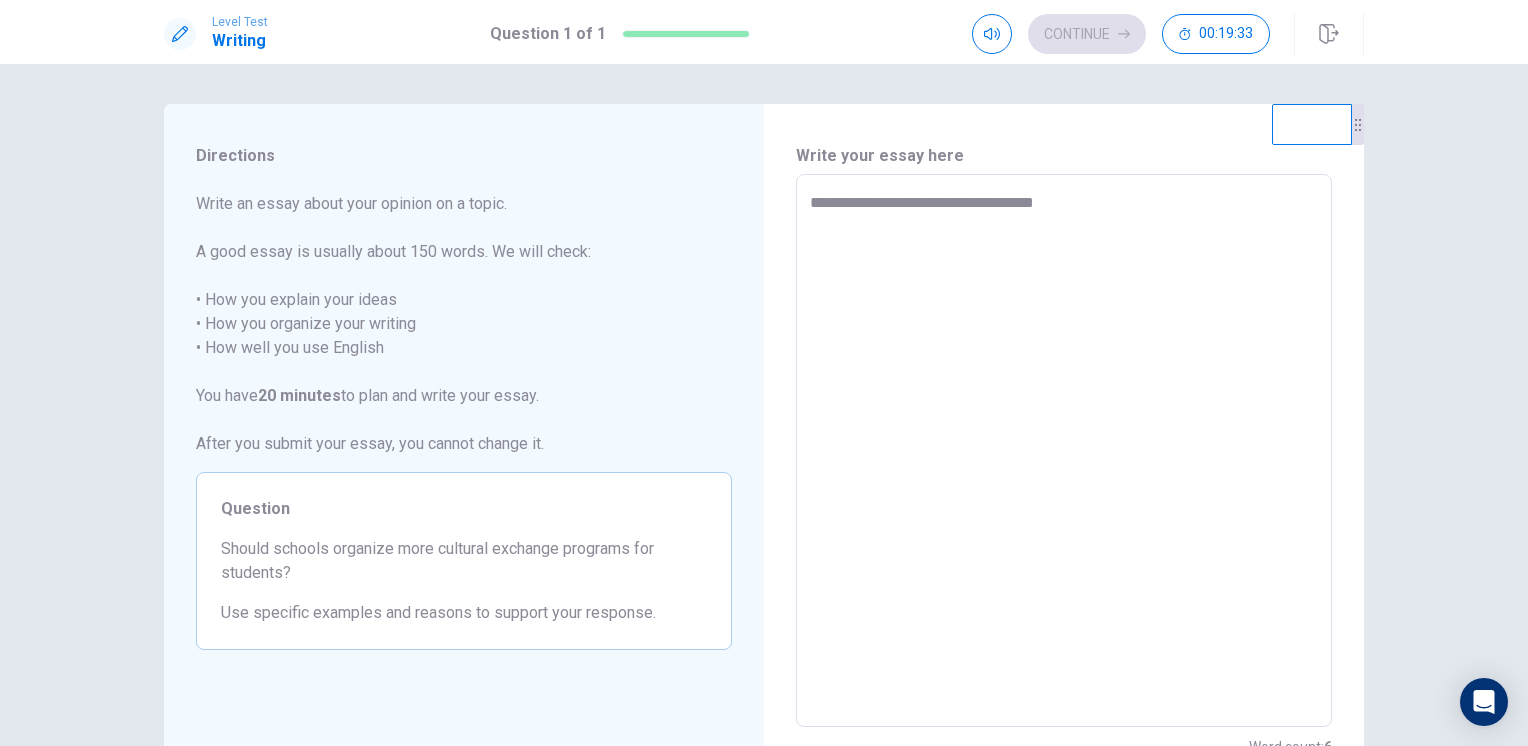 type on "*" 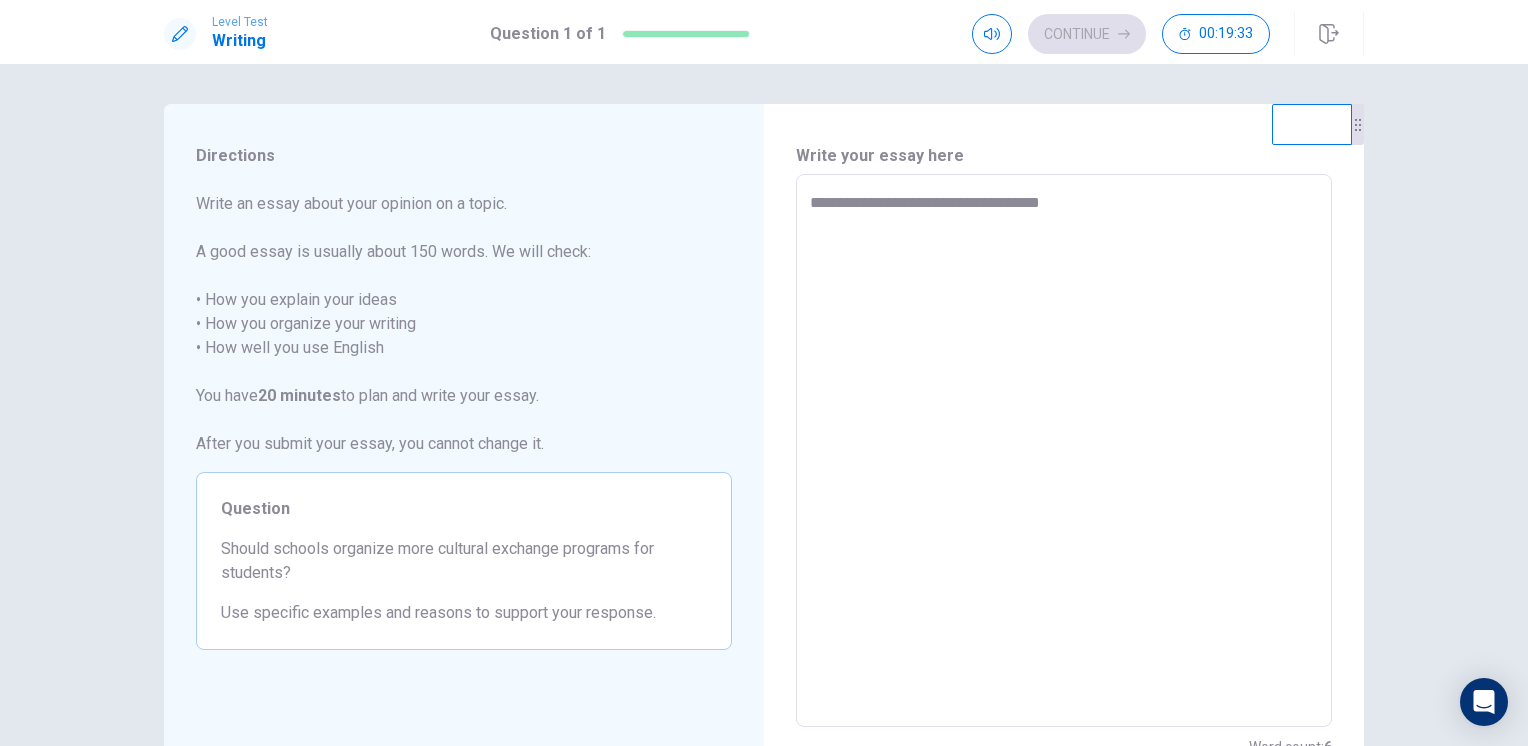 type on "*" 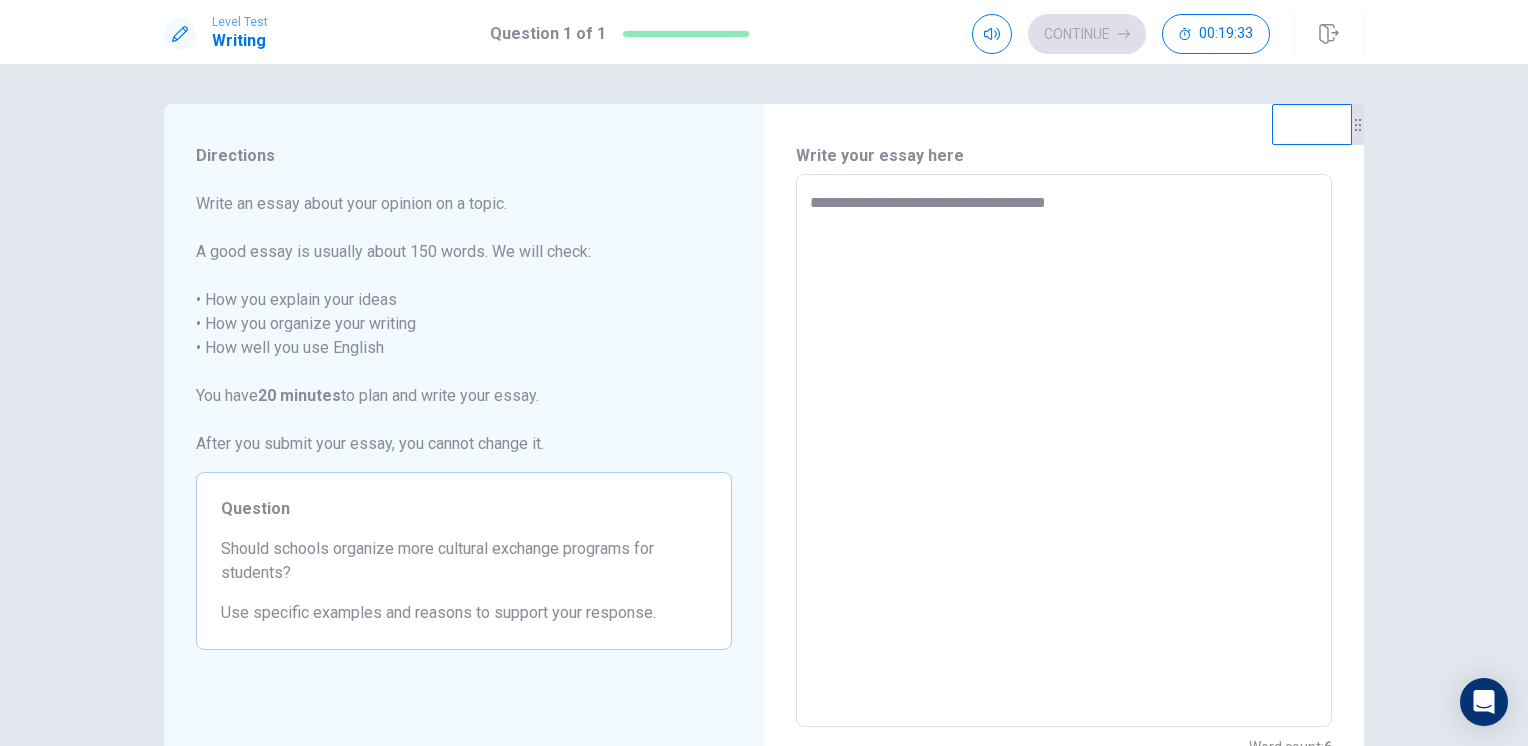 type on "*" 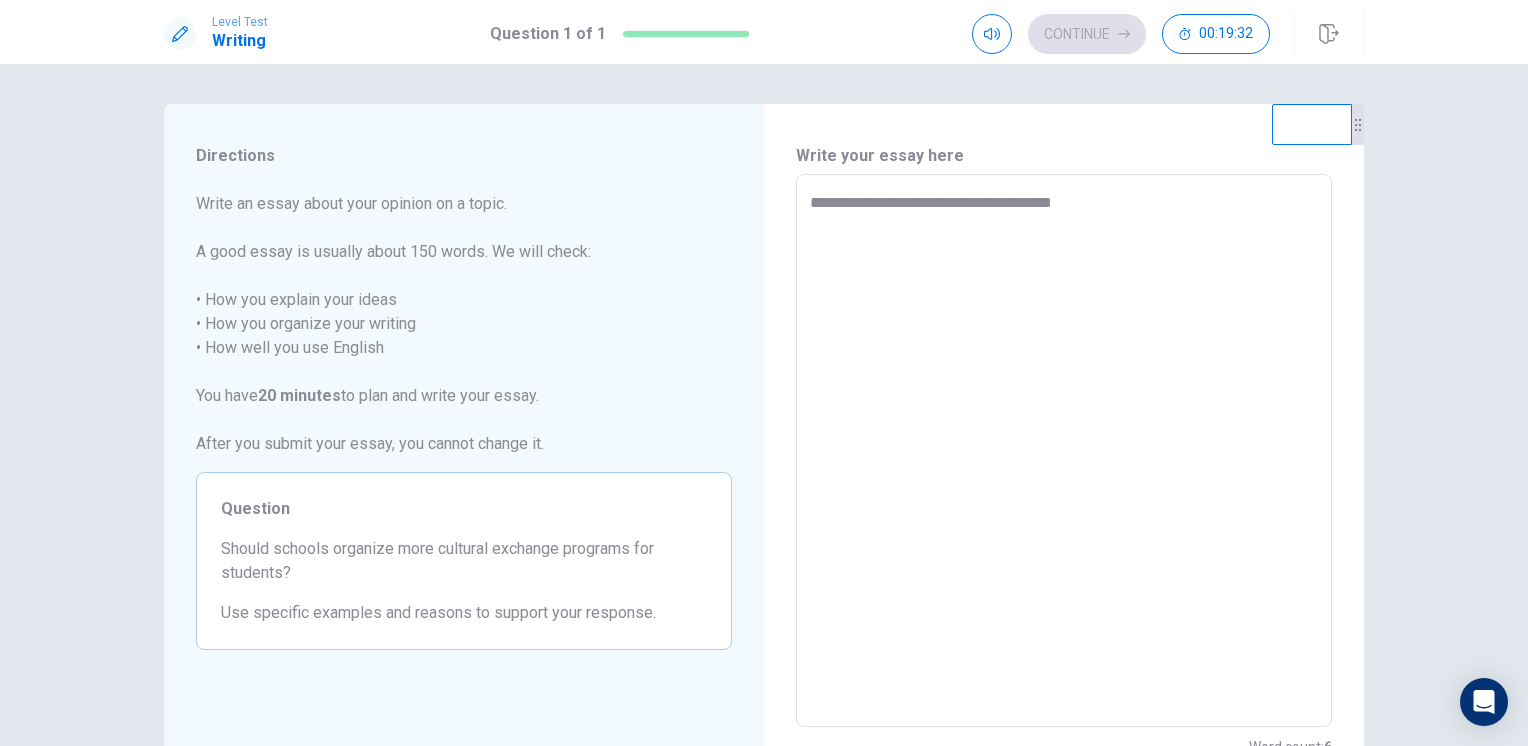 type on "*" 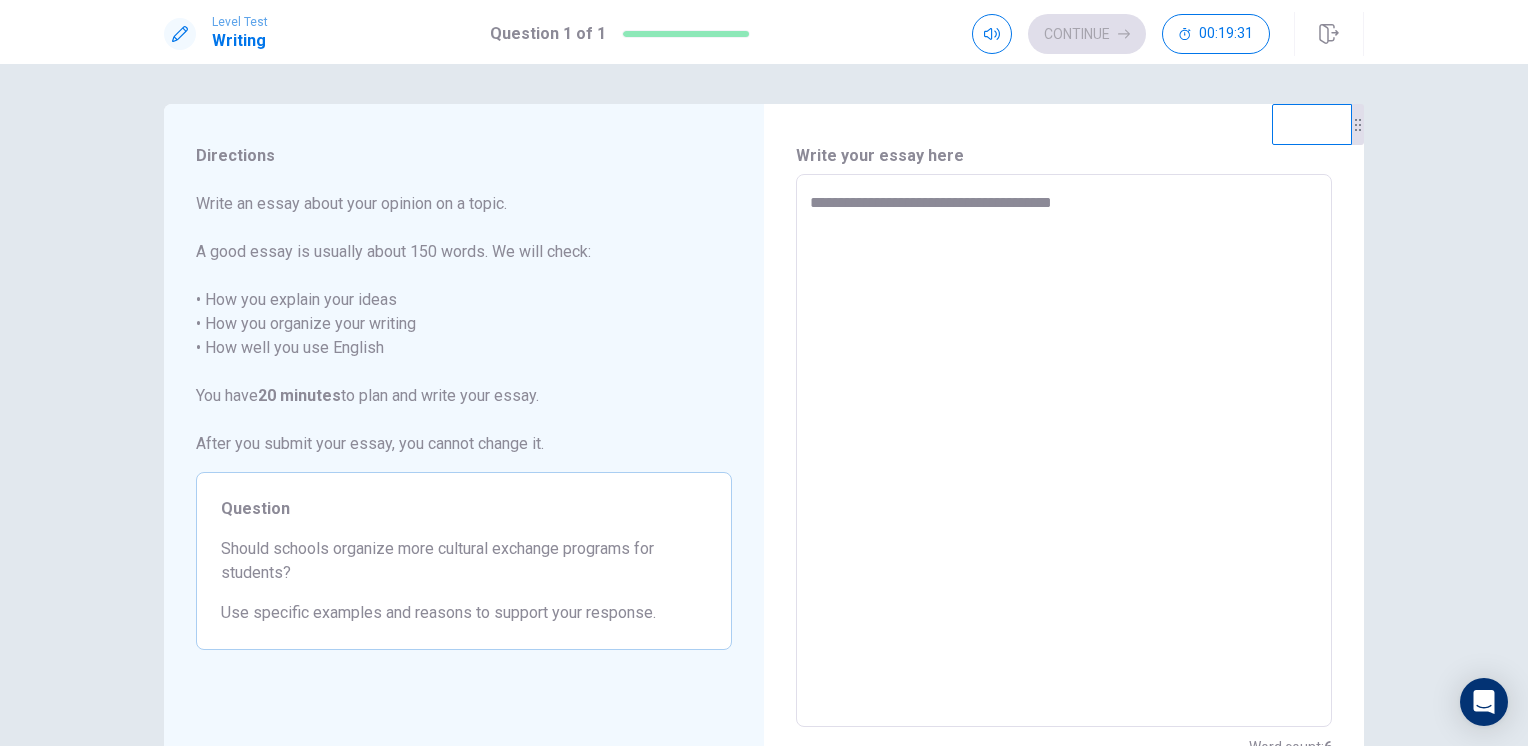 type on "**********" 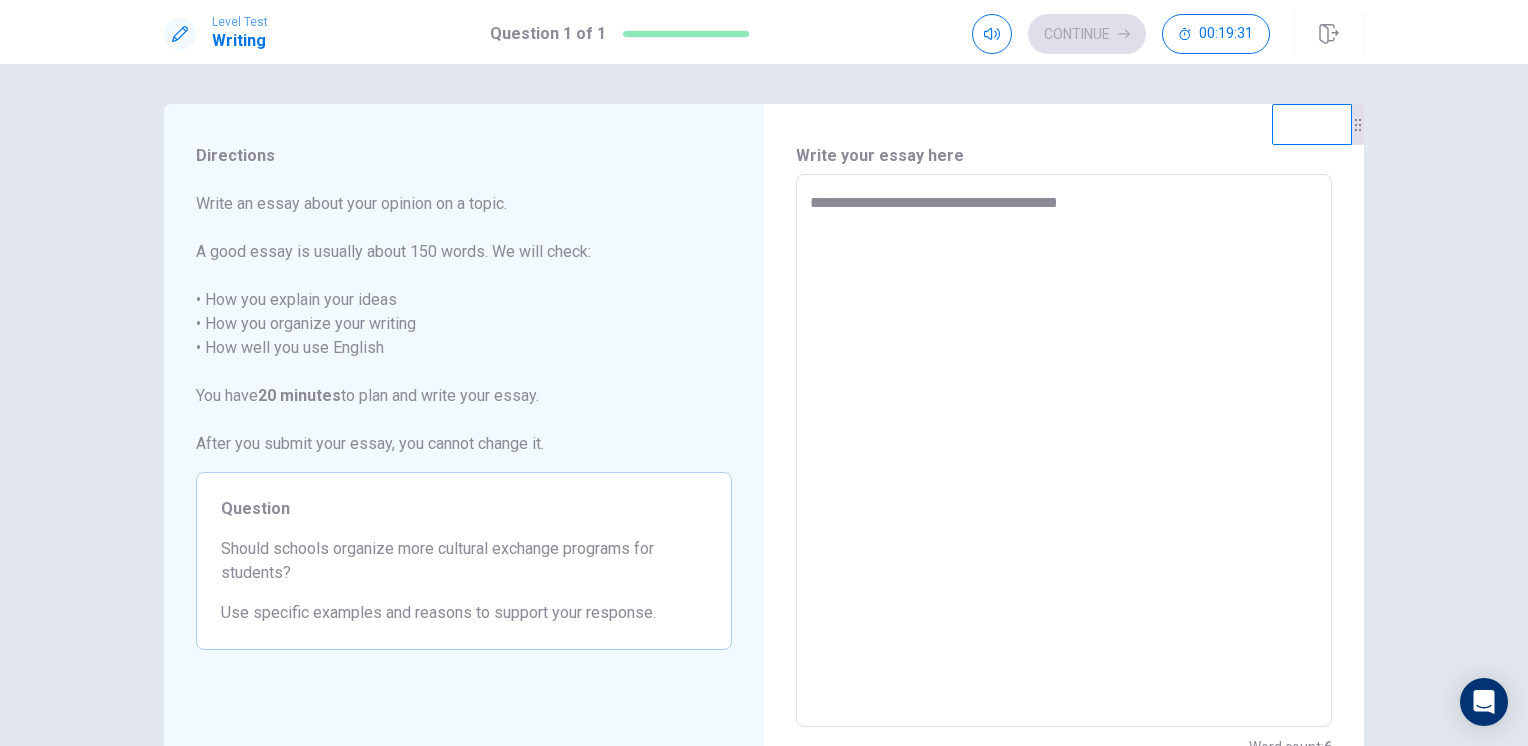 type on "*" 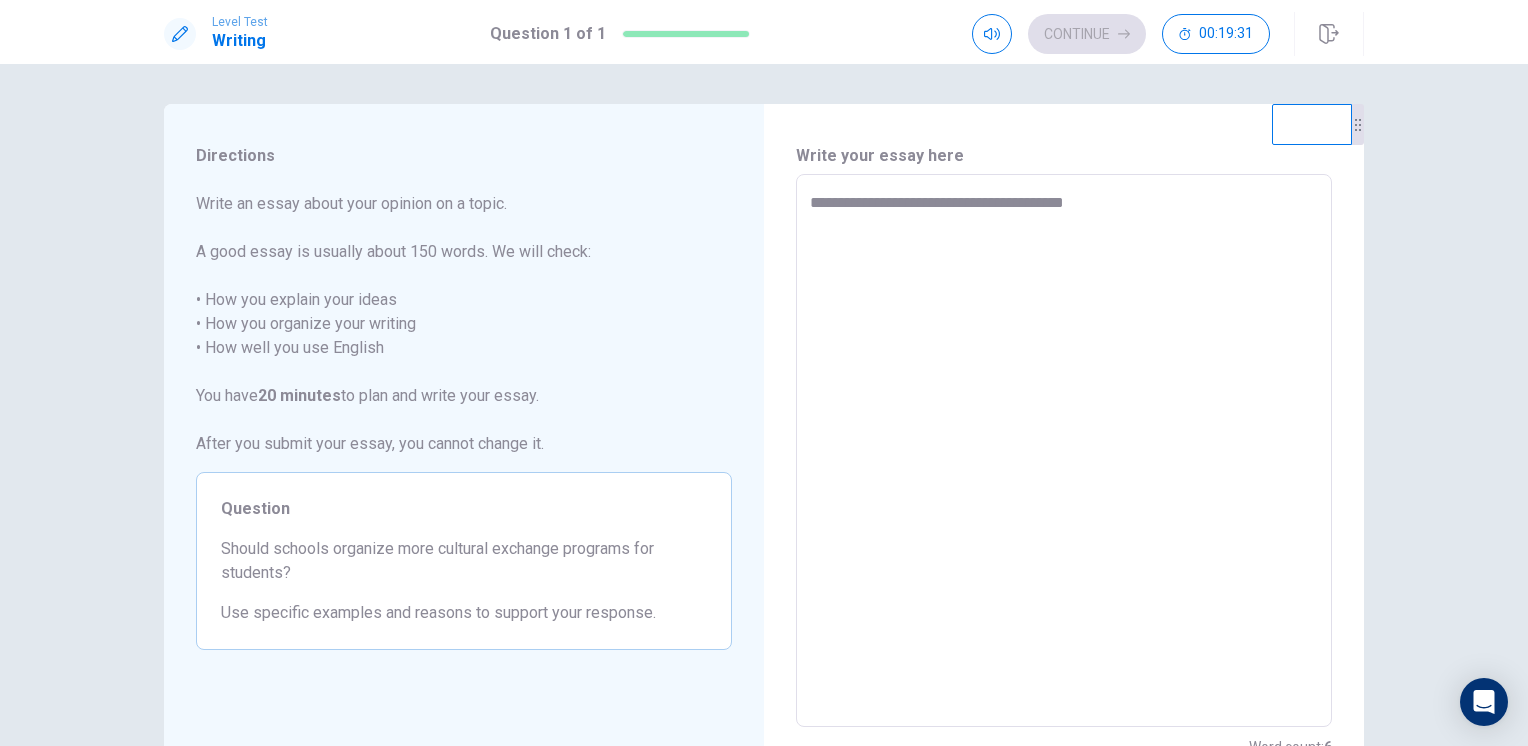 type on "*" 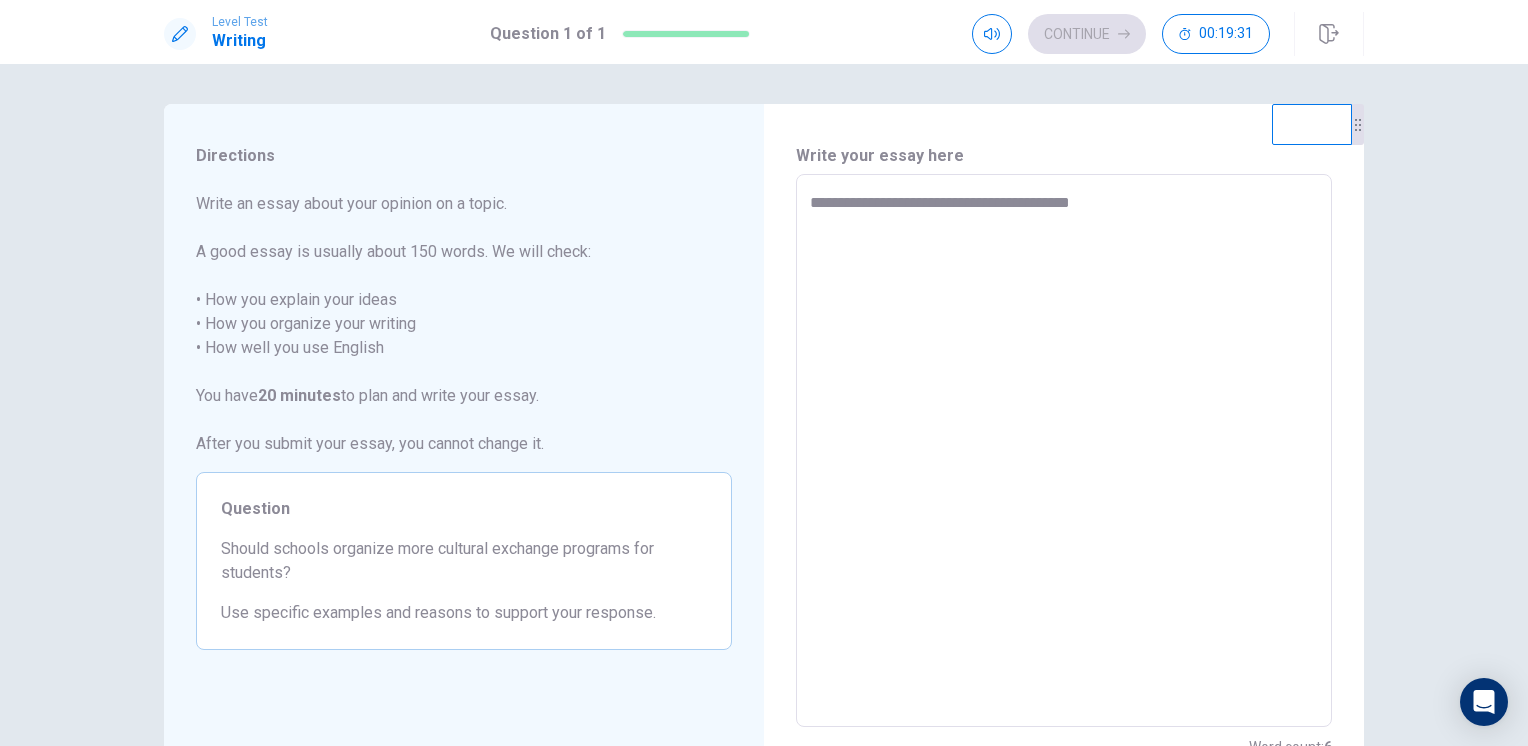 type on "*" 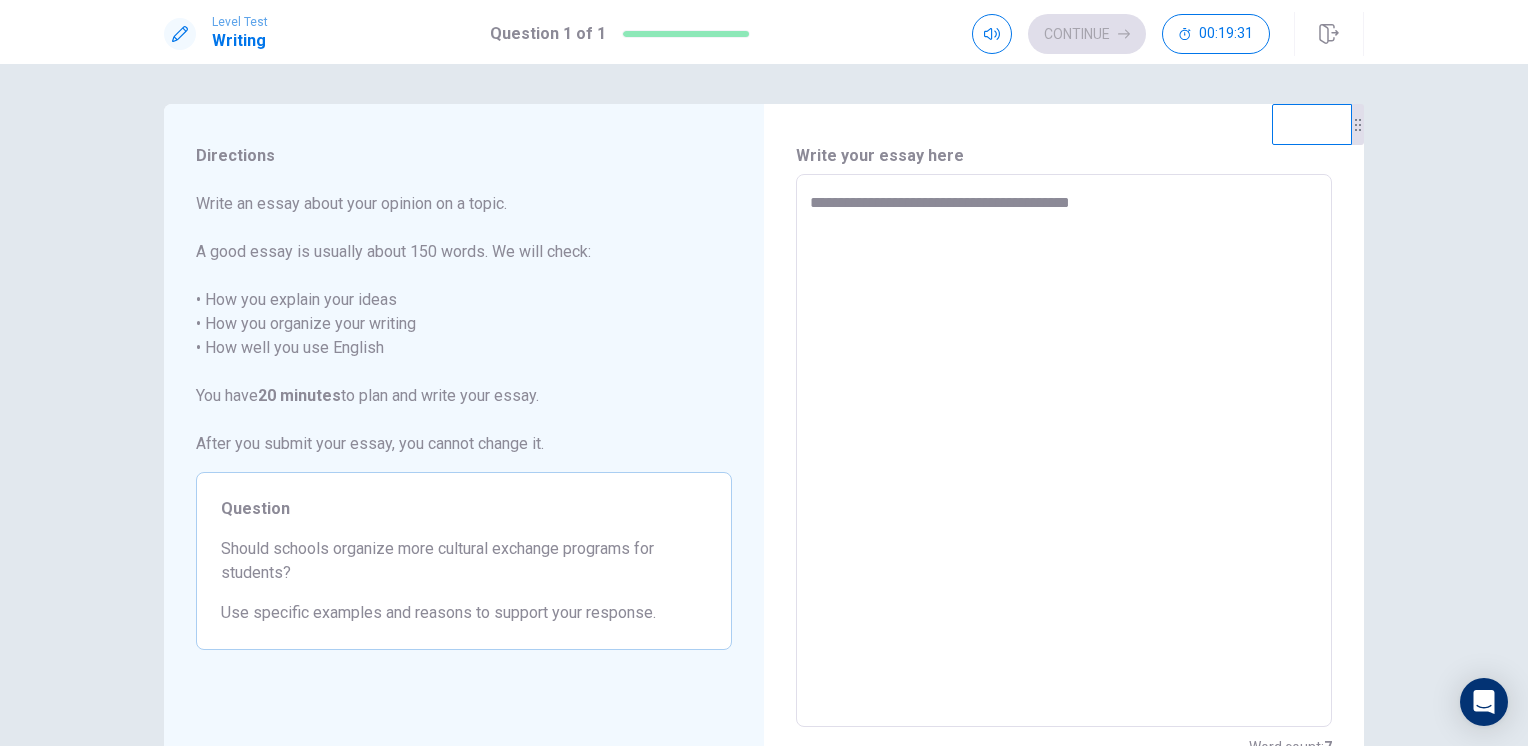 type on "**********" 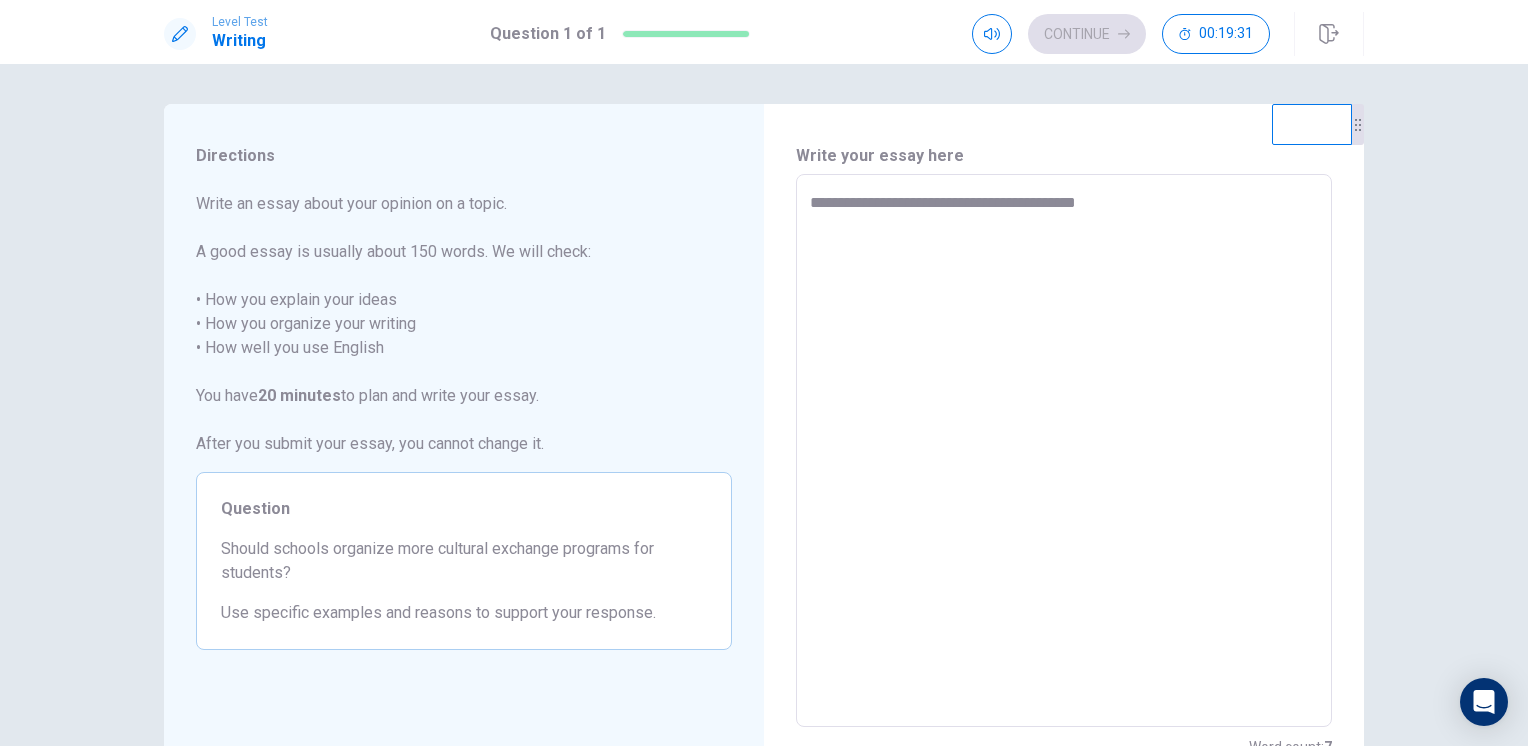 type on "**********" 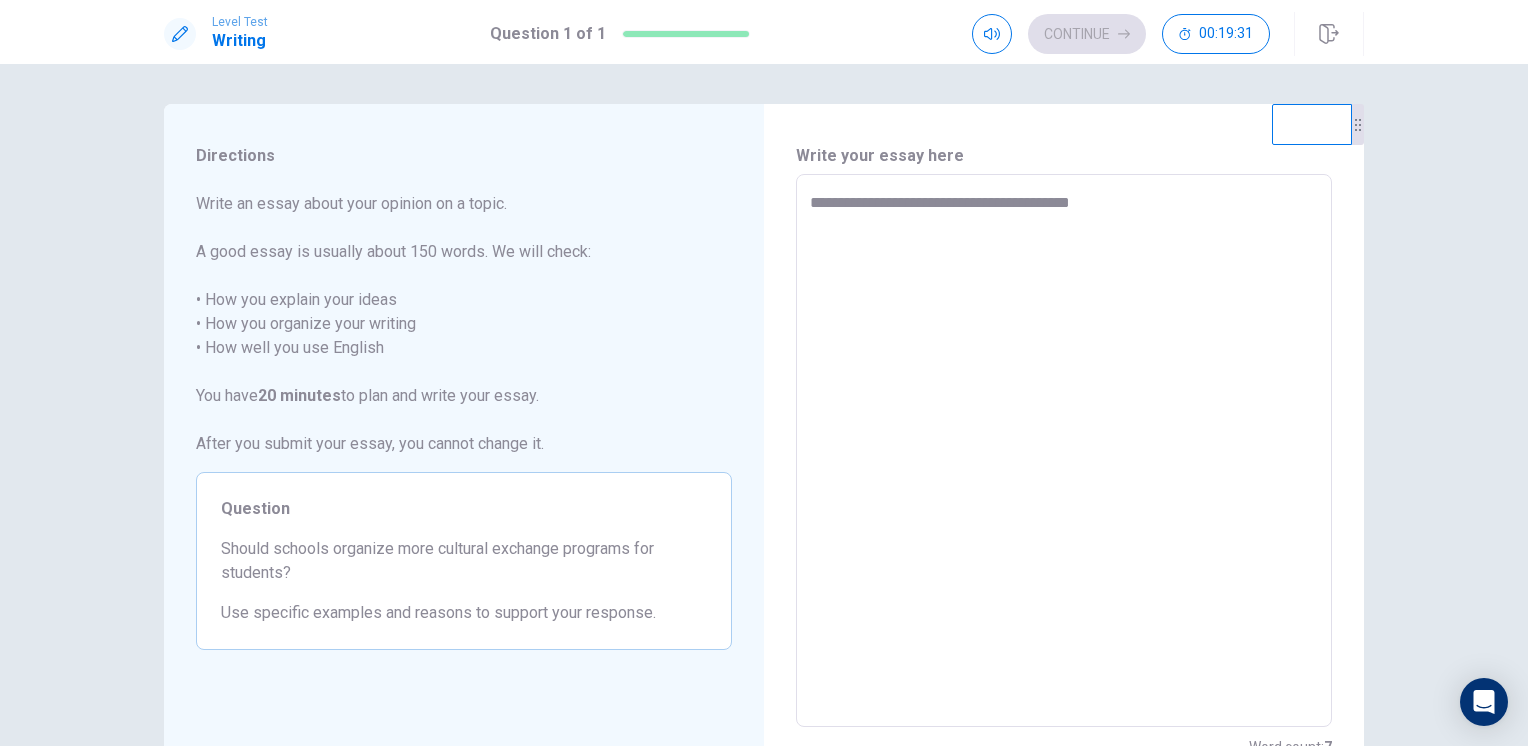 type on "*" 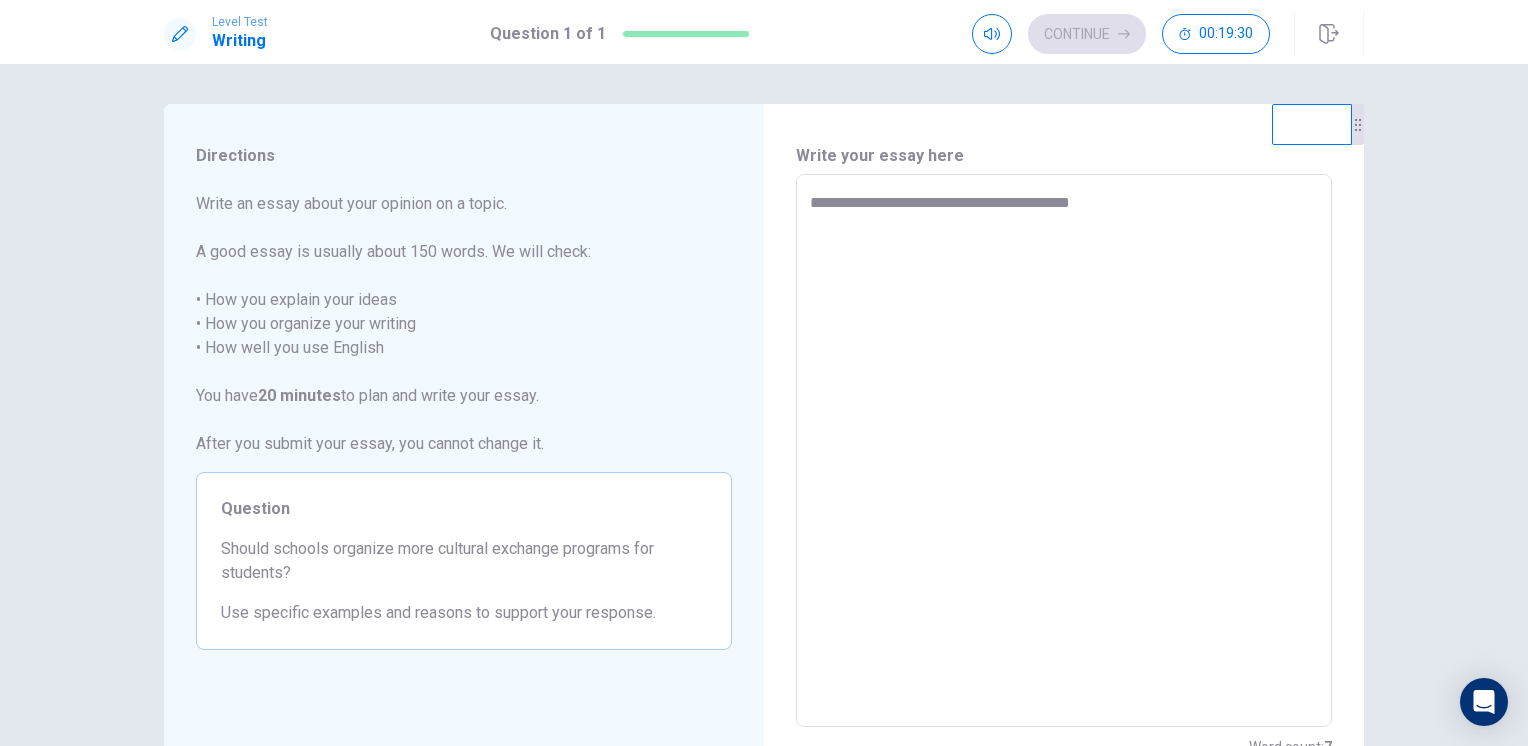 type on "**********" 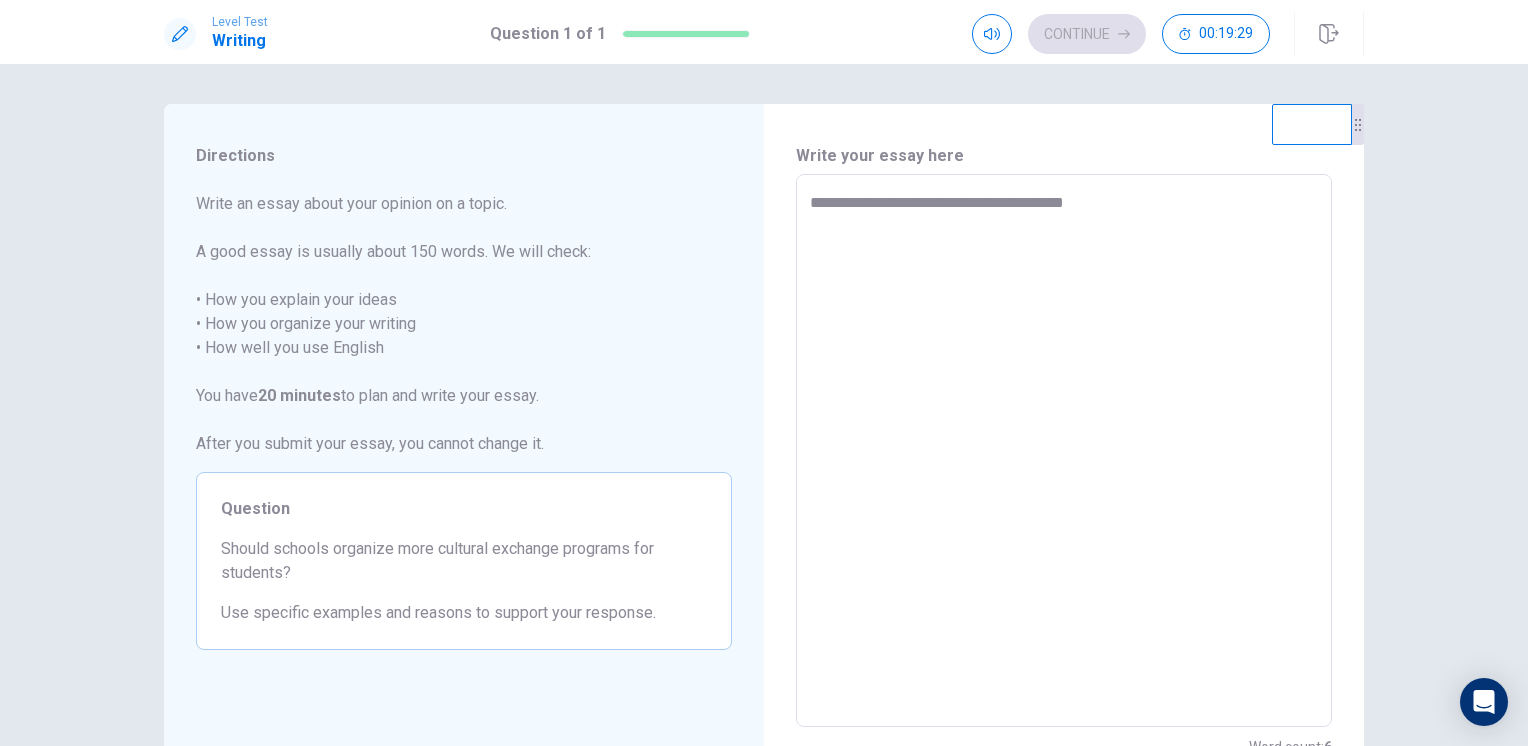 type on "*" 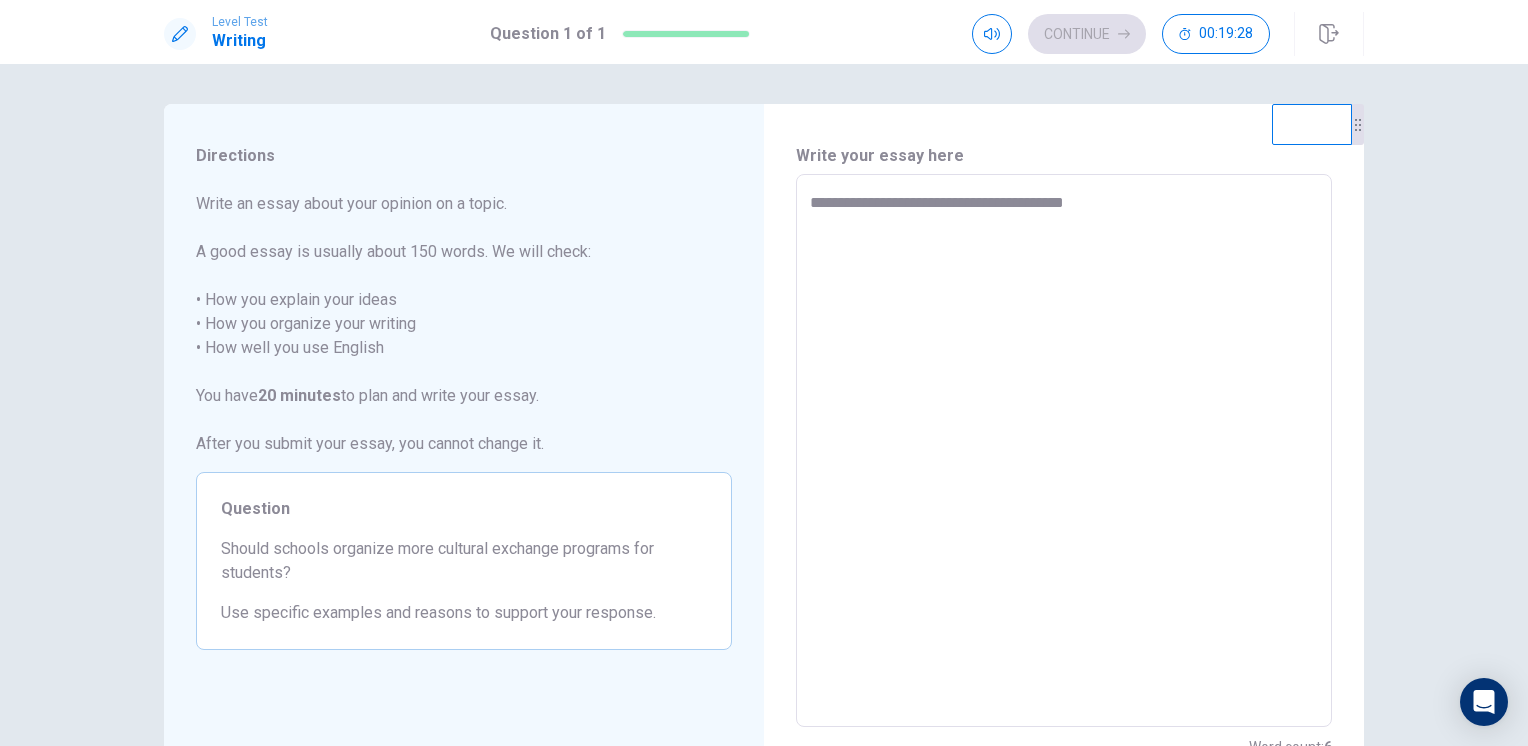type on "**********" 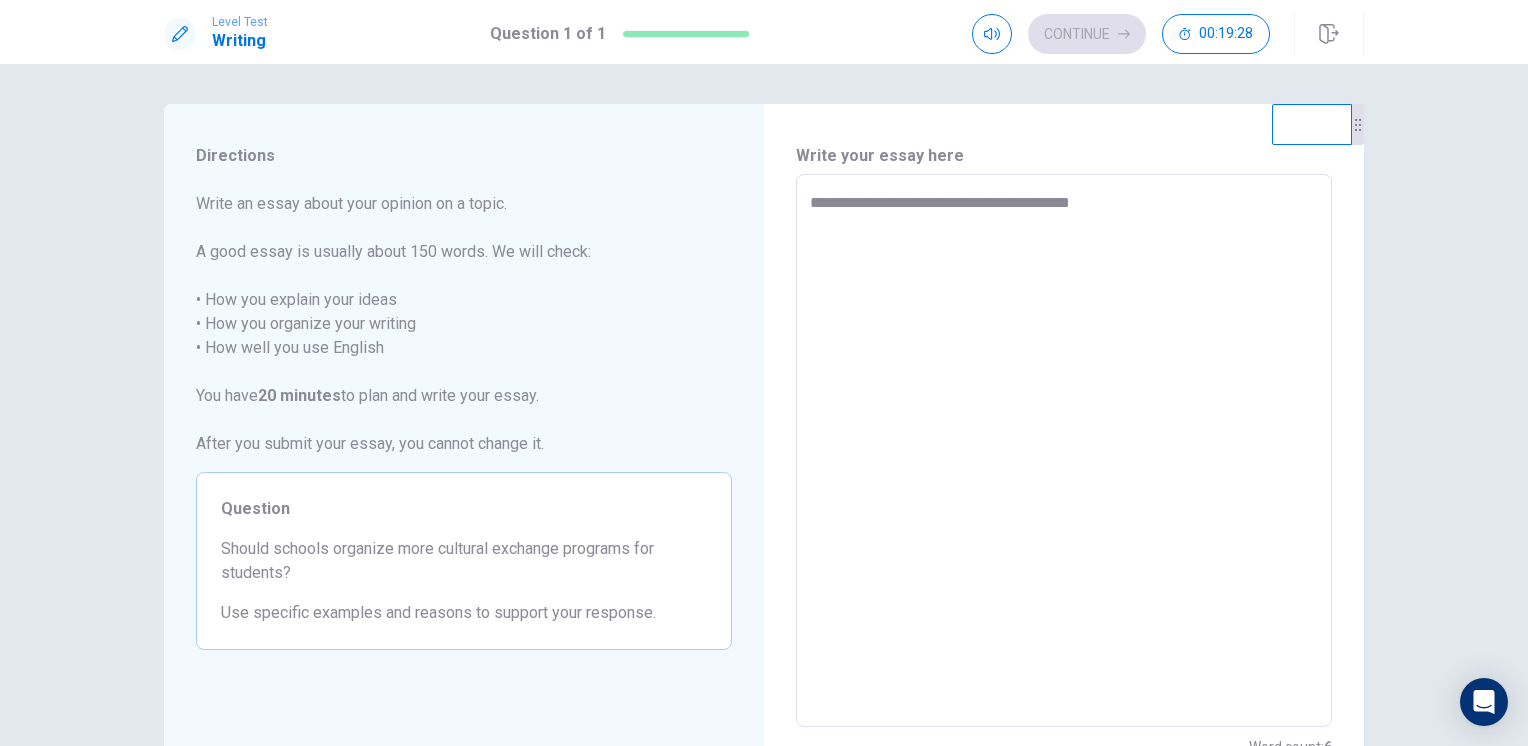 type on "*" 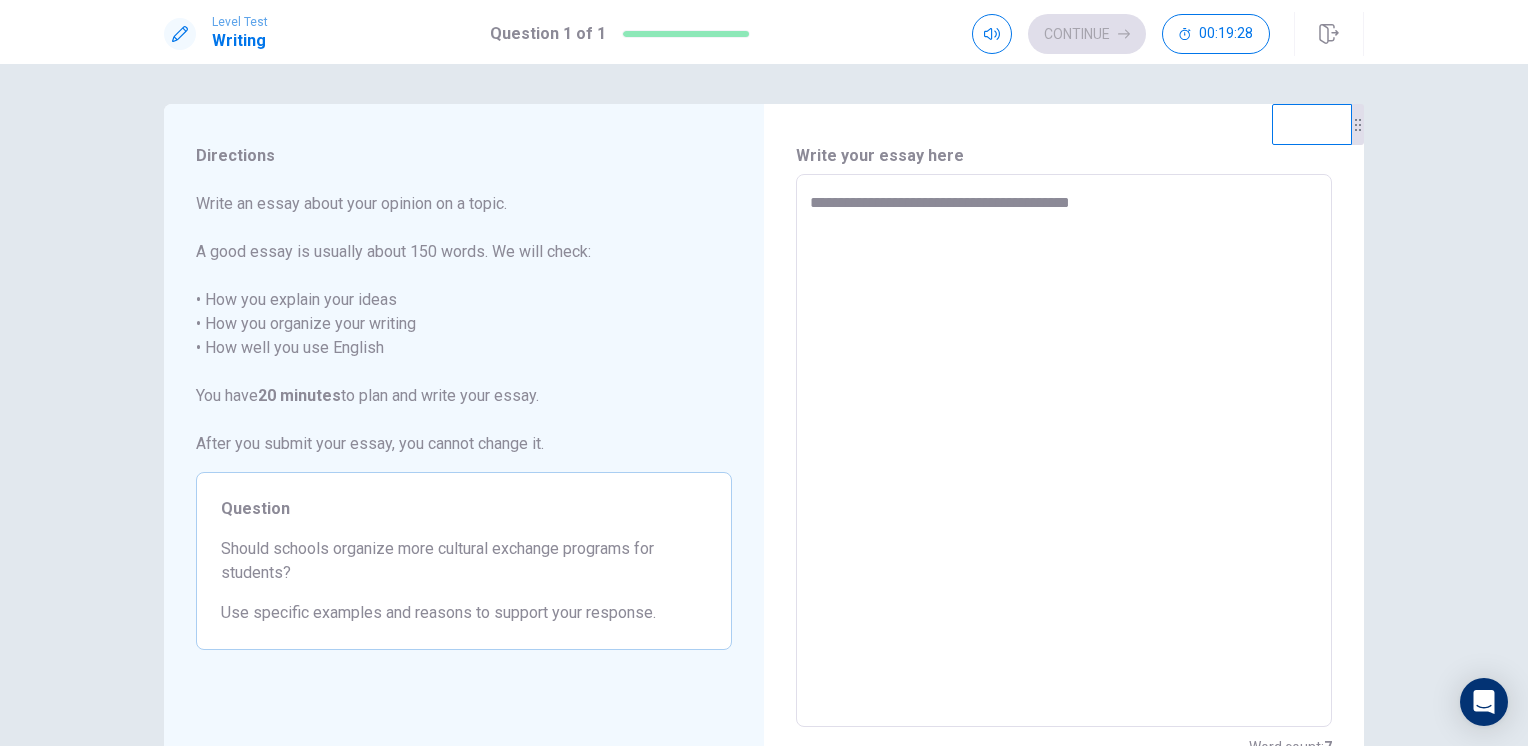type on "**********" 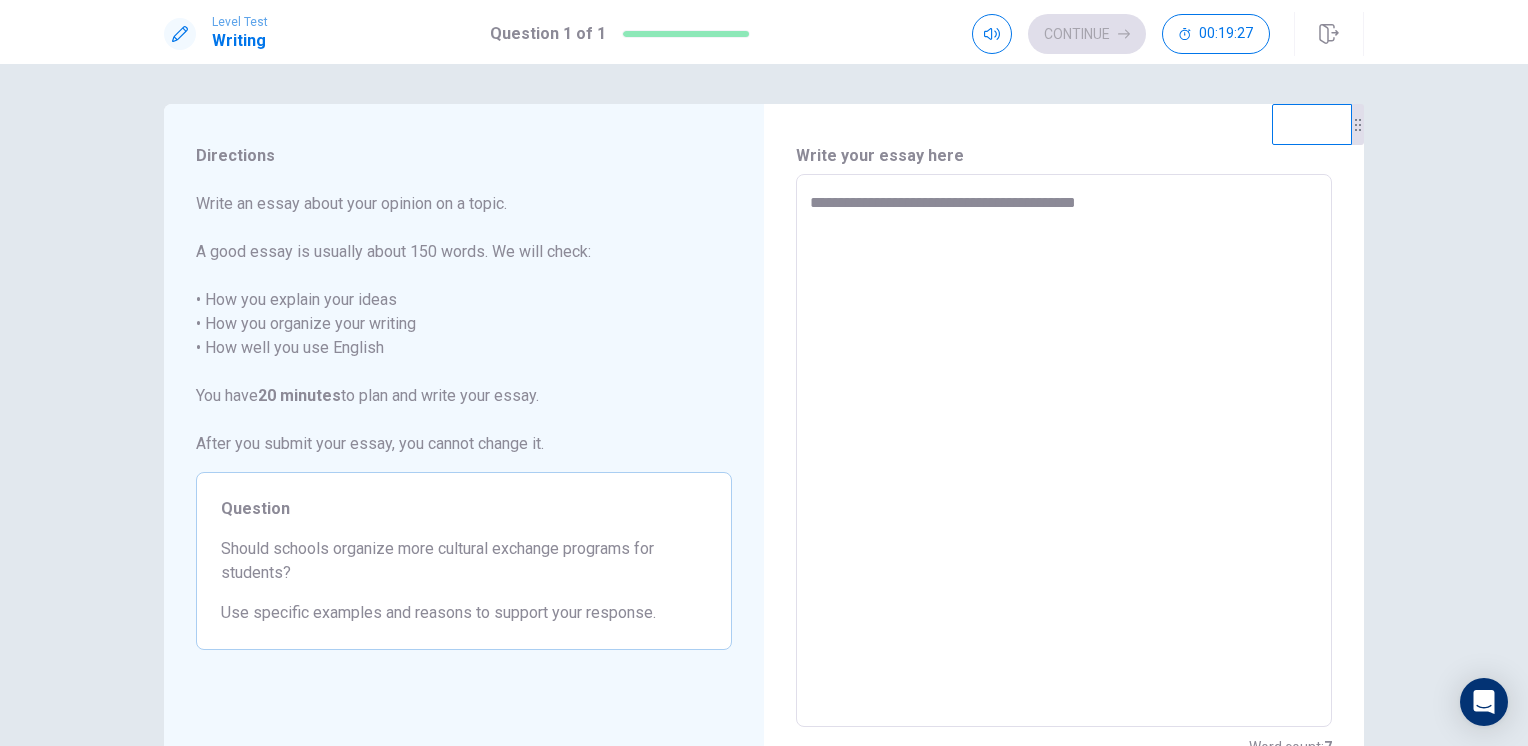 type on "*" 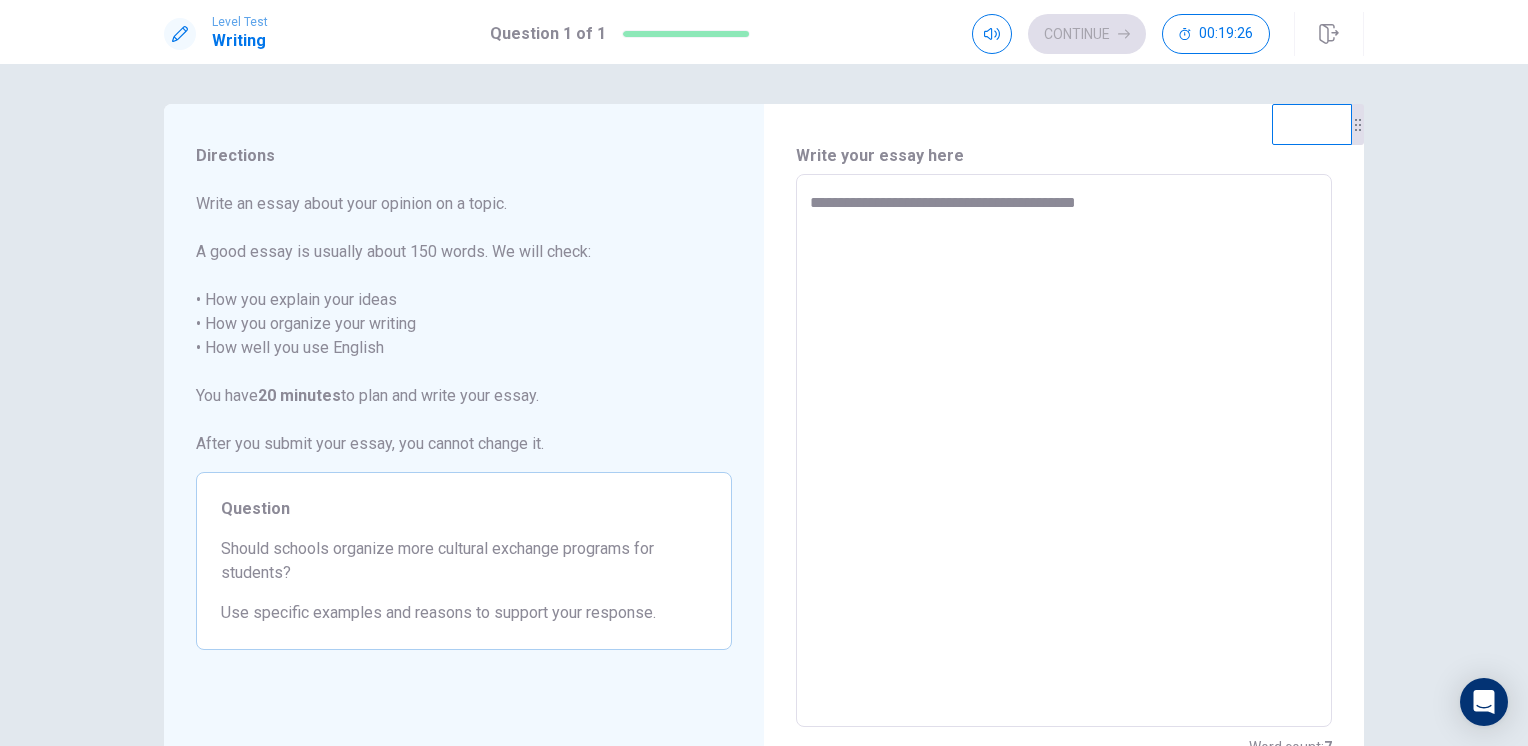 type on "**********" 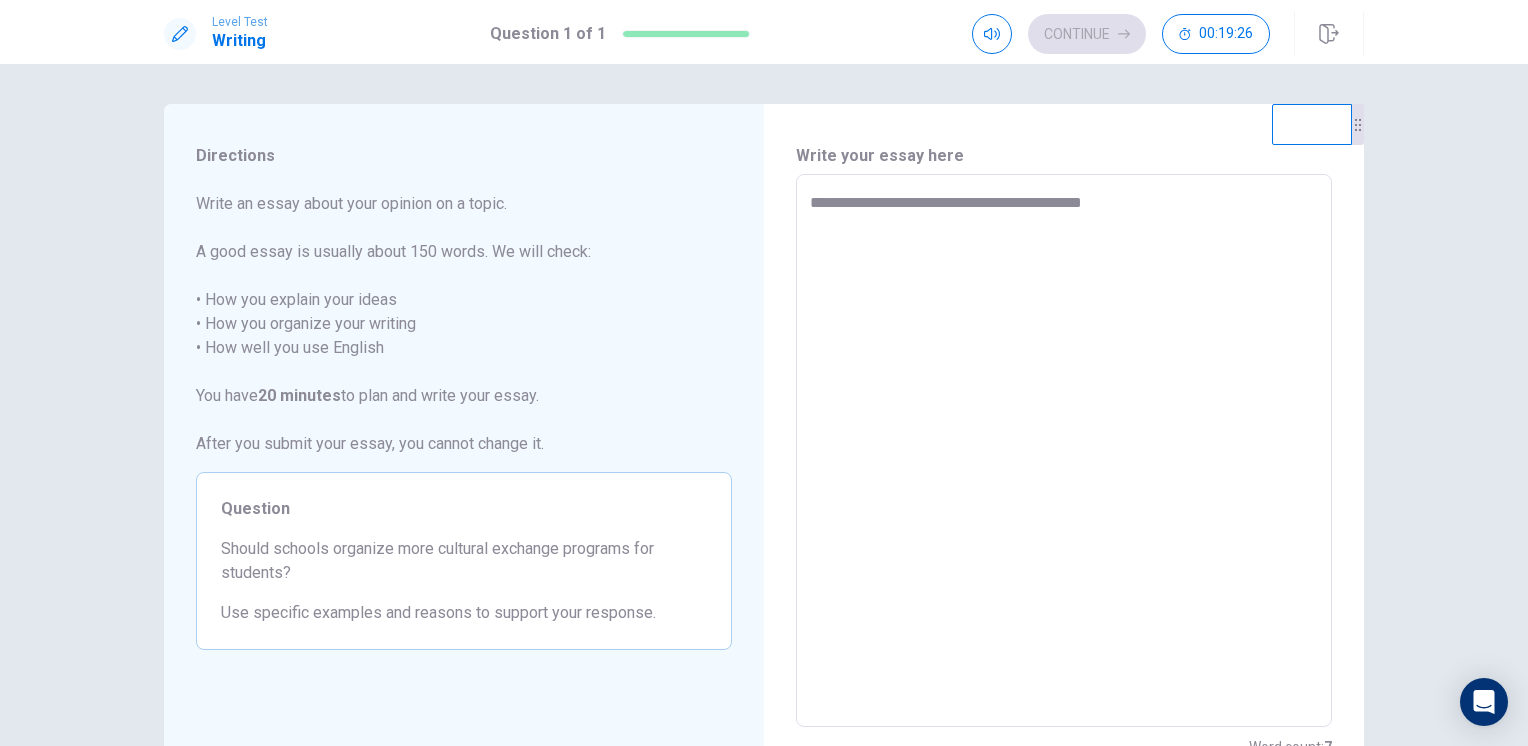 type on "*" 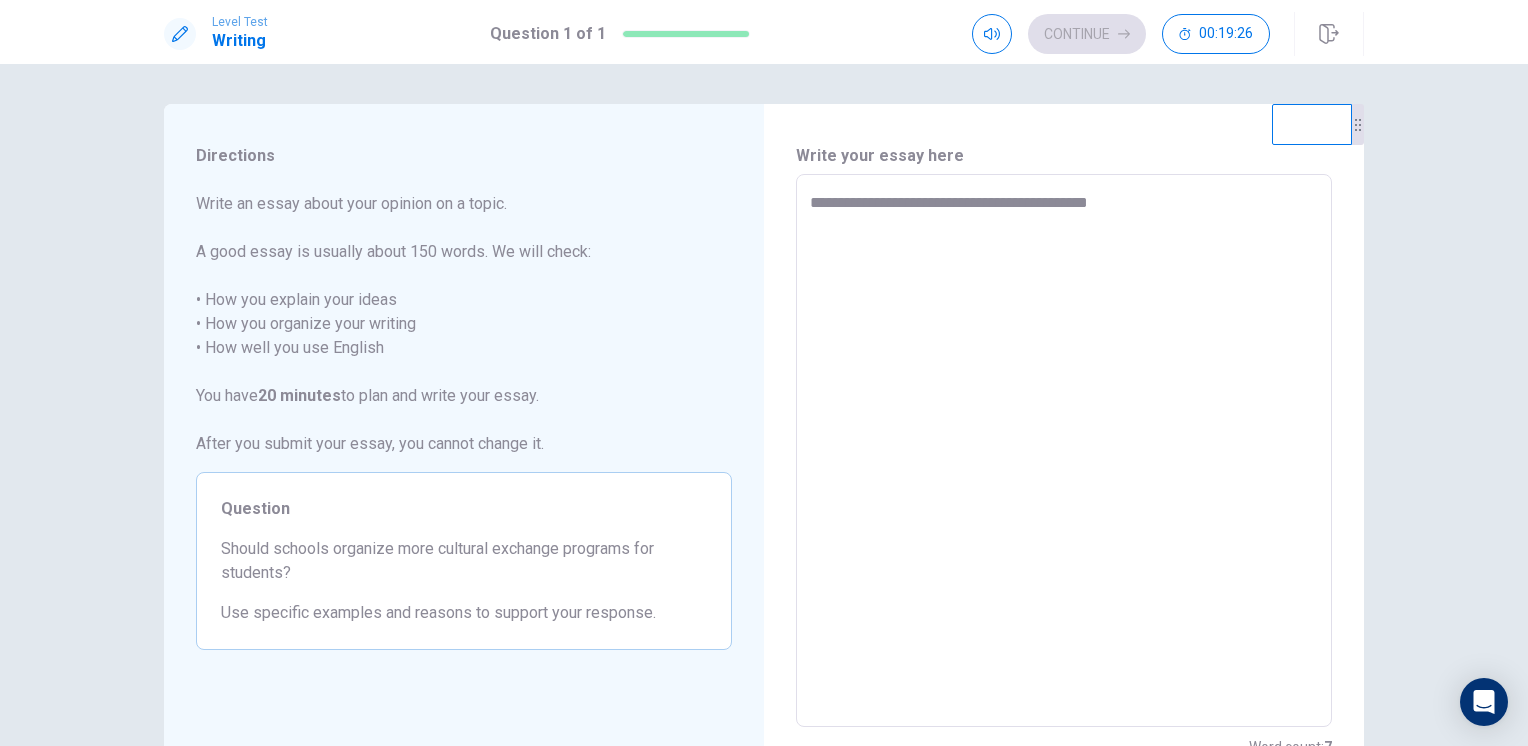 type on "**********" 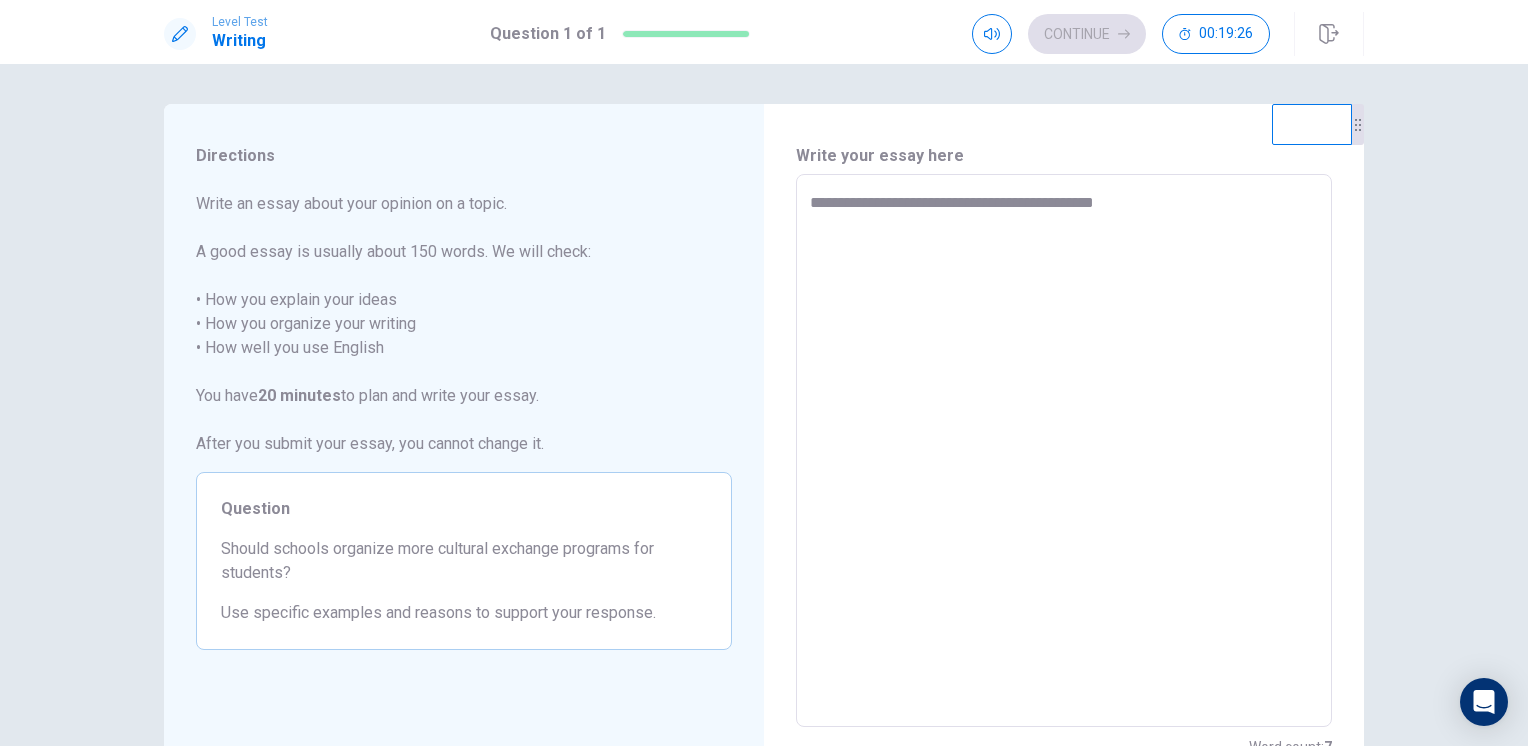 type on "**********" 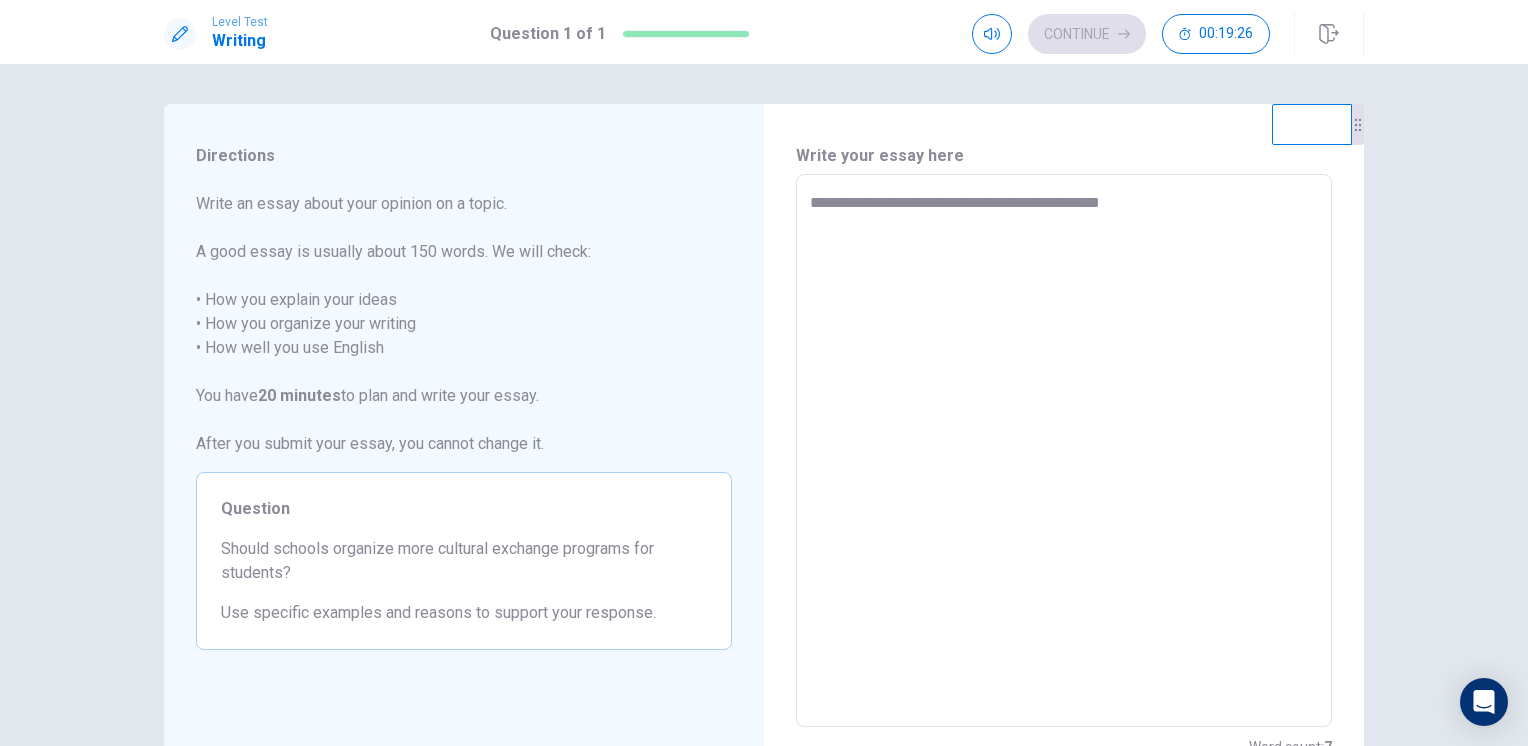 type on "*" 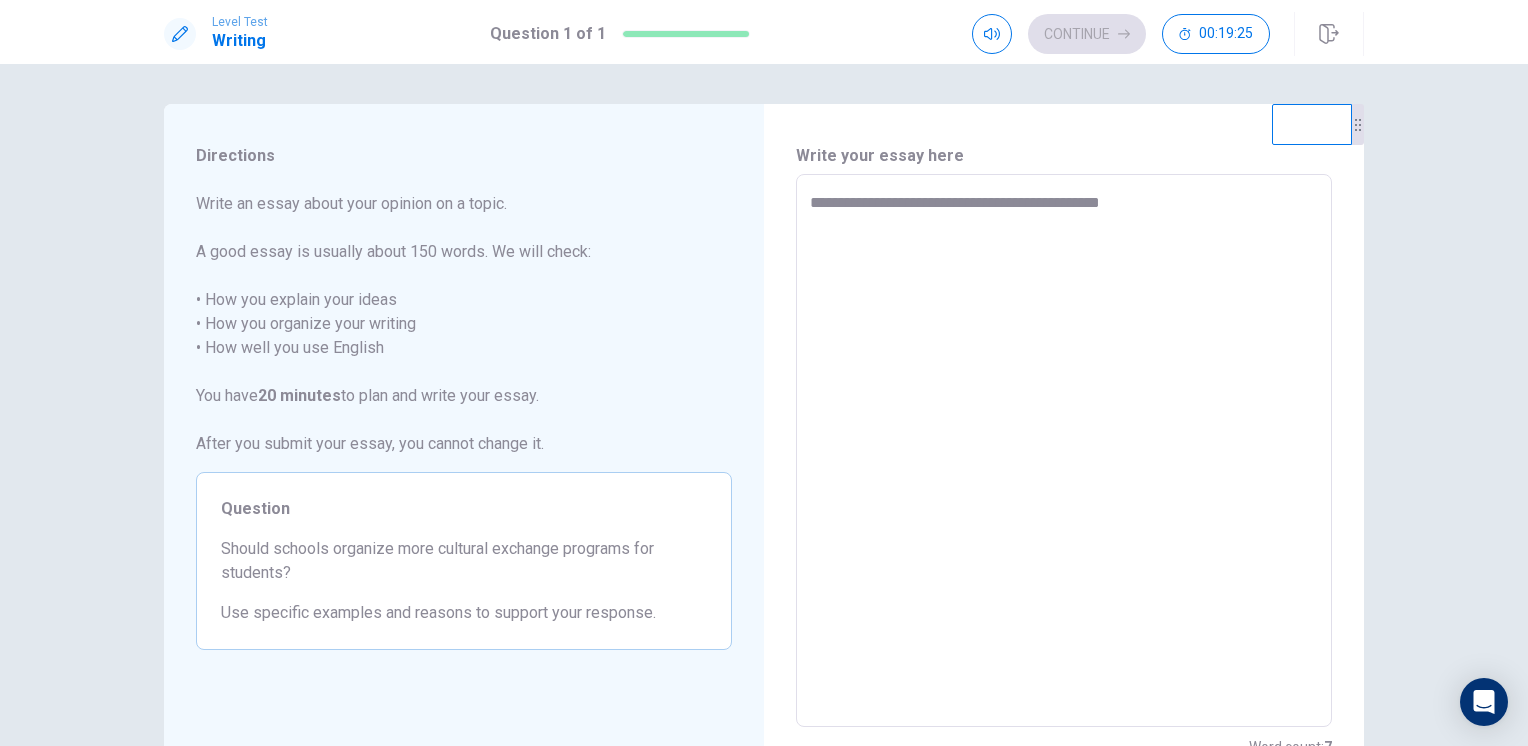 type on "**********" 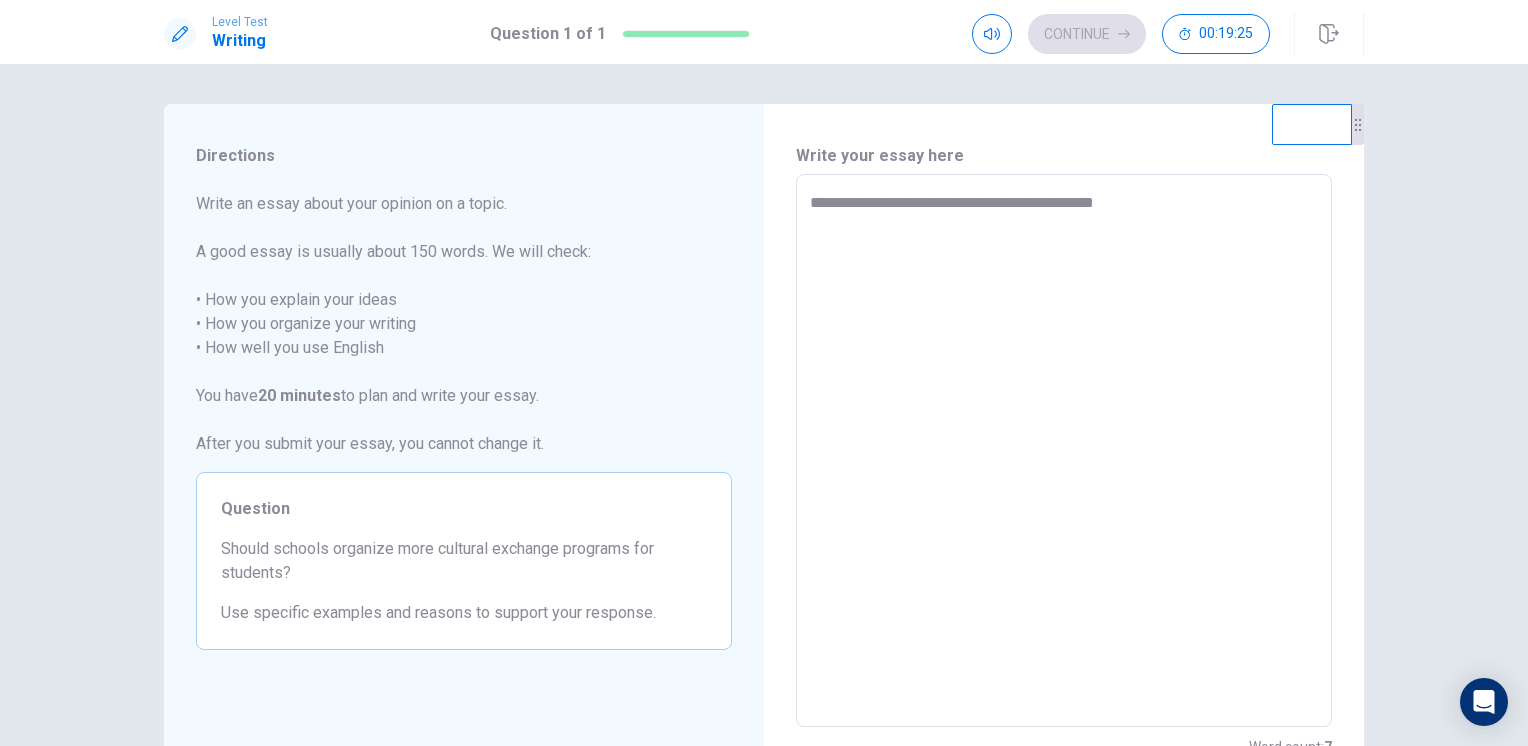 type on "*" 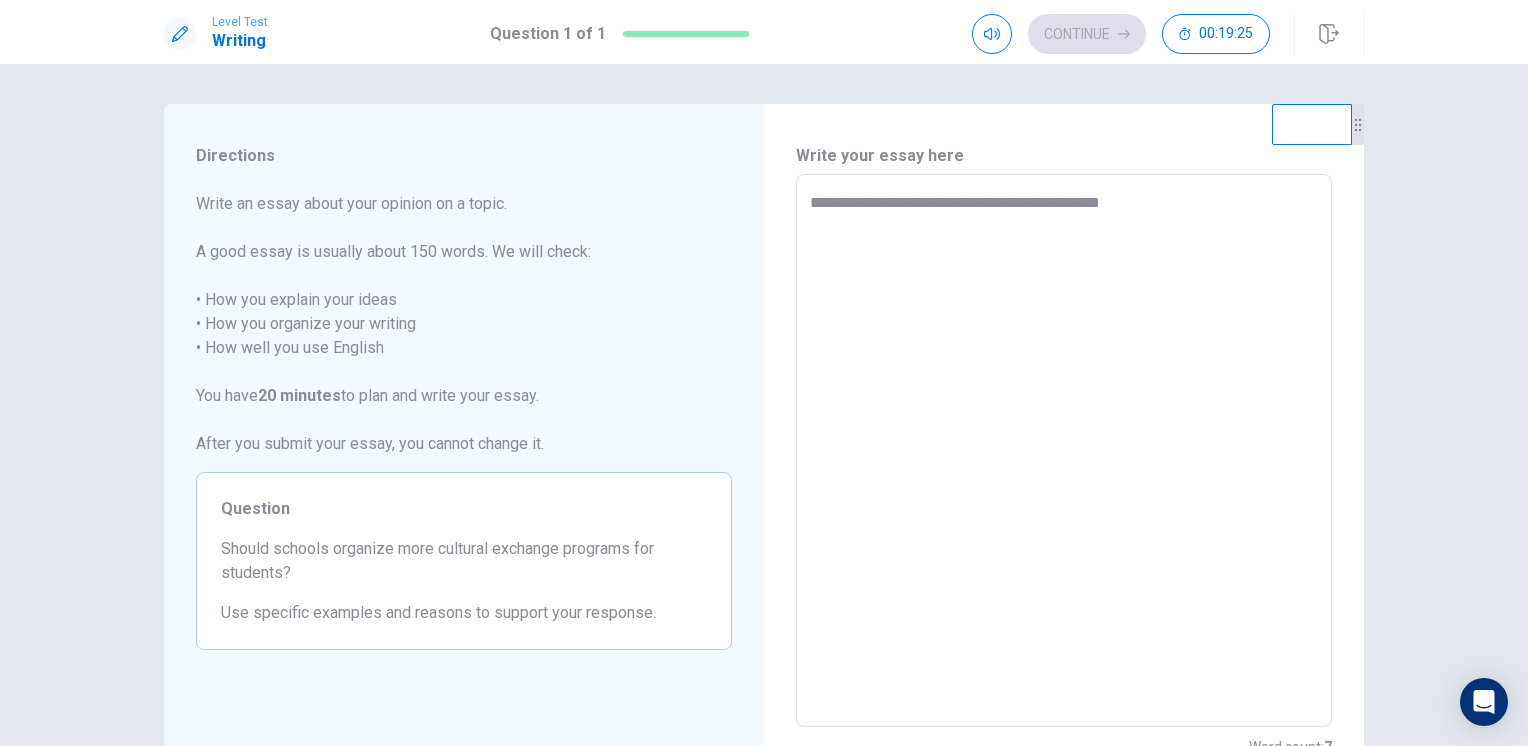 type on "*" 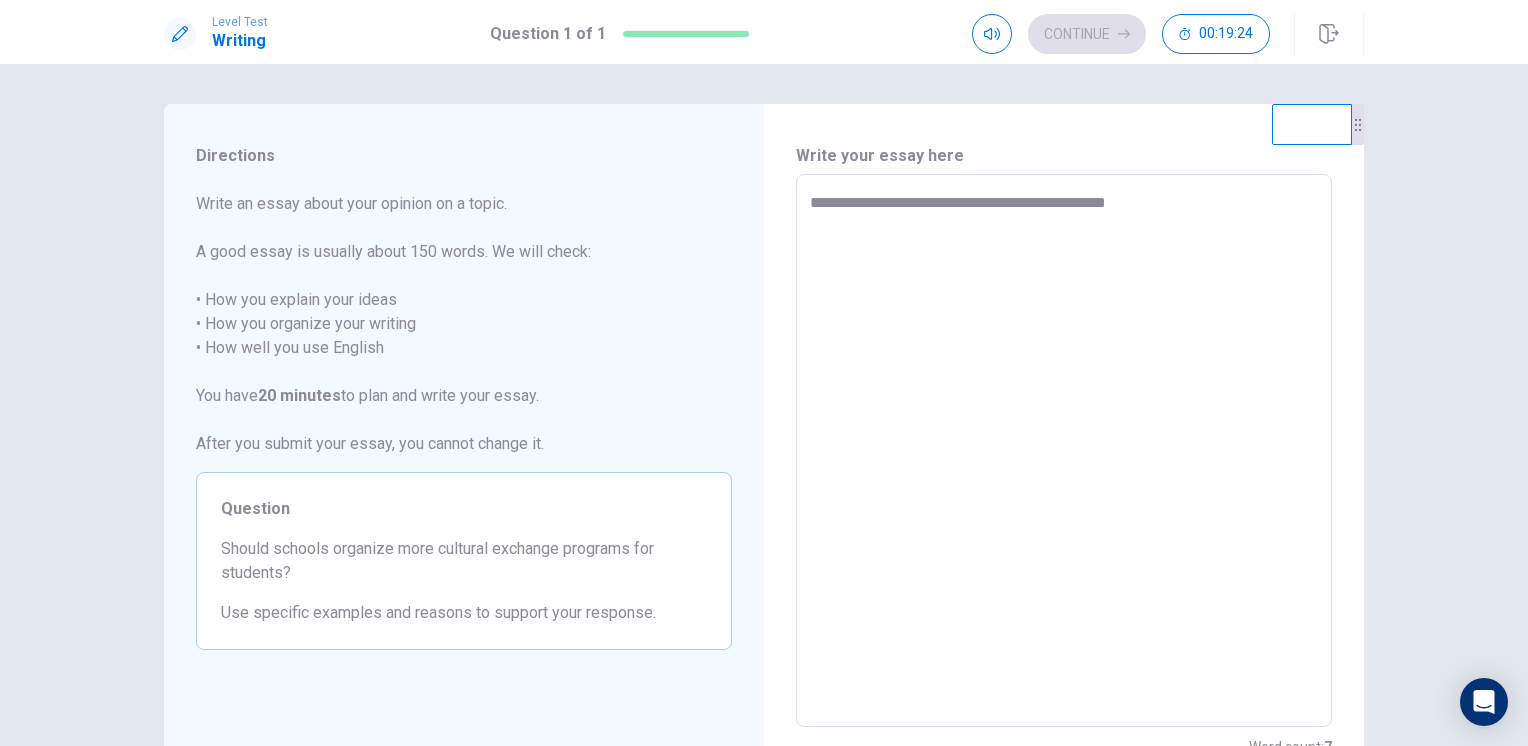 type on "*" 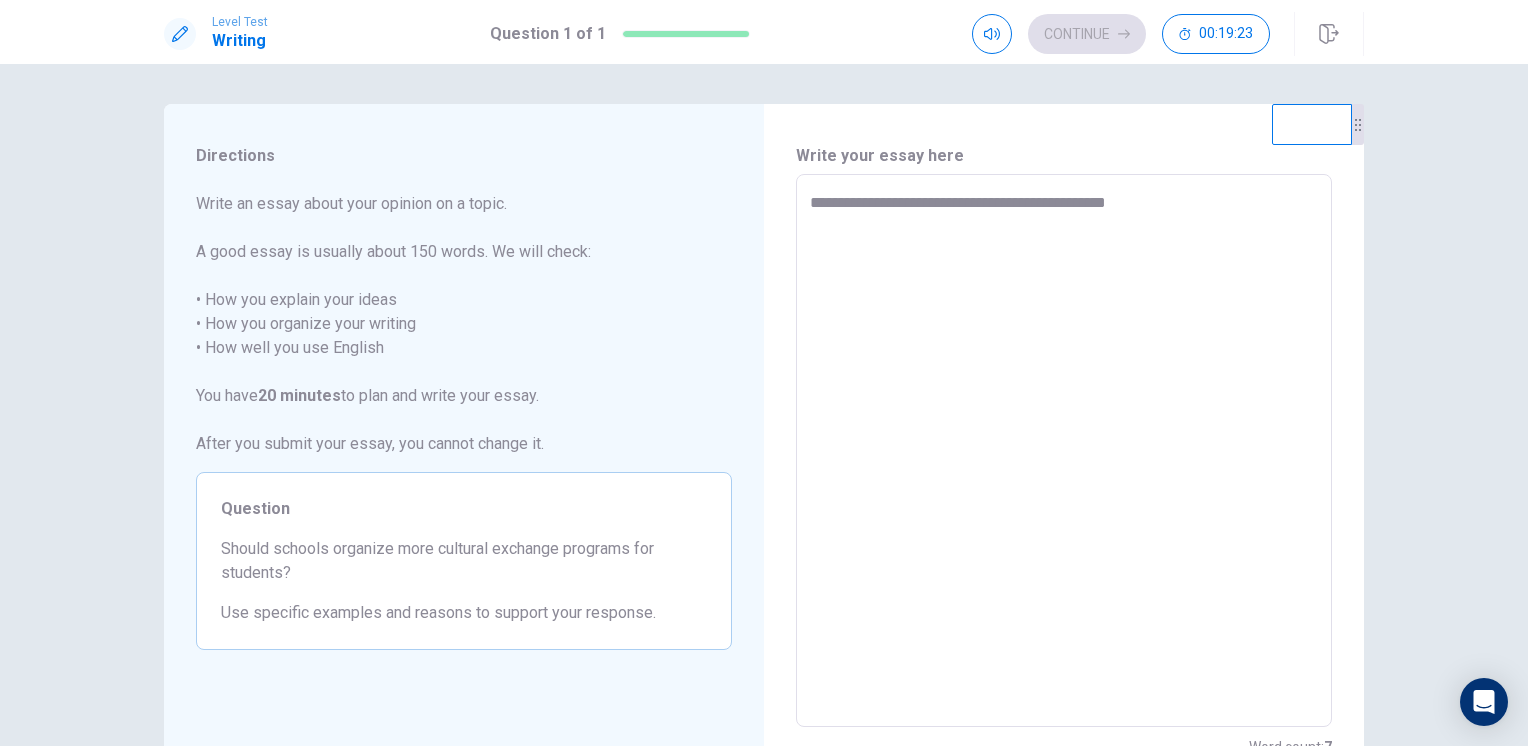type on "**********" 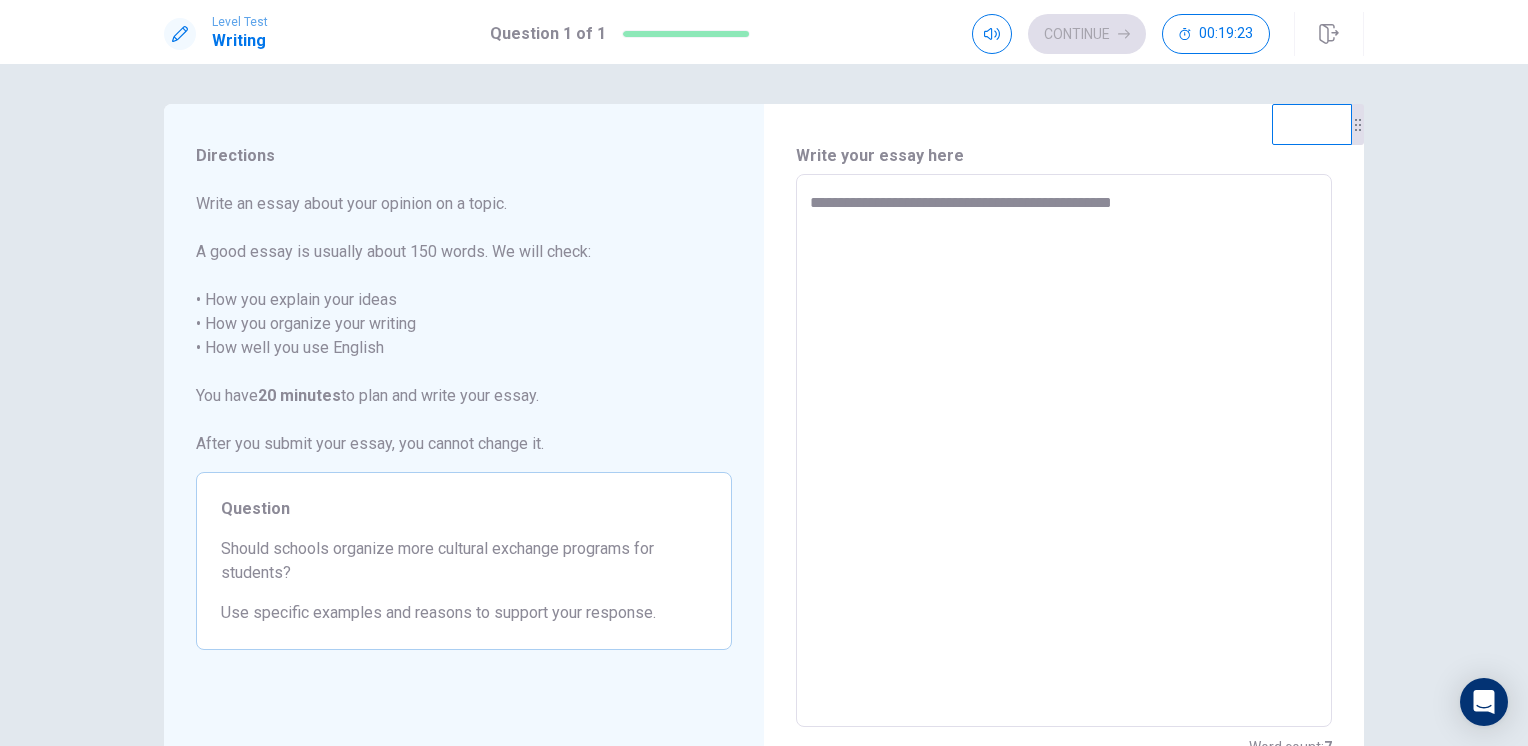 type on "*" 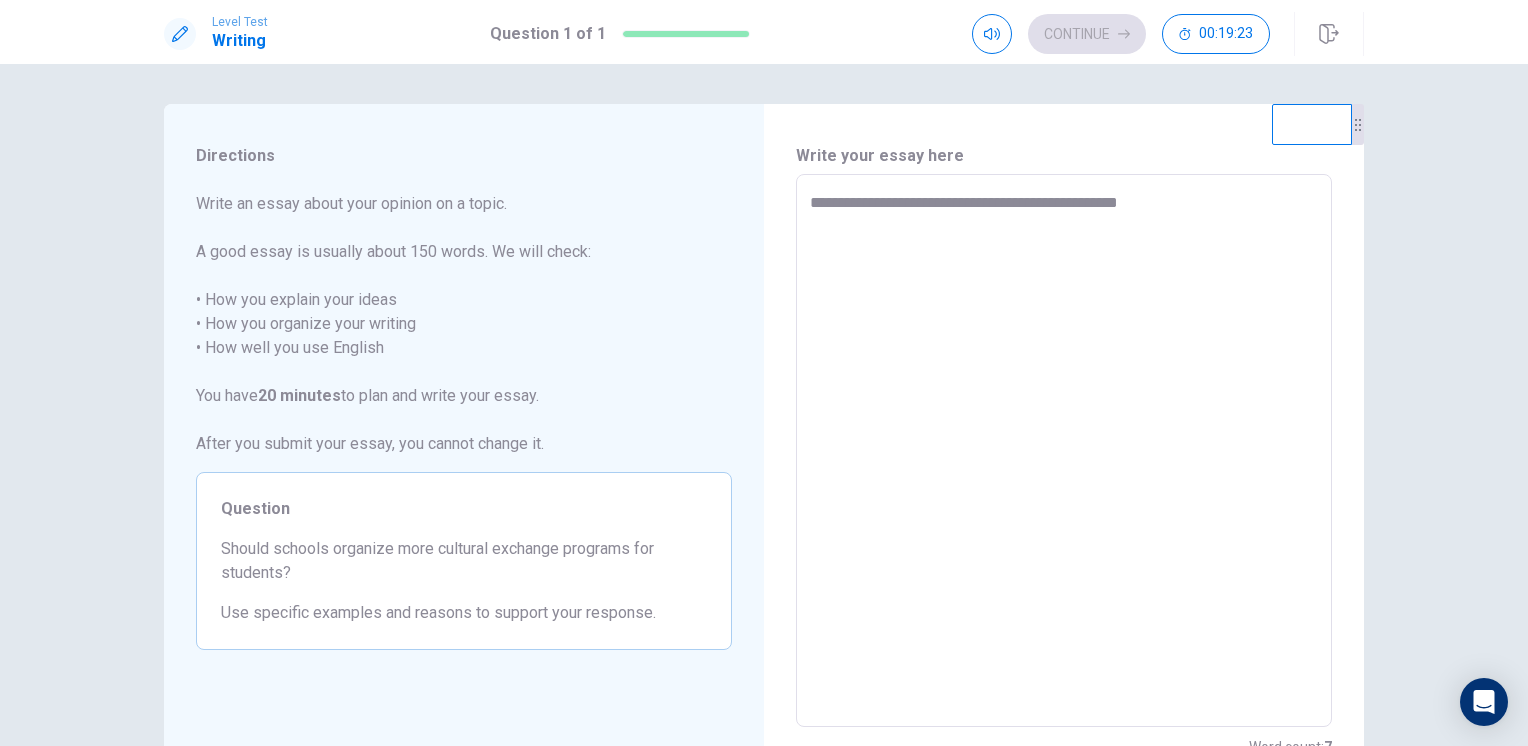 type on "*" 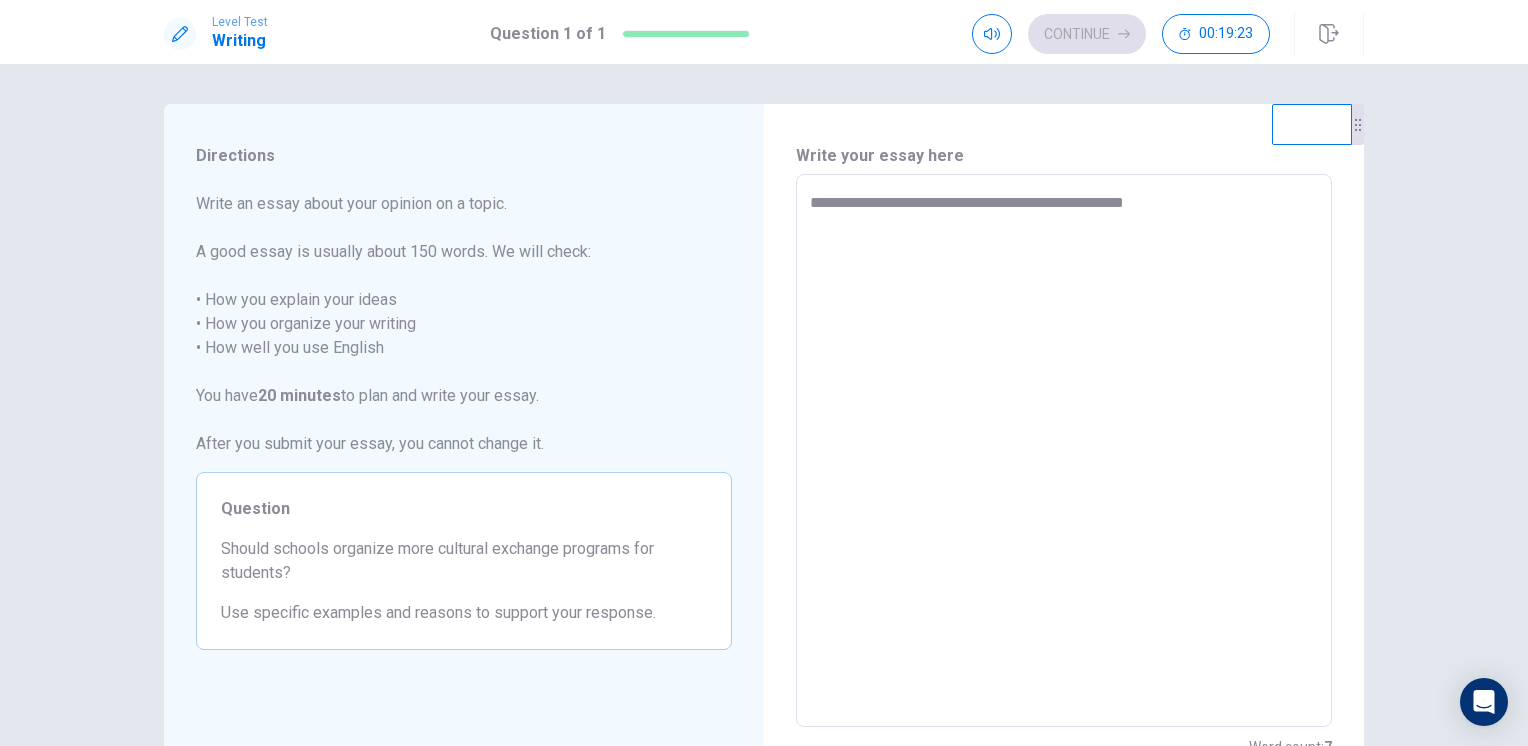 type on "*" 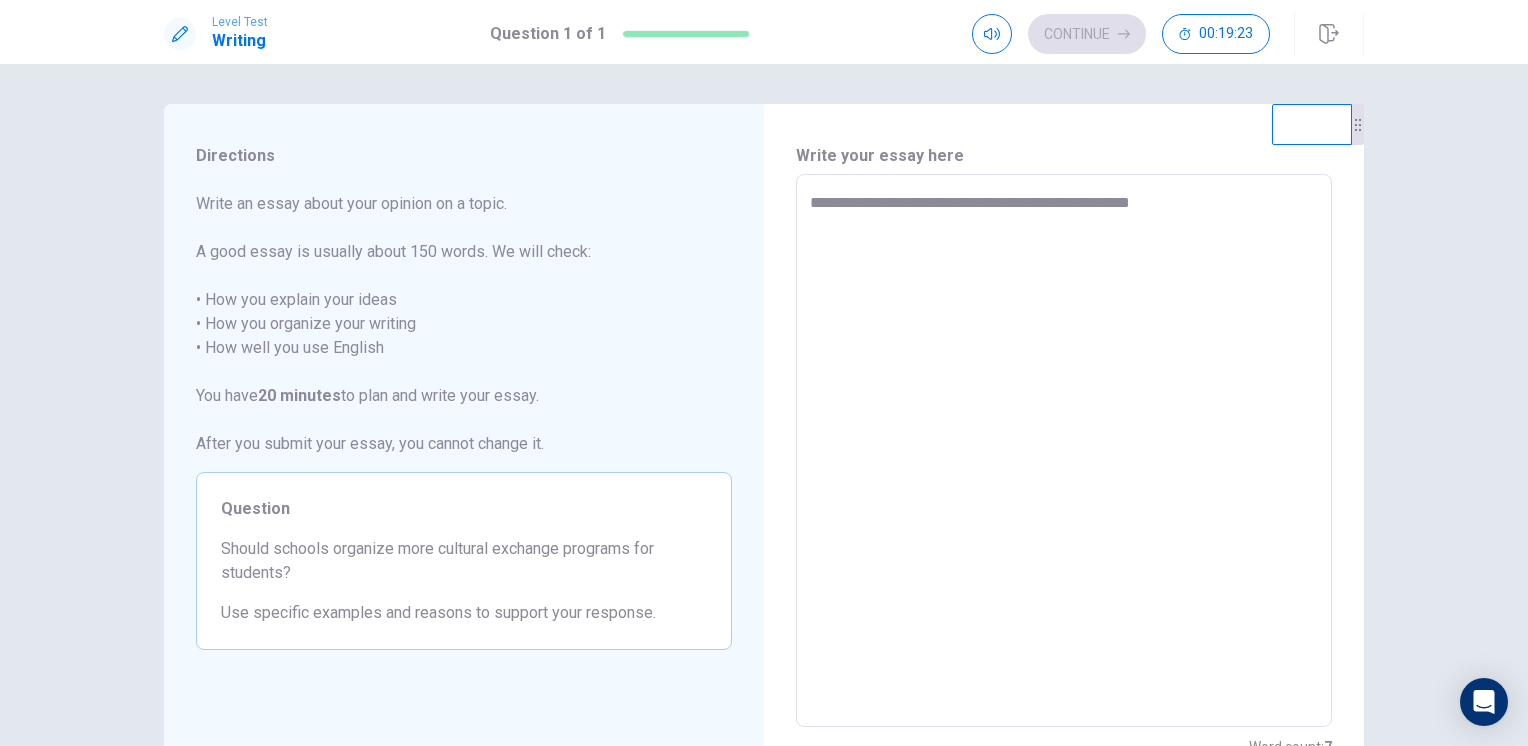 type on "*" 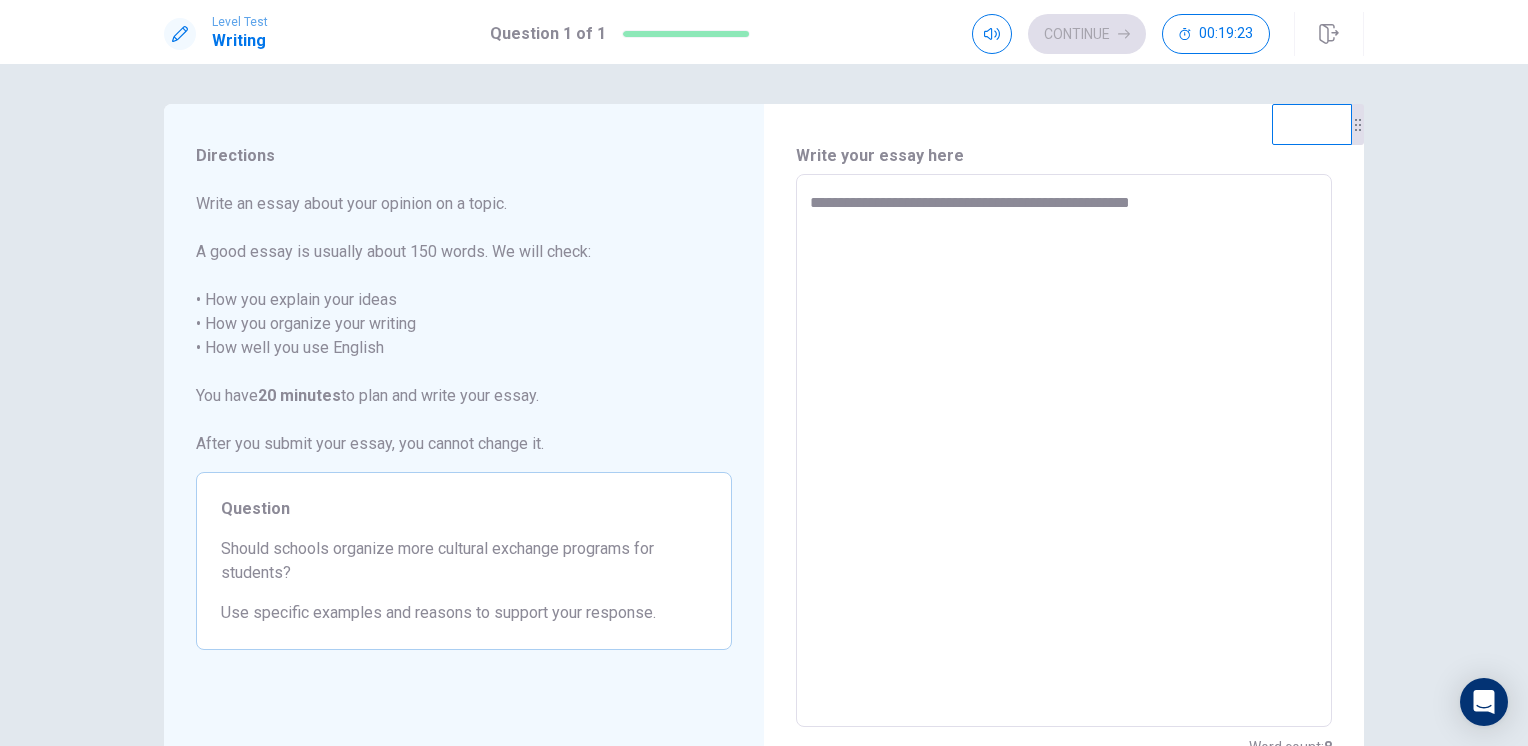 type on "**********" 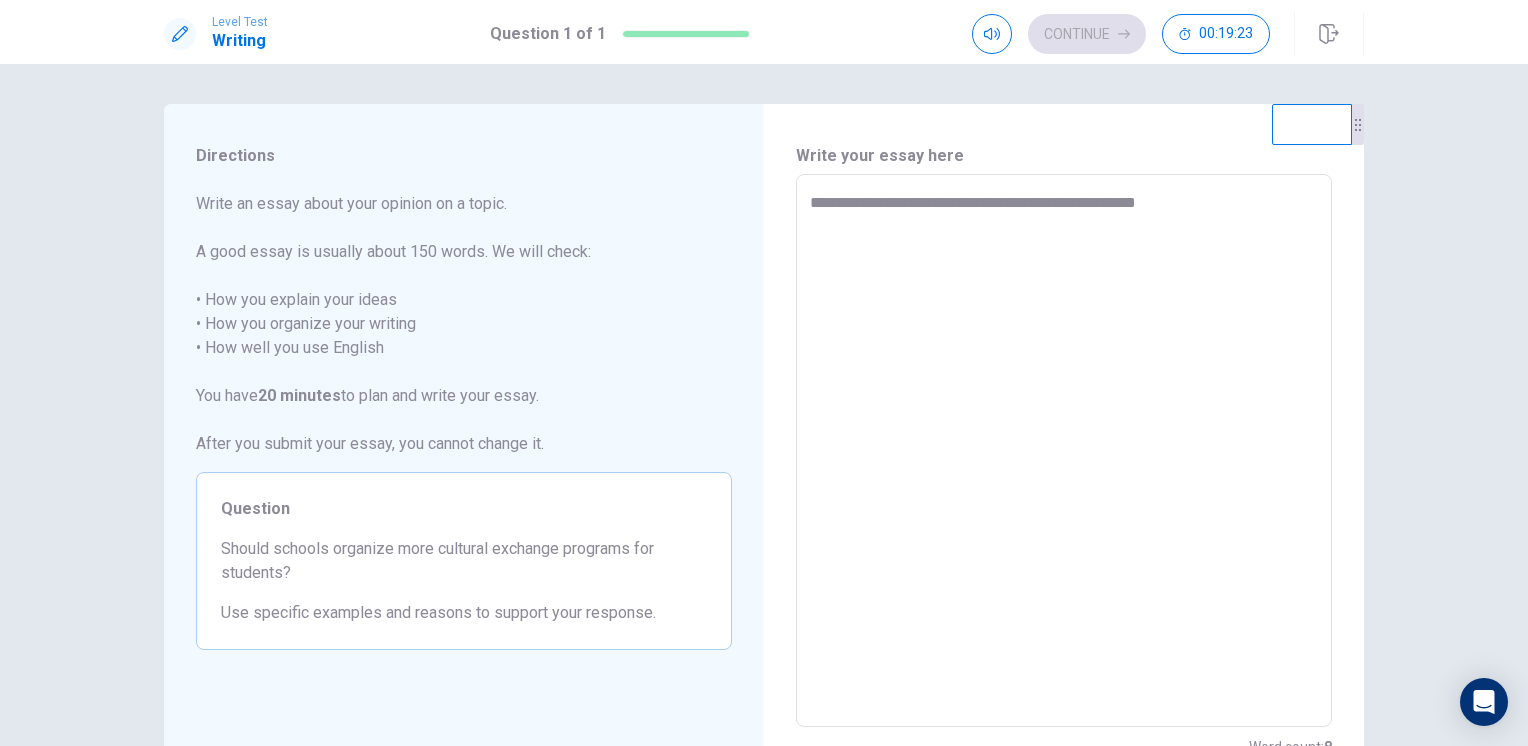 type on "*" 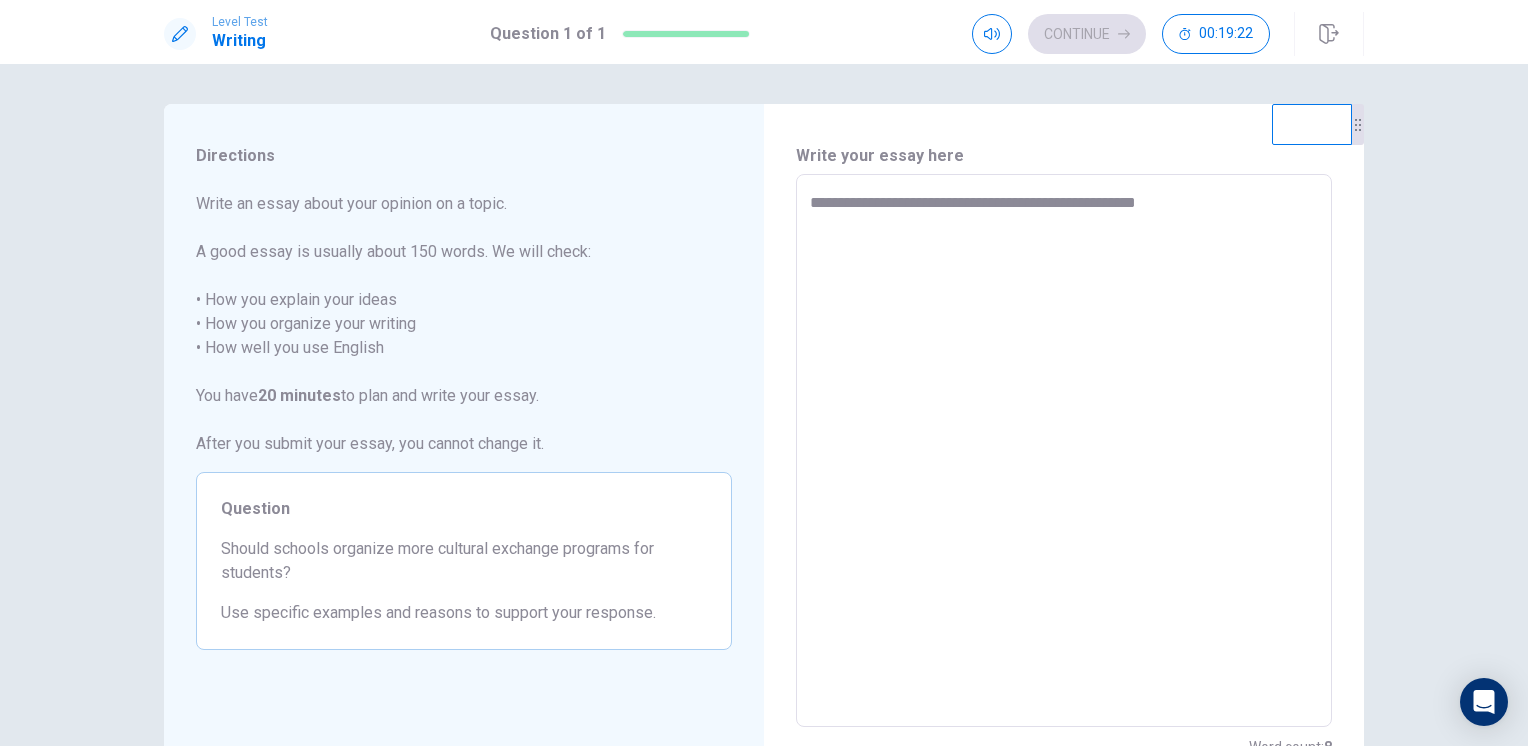 type on "**********" 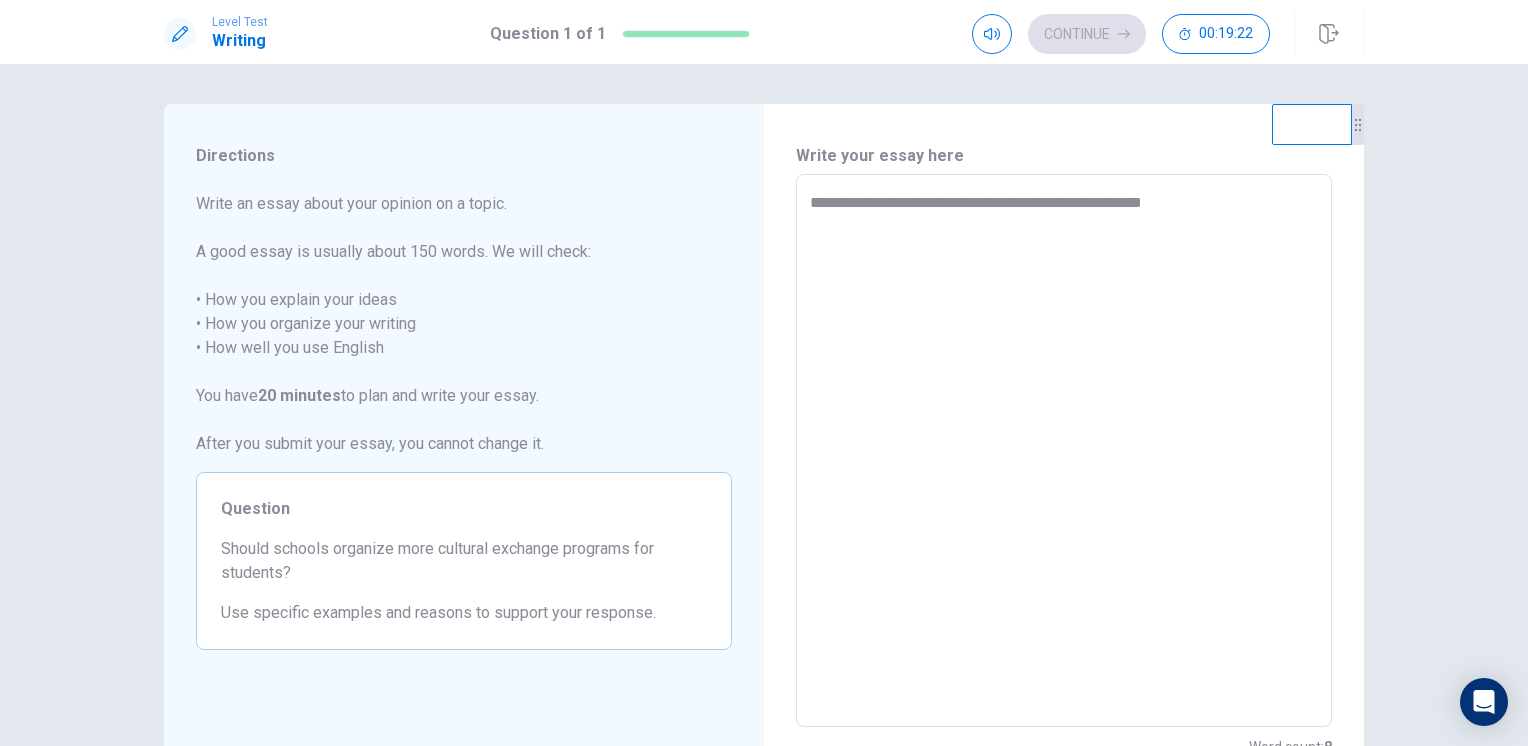 type on "*" 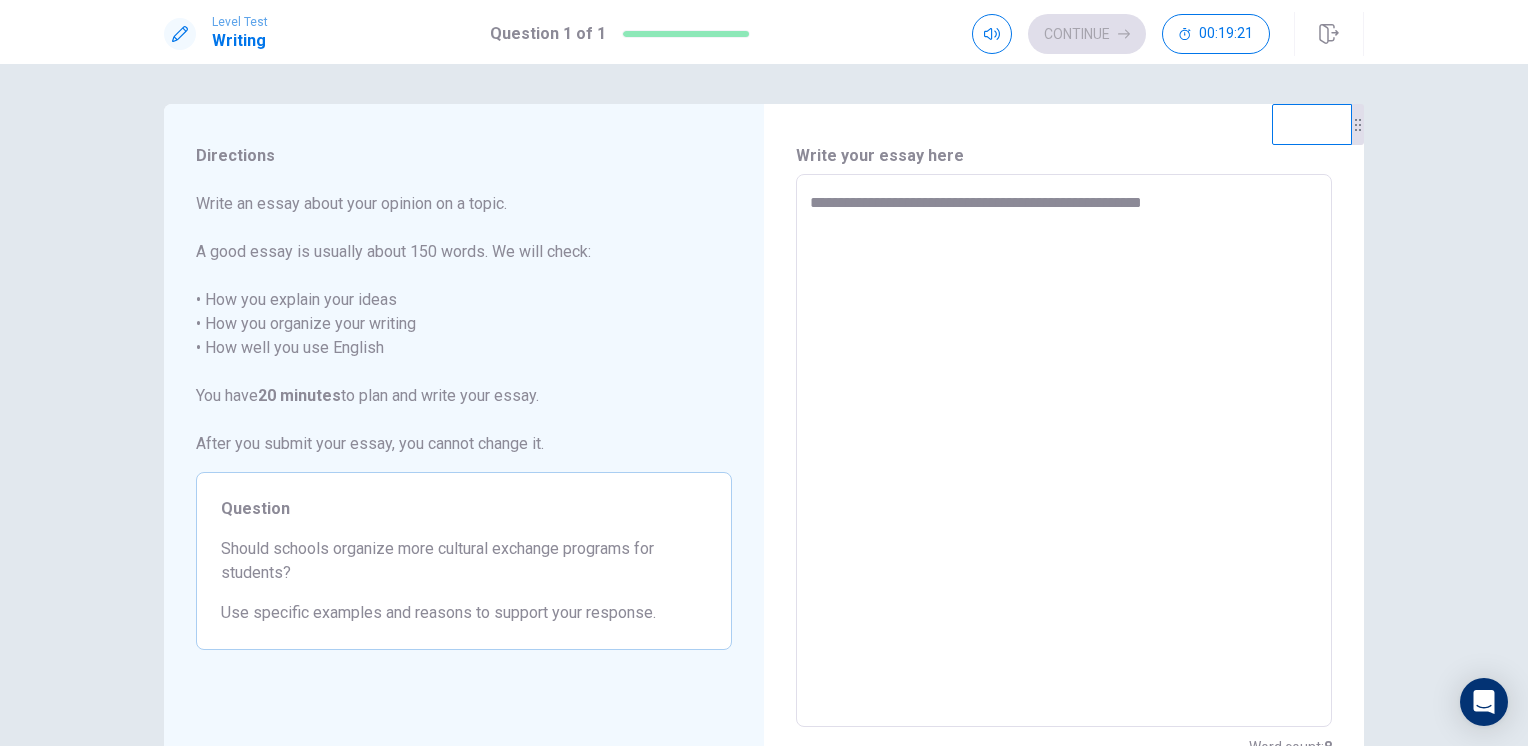 type on "**********" 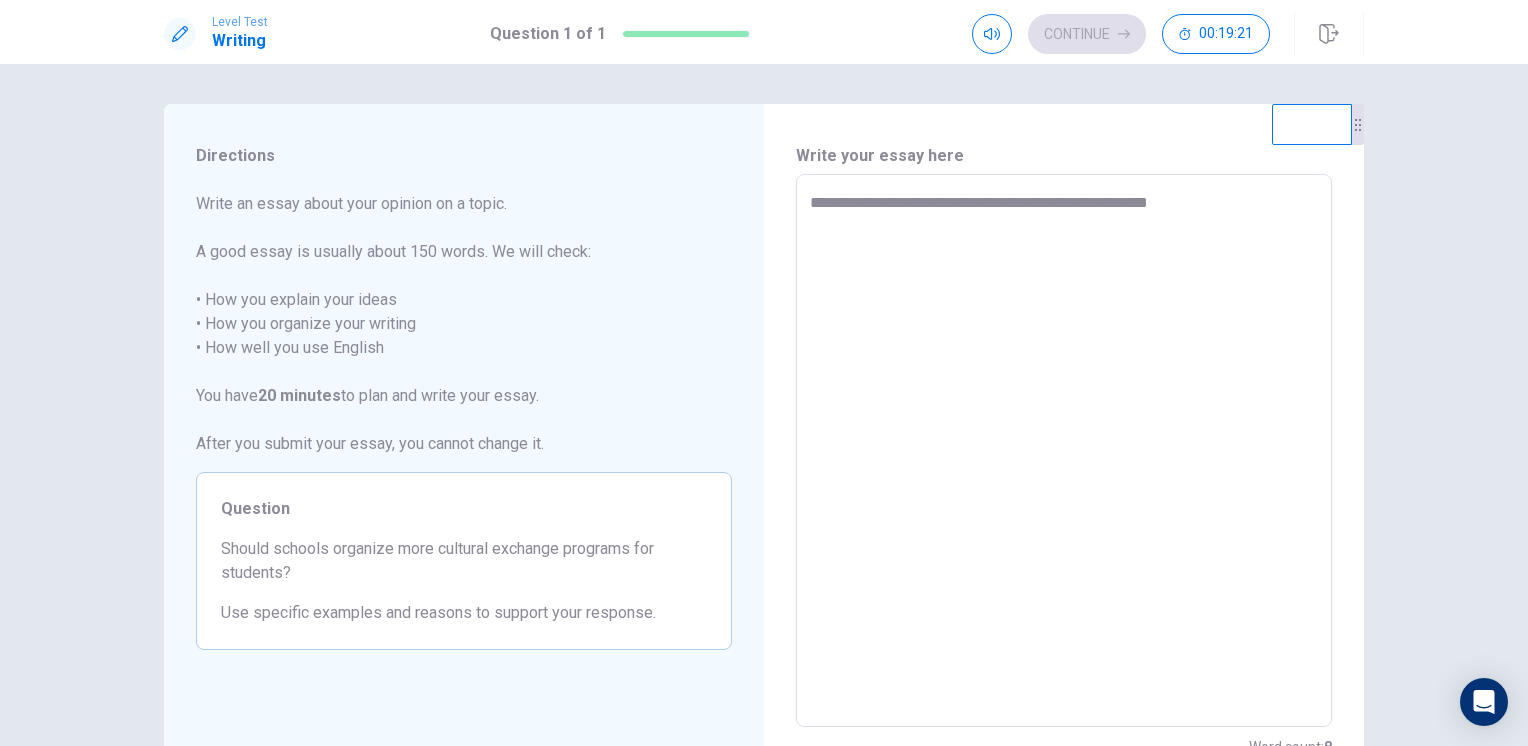 type on "*" 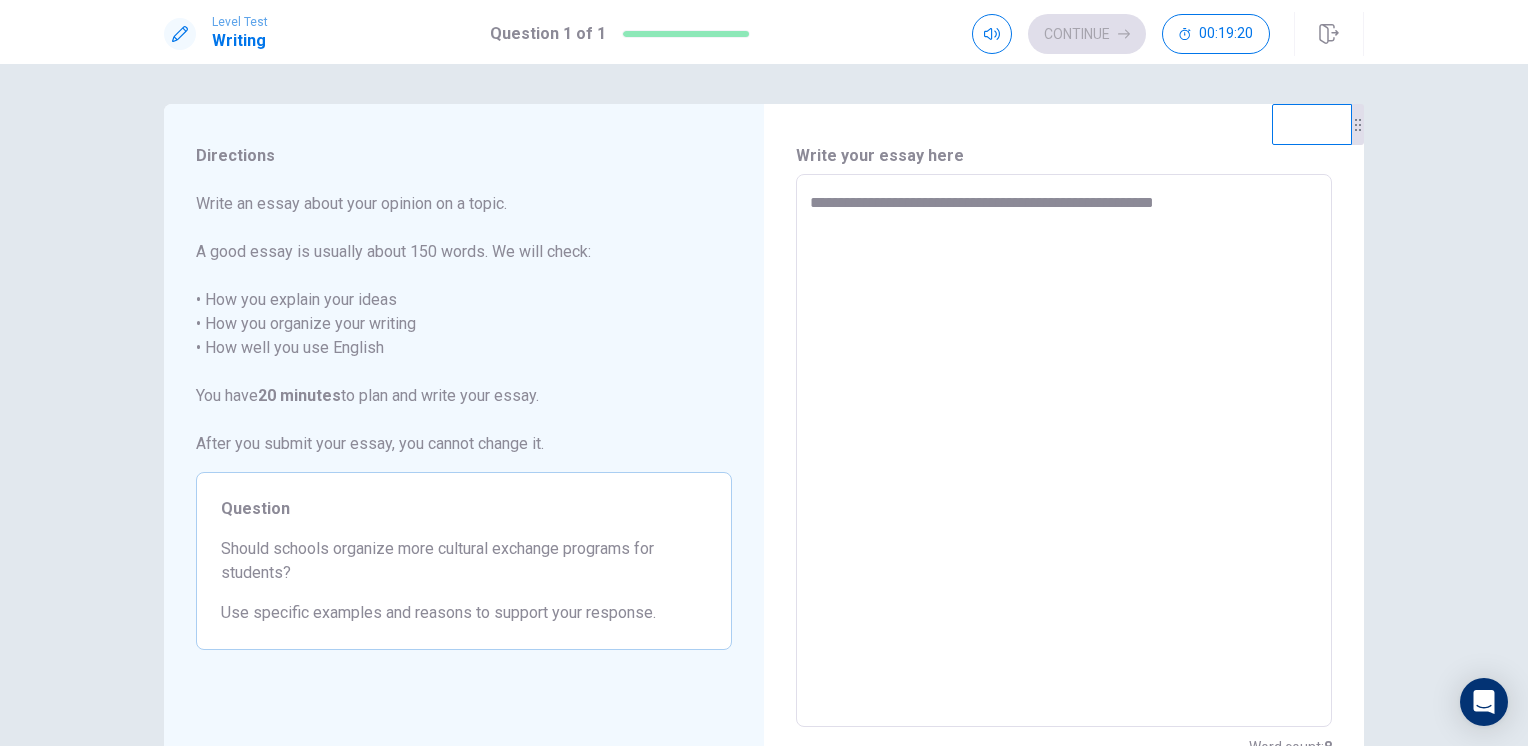 type on "*" 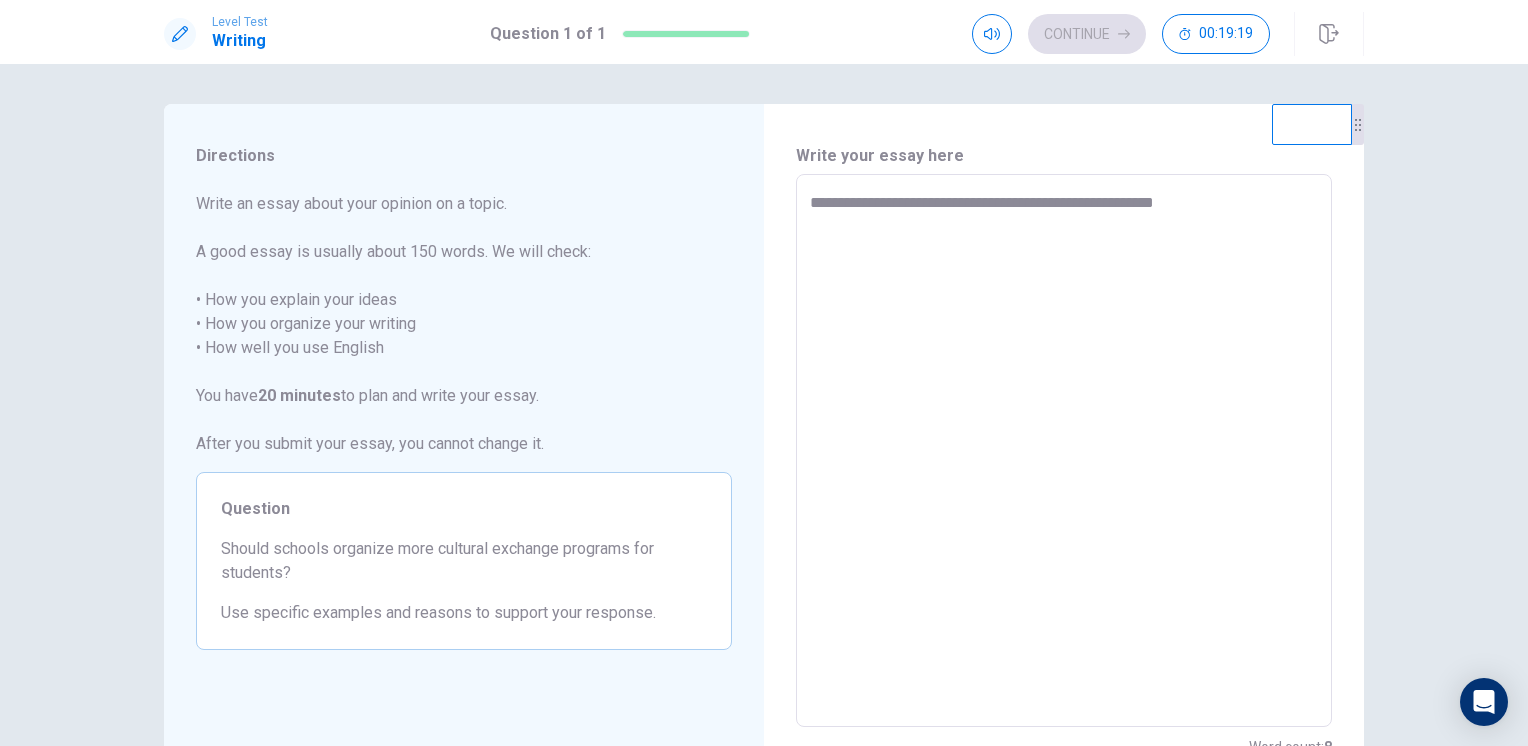 type on "**********" 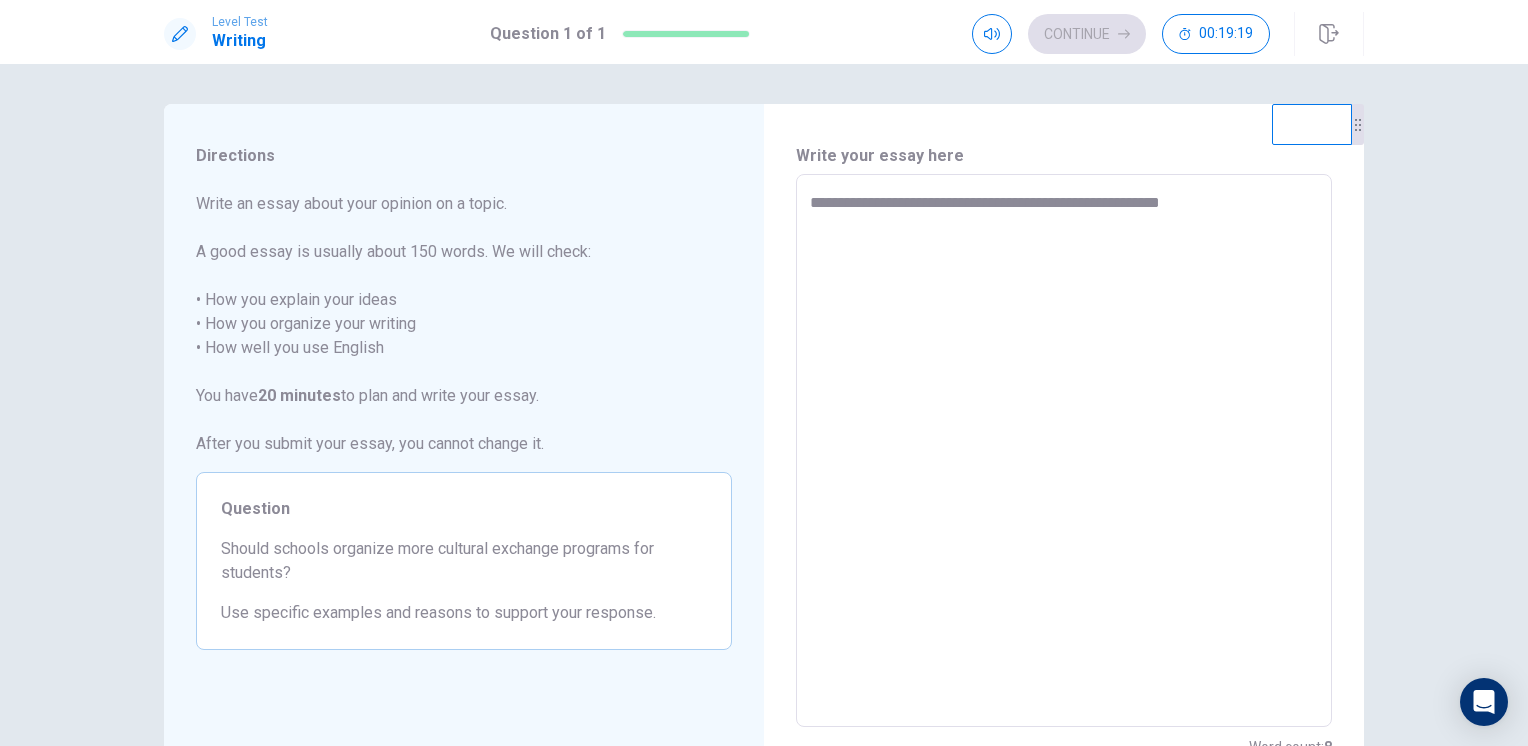 type on "*" 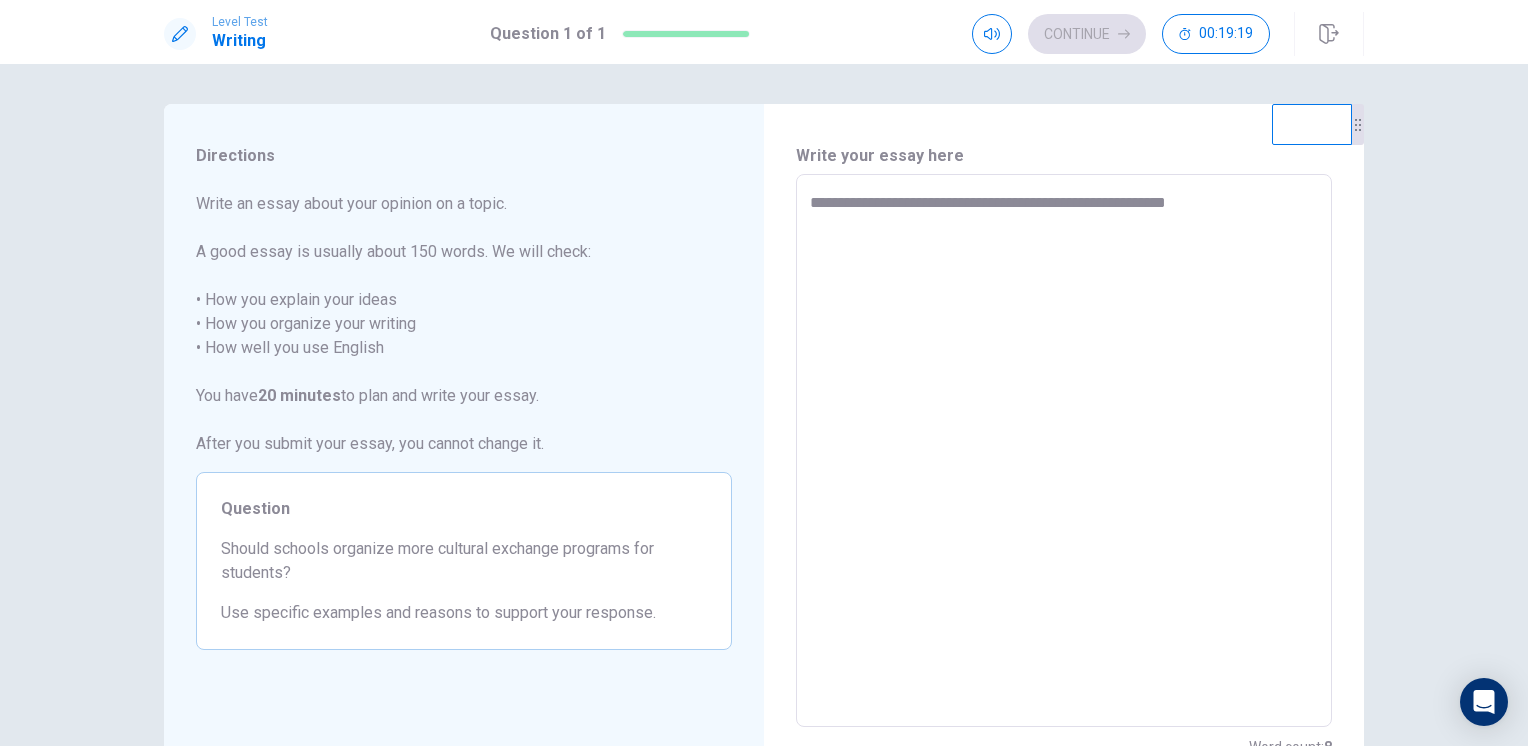 type on "*" 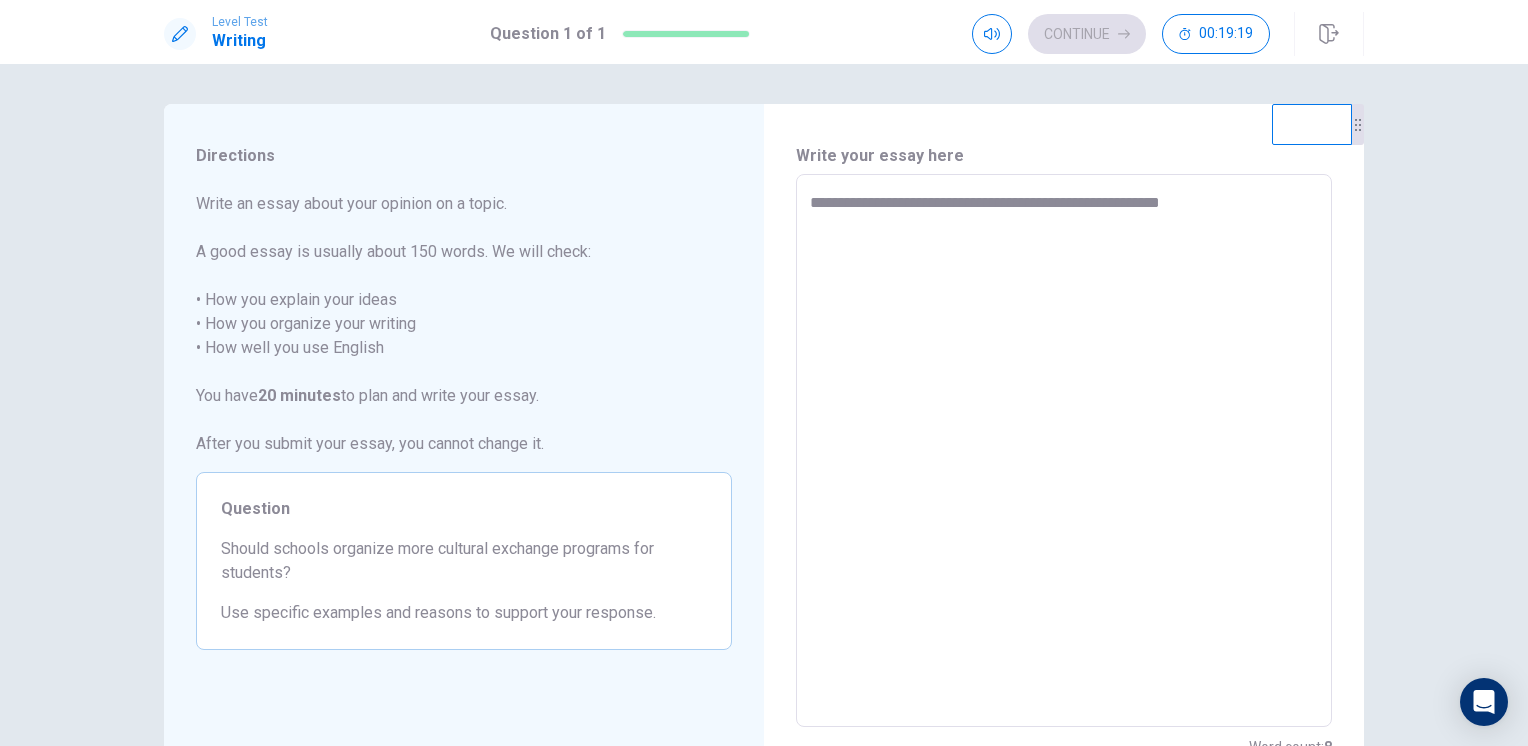 type 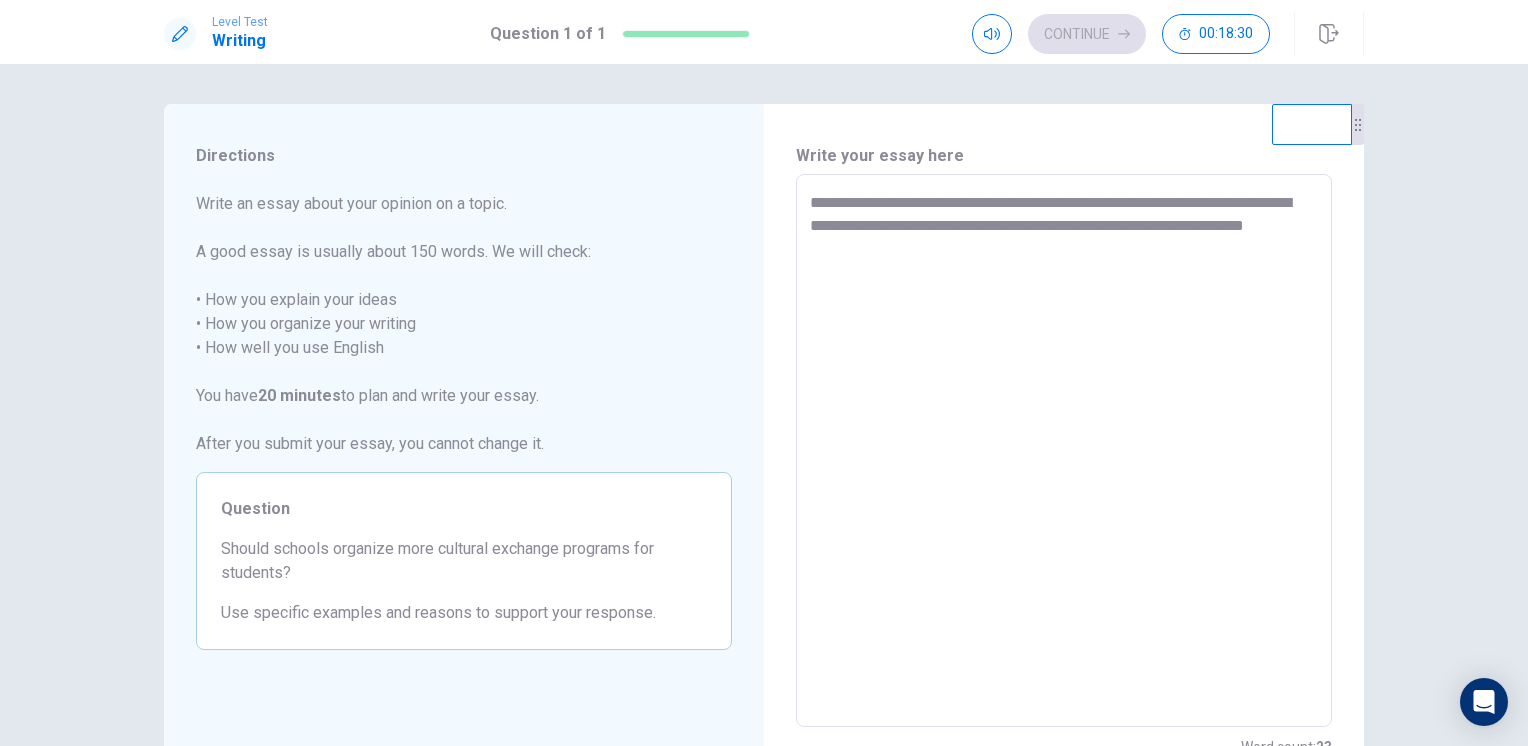 click on "**********" at bounding box center (1064, 451) 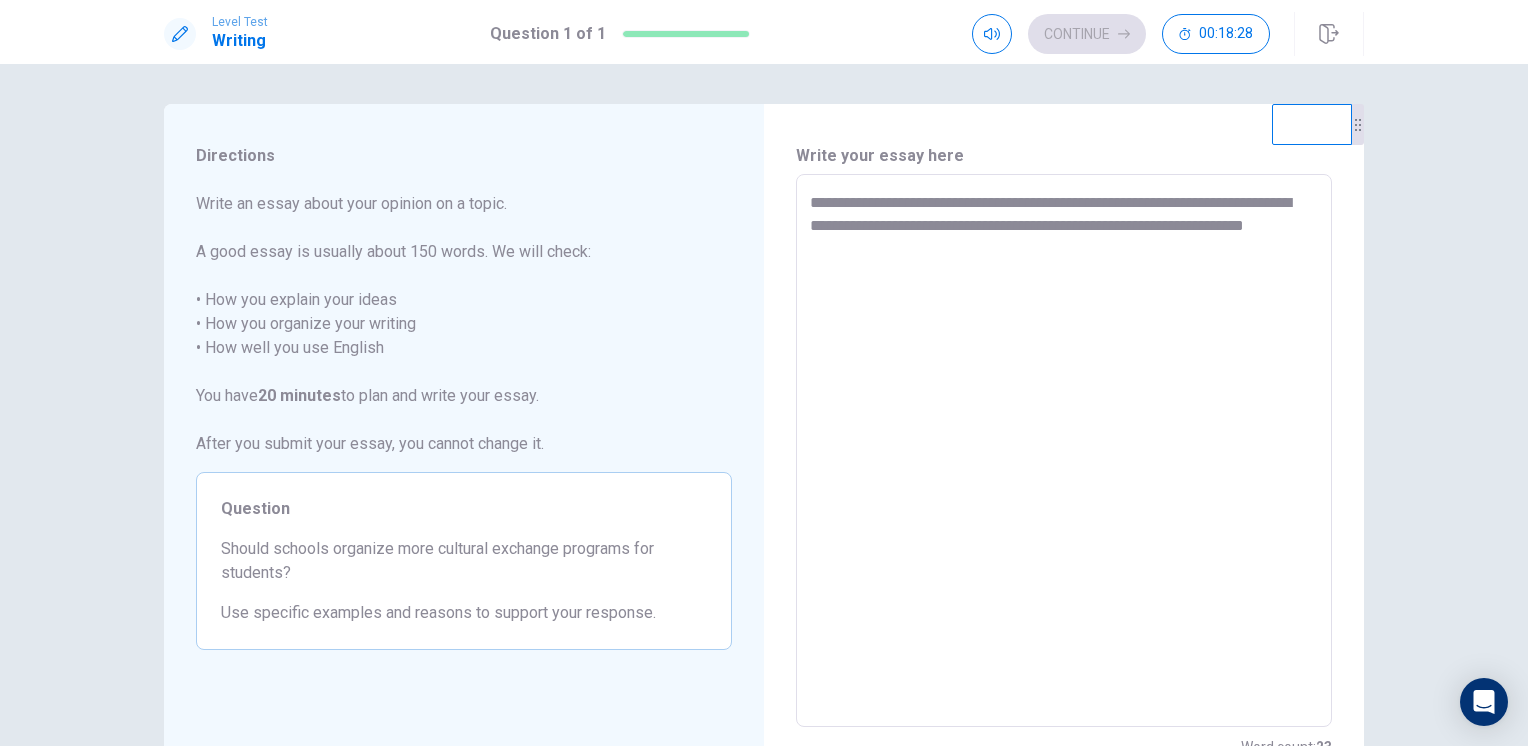 click on "**********" at bounding box center [1064, 451] 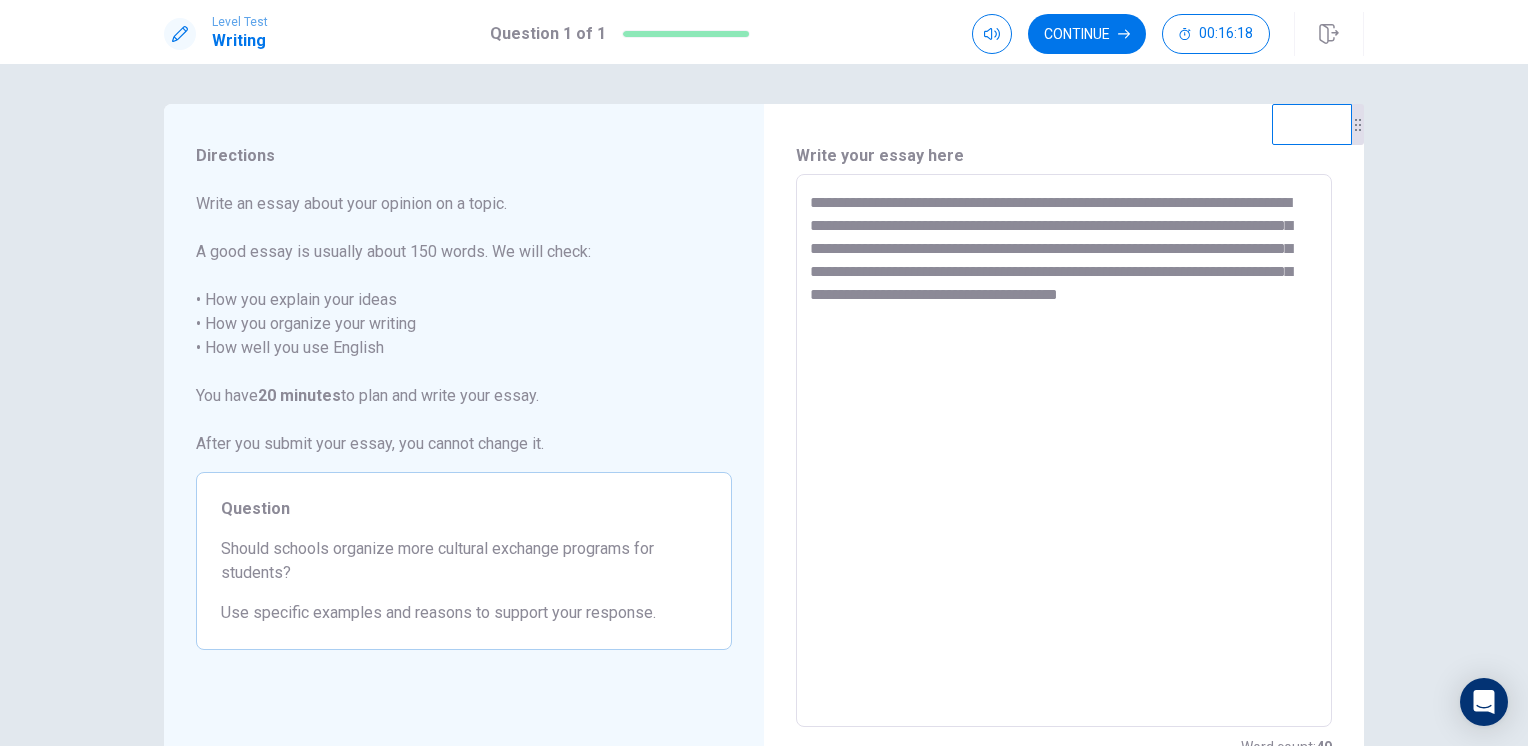 click on "**********" at bounding box center (1064, 451) 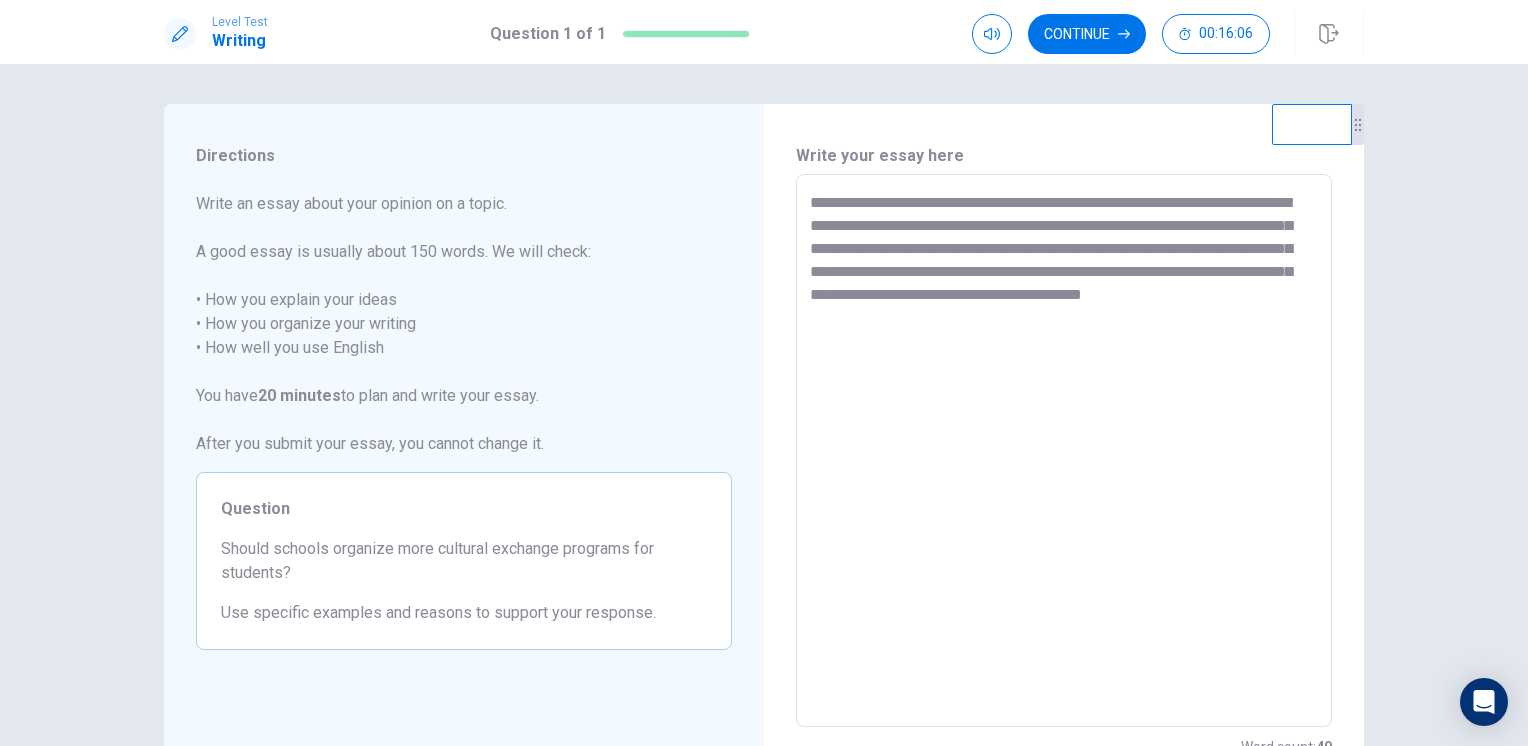 click on "**********" at bounding box center (1064, 451) 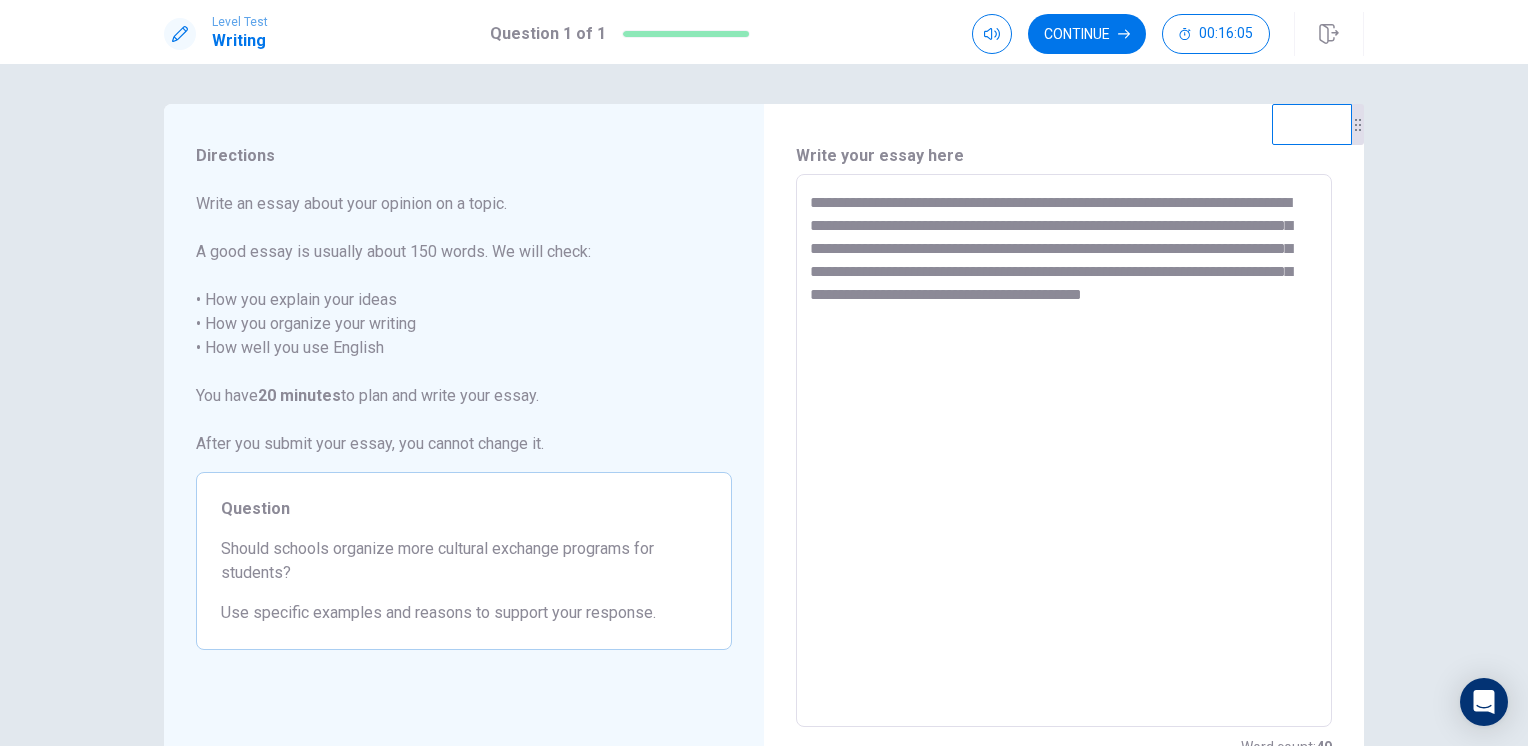 click on "**********" at bounding box center (1064, 451) 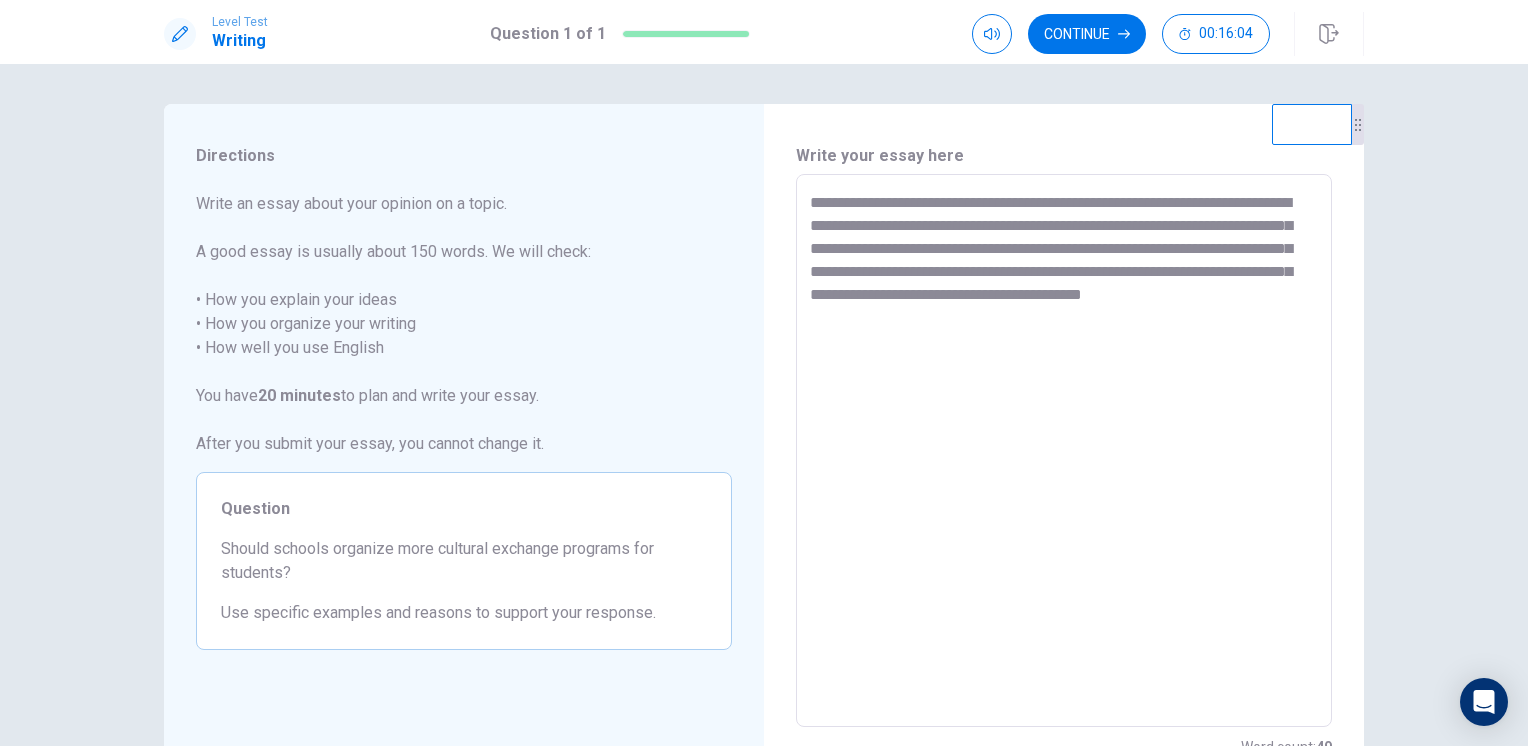 click on "**********" at bounding box center (1064, 451) 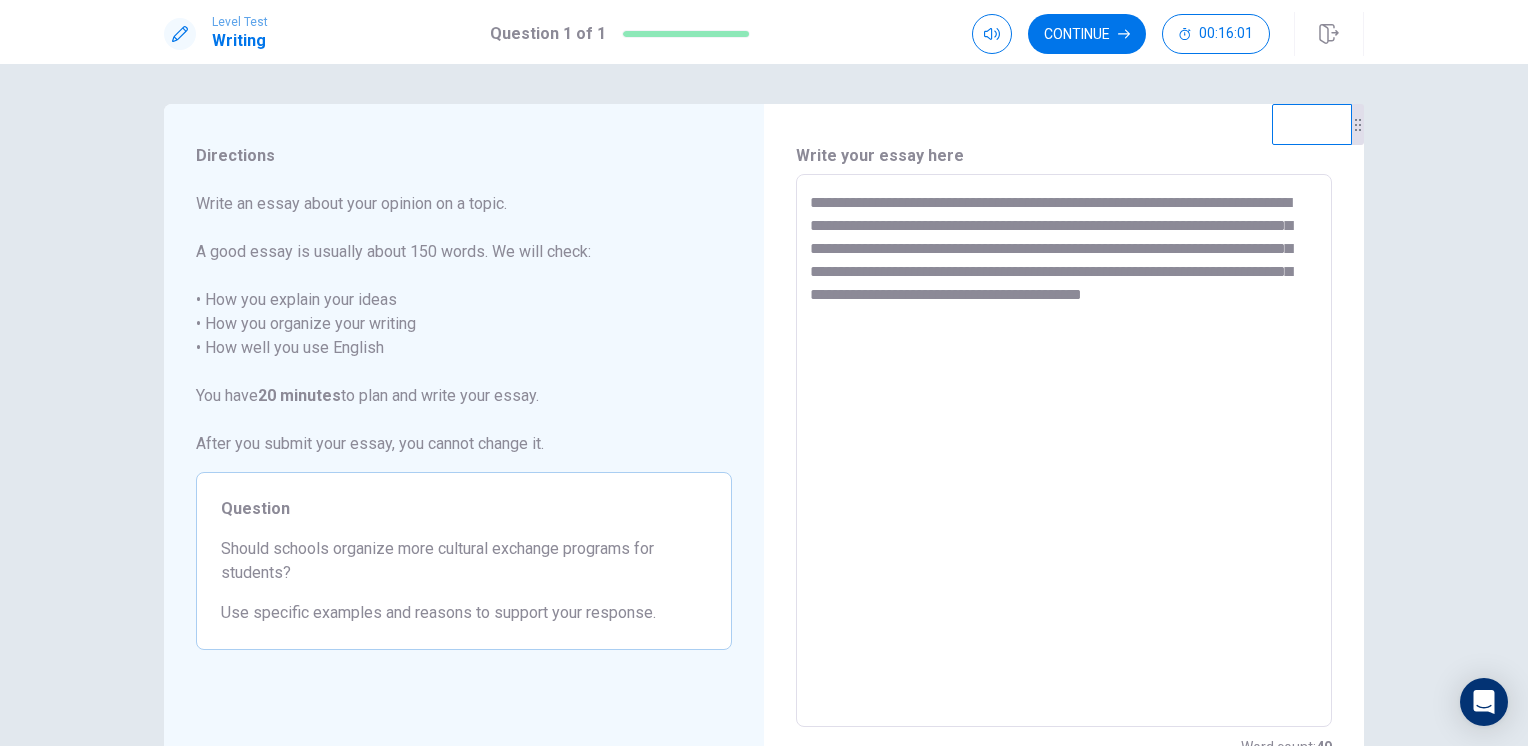 click on "**********" at bounding box center (1064, 451) 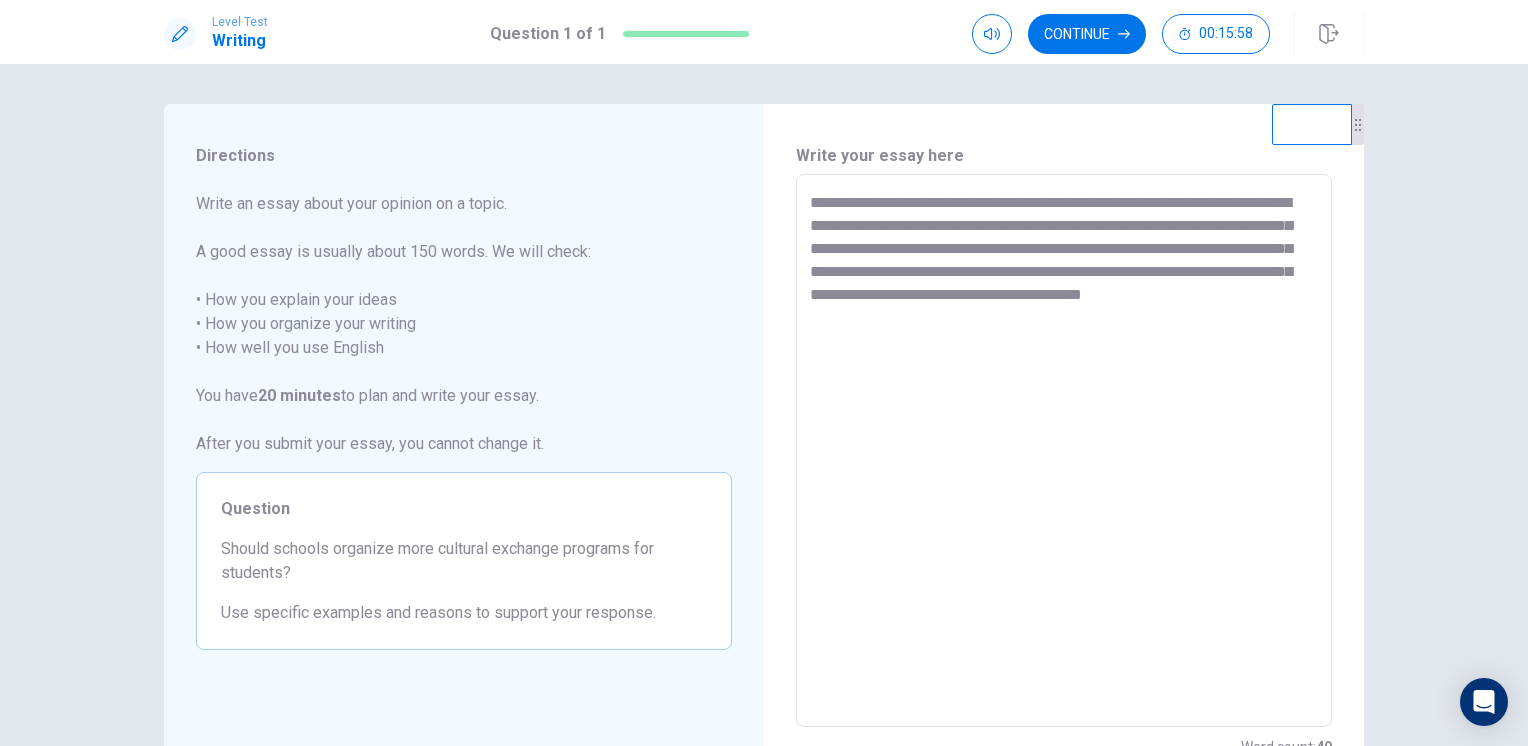 click on "**********" at bounding box center (1064, 451) 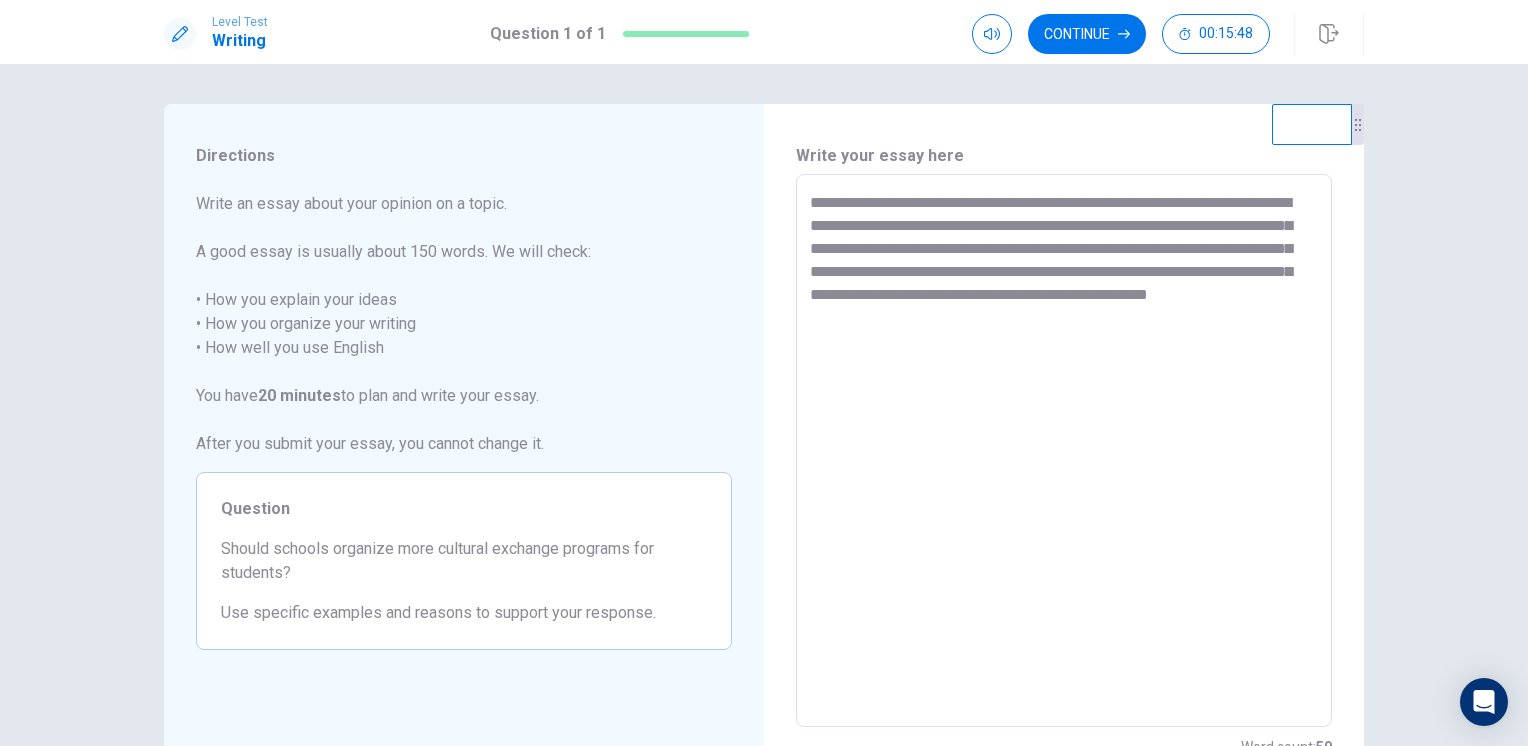 click on "**********" at bounding box center [1064, 451] 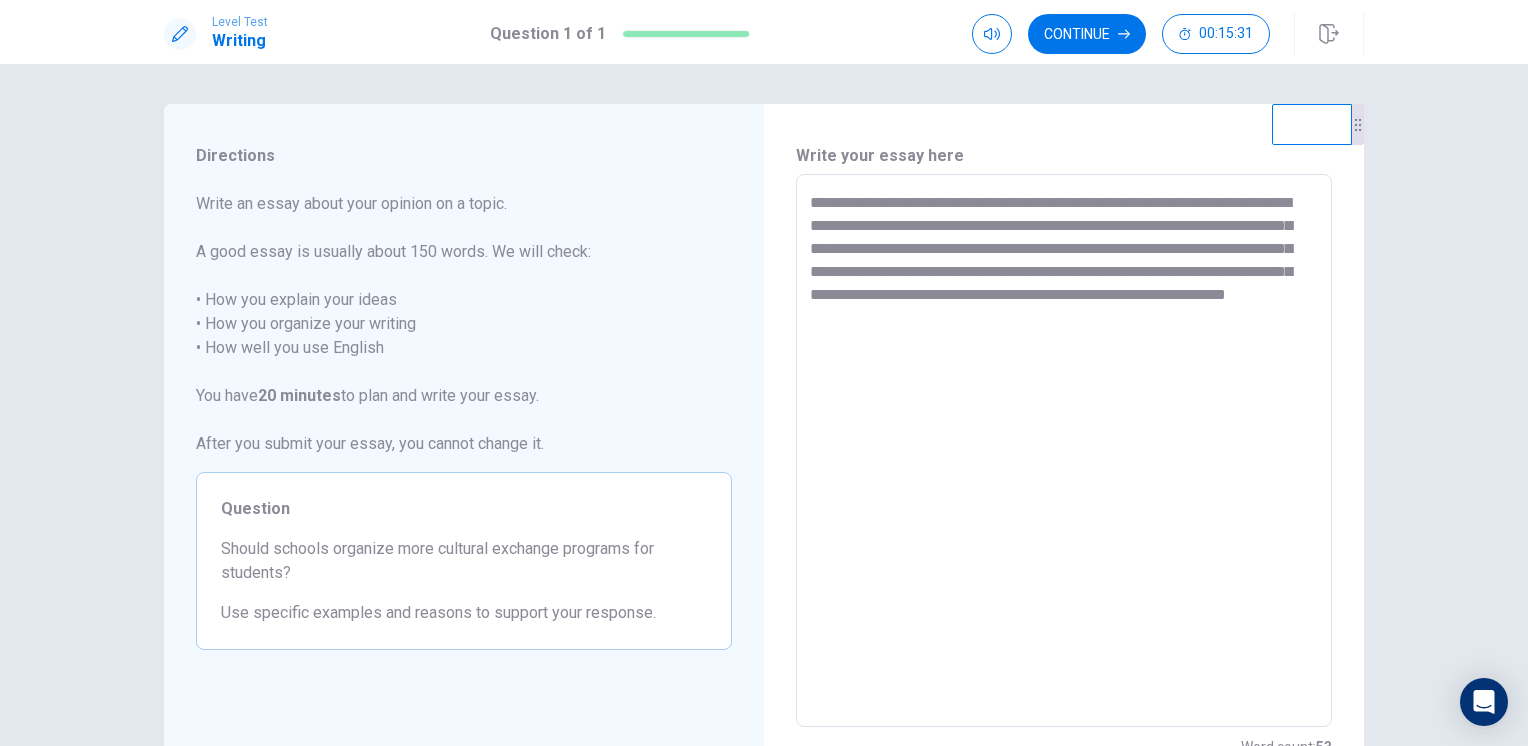 click on "**********" at bounding box center (1064, 451) 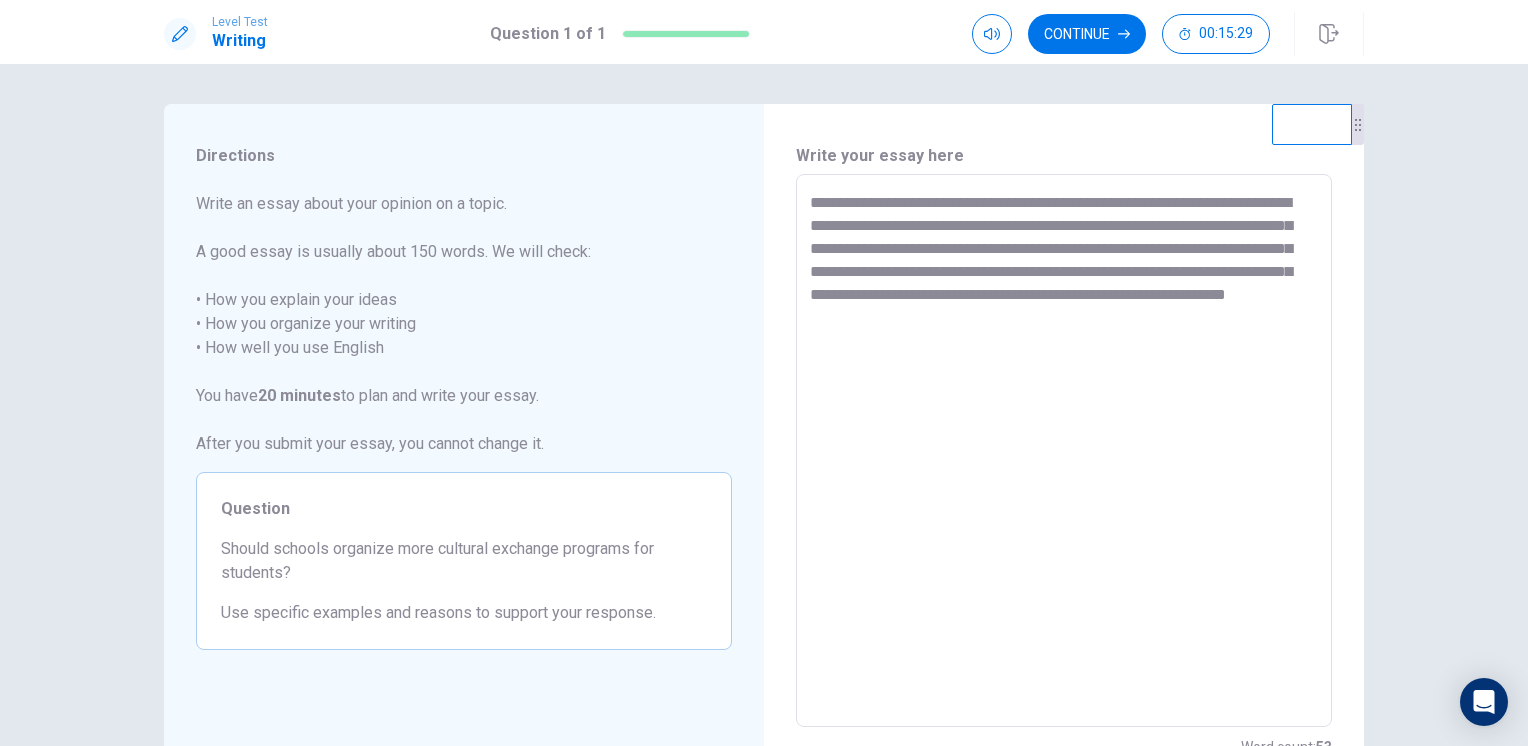 click on "**********" at bounding box center [1064, 451] 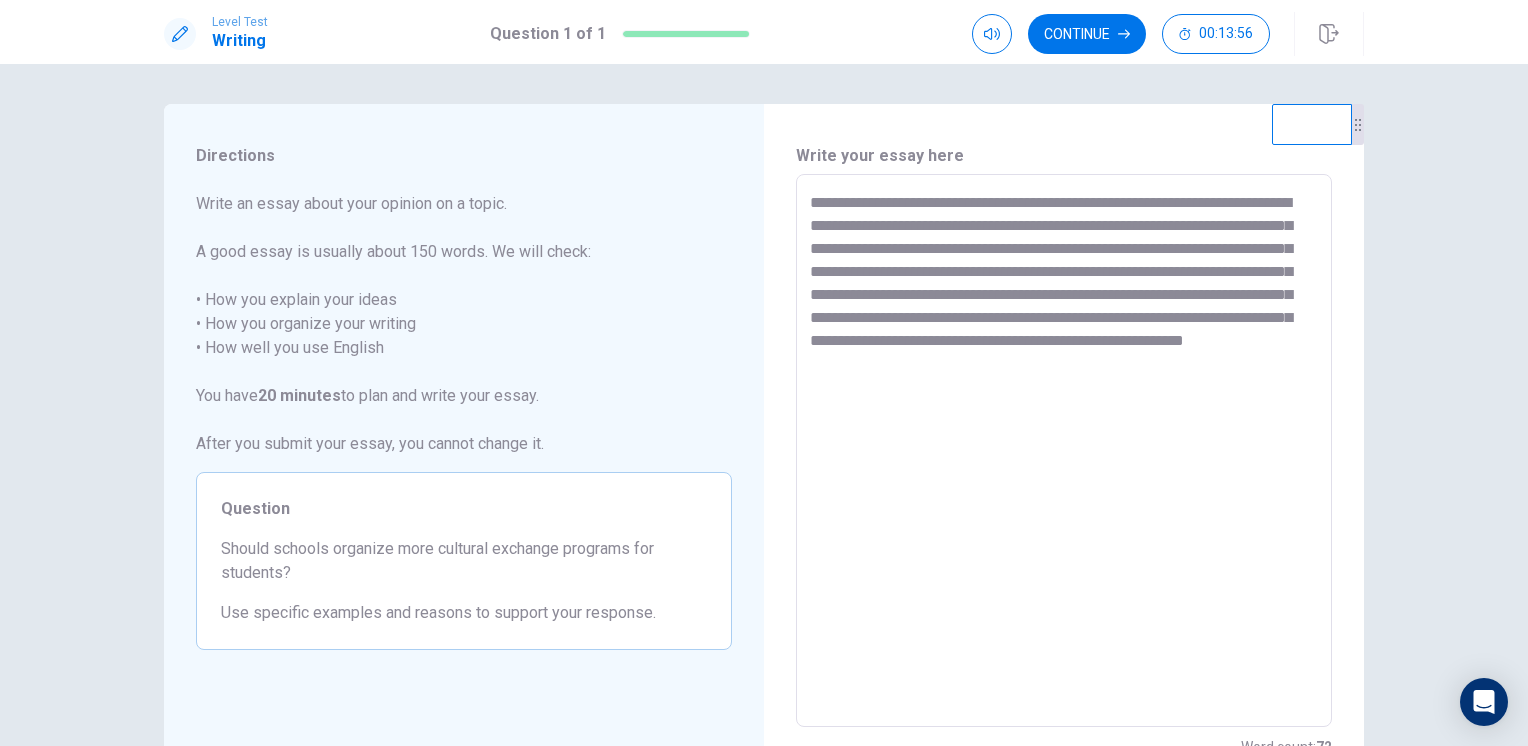 click on "**********" at bounding box center [1064, 451] 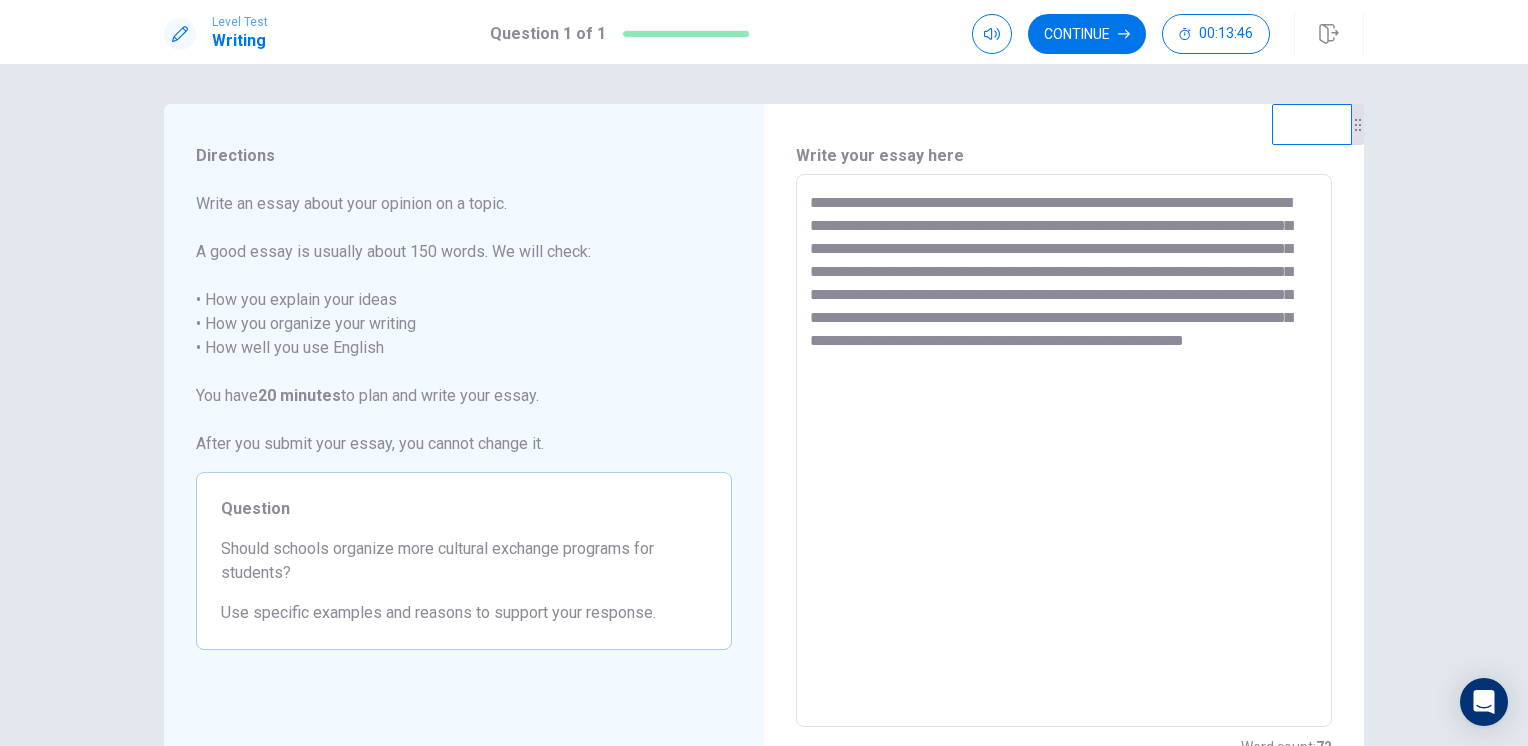 click on "**********" at bounding box center (1064, 451) 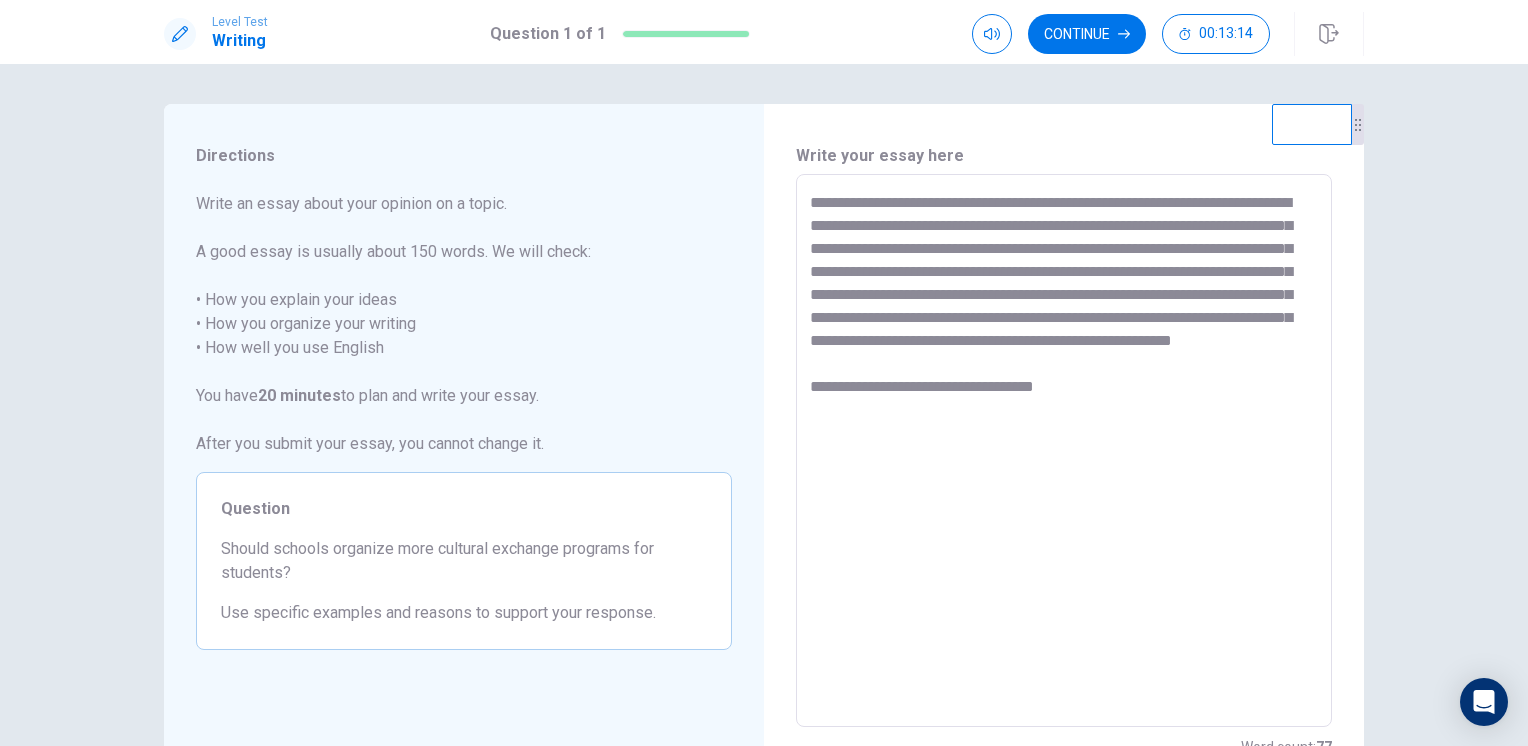 click on "**********" at bounding box center [1064, 451] 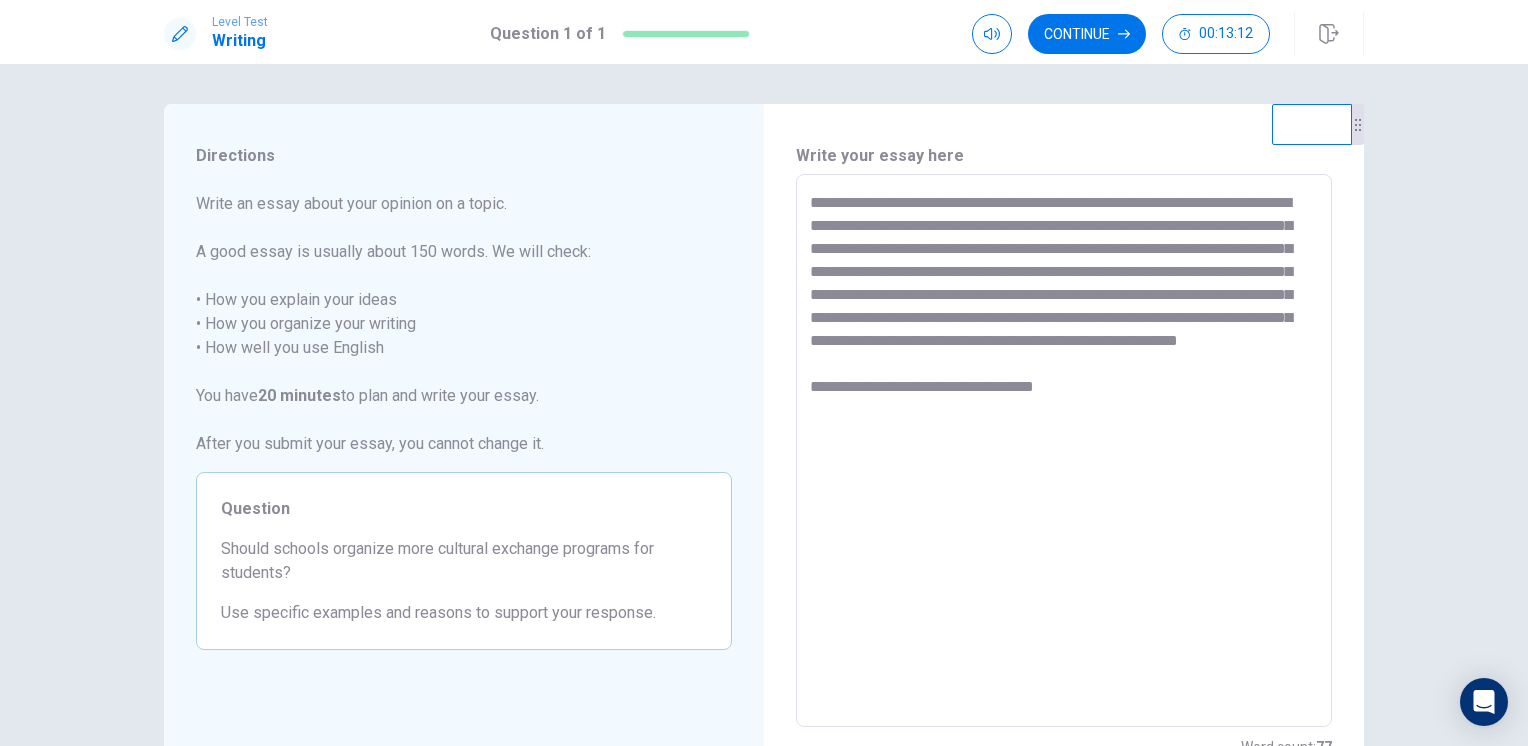 click on "**********" at bounding box center [1064, 451] 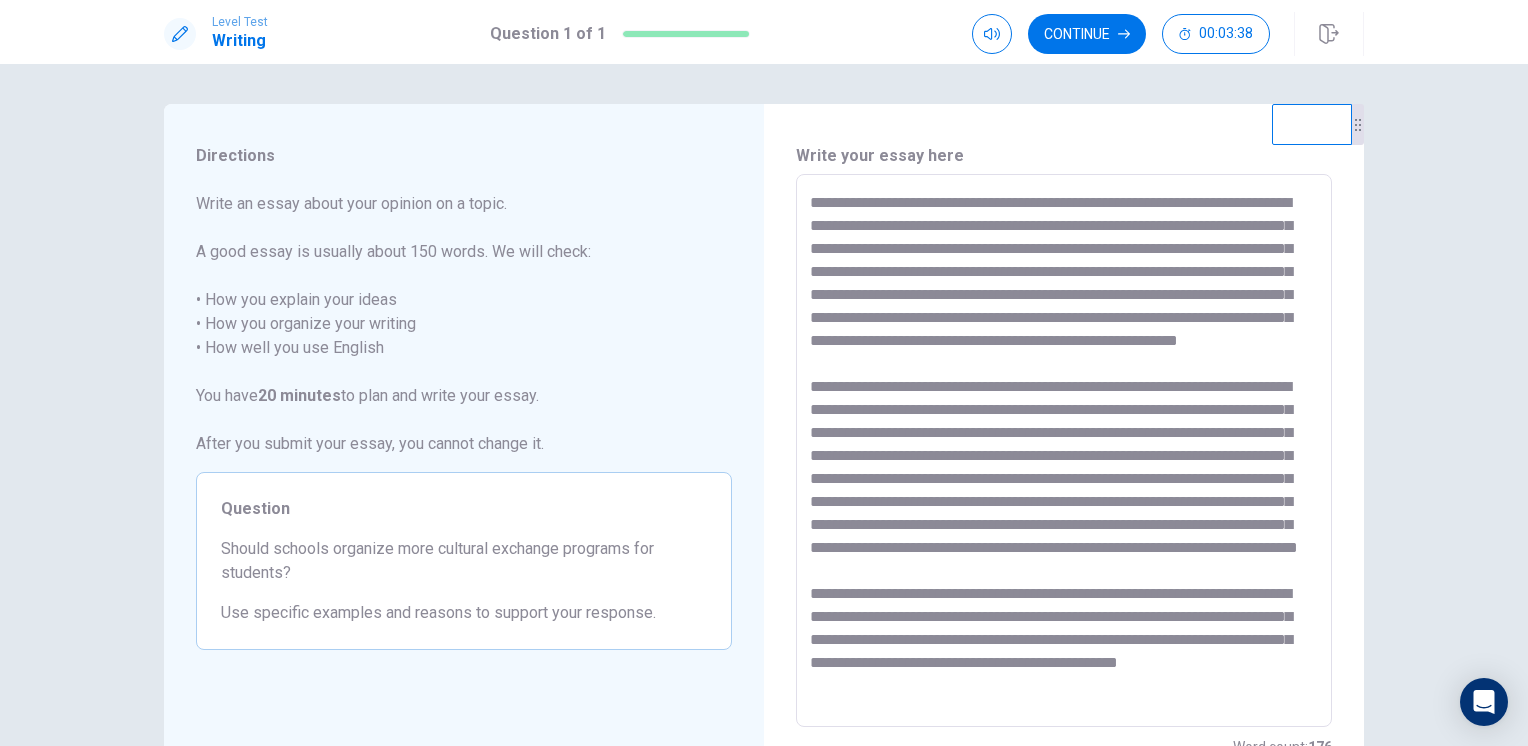 scroll, scrollTop: 0, scrollLeft: 0, axis: both 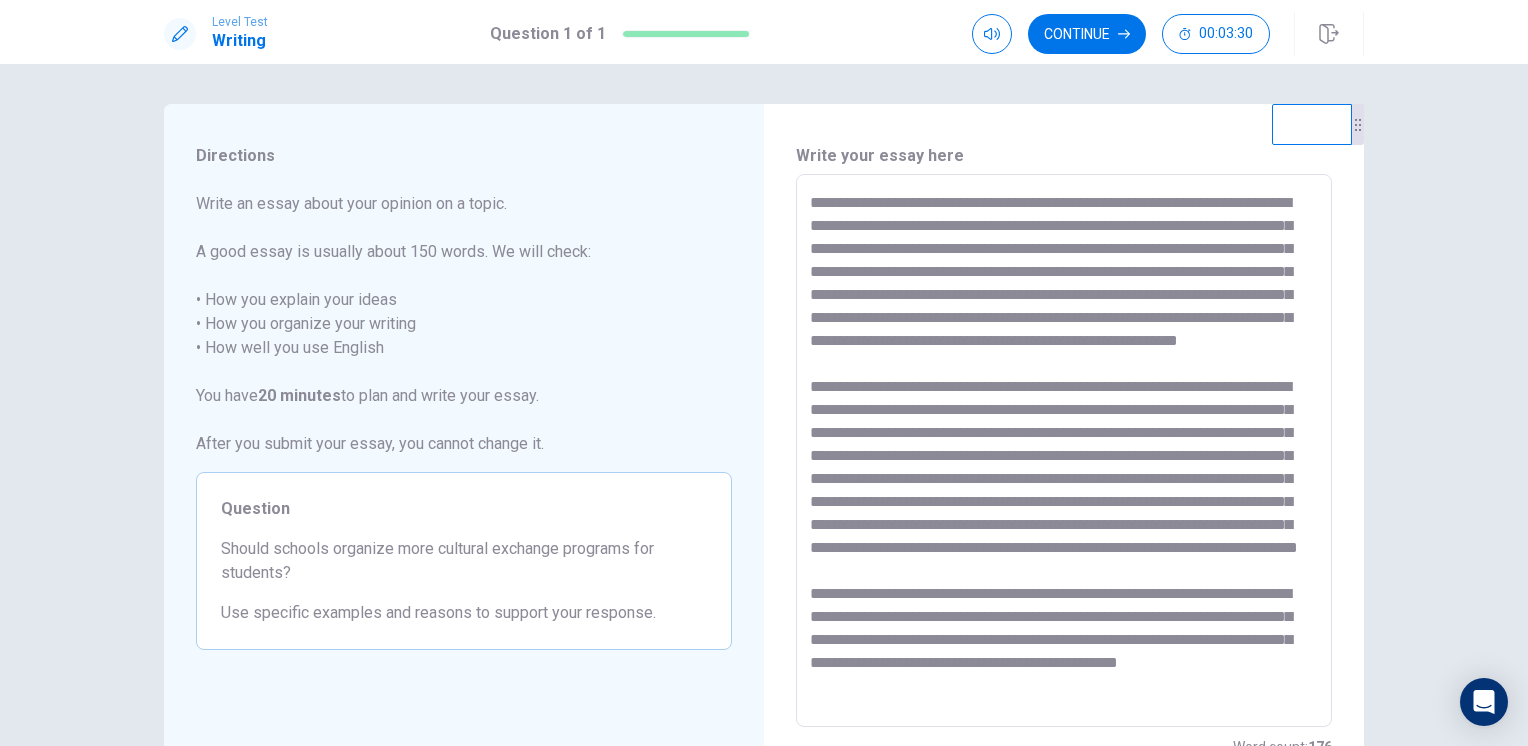 click at bounding box center [1064, 451] 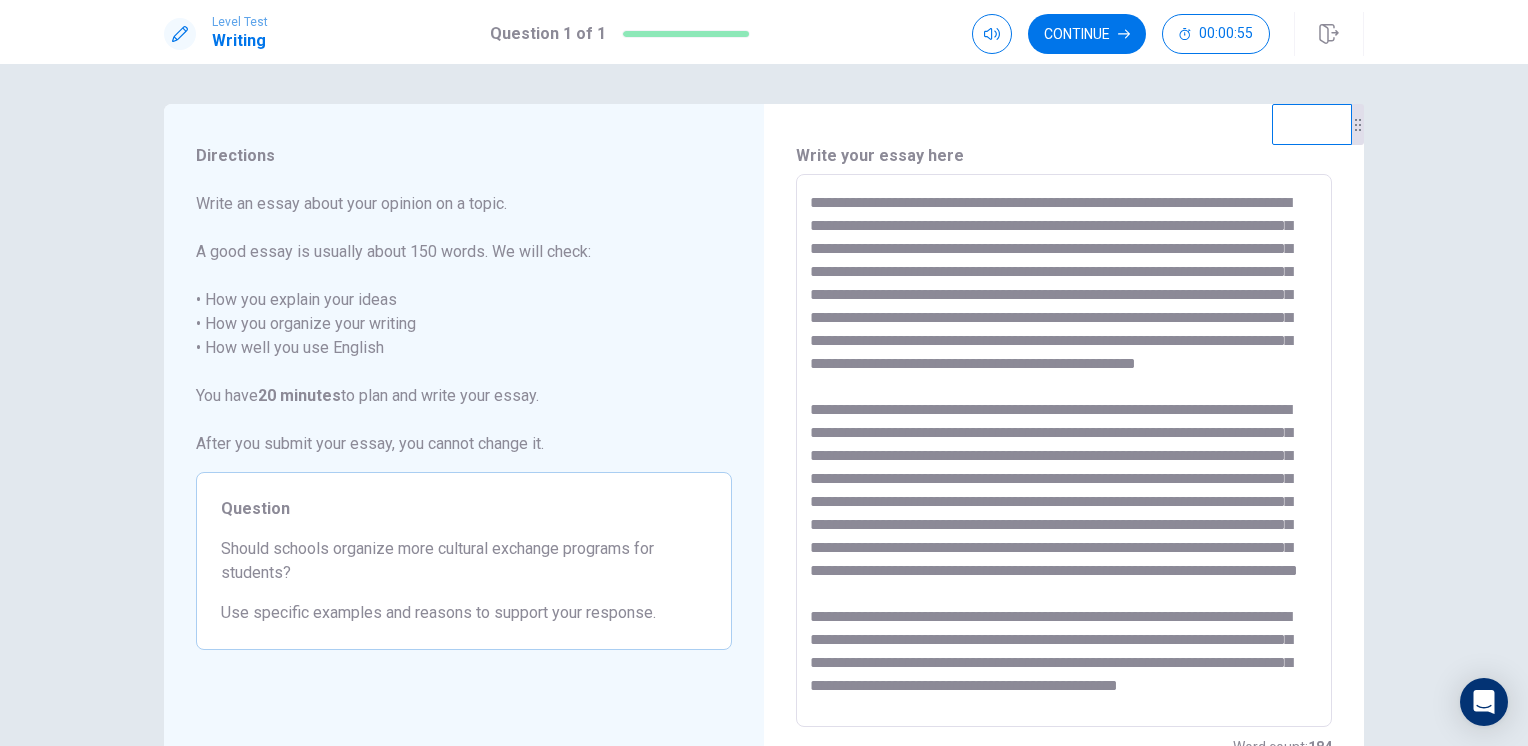 scroll, scrollTop: 0, scrollLeft: 0, axis: both 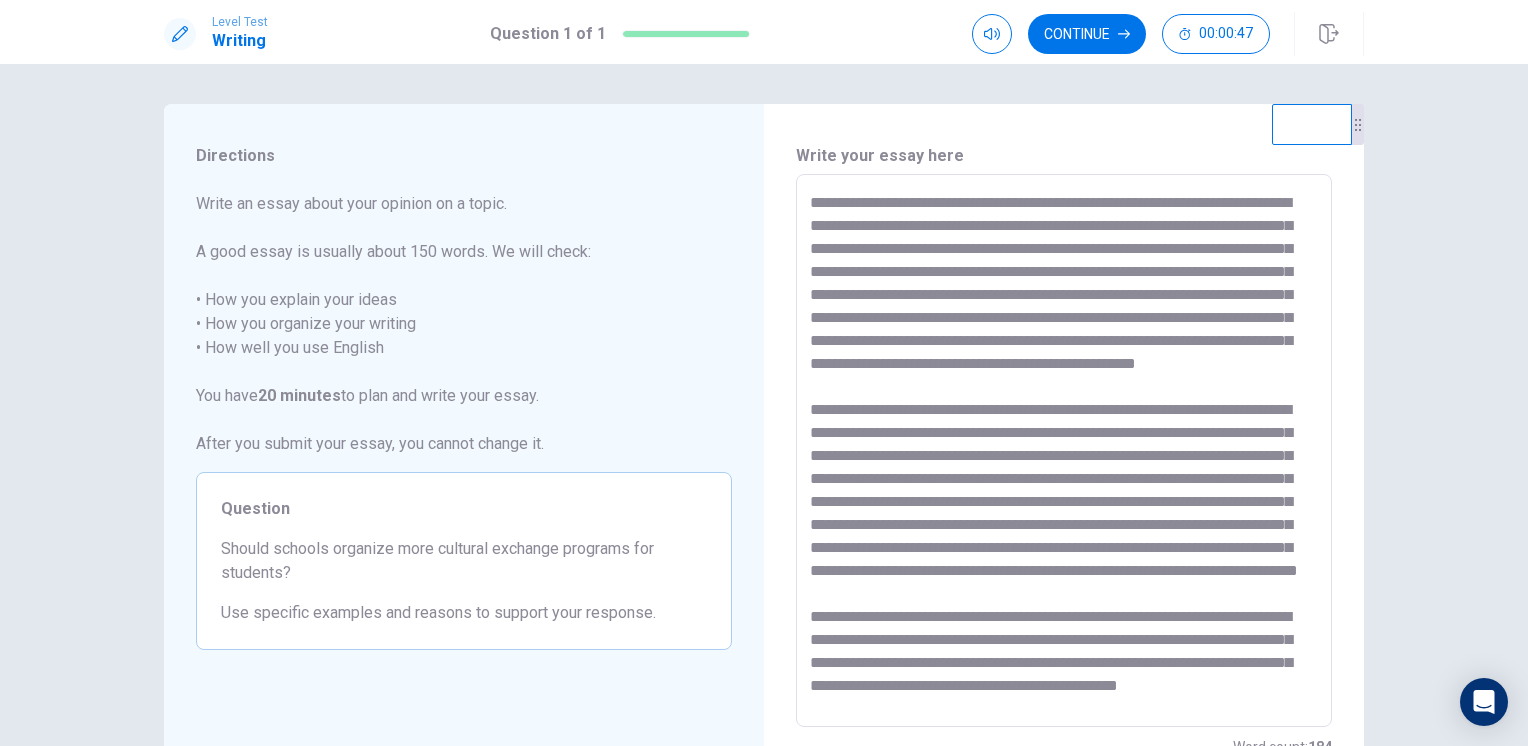 click at bounding box center (1064, 451) 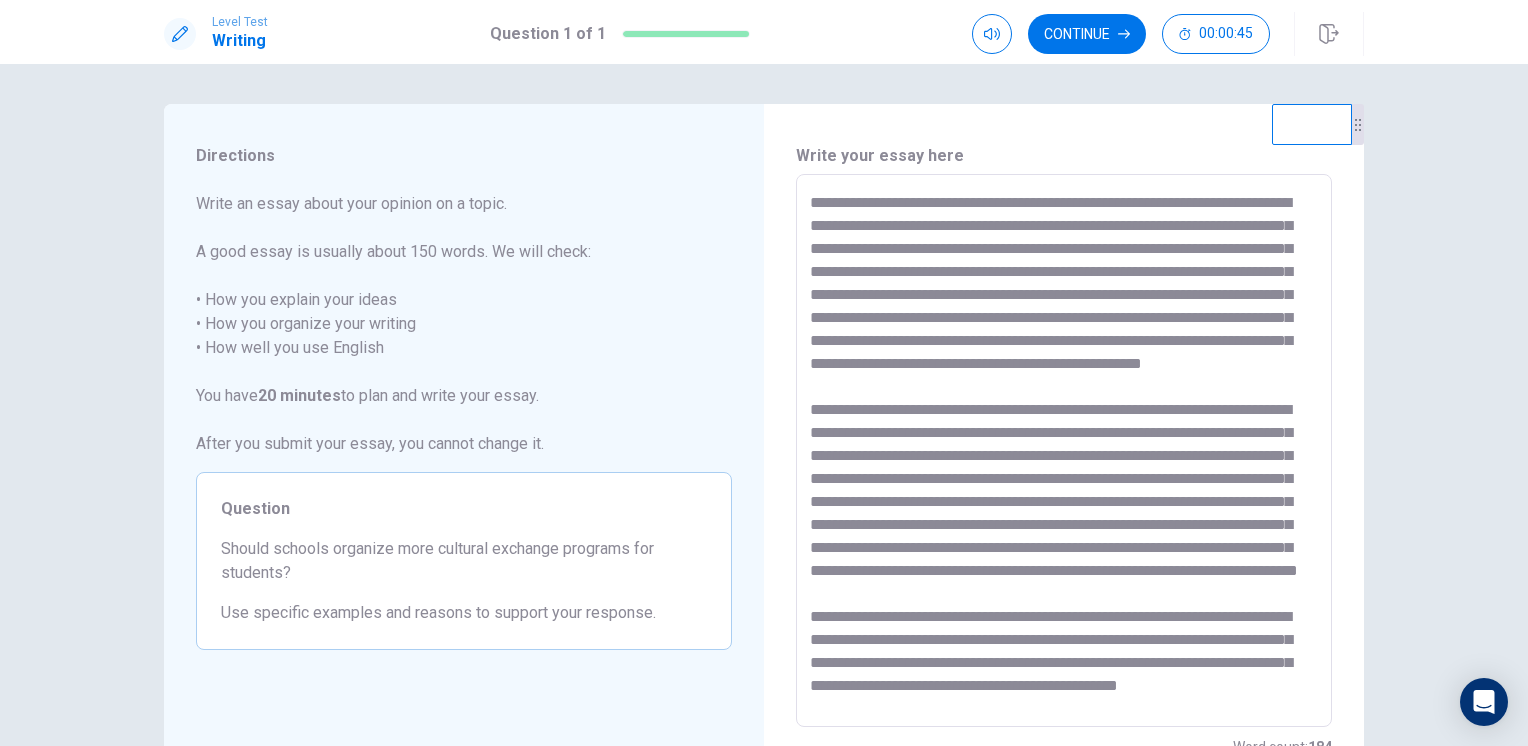 click at bounding box center (1064, 451) 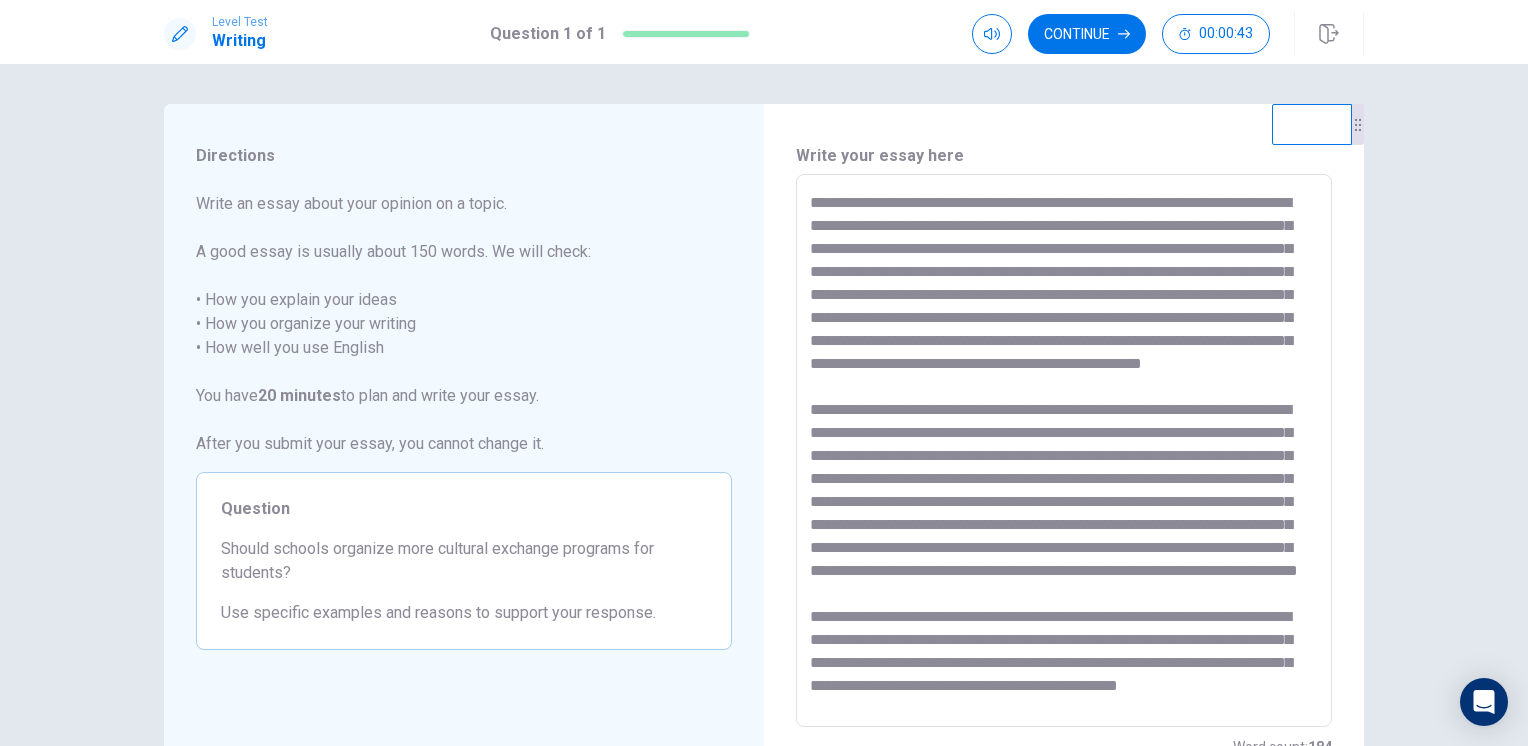 click at bounding box center [1064, 451] 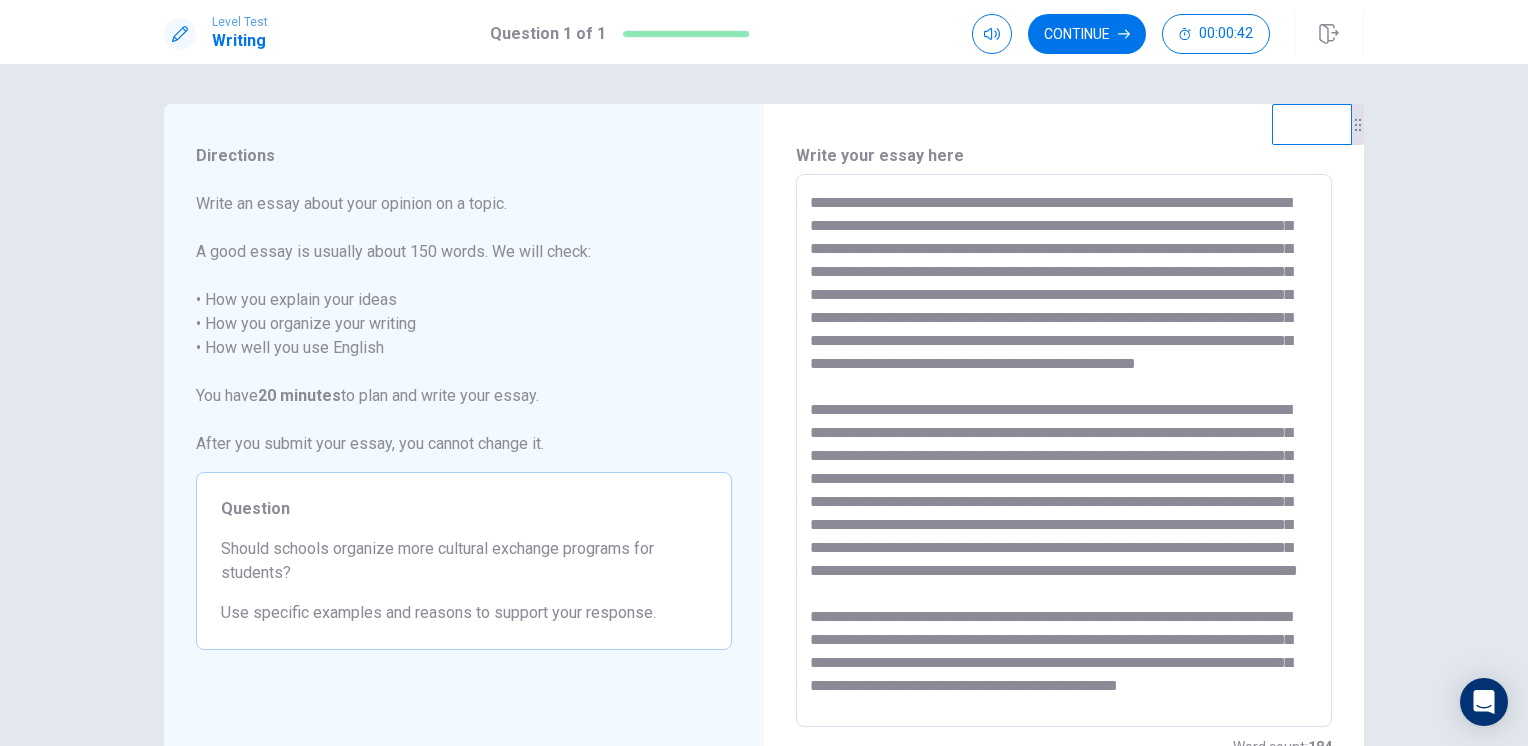 click at bounding box center [1064, 451] 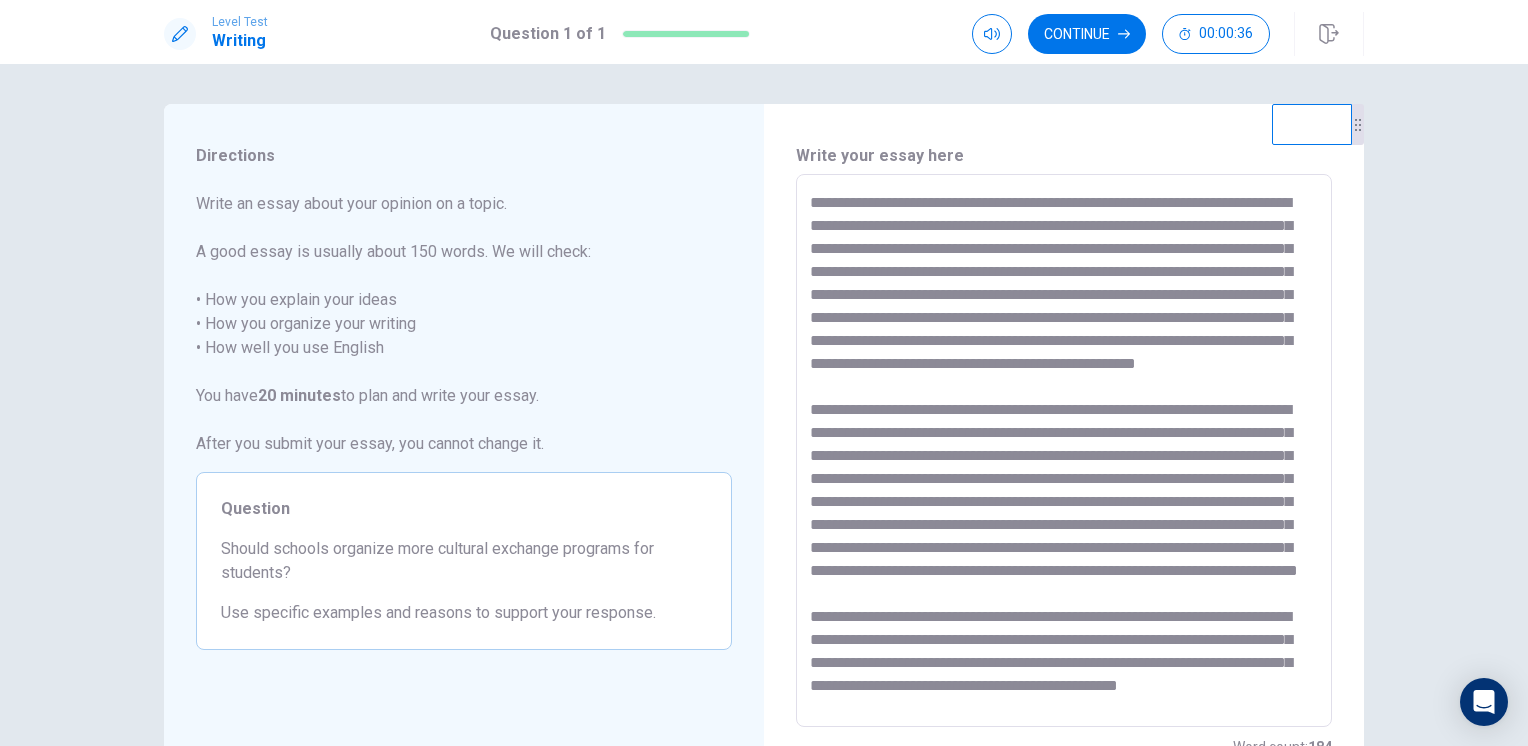 scroll, scrollTop: 124, scrollLeft: 0, axis: vertical 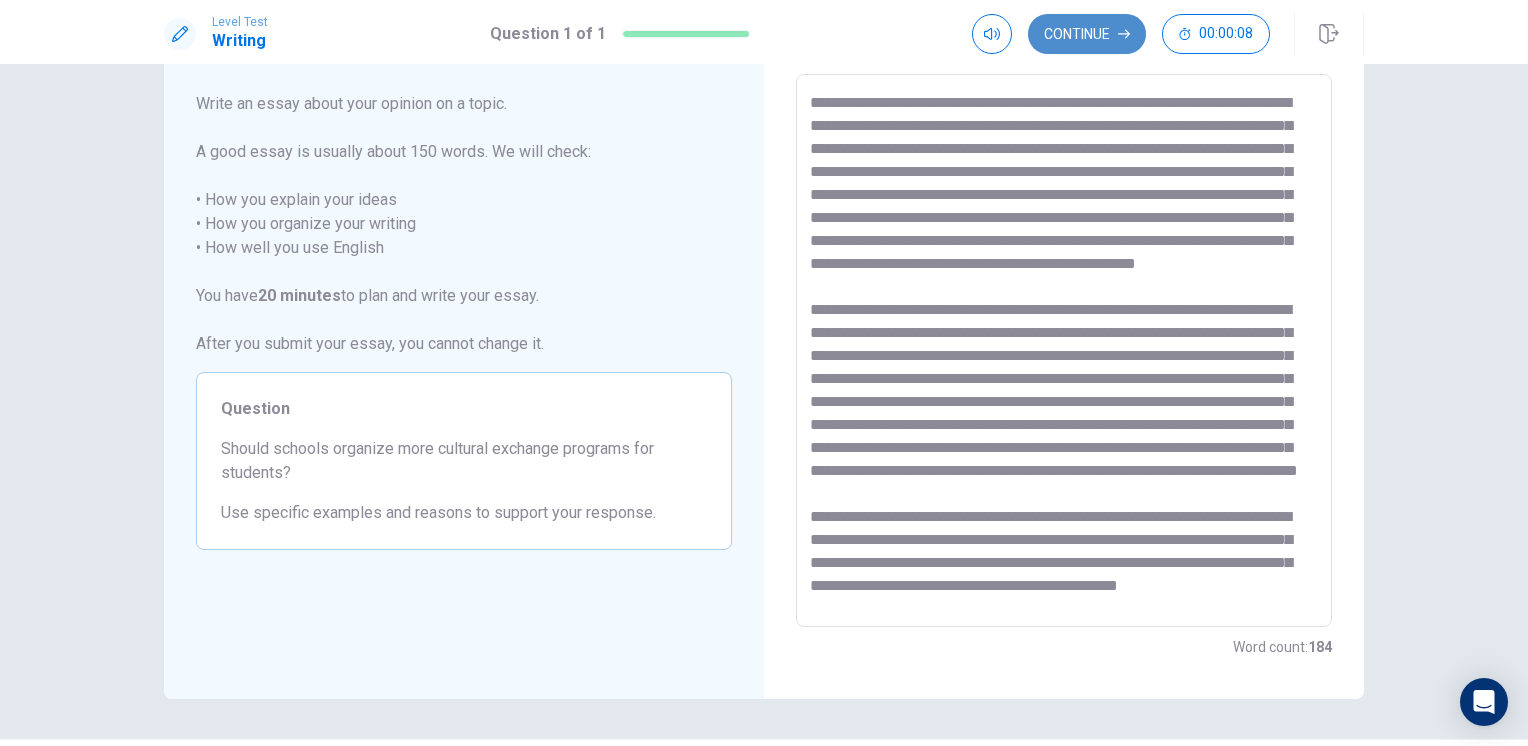 click on "Continue" at bounding box center [1087, 34] 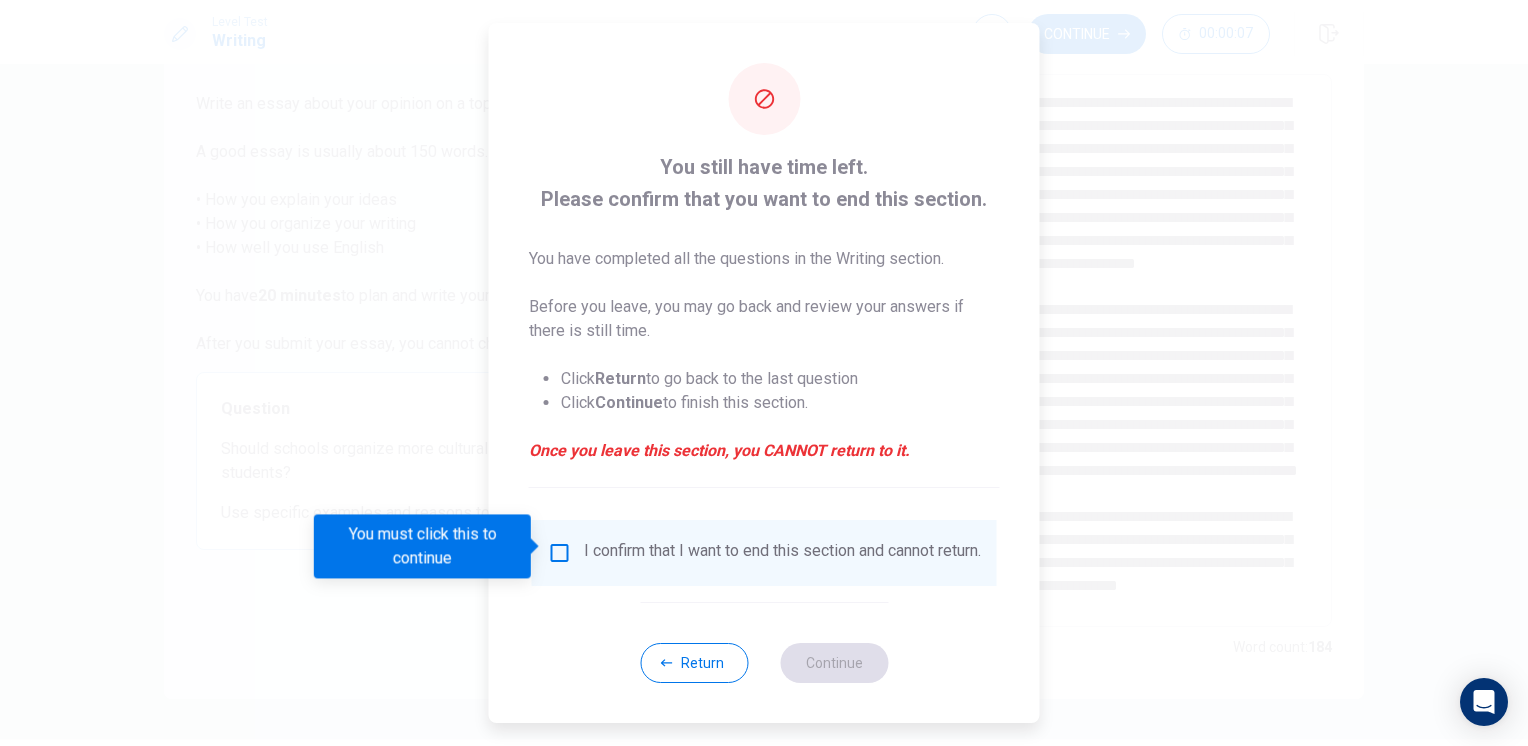 click on "I confirm that I want to end this section and cannot return." at bounding box center [764, 553] 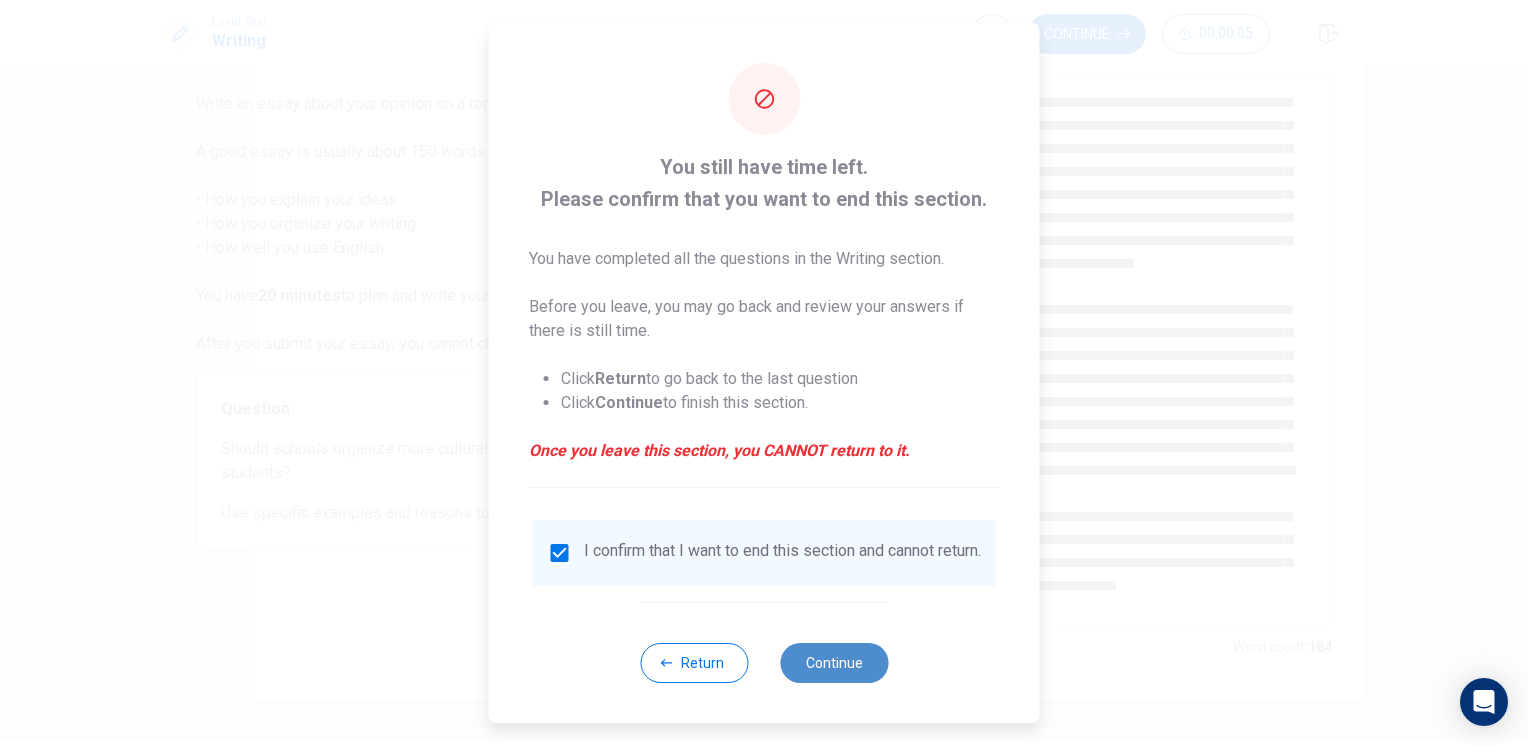 click on "Continue" at bounding box center (834, 663) 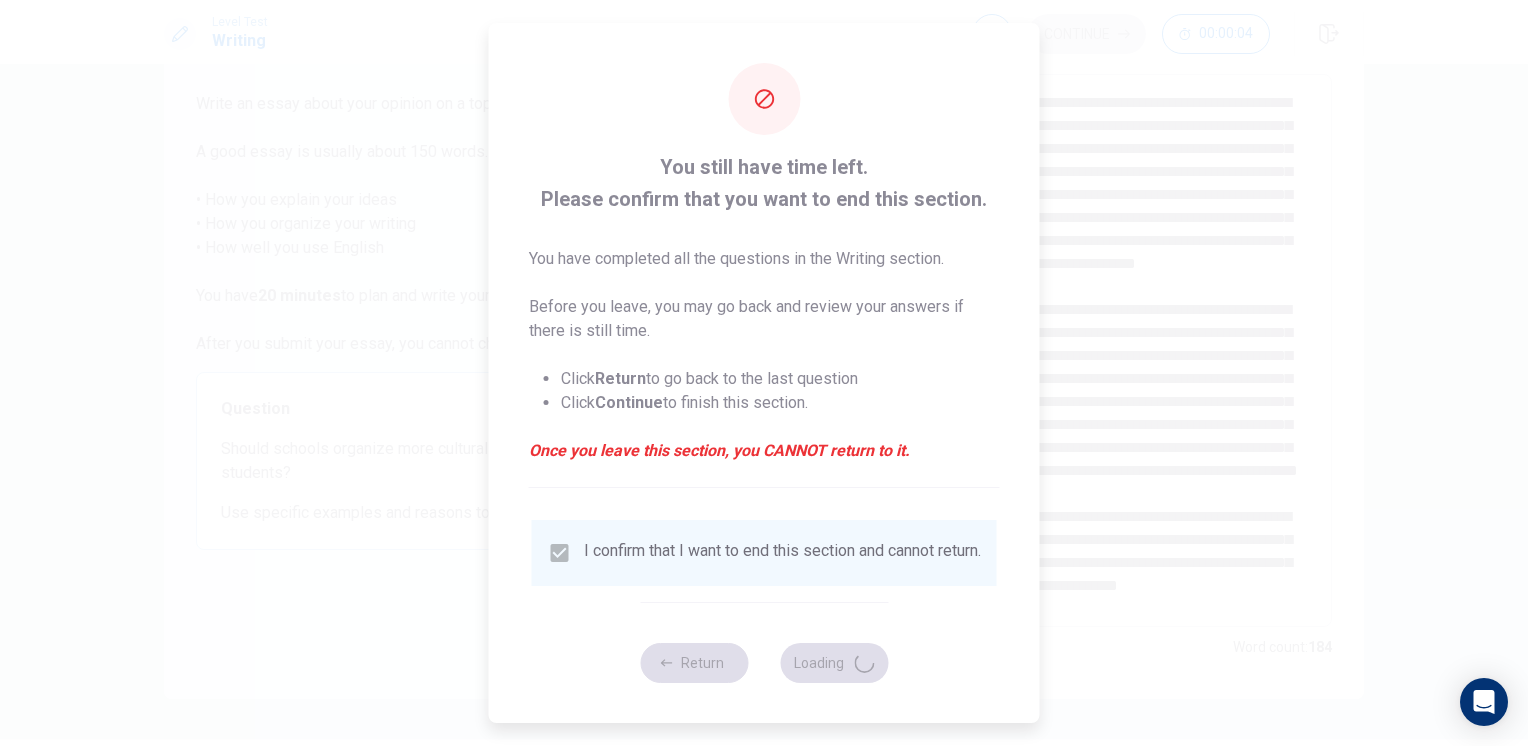 scroll, scrollTop: 0, scrollLeft: 0, axis: both 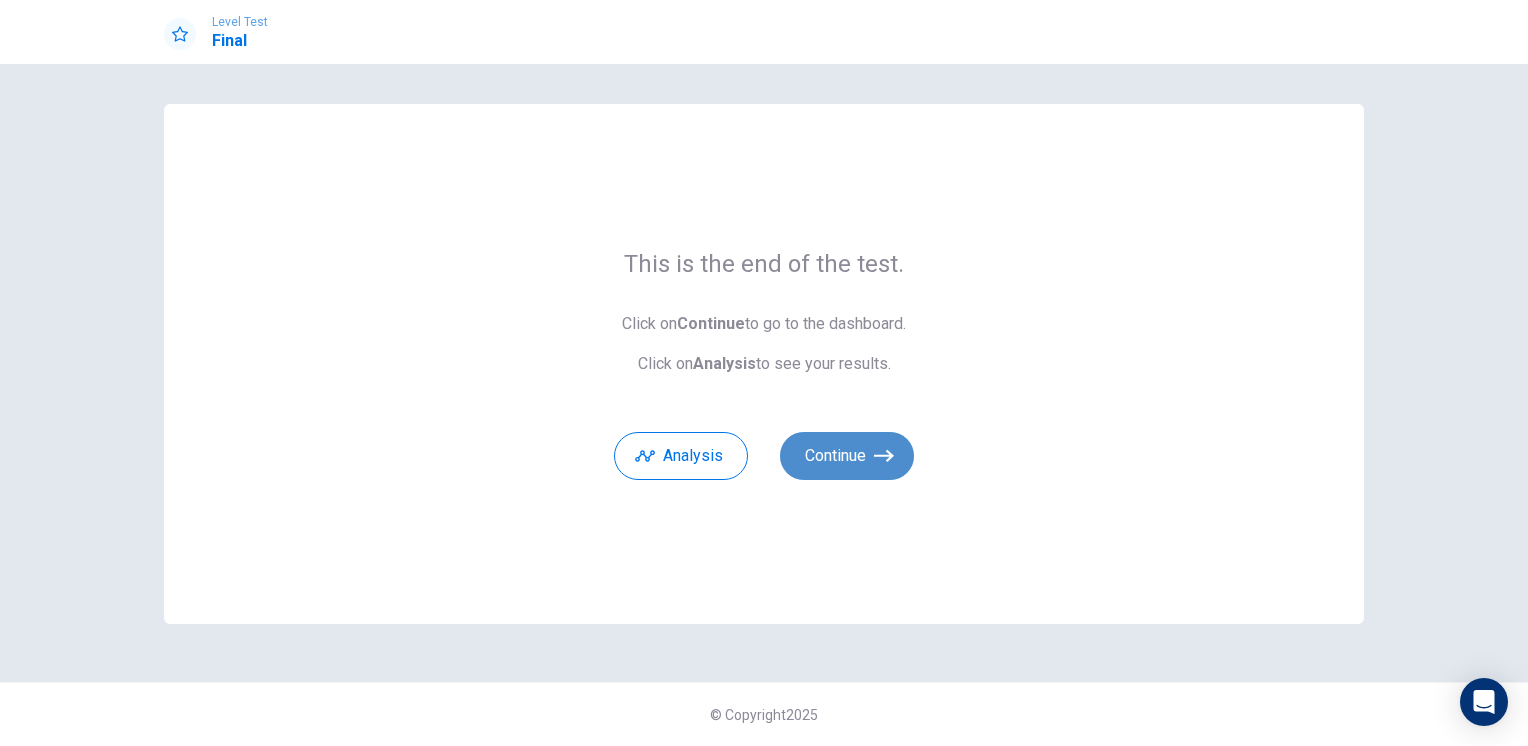 click on "Continue" at bounding box center [847, 456] 